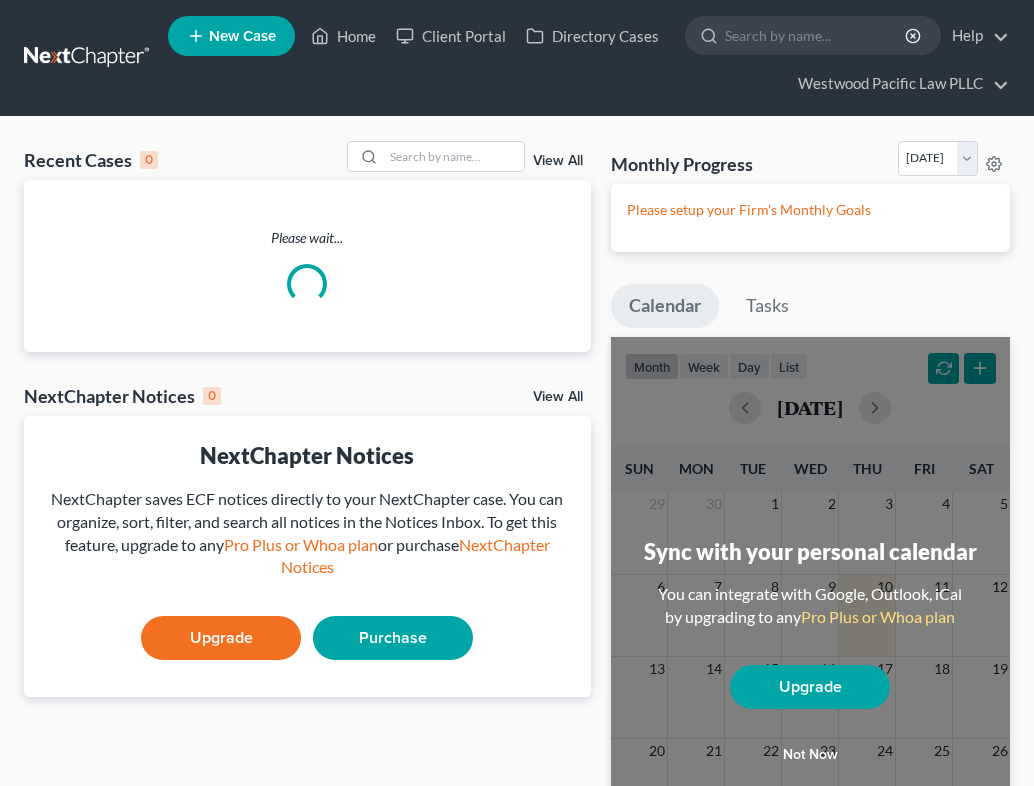 scroll, scrollTop: 0, scrollLeft: 0, axis: both 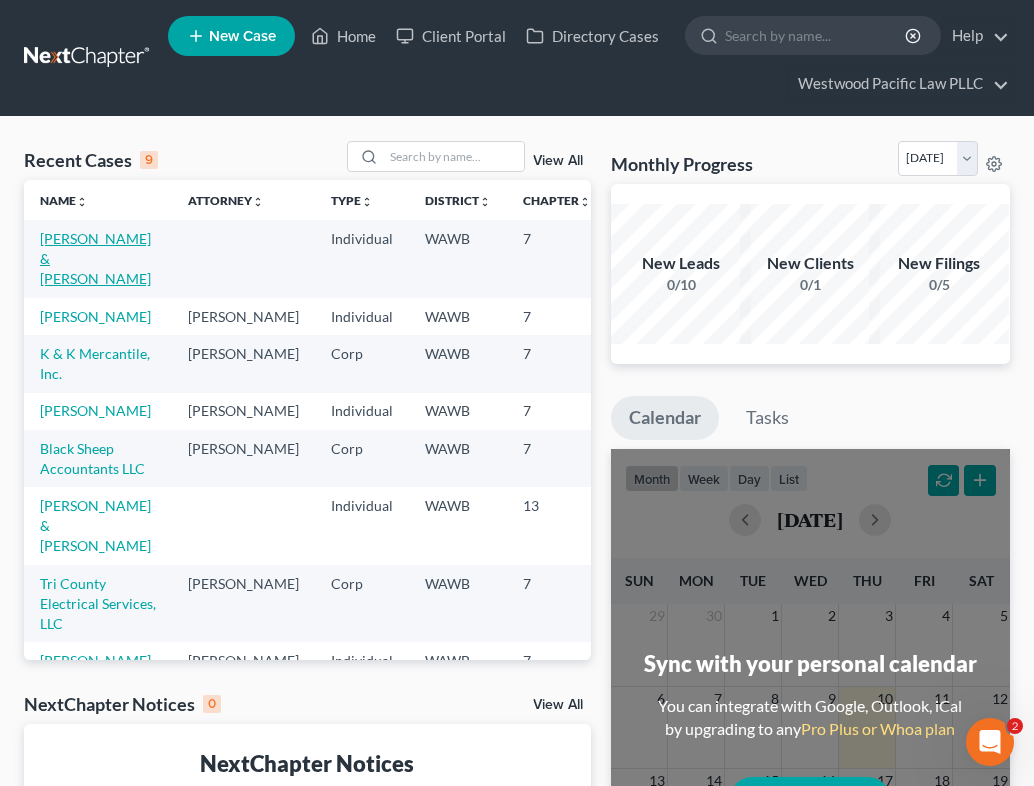 click on "[PERSON_NAME] & [PERSON_NAME]" at bounding box center (95, 258) 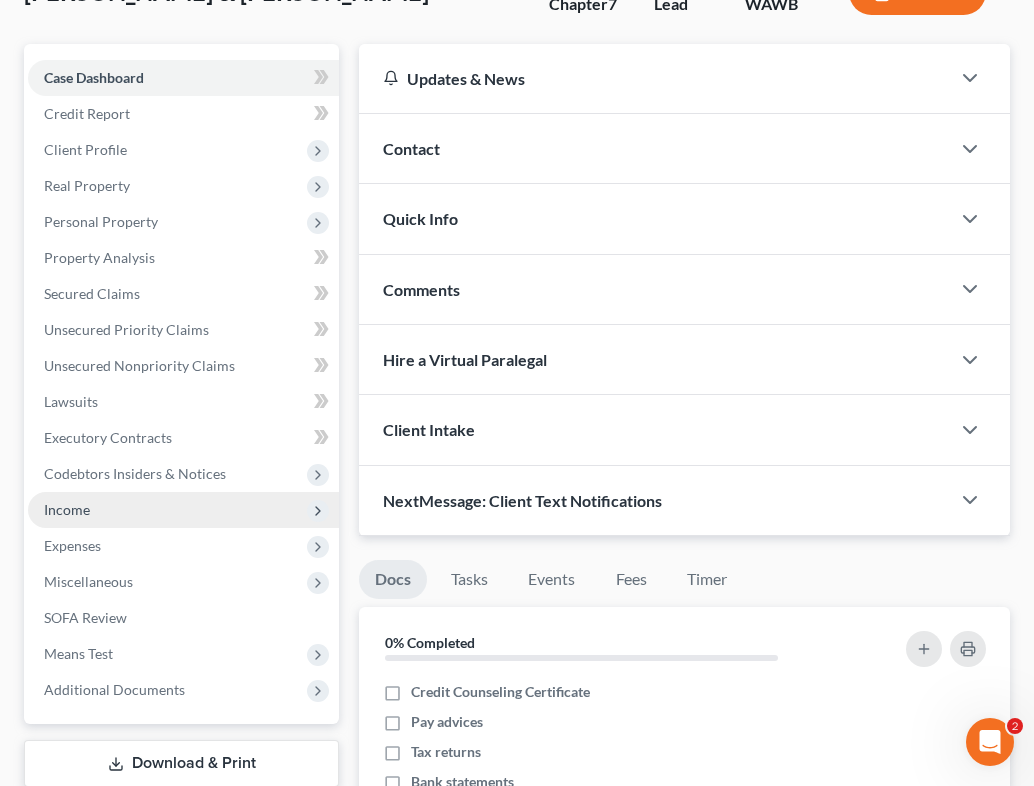 scroll, scrollTop: 166, scrollLeft: 0, axis: vertical 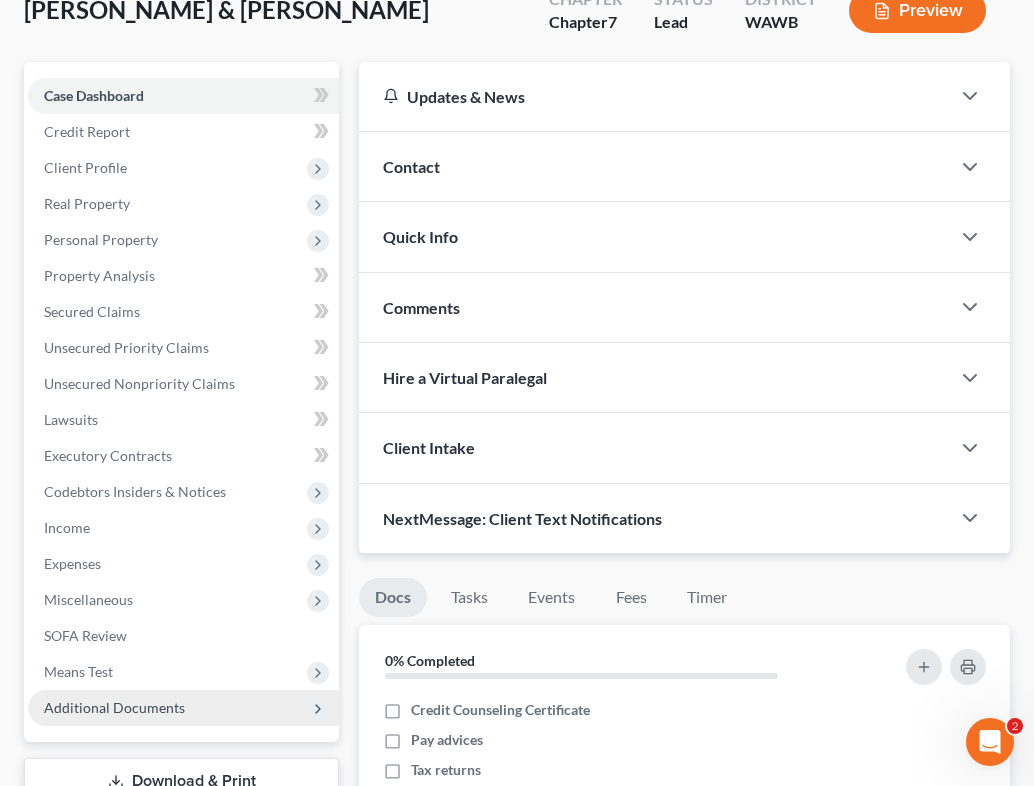 click on "Additional Documents" at bounding box center (114, 707) 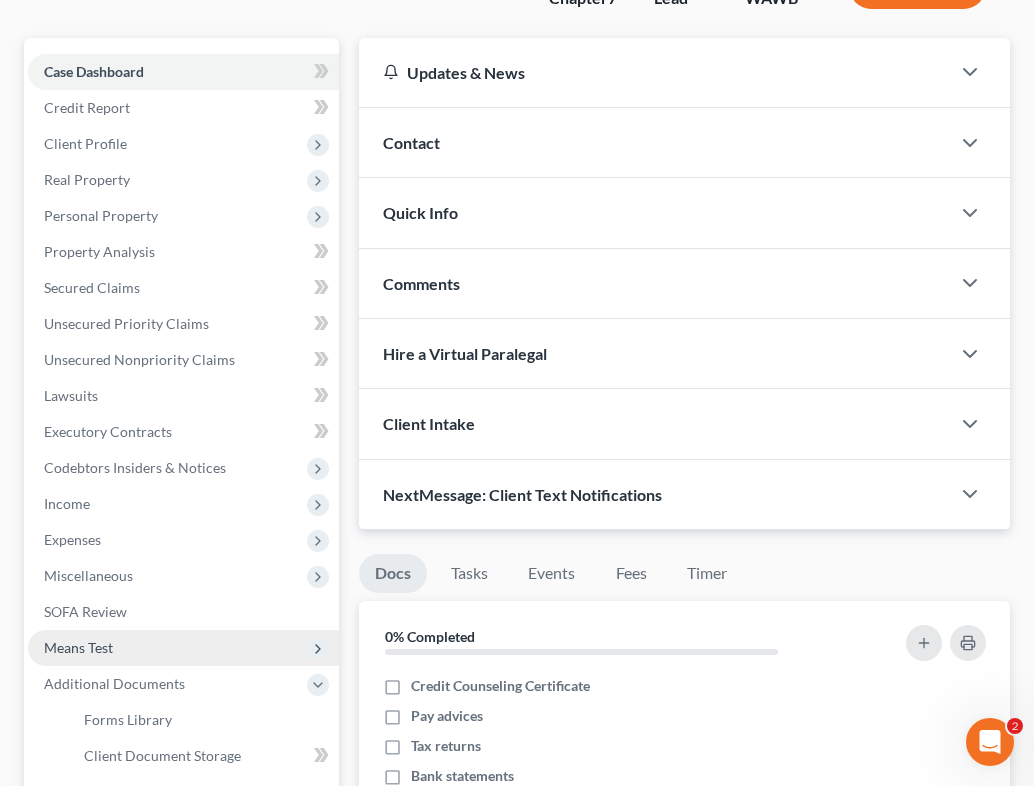 scroll, scrollTop: 193, scrollLeft: 0, axis: vertical 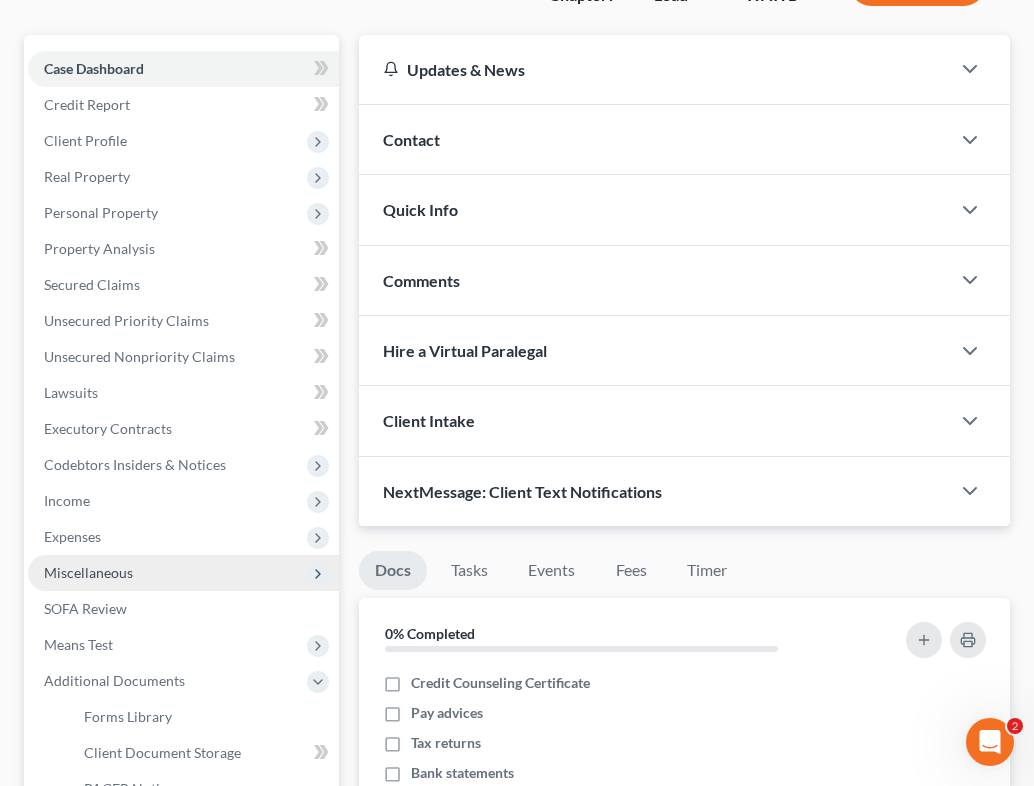 click on "Miscellaneous" at bounding box center [183, 573] 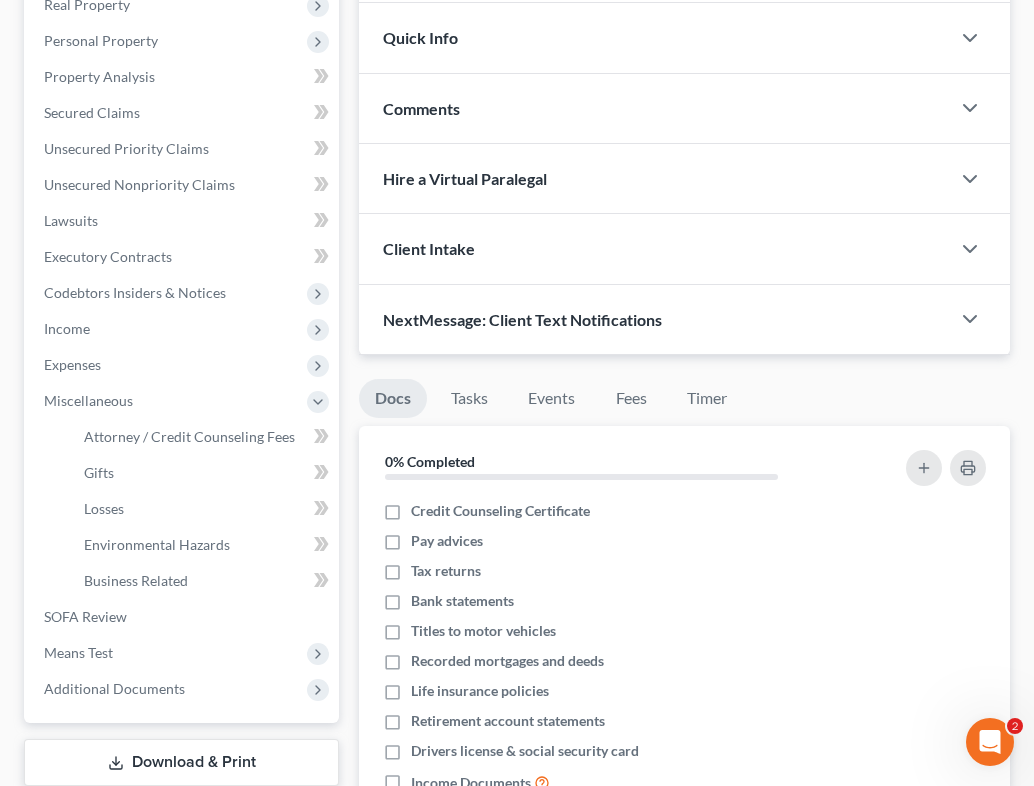 scroll, scrollTop: 360, scrollLeft: 0, axis: vertical 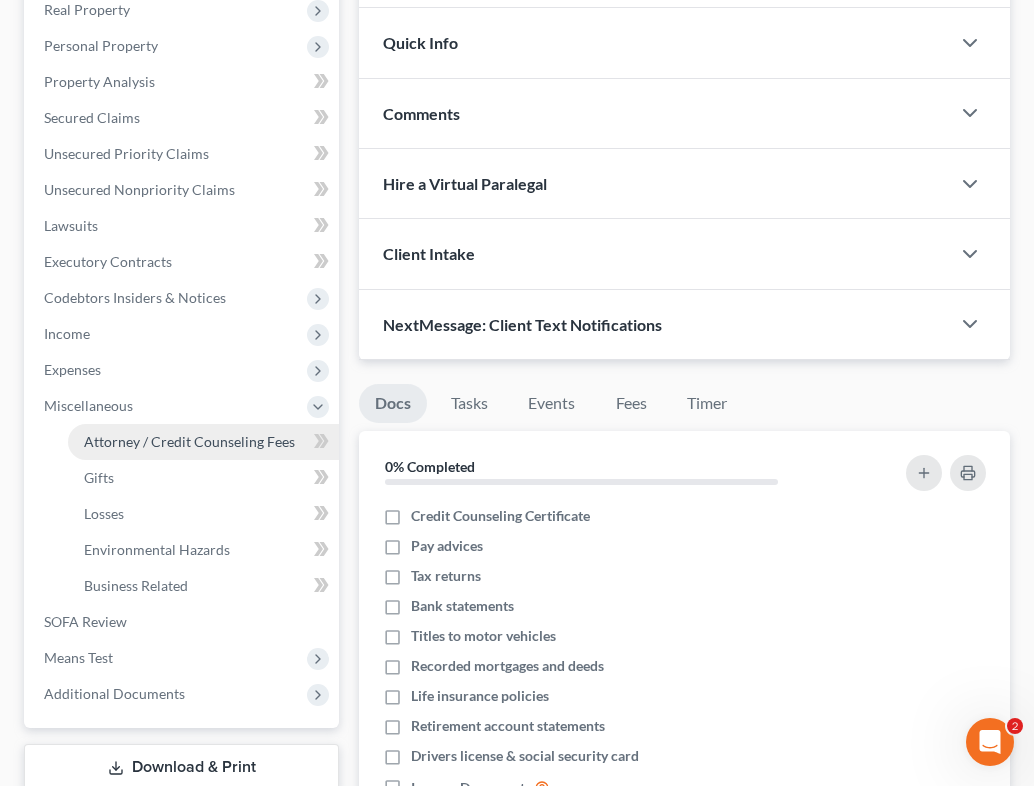 click on "Attorney / Credit Counseling Fees" at bounding box center [189, 441] 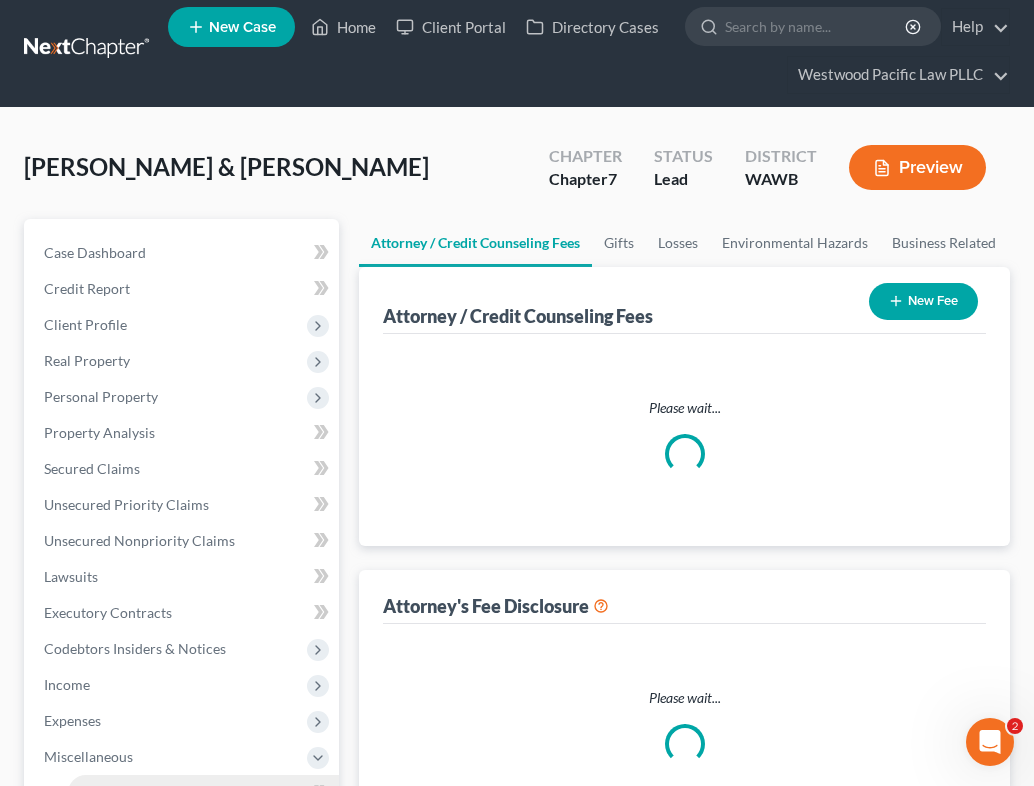 scroll, scrollTop: 0, scrollLeft: 0, axis: both 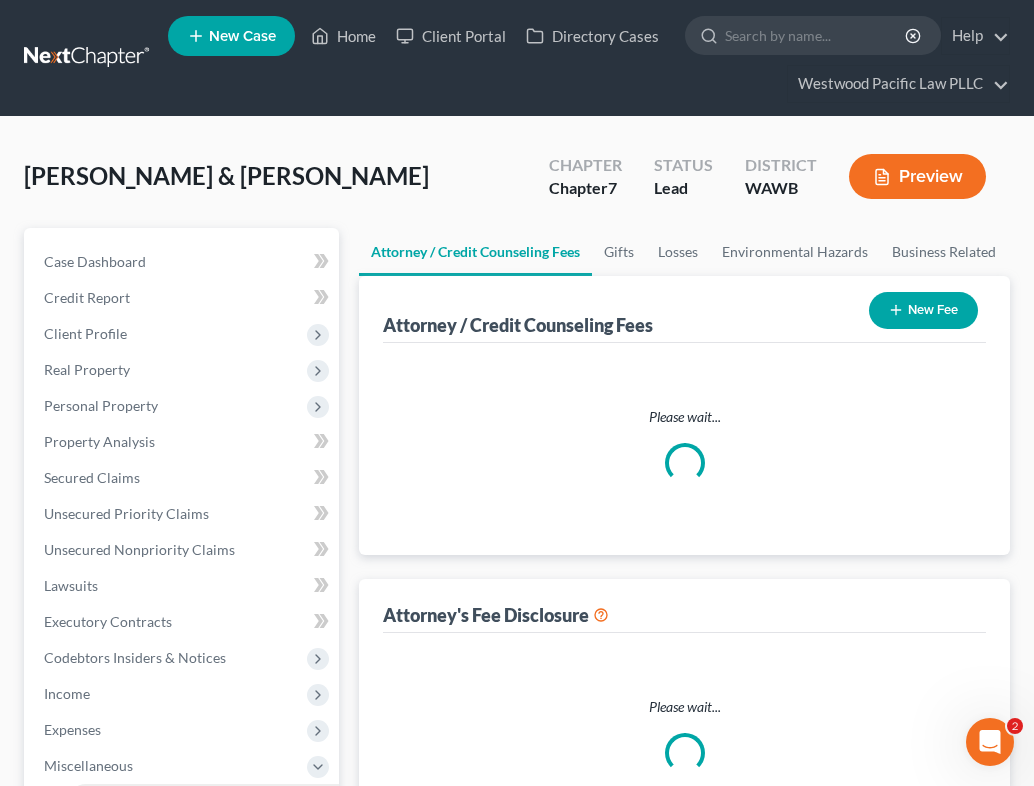 select on "2" 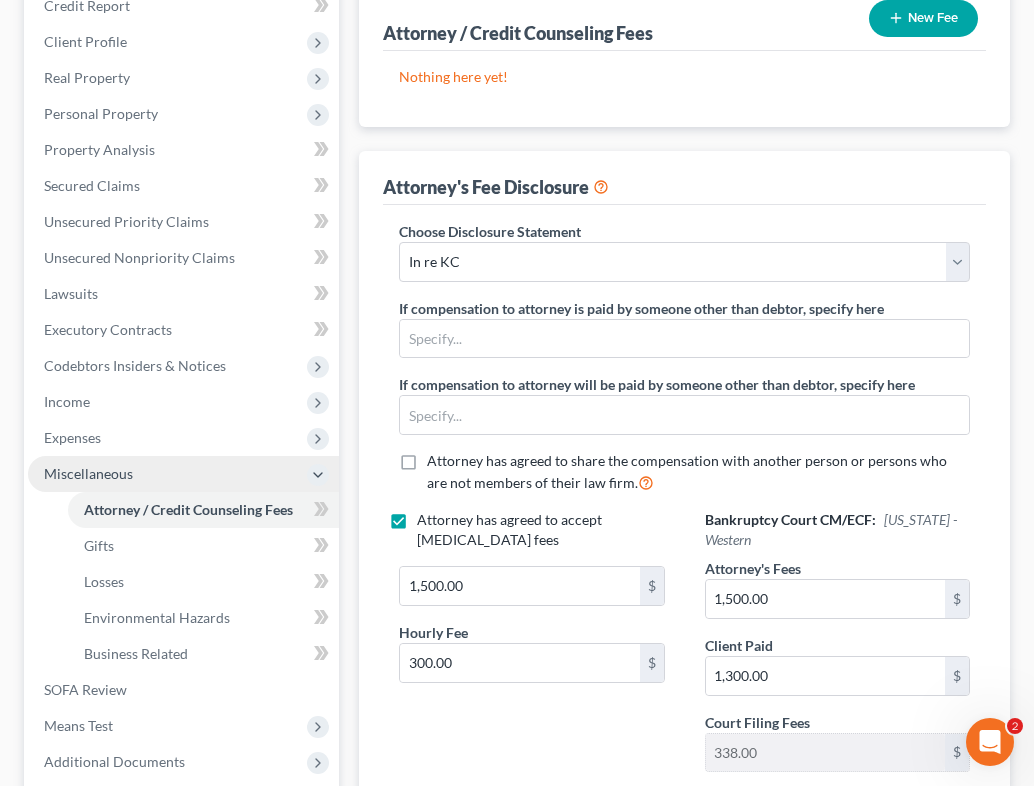 scroll, scrollTop: 237, scrollLeft: 0, axis: vertical 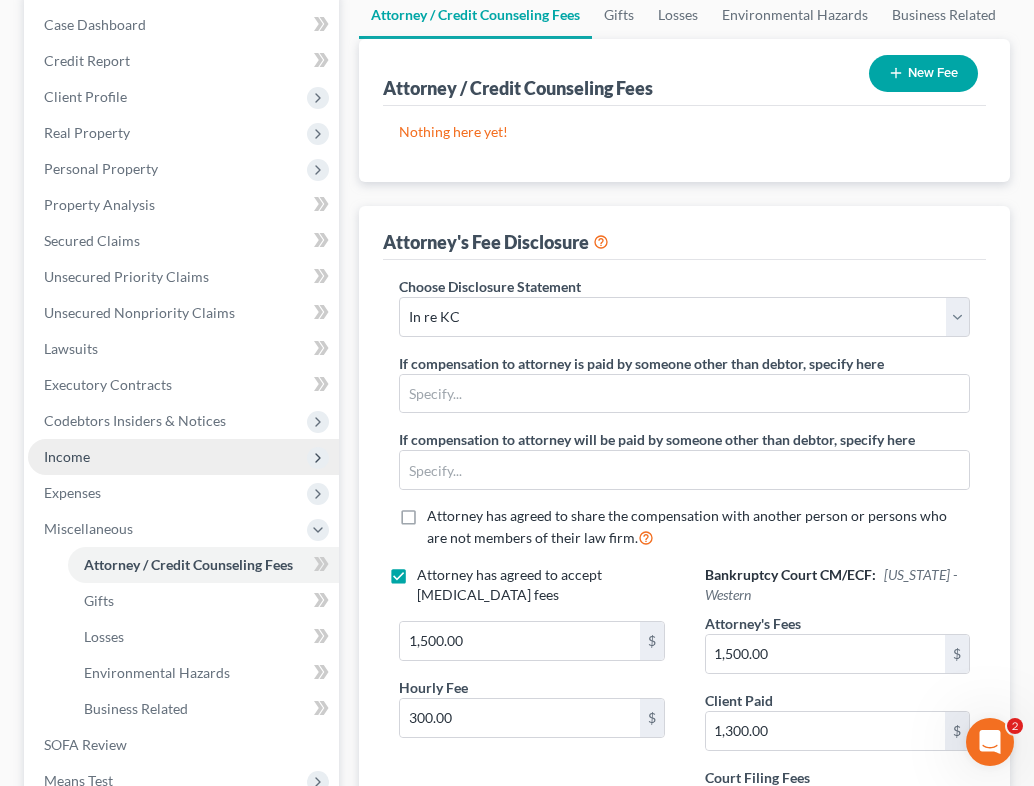 click on "Income" at bounding box center [183, 457] 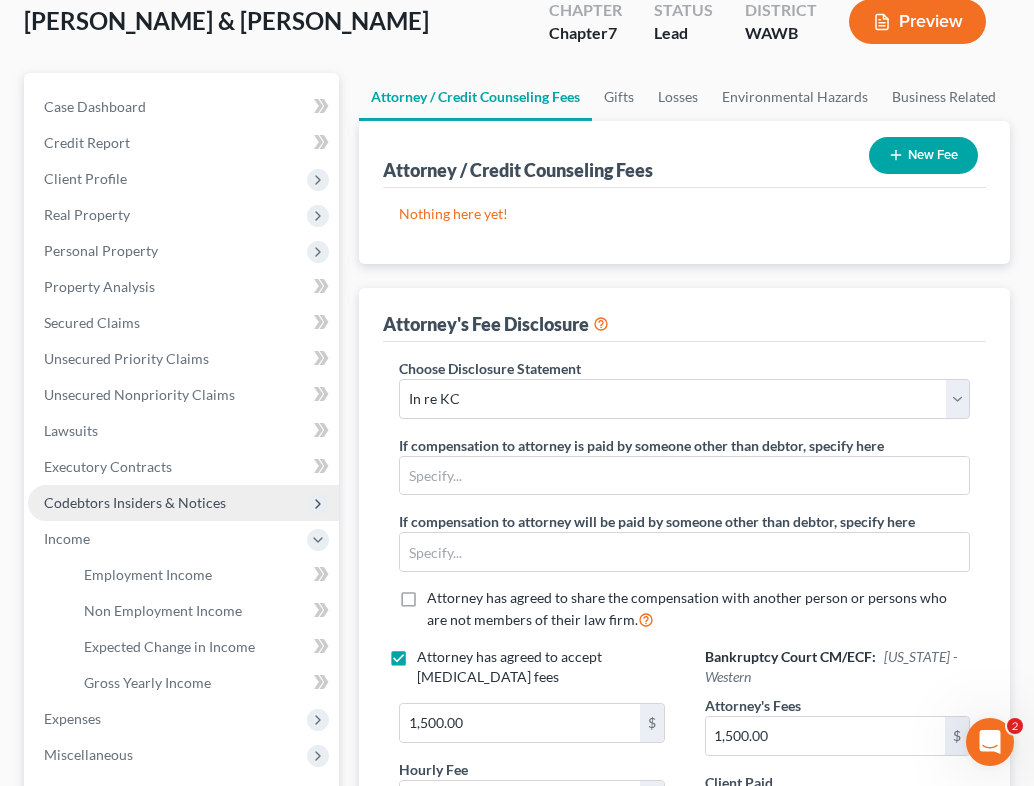scroll, scrollTop: 152, scrollLeft: 0, axis: vertical 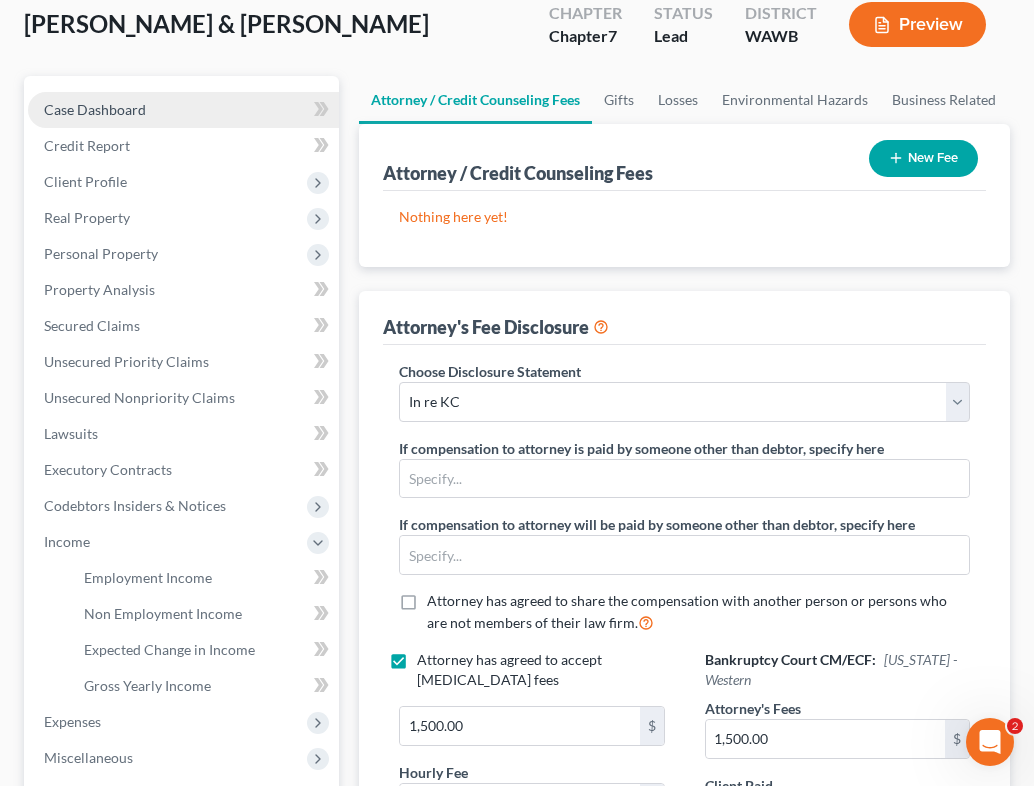 click on "Case Dashboard" at bounding box center [183, 110] 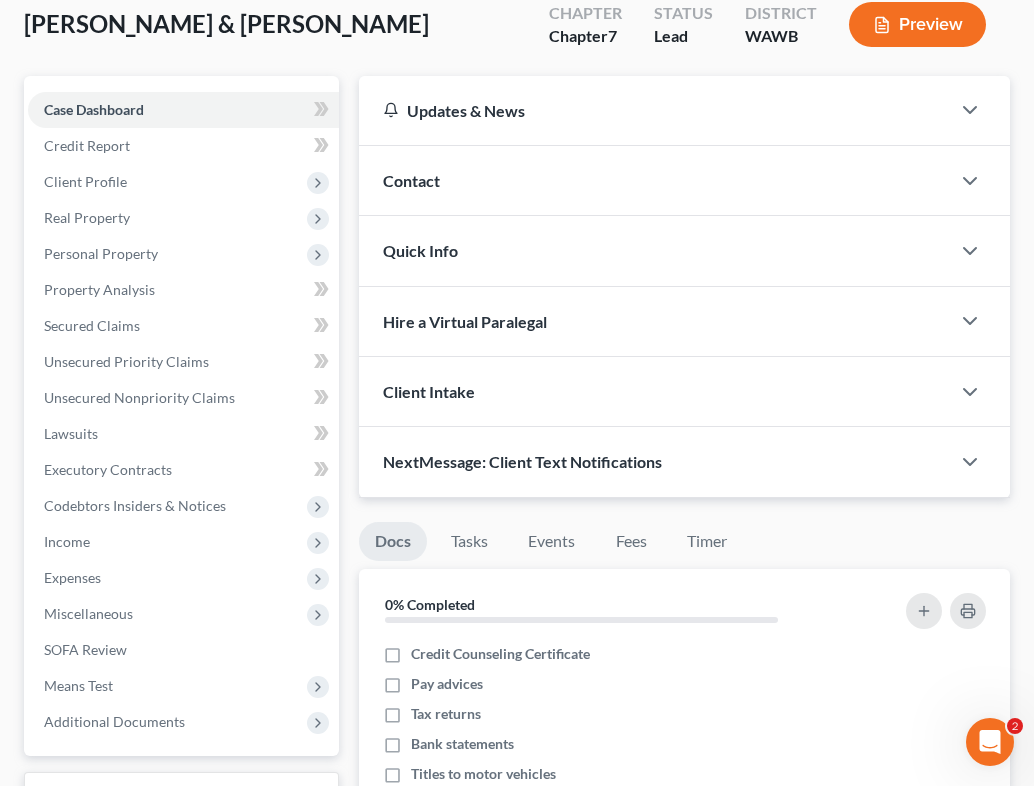 scroll, scrollTop: 0, scrollLeft: 0, axis: both 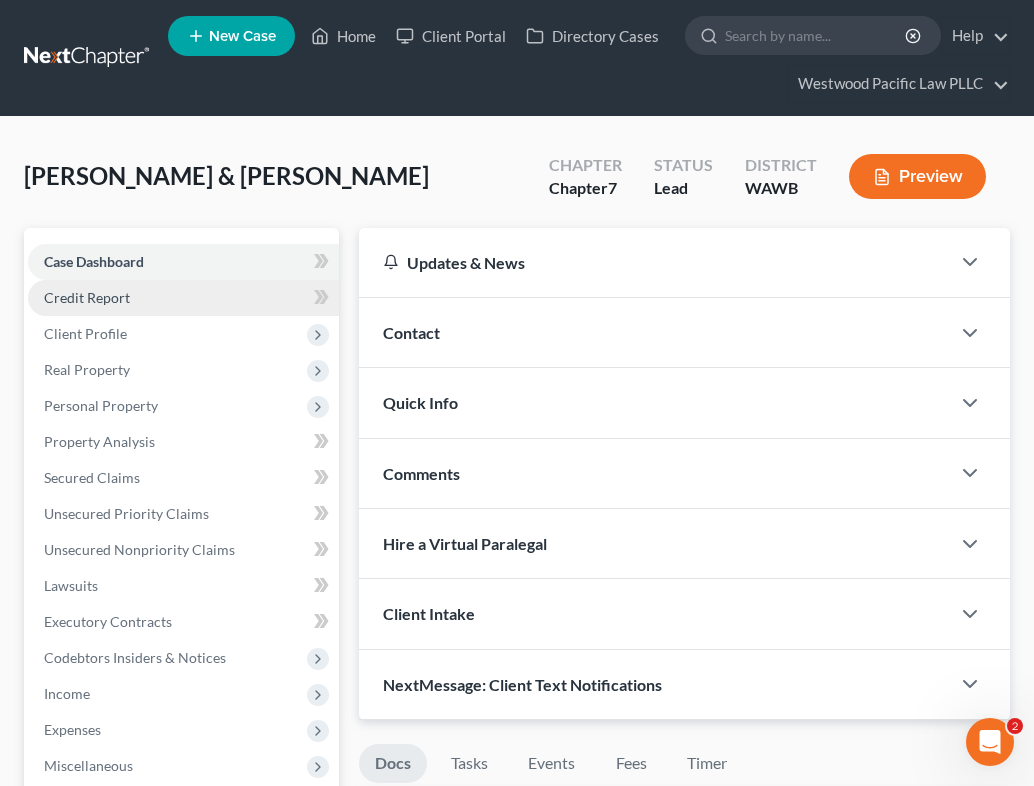 click on "Credit Report" at bounding box center (183, 298) 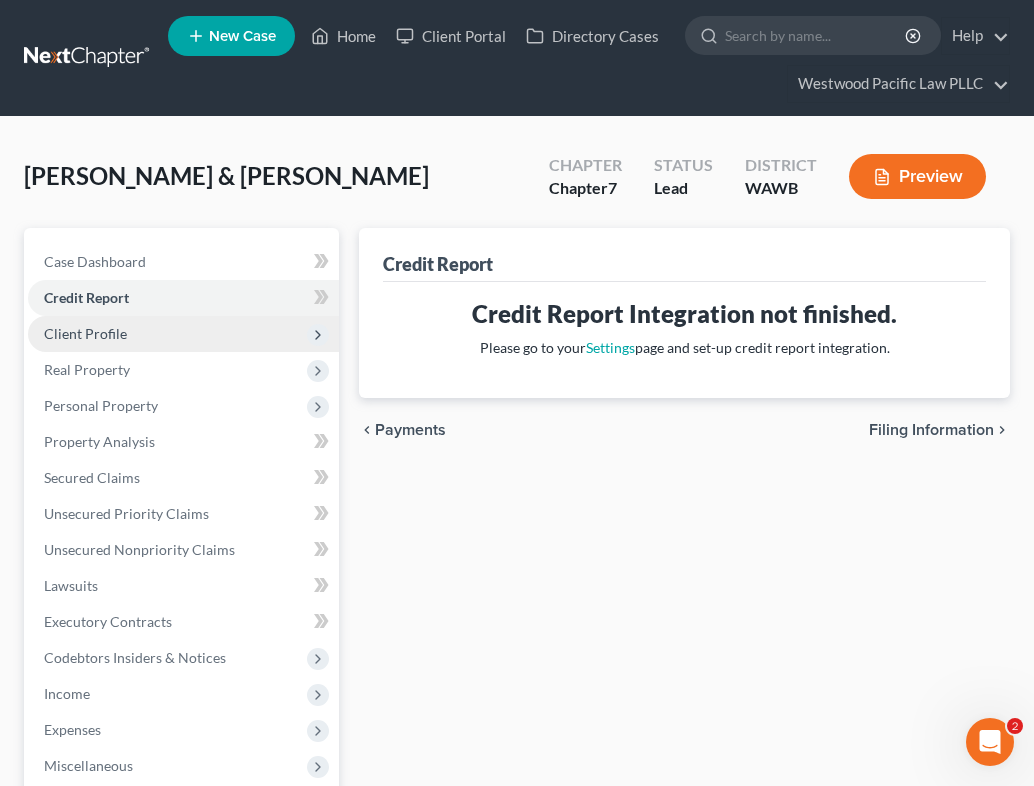 click on "Client Profile" at bounding box center (183, 334) 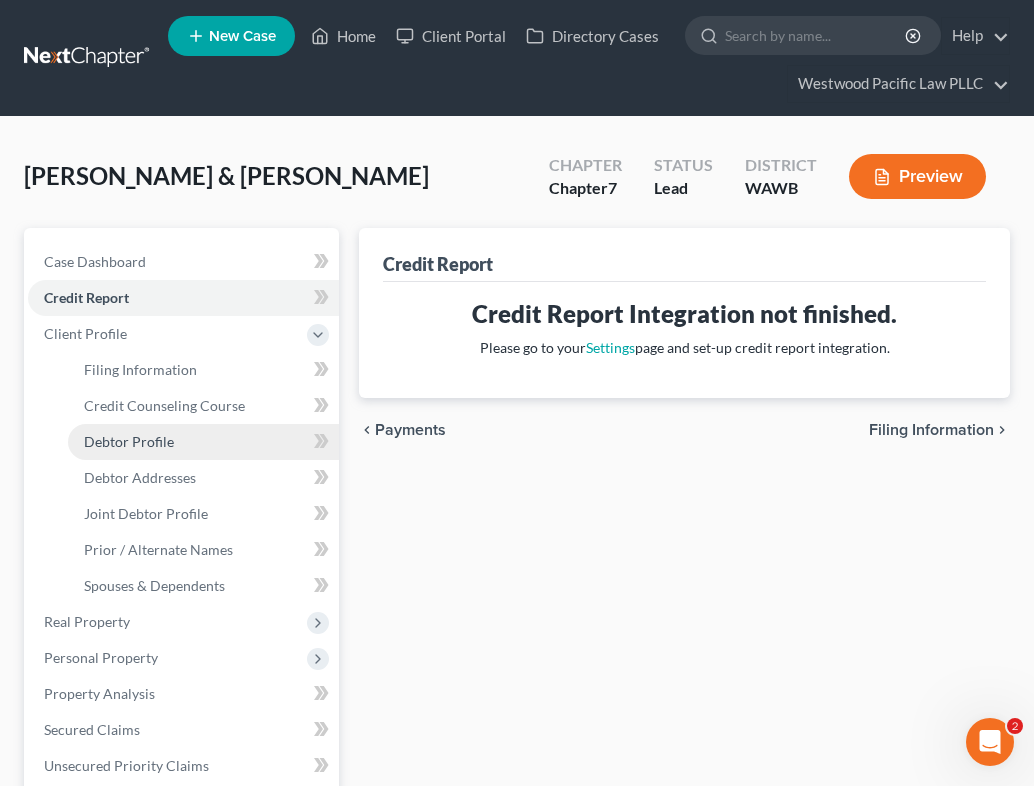click on "Debtor Profile" at bounding box center (203, 442) 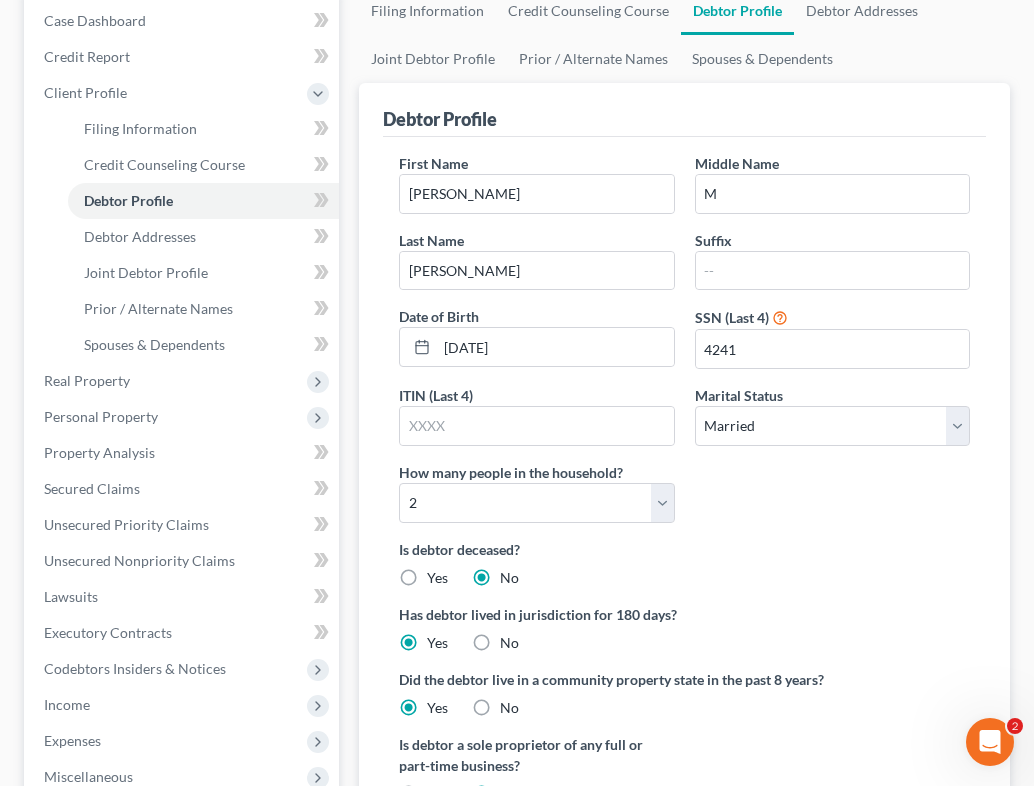 scroll, scrollTop: 236, scrollLeft: 0, axis: vertical 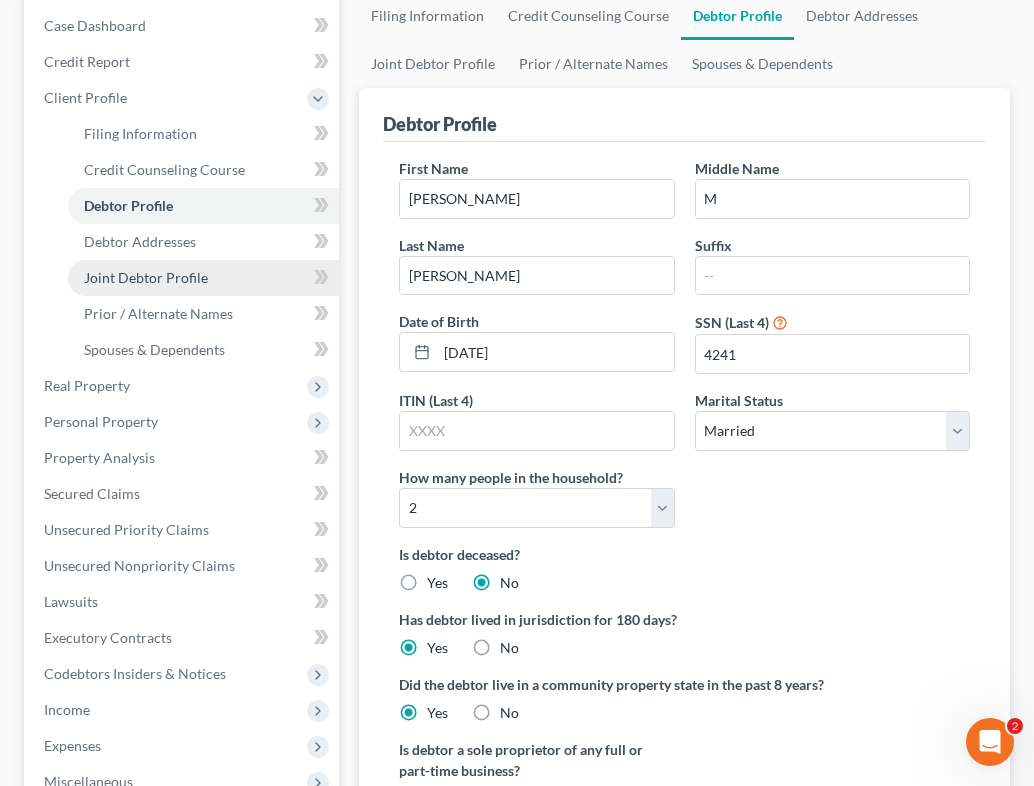 click on "Joint Debtor Profile" at bounding box center (146, 277) 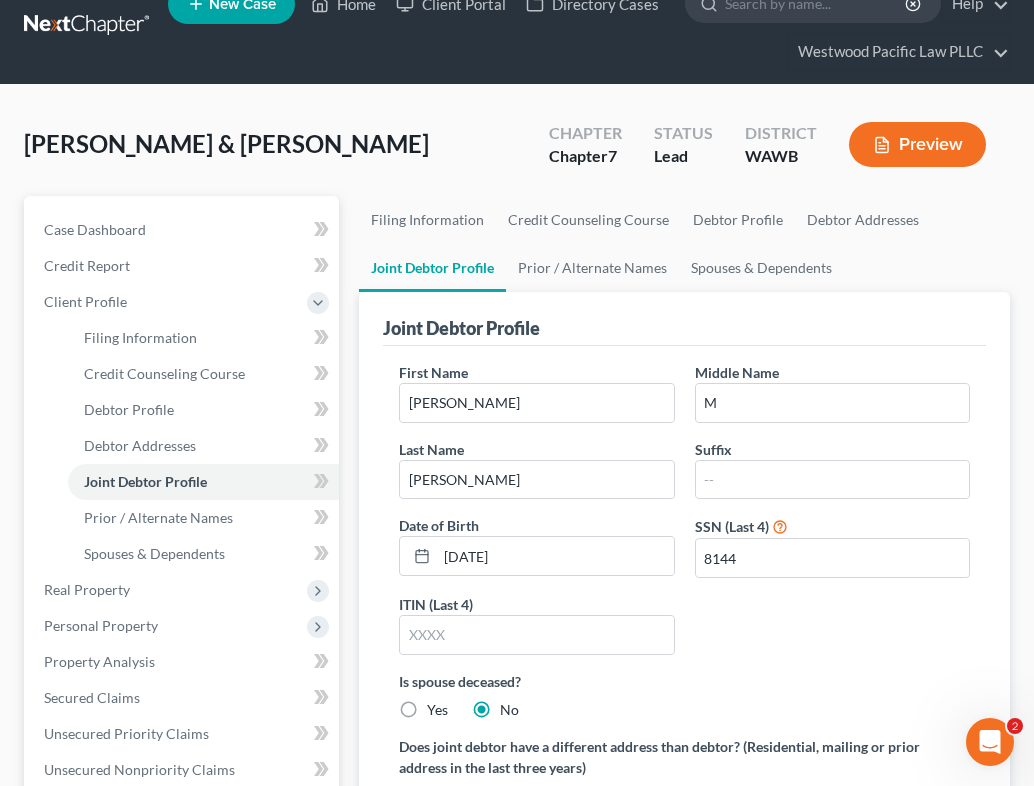 scroll, scrollTop: 30, scrollLeft: 0, axis: vertical 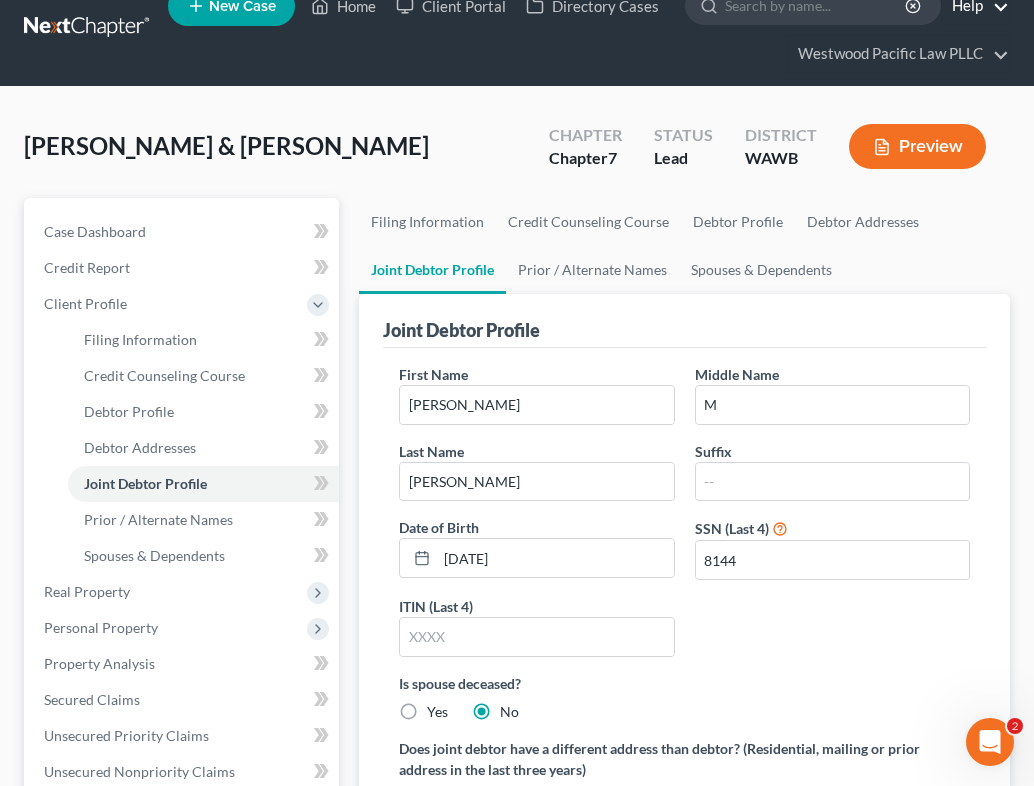 click on "Help" at bounding box center (975, 6) 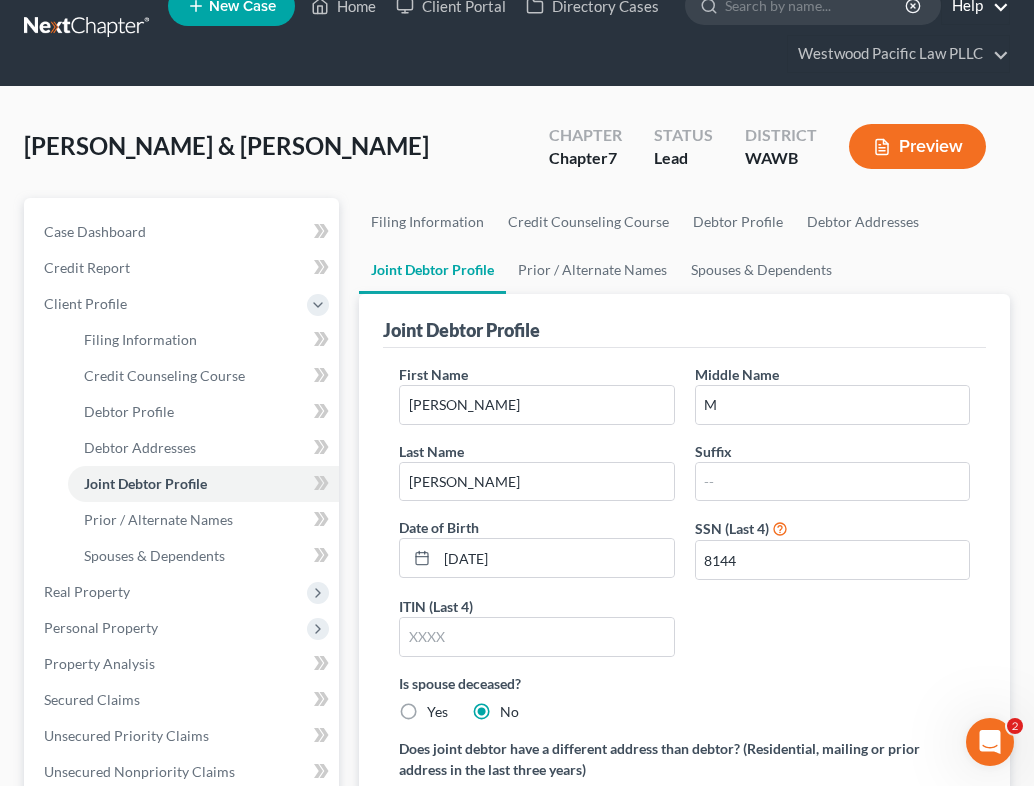 scroll, scrollTop: 18, scrollLeft: 0, axis: vertical 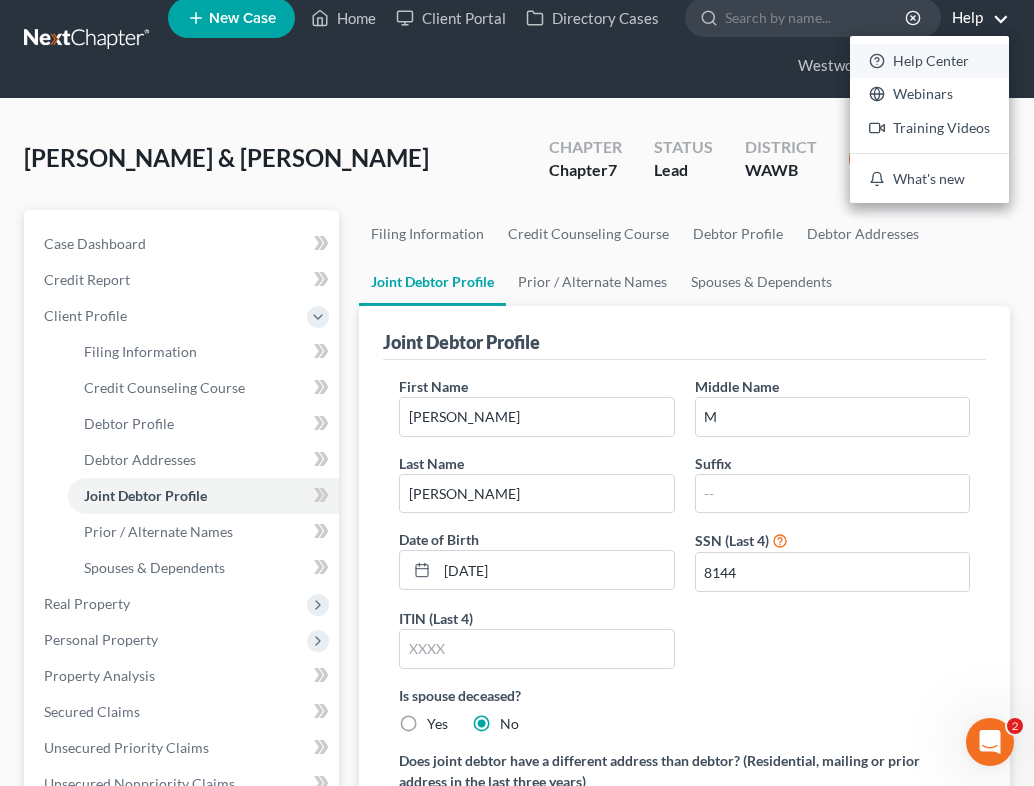 click on "Help Center" at bounding box center [929, 61] 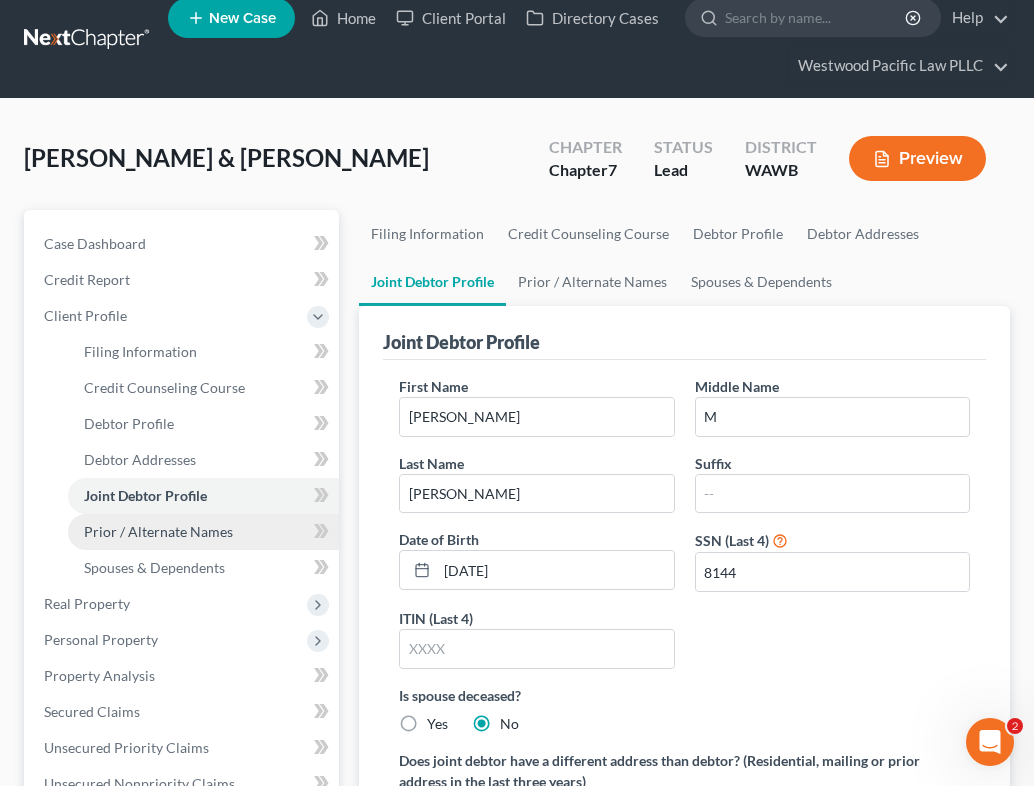 click on "Prior / Alternate Names" at bounding box center [158, 531] 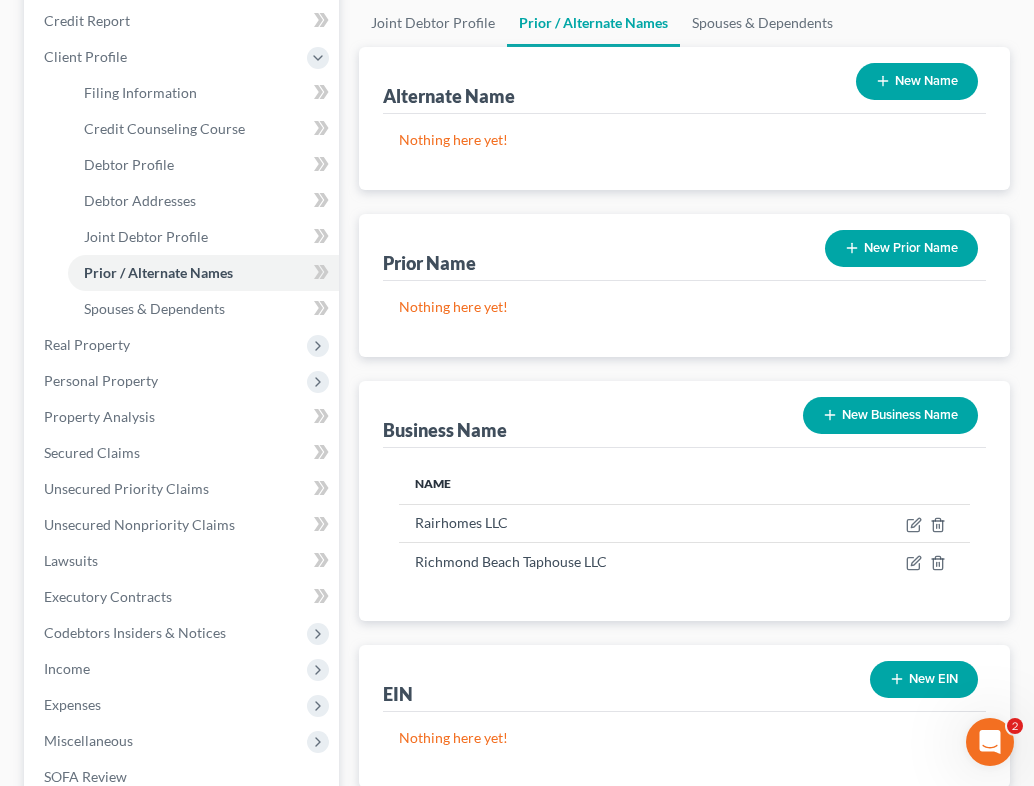 scroll, scrollTop: 280, scrollLeft: 0, axis: vertical 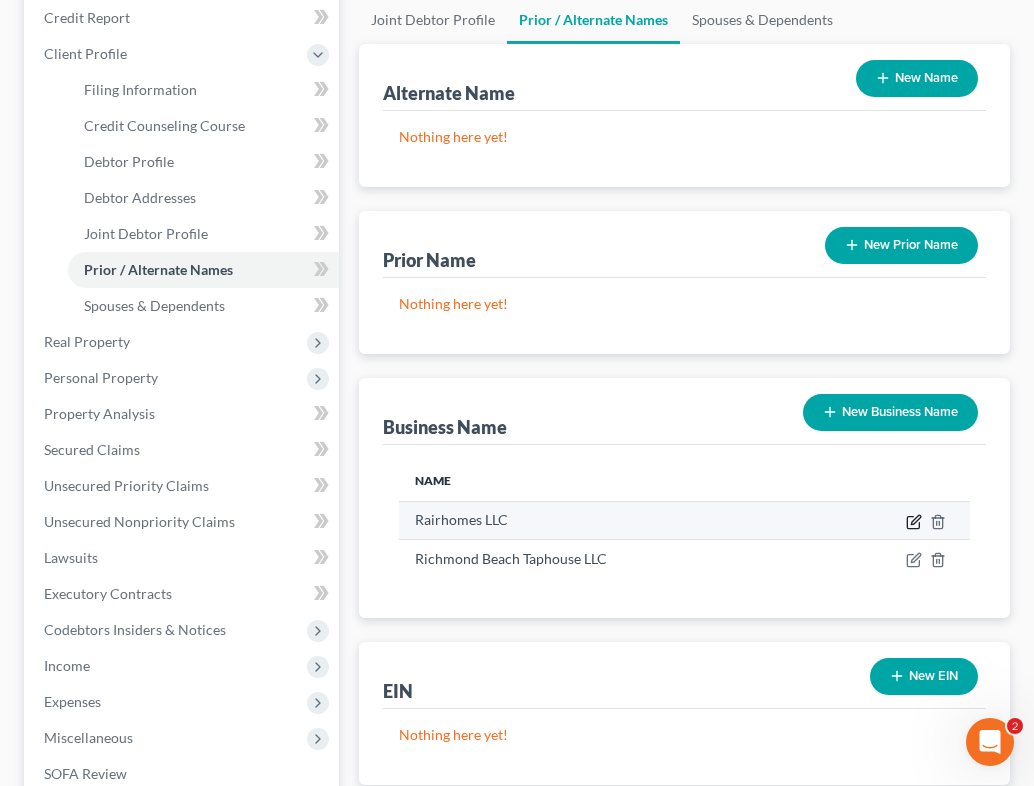 click 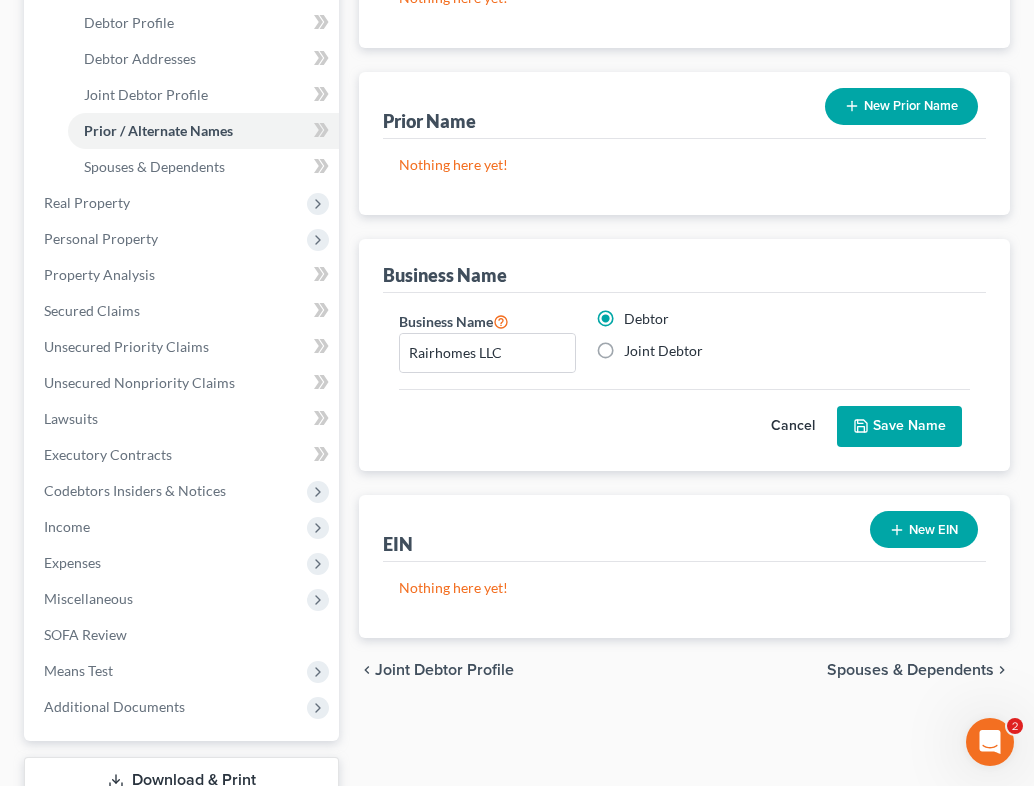 scroll, scrollTop: 441, scrollLeft: 0, axis: vertical 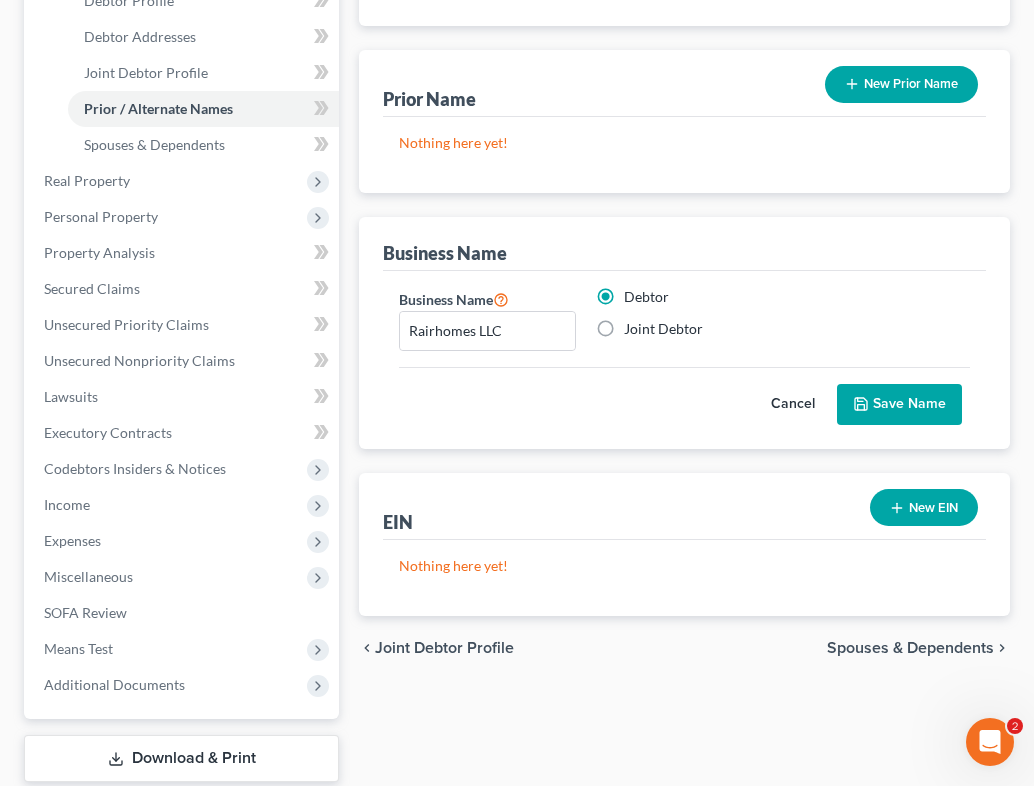 click on "New EIN" at bounding box center [924, 507] 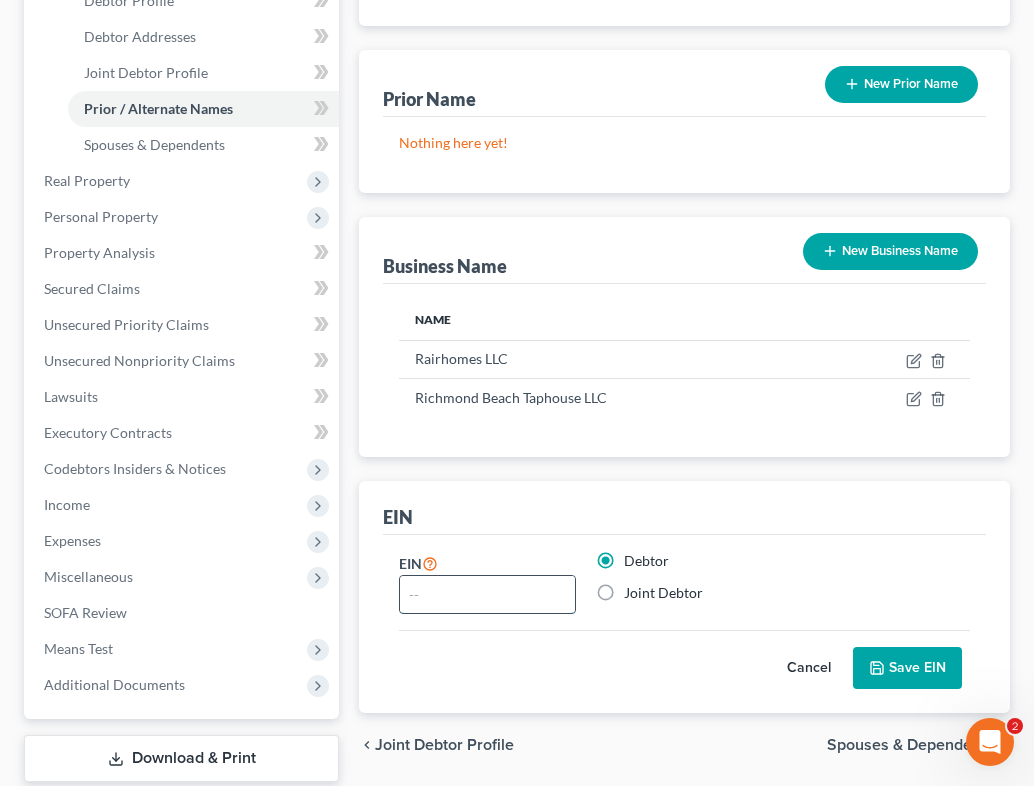 click at bounding box center (487, 595) 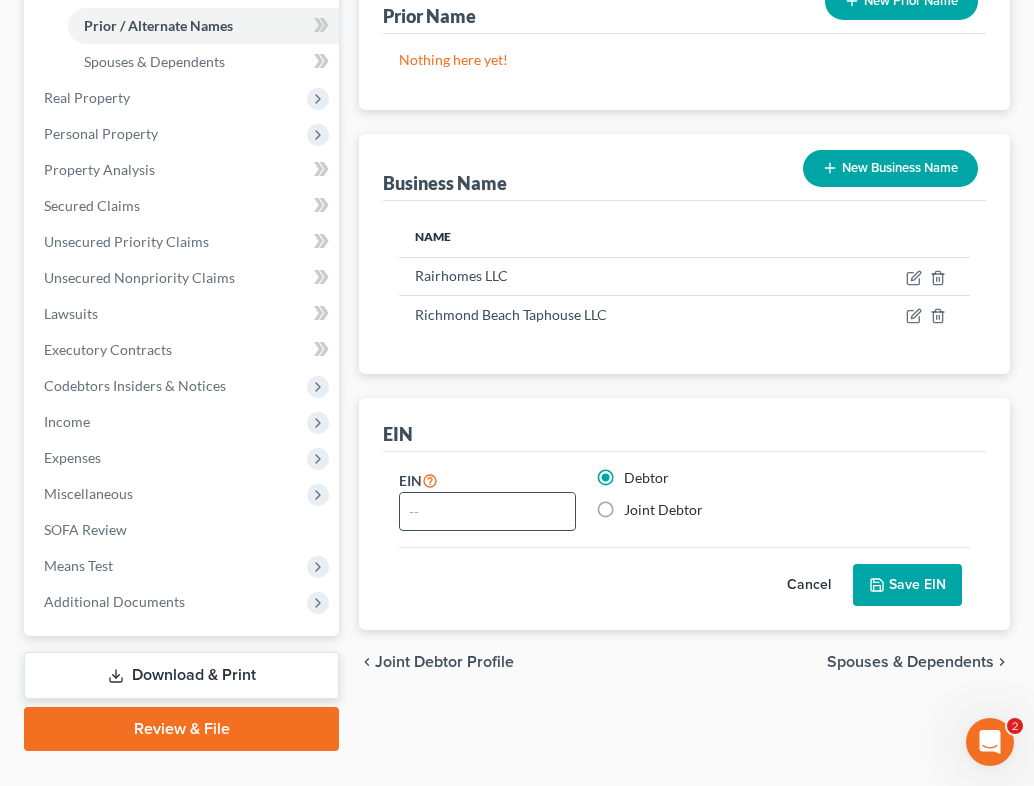 scroll, scrollTop: 526, scrollLeft: 0, axis: vertical 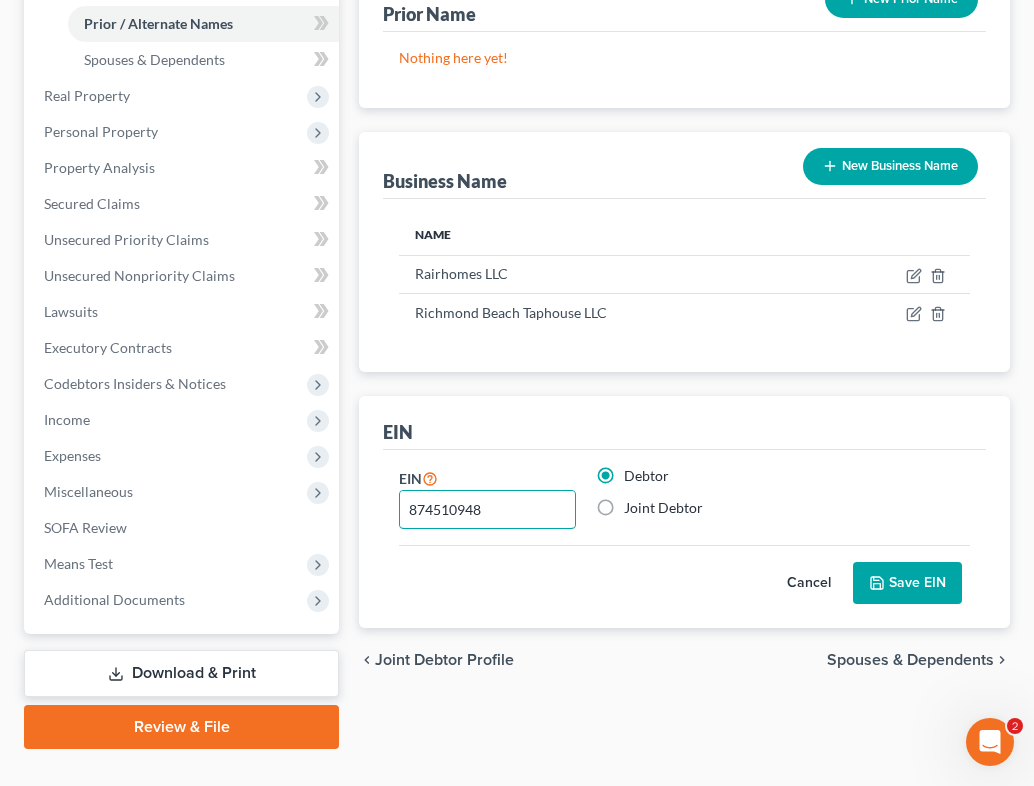type on "874510948" 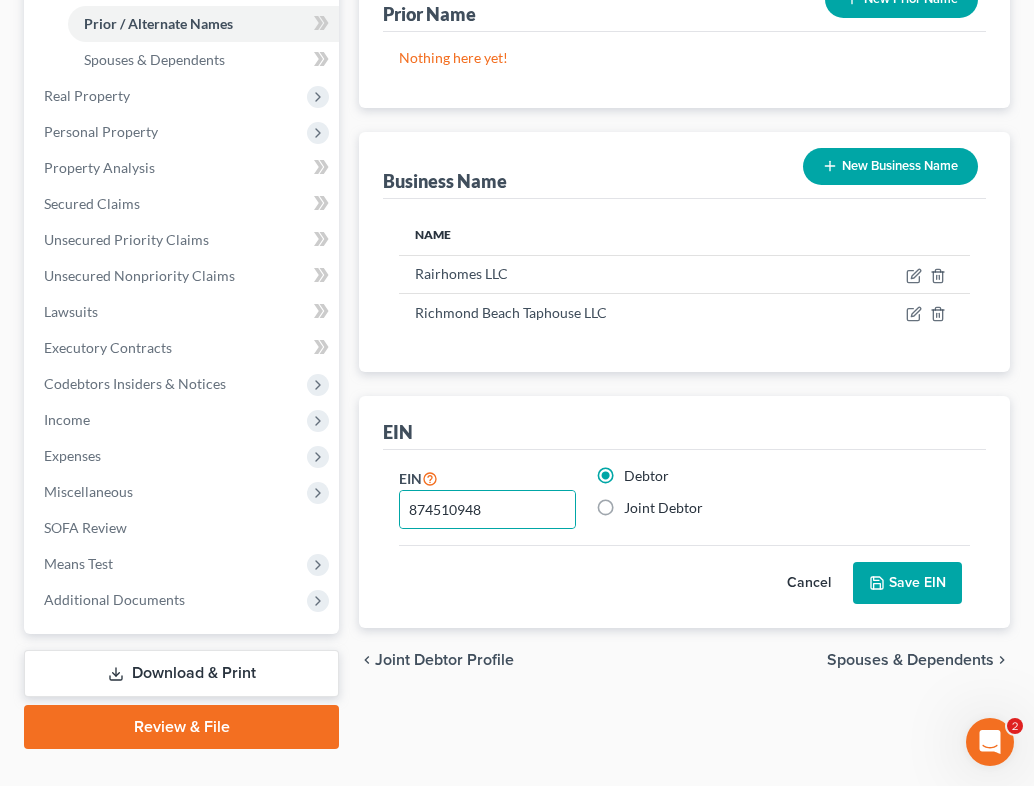 click 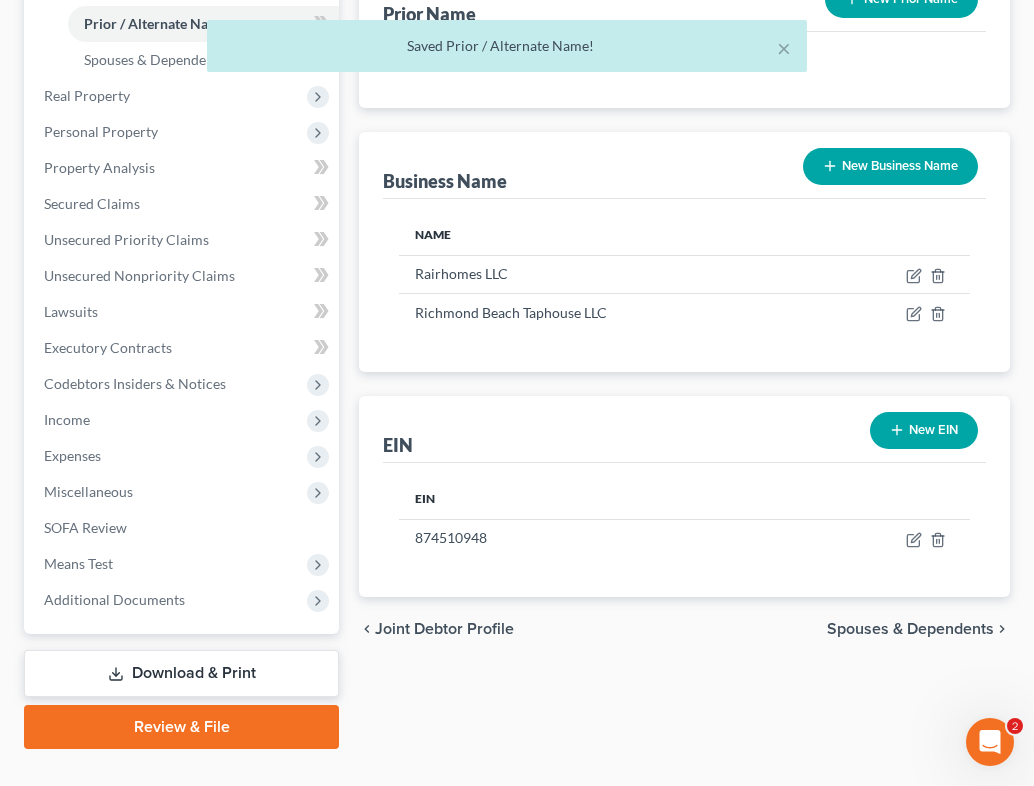click on "New EIN" at bounding box center [924, 430] 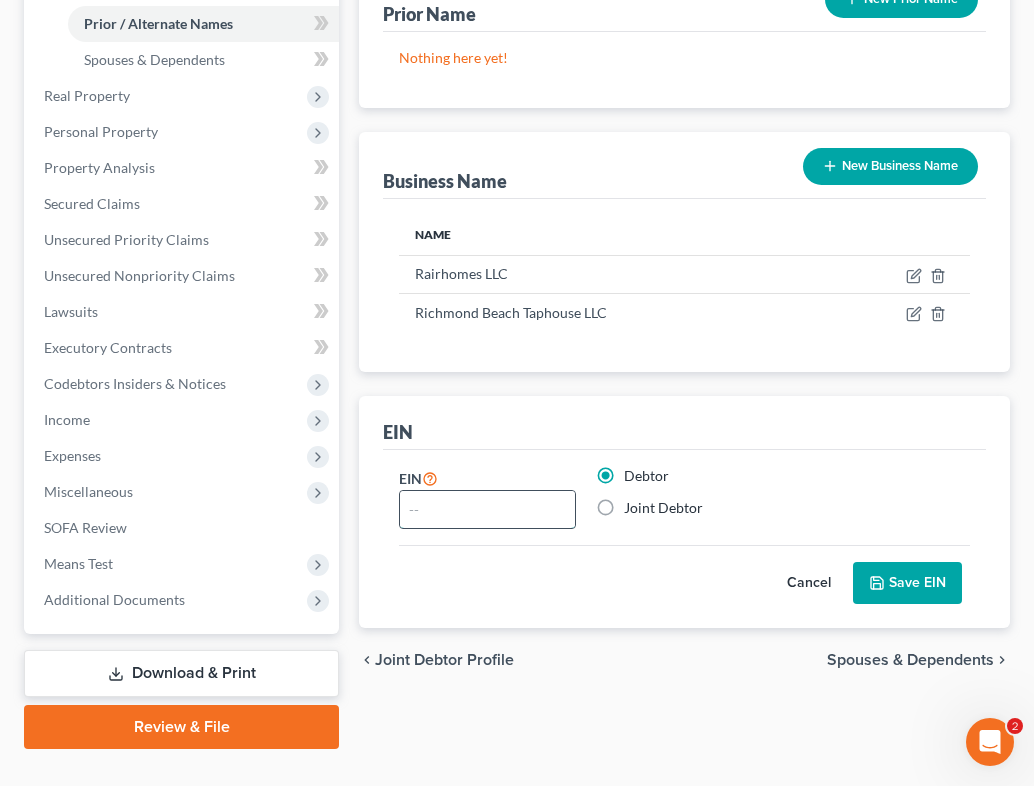 click at bounding box center [487, 510] 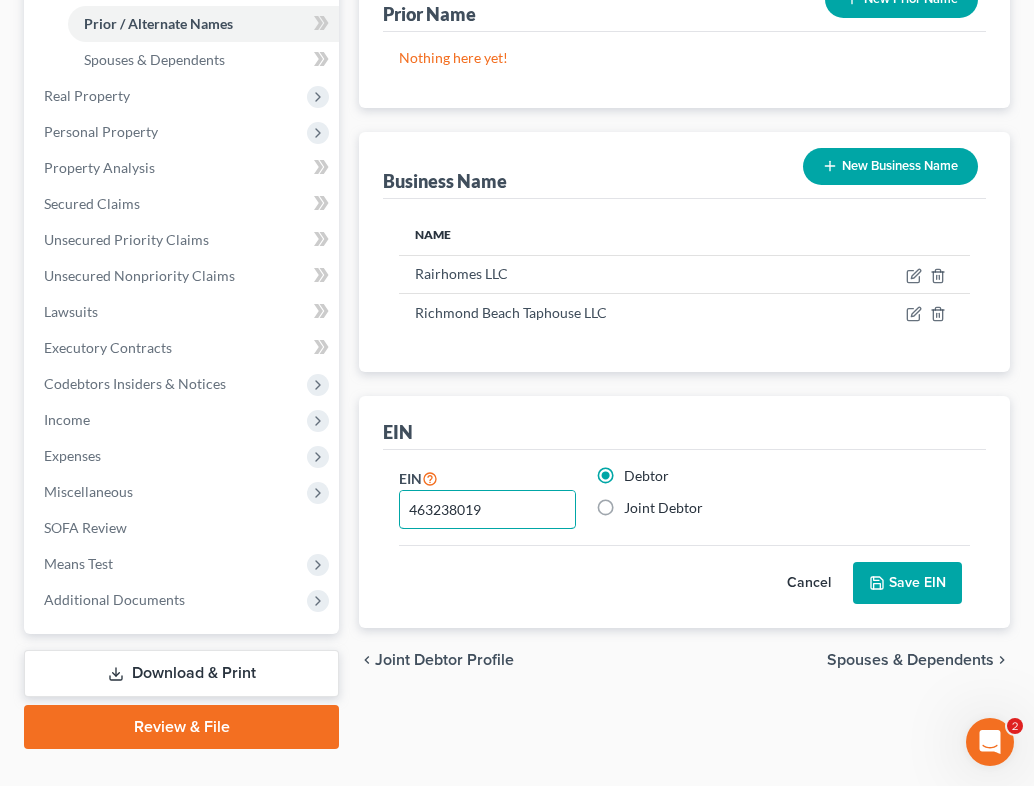 type on "463238019" 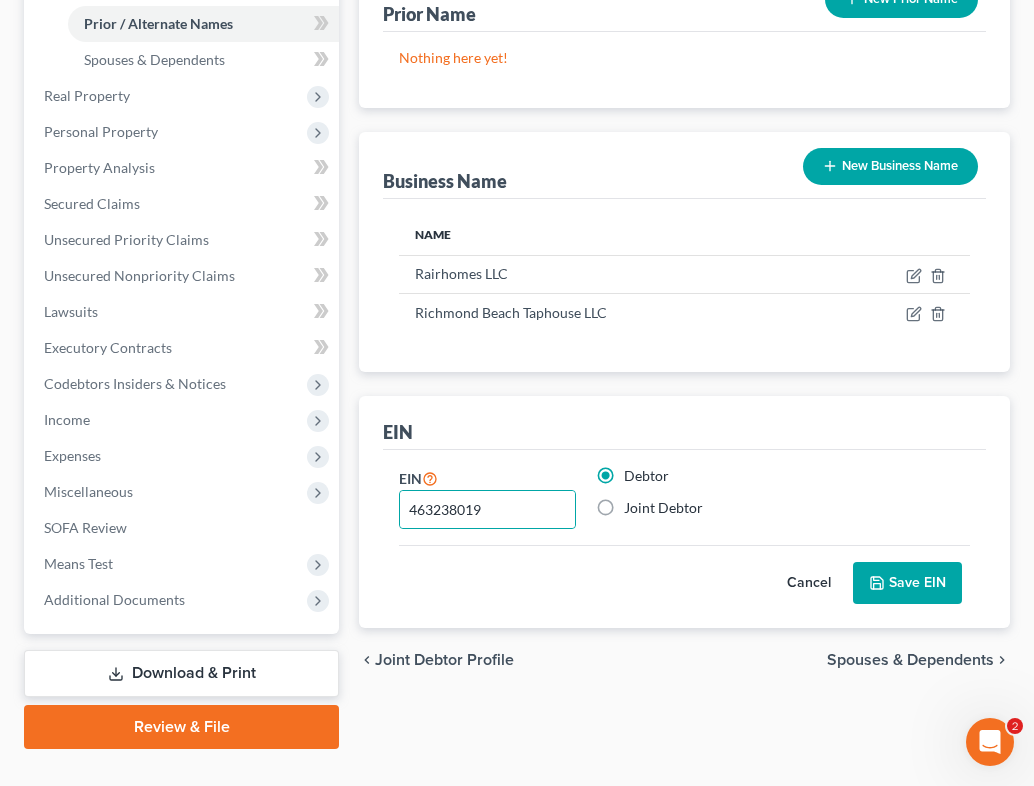 click 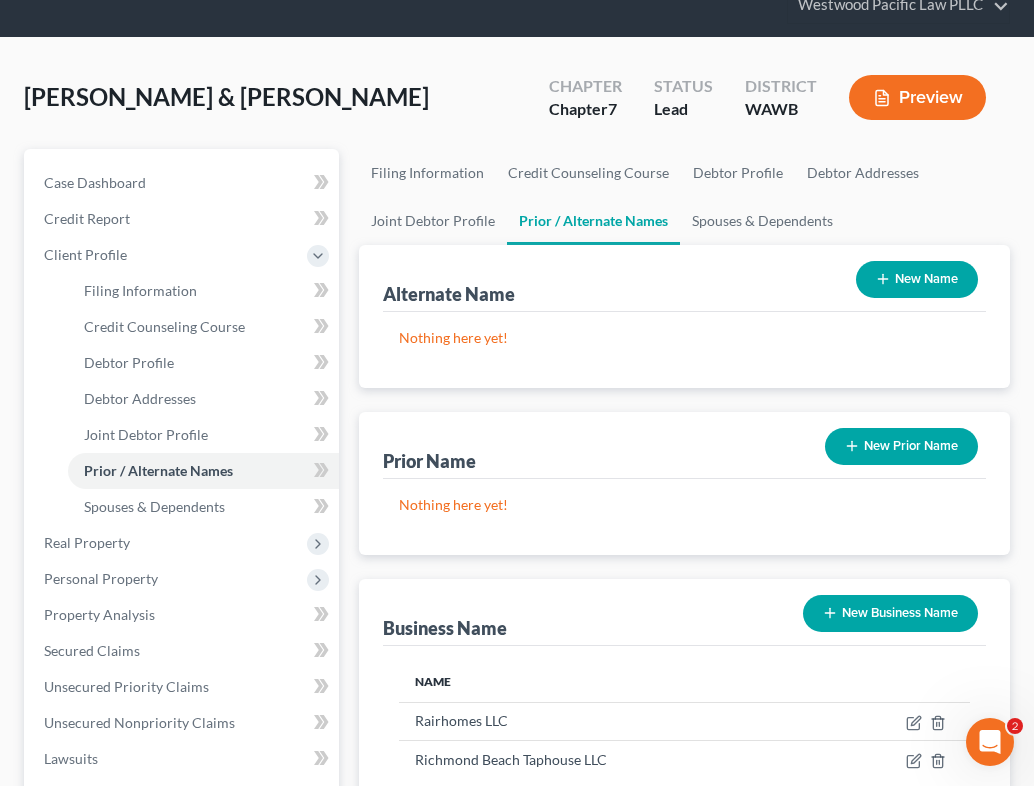 scroll, scrollTop: 75, scrollLeft: 0, axis: vertical 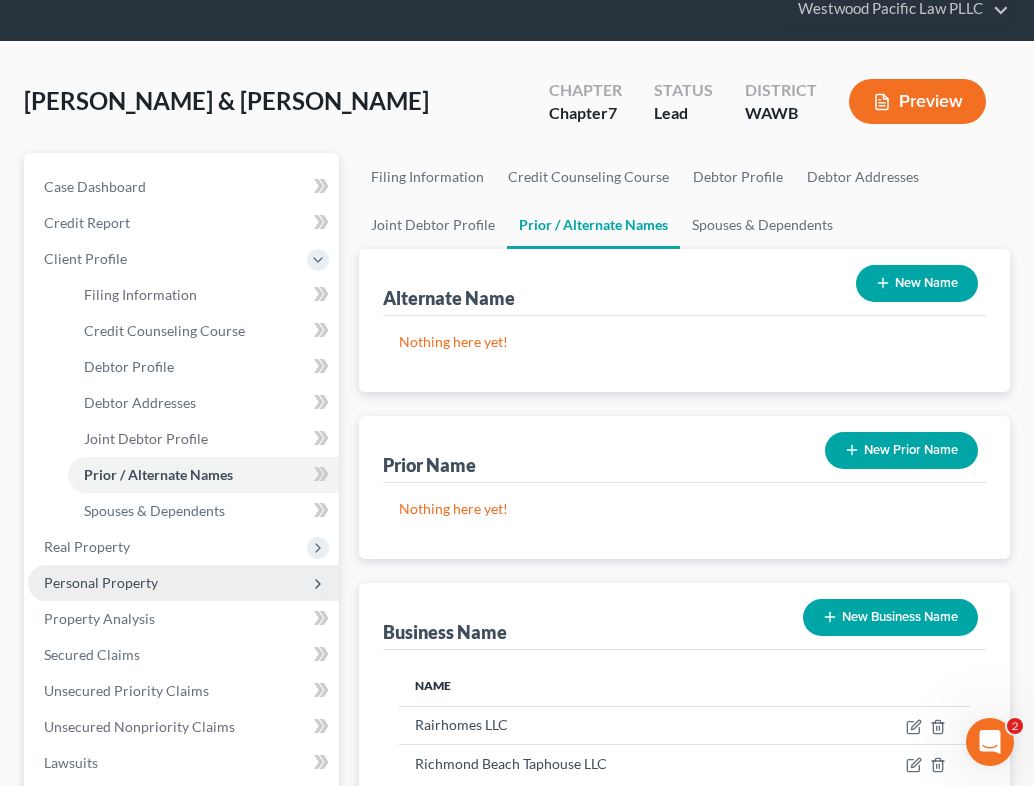 click on "Personal Property" at bounding box center [183, 583] 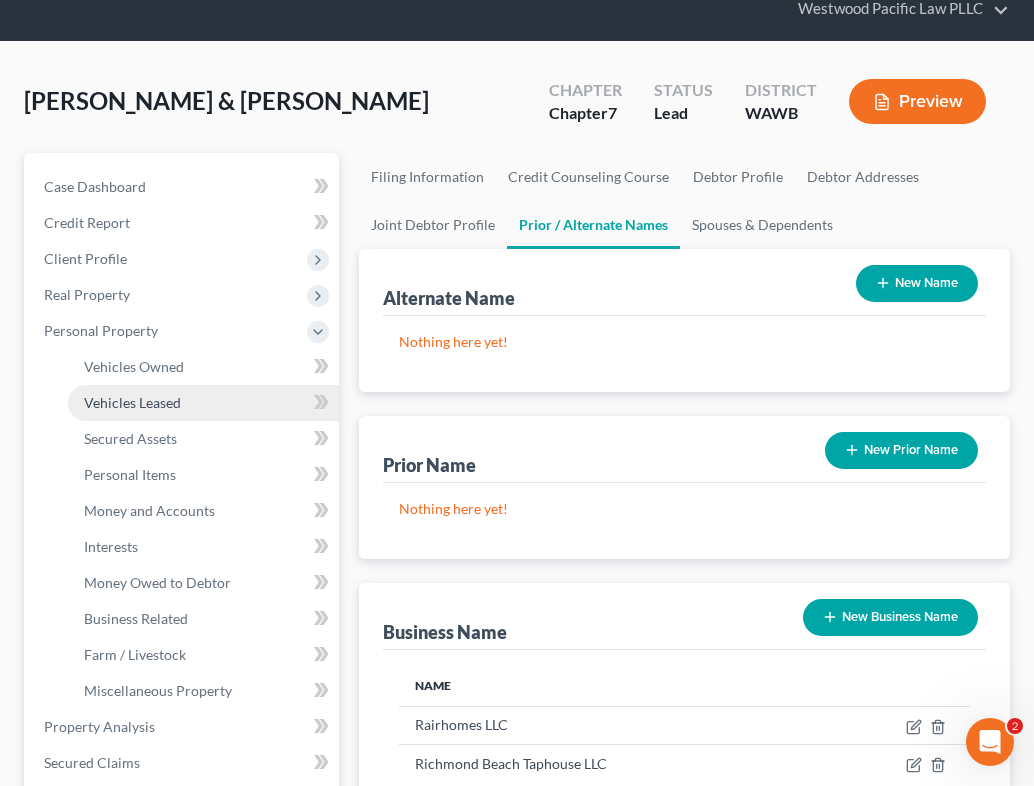 click on "Vehicles Leased" at bounding box center [203, 403] 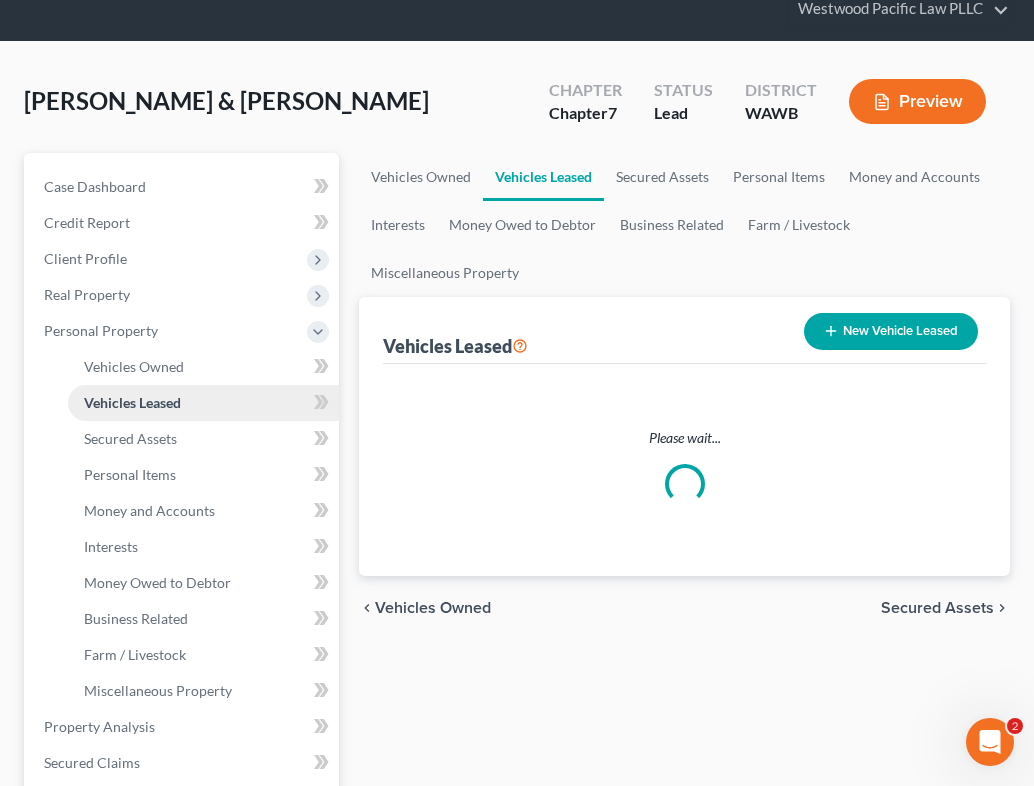 scroll, scrollTop: 0, scrollLeft: 0, axis: both 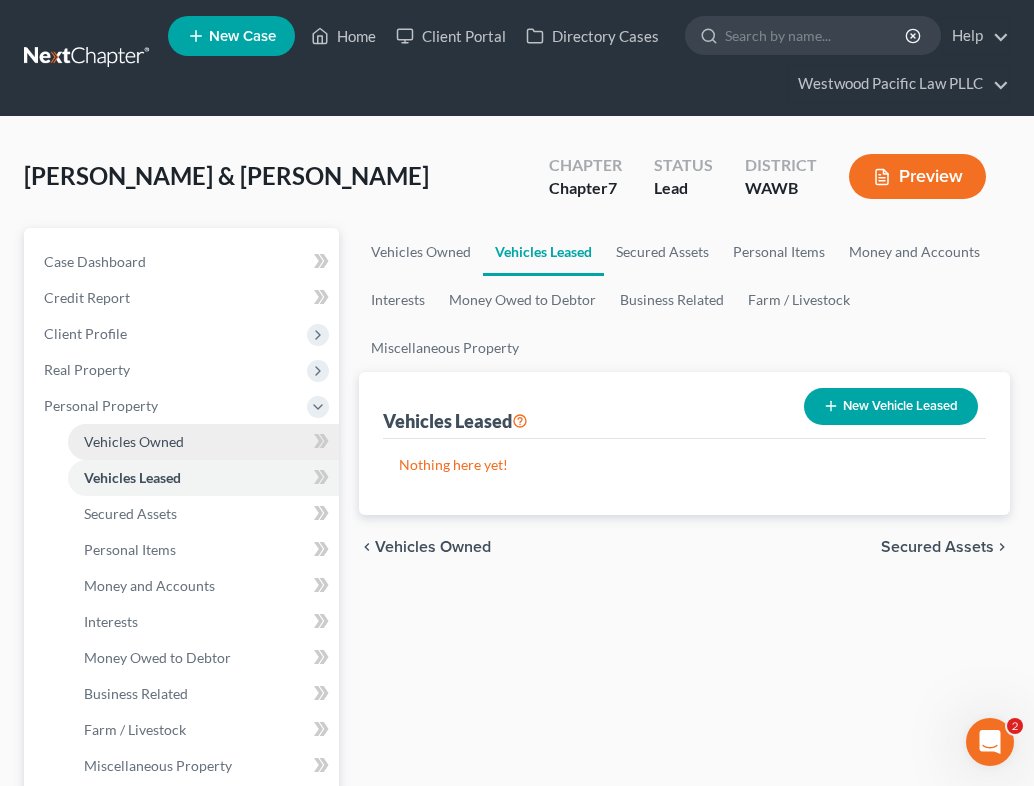 click on "Vehicles Owned" at bounding box center [203, 442] 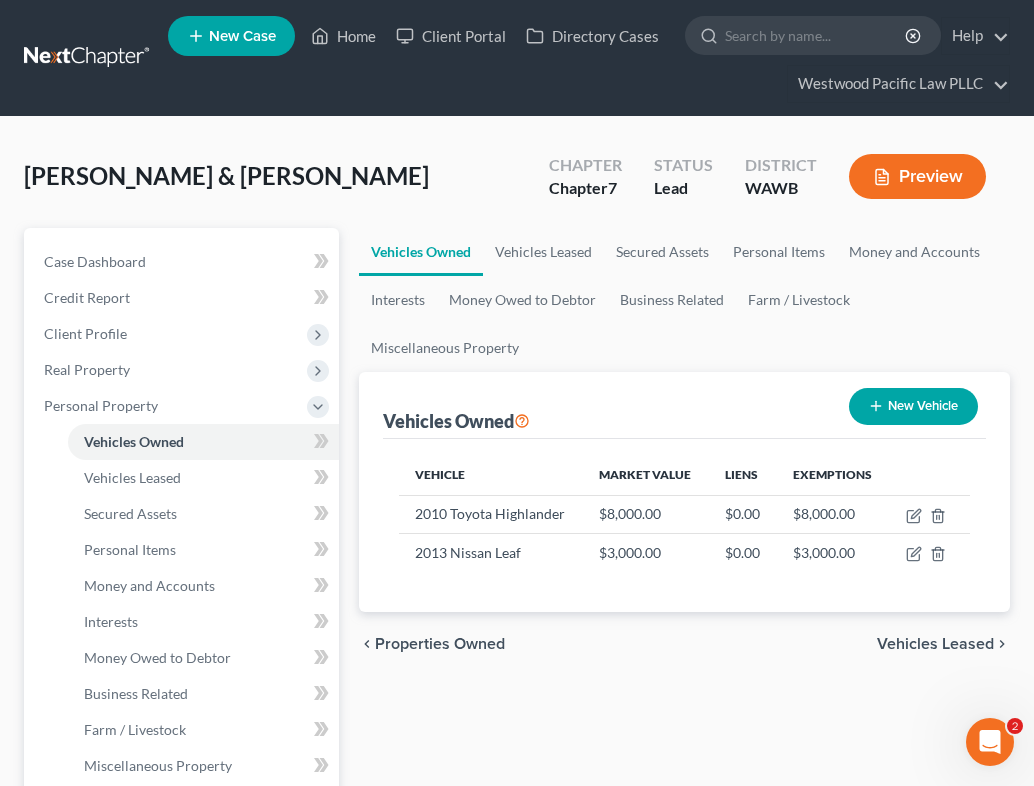 scroll, scrollTop: 120, scrollLeft: 0, axis: vertical 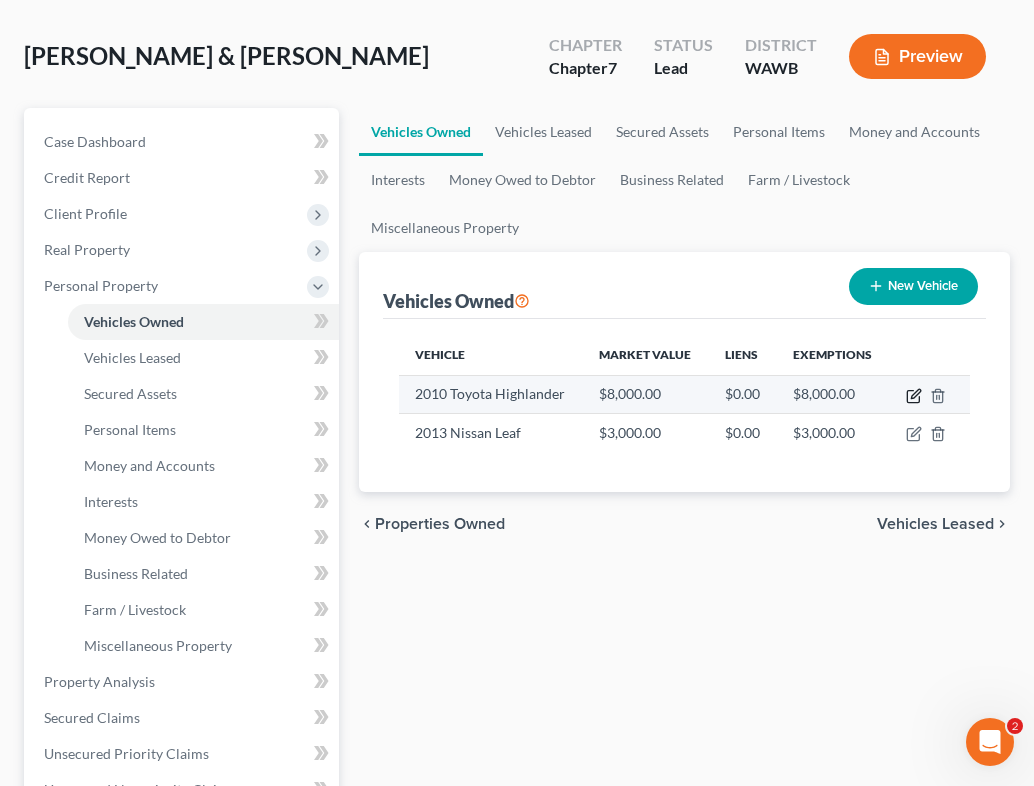 click 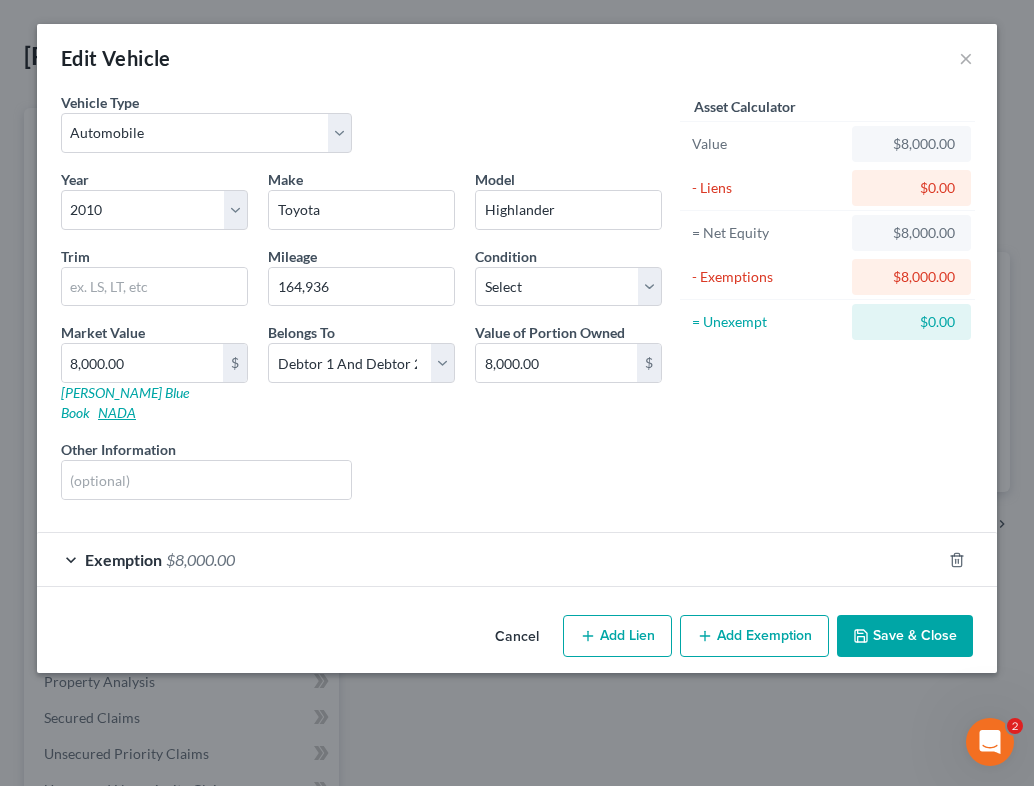 click on "NADA" at bounding box center [117, 412] 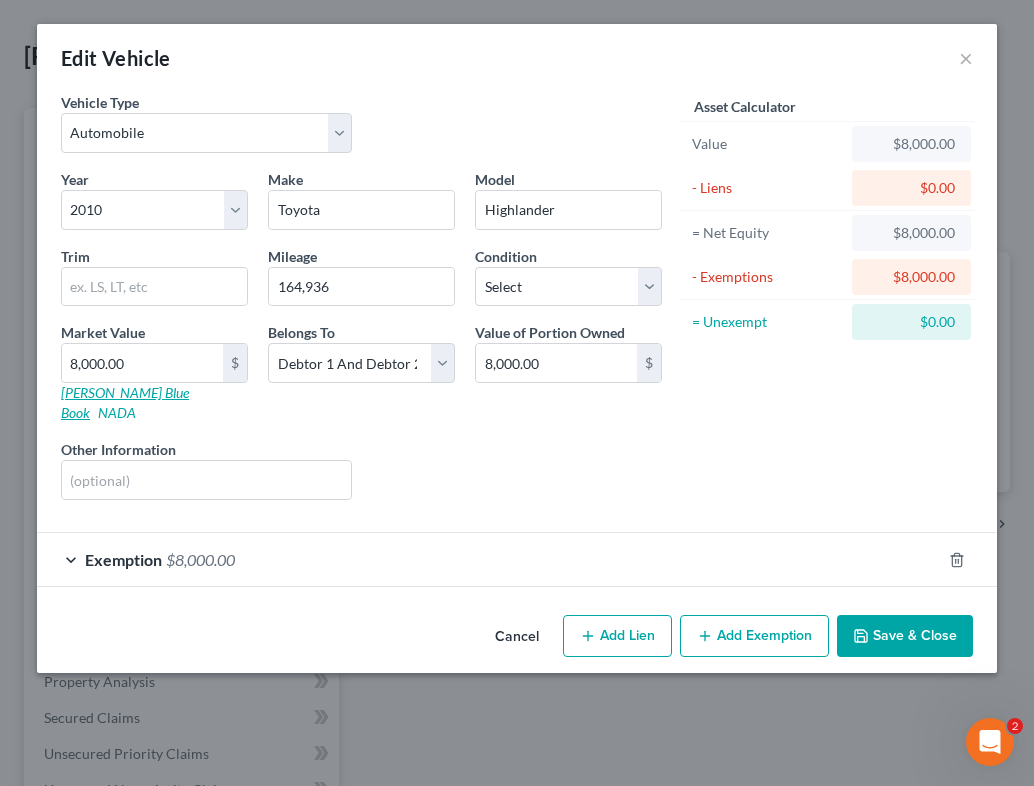 click on "[PERSON_NAME] Blue Book" at bounding box center [125, 402] 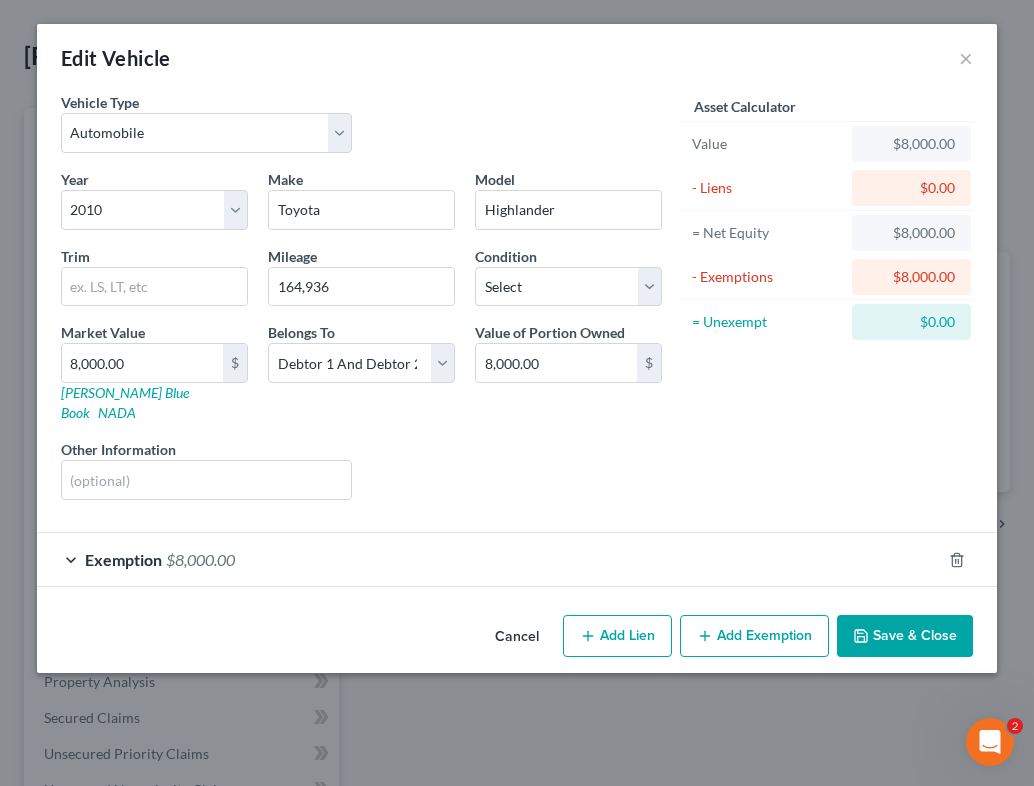 click on "Edit Vehicle × Vehicle Type Select Automobile Truck Trailer Watercraft Aircraft Motor Home Atv Other Vehicle Year Select 2026 2025 2024 2023 2022 2021 2020 2019 2018 2017 2016 2015 2014 2013 2012 2011 2010 2009 2008 2007 2006 2005 2004 2003 2002 2001 2000 1999 1998 1997 1996 1995 1994 1993 1992 1991 1990 1989 1988 1987 1986 1985 1984 1983 1982 1981 1980 1979 1978 1977 1976 1975 1974 1973 1972 1971 1970 1969 1968 1967 1966 1965 1964 1963 1962 1961 1960 1959 1958 1957 1956 1955 1954 1953 1952 1951 1950 1949 1948 1947 1946 1945 1944 1943 1942 1941 1940 1939 1938 1937 1936 1935 1934 1933 1932 1931 1930 1929 1928 1927 1926 1925 1924 1923 1922 1921 1920 1919 1918 1917 1916 1915 1914 1913 1912 1911 1910 1909 1908 1907 1906 1905 1904 1903 1902 1901
Make
*
Toyota Model Highlander Trim Mileage 164,936 Condition Select Excellent Very Good Good Fair Poor Market Value 8,000.00 $ [PERSON_NAME] Blue Book NADA
Belongs To
*
Select Debtor 1 Only Debtor 2 Only Debtor 1 And Debtor 2 Only 8,000.00 $" at bounding box center [517, 393] 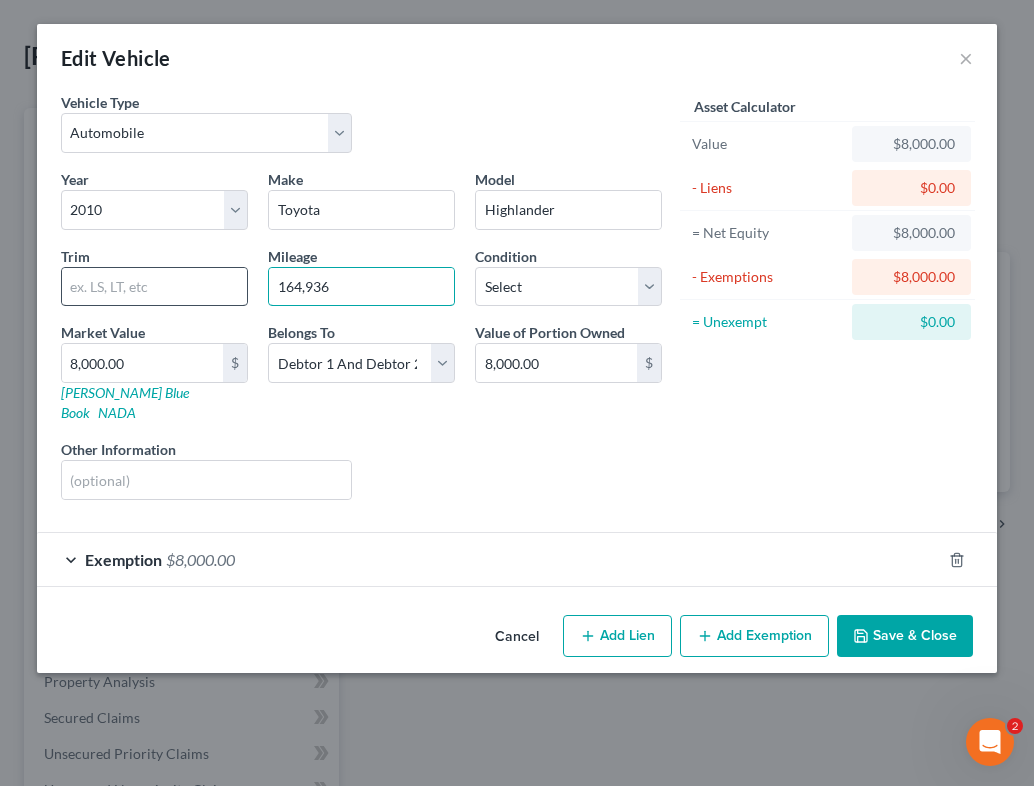 drag, startPoint x: 364, startPoint y: 289, endPoint x: 226, endPoint y: 283, distance: 138.13037 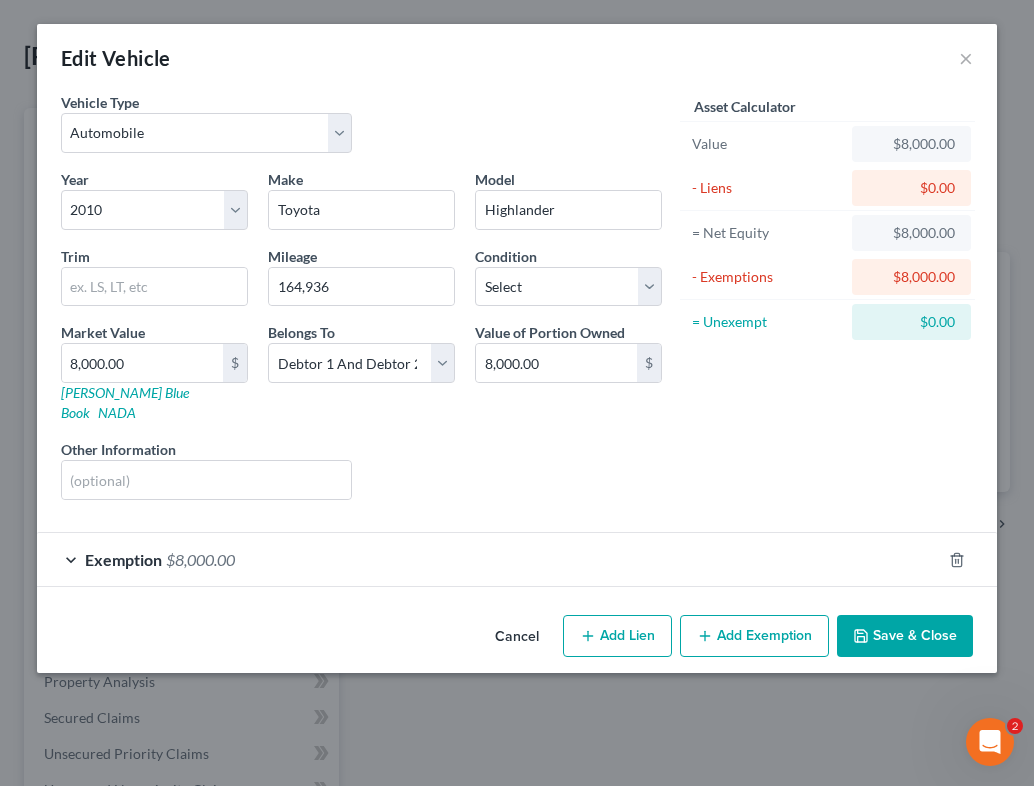 click on "Liens
Select" at bounding box center (517, 469) 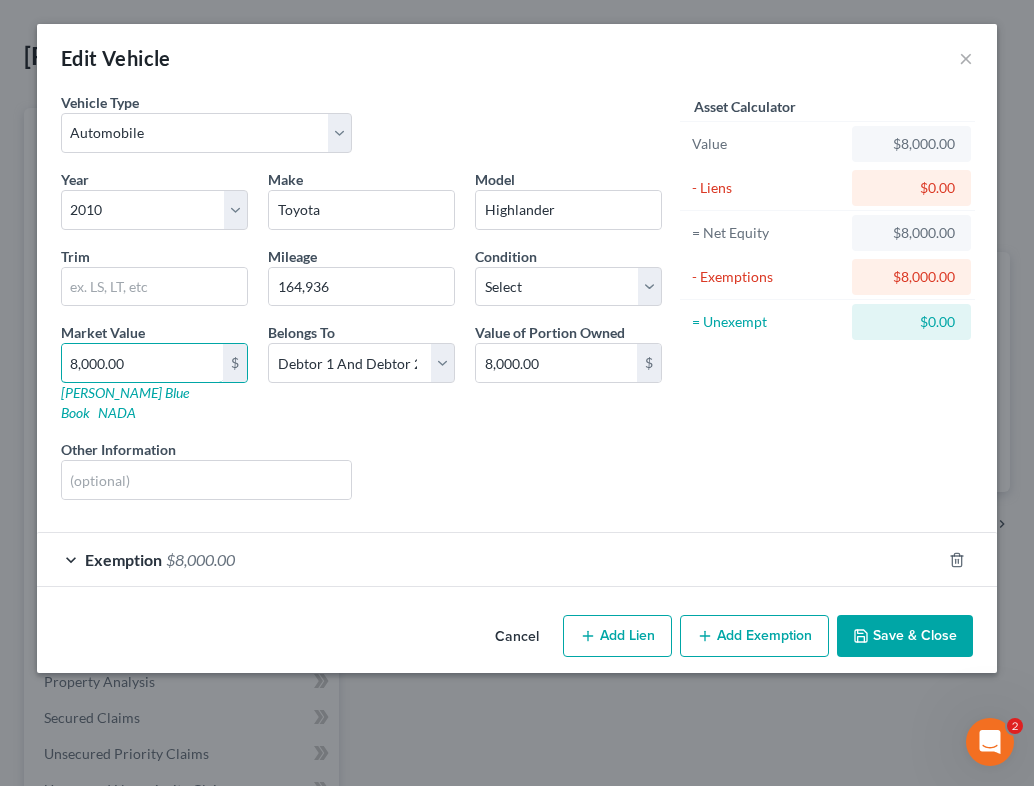 drag, startPoint x: 171, startPoint y: 371, endPoint x: 5, endPoint y: 367, distance: 166.04819 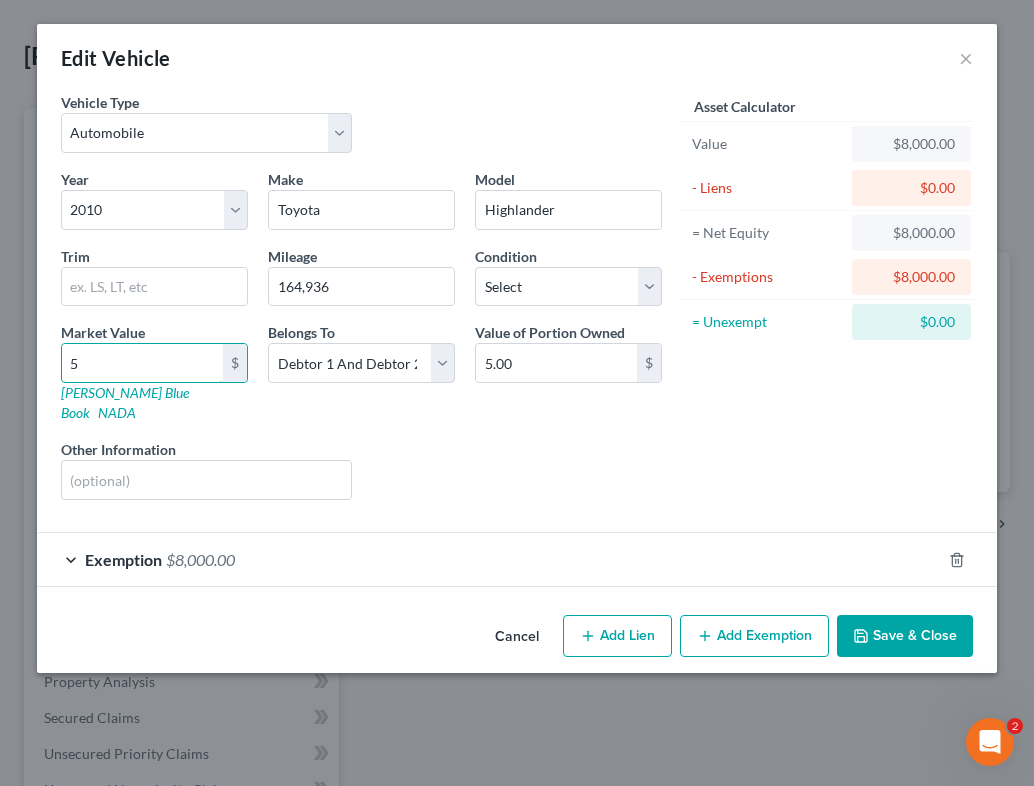 type on "56" 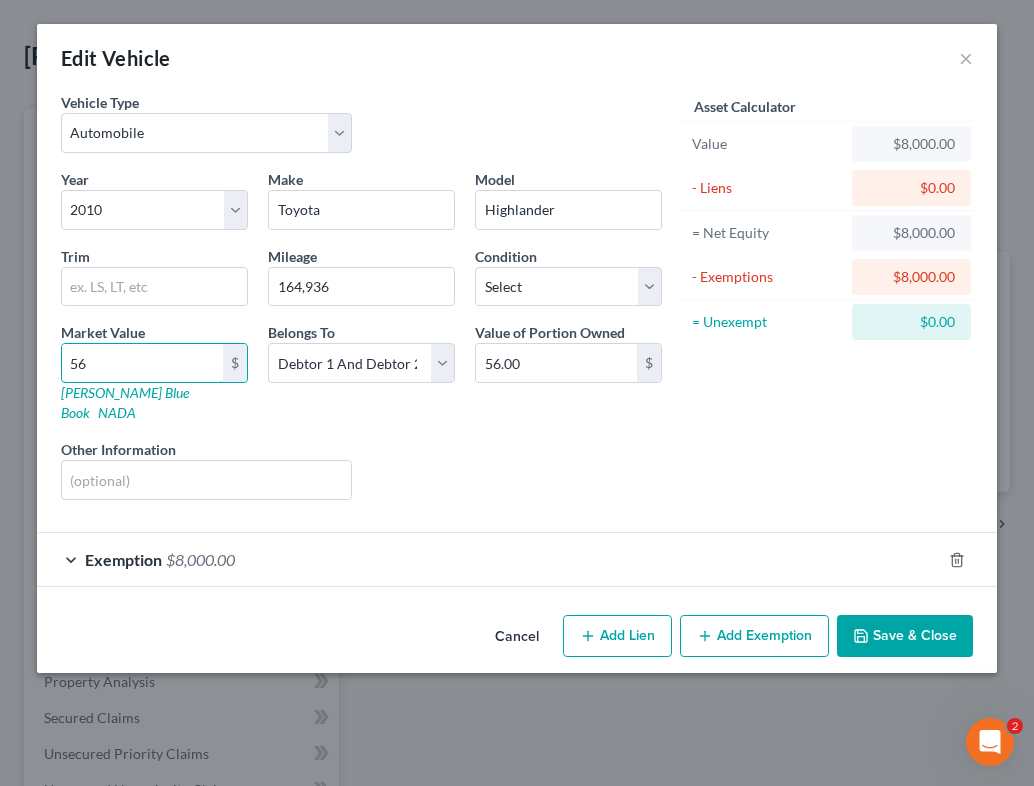 type on "568" 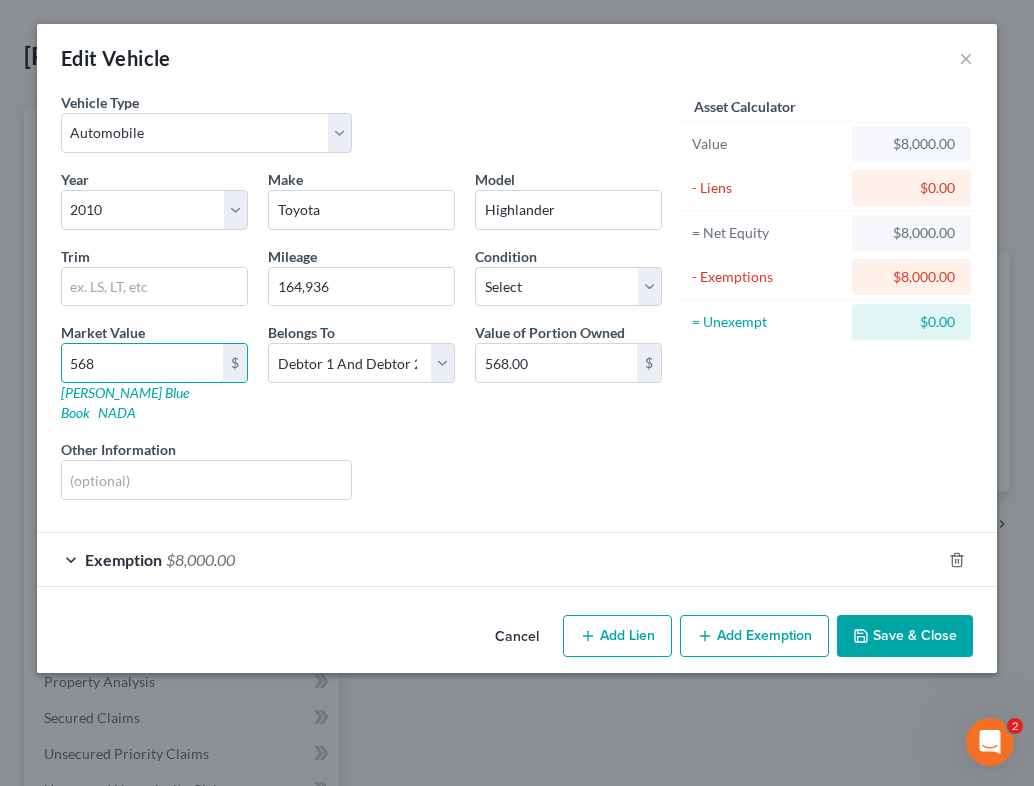type on "5688" 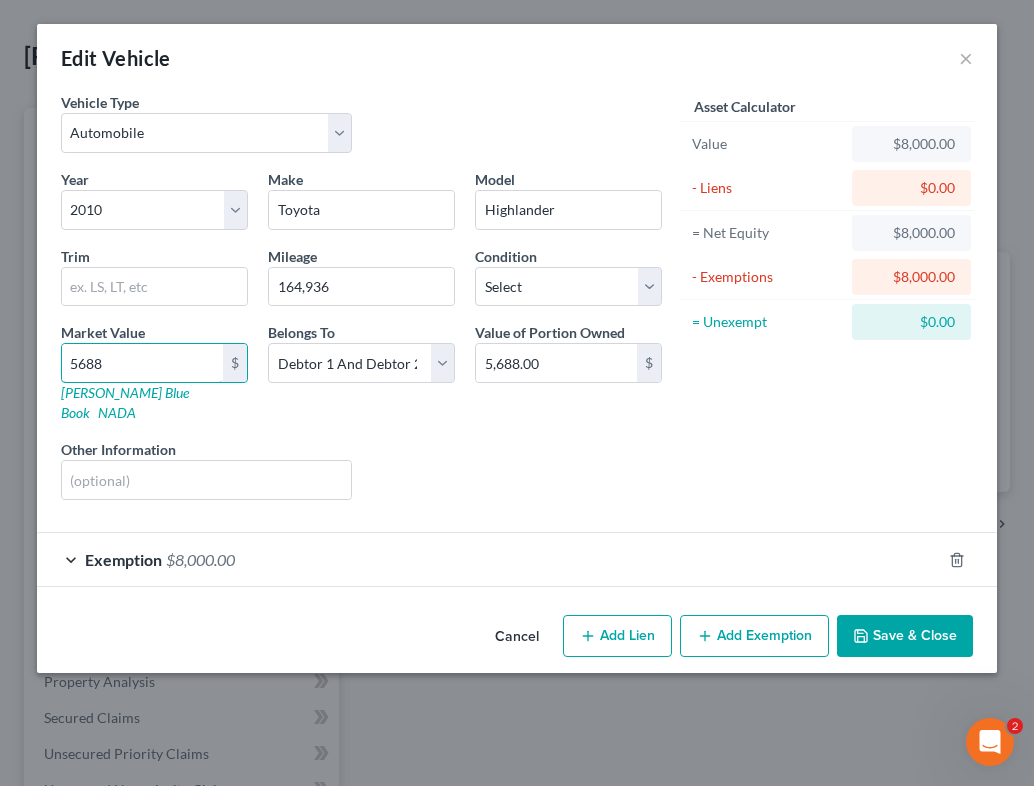 type on "5,688" 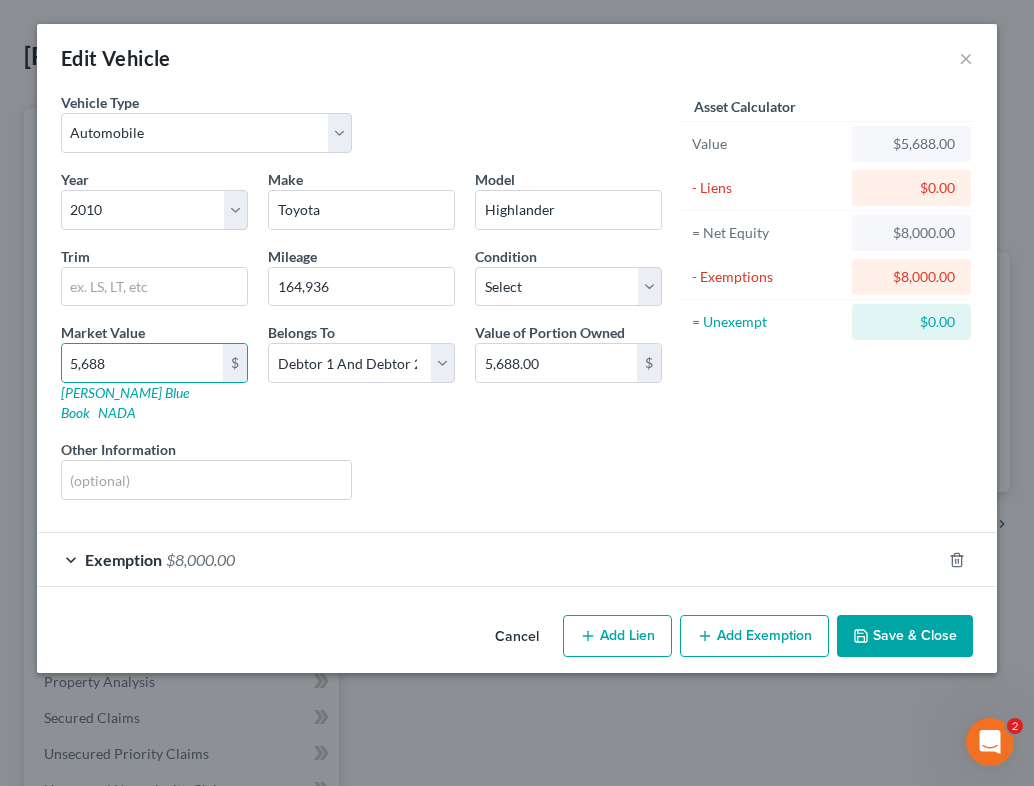 click on "Exemption $8,000.00" at bounding box center (489, 559) 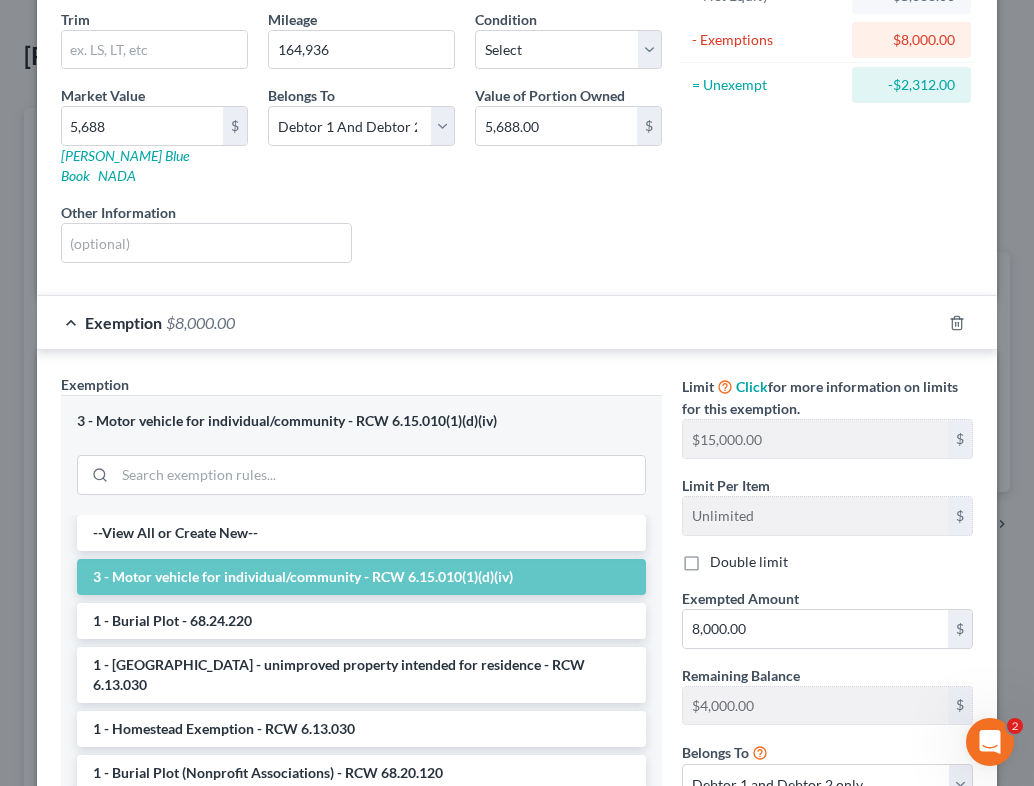 scroll, scrollTop: 236, scrollLeft: 0, axis: vertical 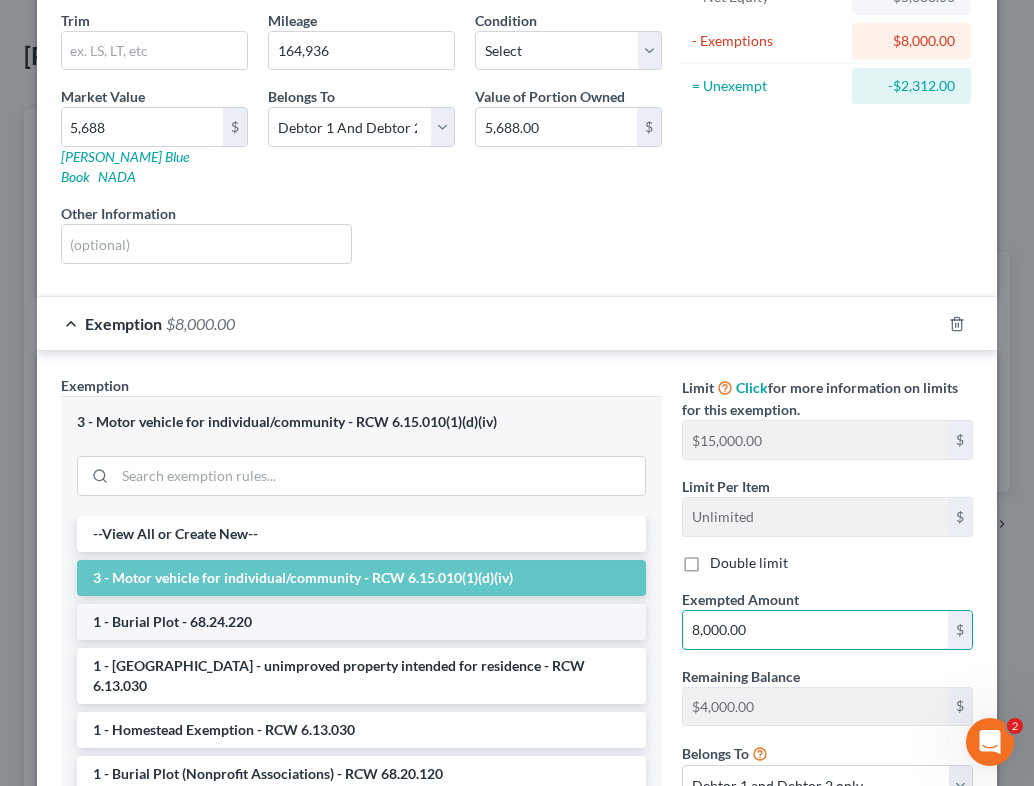 drag, startPoint x: 794, startPoint y: 613, endPoint x: 527, endPoint y: 612, distance: 267.00186 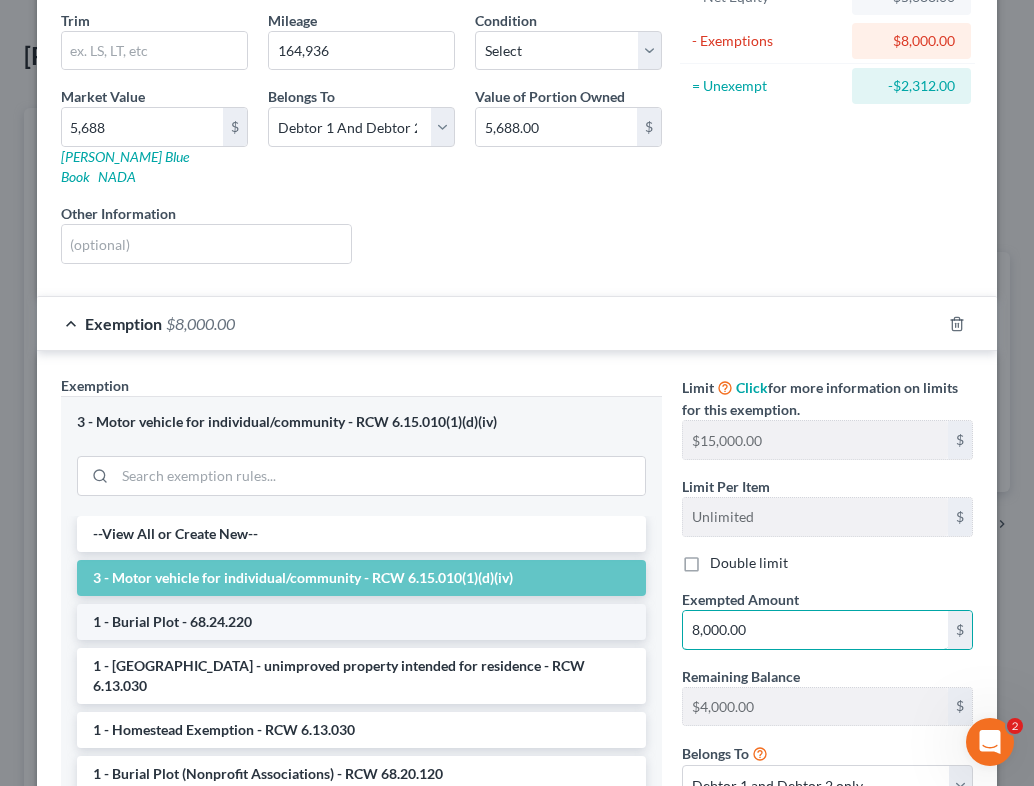click on "Exemption Set must be selected for CA.
Exemption
*
3 - Motor vehicle for individual/community - RCW 6.15.010(1)(d)(iv)         --View All or Create New-- 3 - Motor vehicle for individual/community - RCW 6.15.010(1)(d)(iv) 1 - Burial Plot - 68.24.220 1 - Homestead - unimproved property intended for residence - RCW 6.13.030 1 - Homestead Exemption - RCW 6.13.030 1 - Burial Plot (Nonprofit Associations) - RCW 68.20.120 11 - Wearing apparel, furs, jewelry, and personal ornaments - 6.15.010(1)(a) 11 - Clothing, jewelry, ornaments - RCW 6.15.010 (1)(a) 14 - Health Aids - RCW 6.15.010(1)(c)(vi) 14 - Wildcard - any other personal property, except personal earnings as provided under RCW 6.15.050(1) - RCW 6.15.010(1)(d)(ii) 16 - Cash On Hand - RCW 6.15.010(1)(d)(ii) 21 - IRA & [PERSON_NAME] - RCW 6.15.020 21 - ERISA (Employee Retirement Account) - RCW 6.15.020 21 - [PERSON_NAME] or "HR 10" Plan (self employed) - RCW 6.15.020 21 - City employees pensions - RCW 41.28.200, 41.44.240 25 - Spendthrift trusts - RCW 6.32.250" at bounding box center (517, 613) 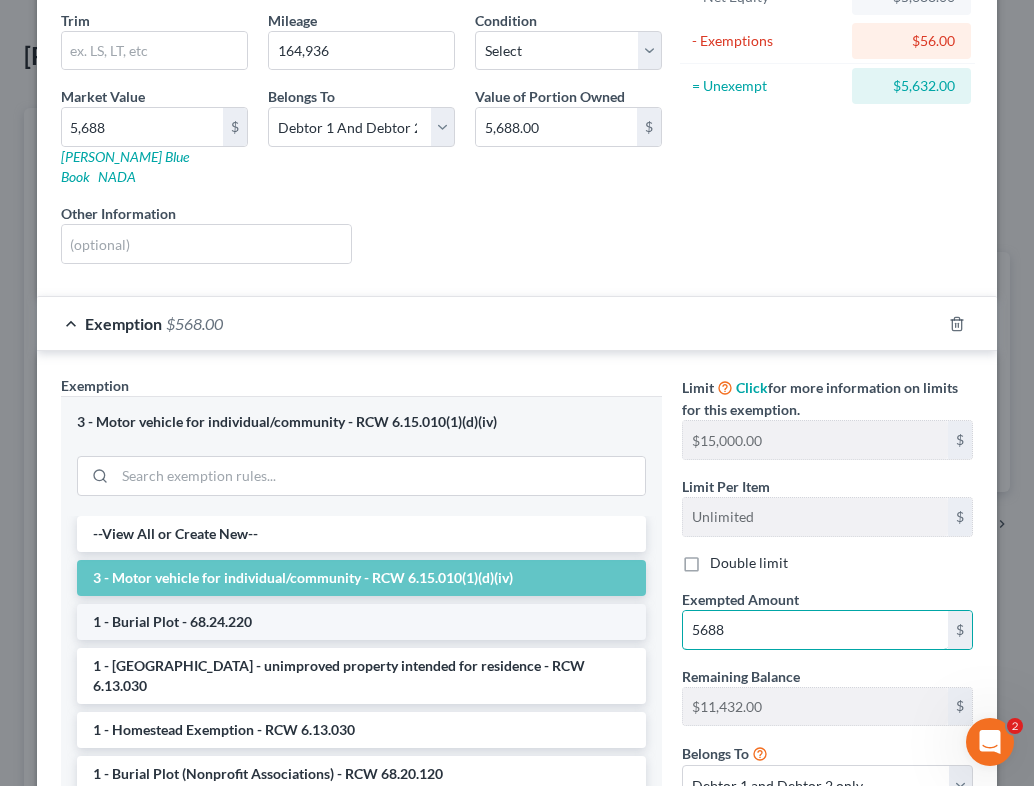 type on "5,688" 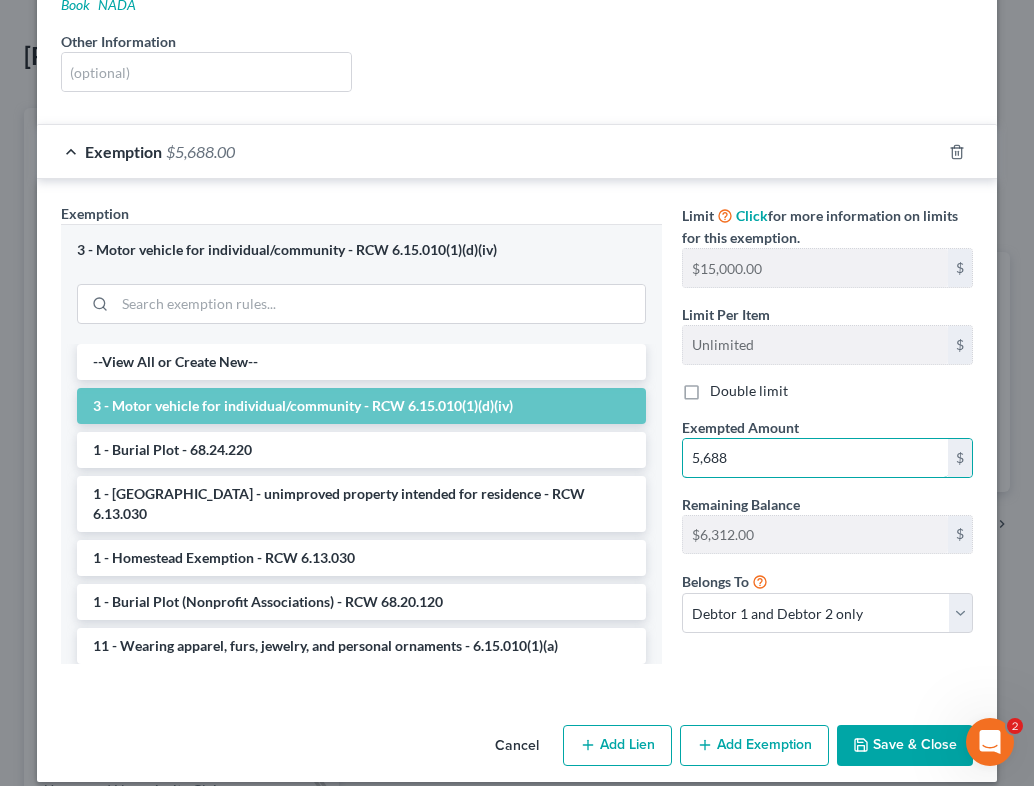 scroll, scrollTop: 407, scrollLeft: 0, axis: vertical 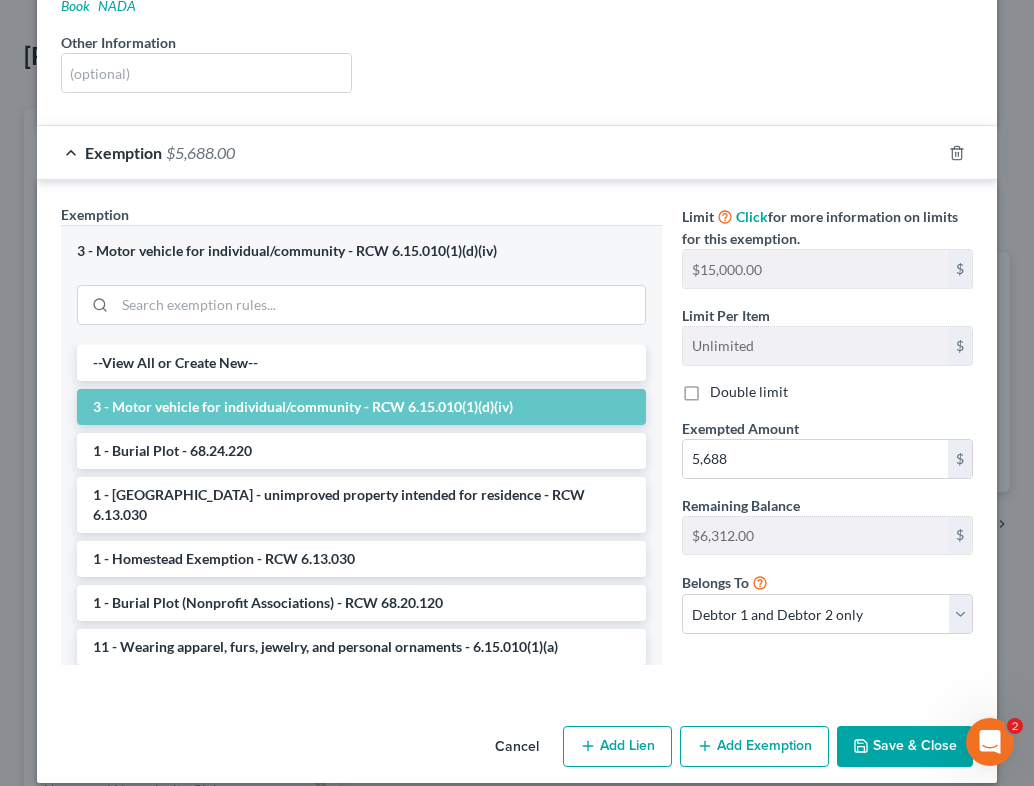 click on "Save & Close" at bounding box center (905, 747) 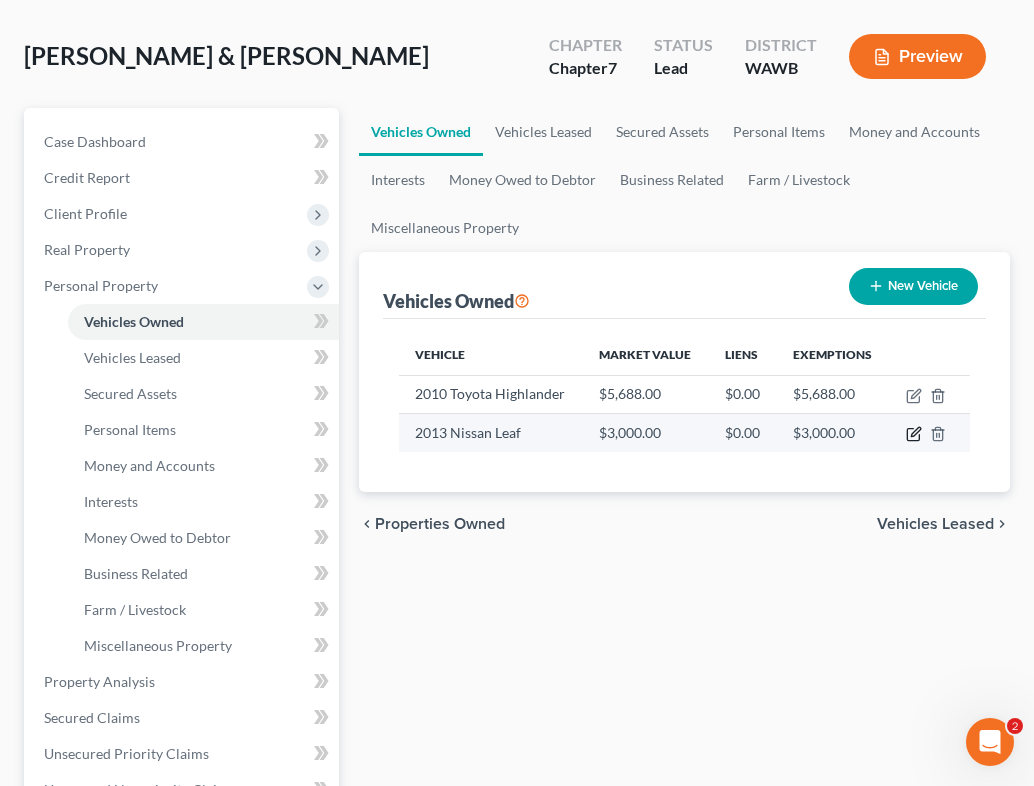 click 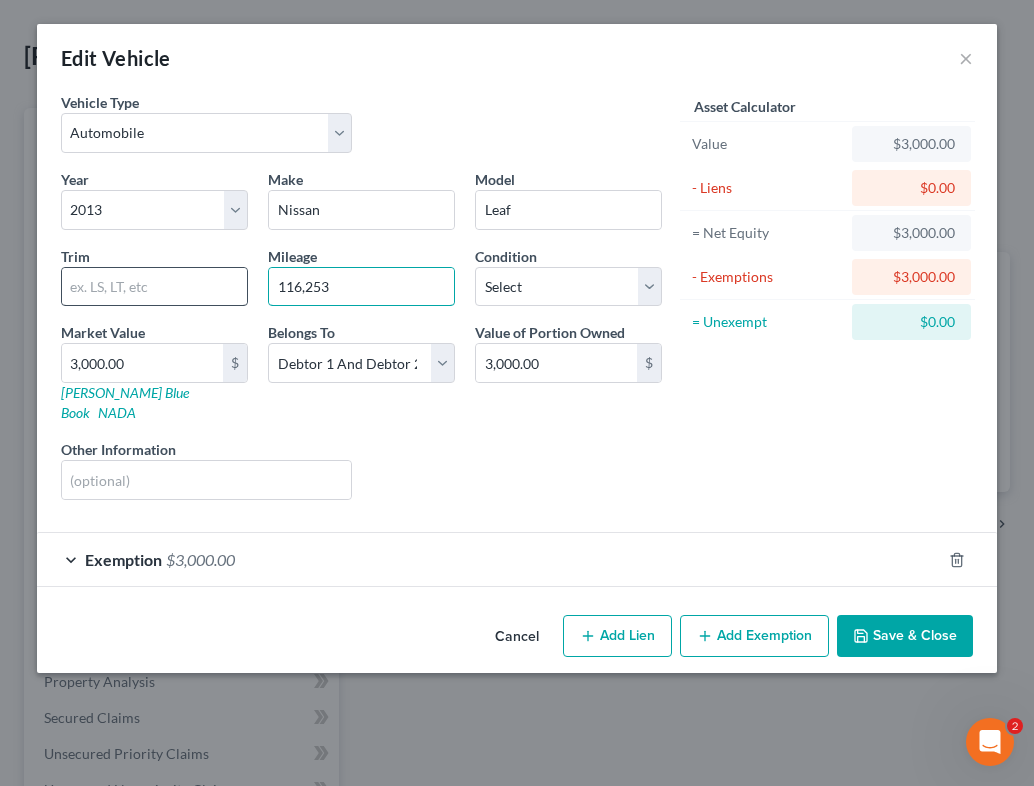 drag, startPoint x: 354, startPoint y: 291, endPoint x: 192, endPoint y: 289, distance: 162.01234 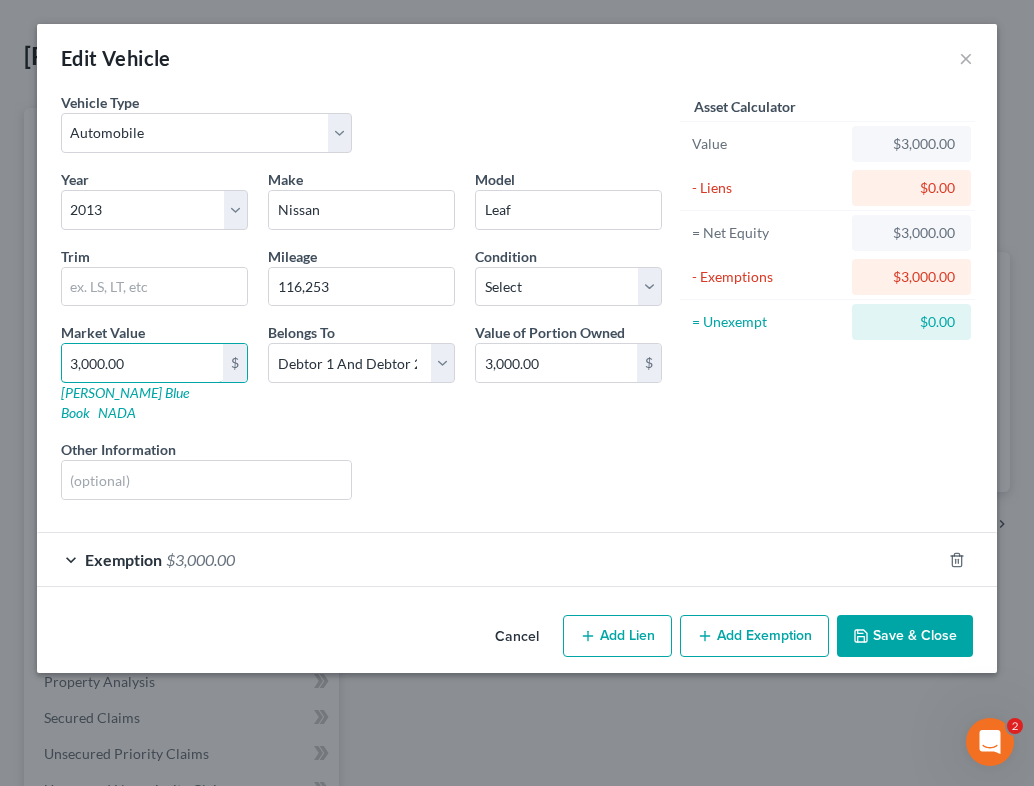 drag, startPoint x: 171, startPoint y: 365, endPoint x: -71, endPoint y: 366, distance: 242.00206 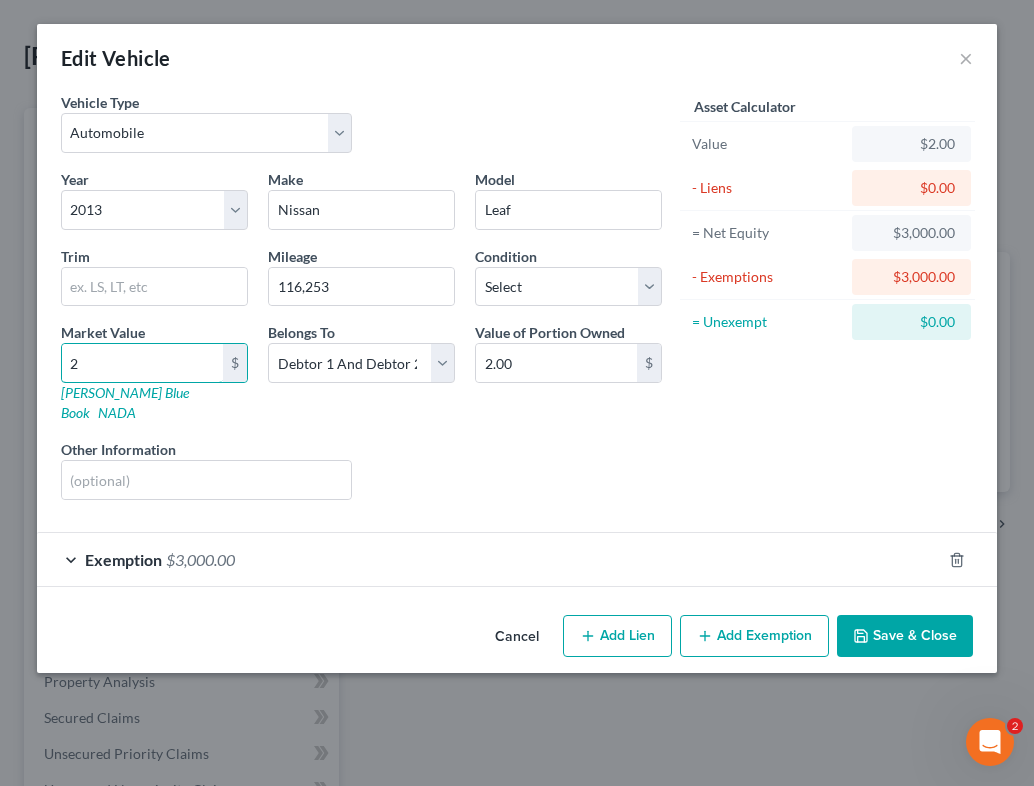 type on "28" 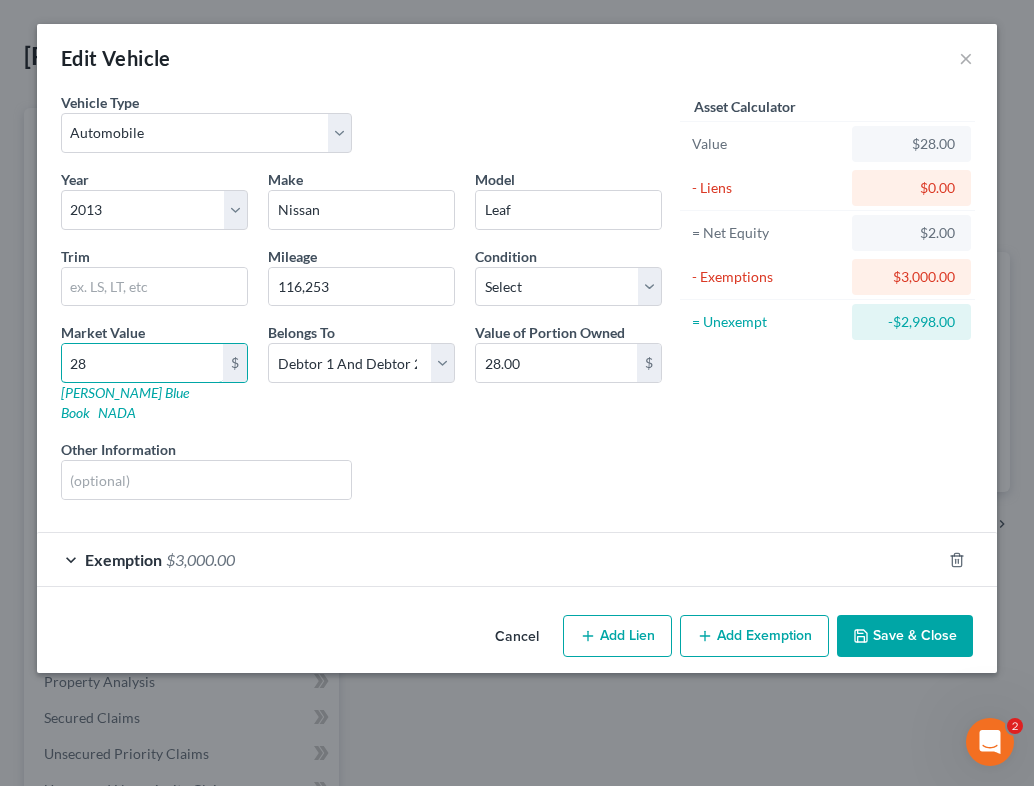 type on "281" 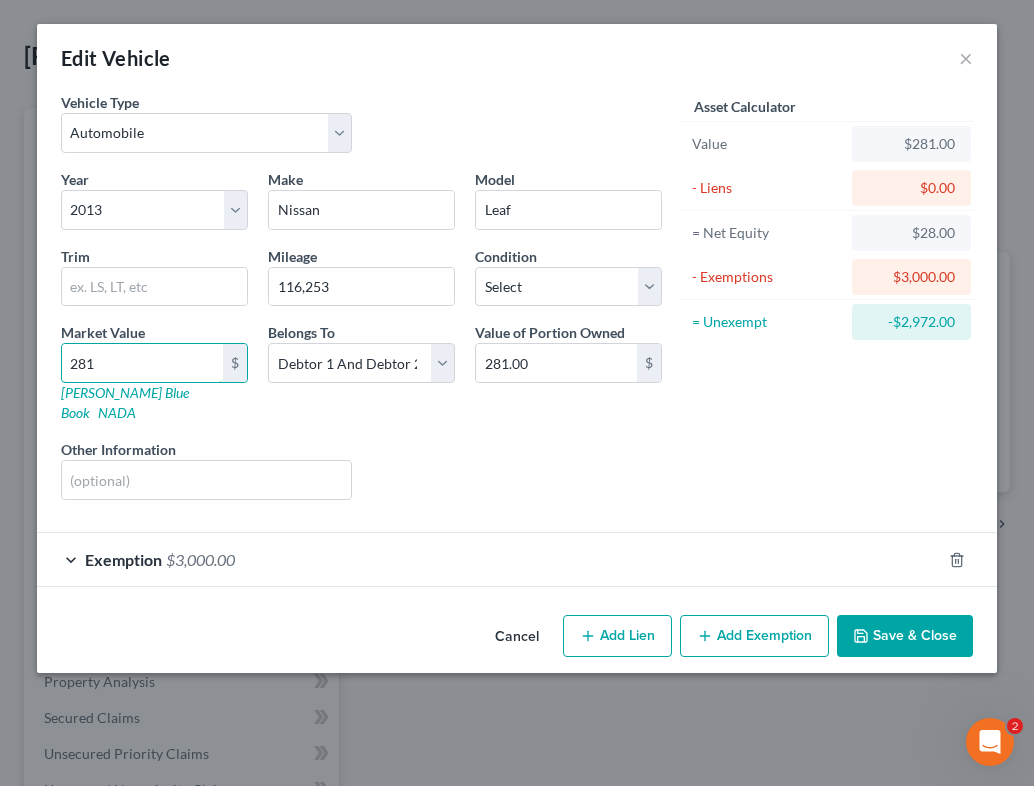 type on "2815" 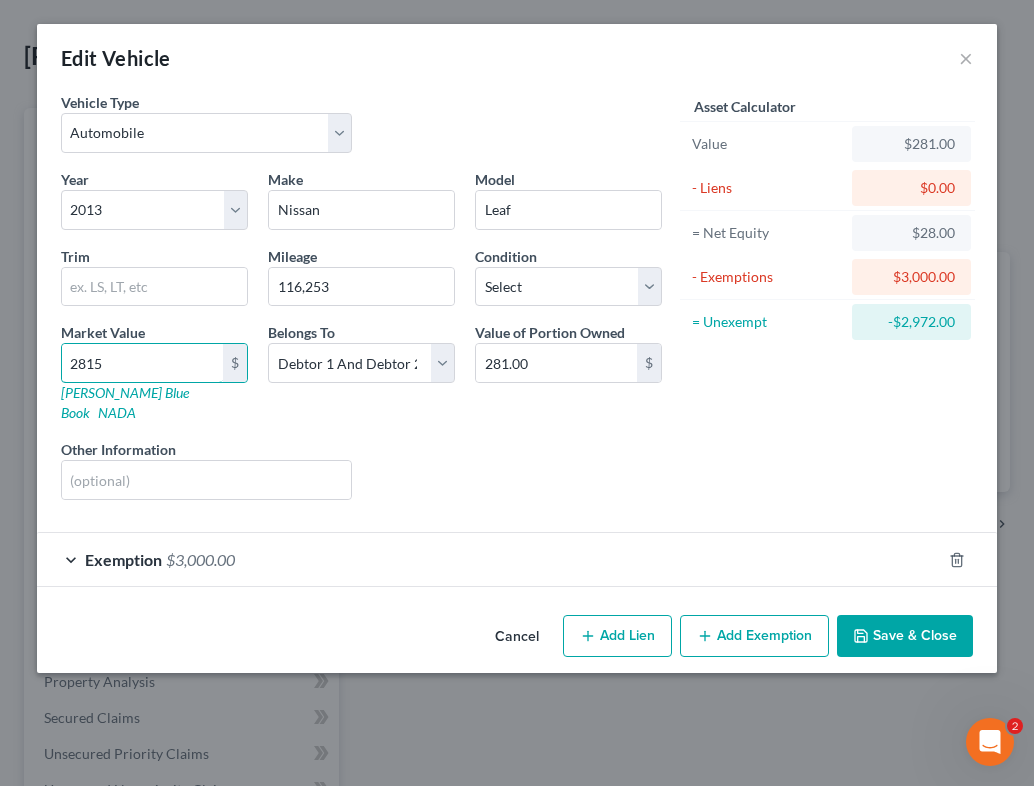 type on "2,815.00" 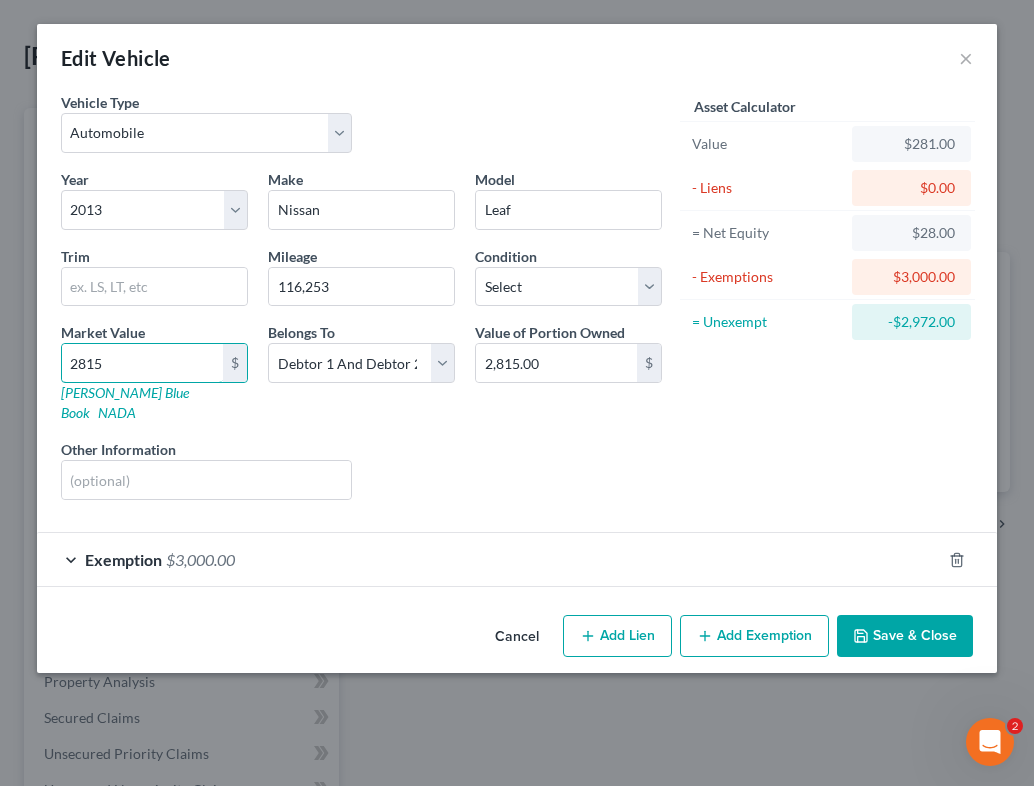 type on "2,815" 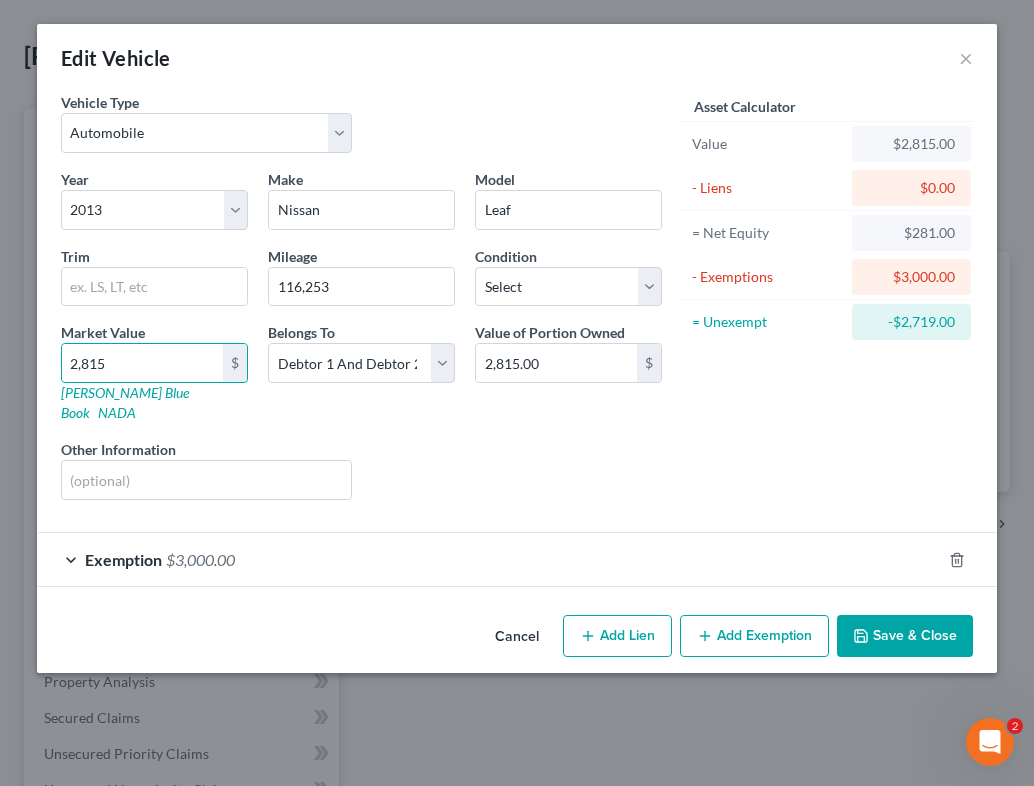 click on "Exemption $3,000.00" at bounding box center (489, 559) 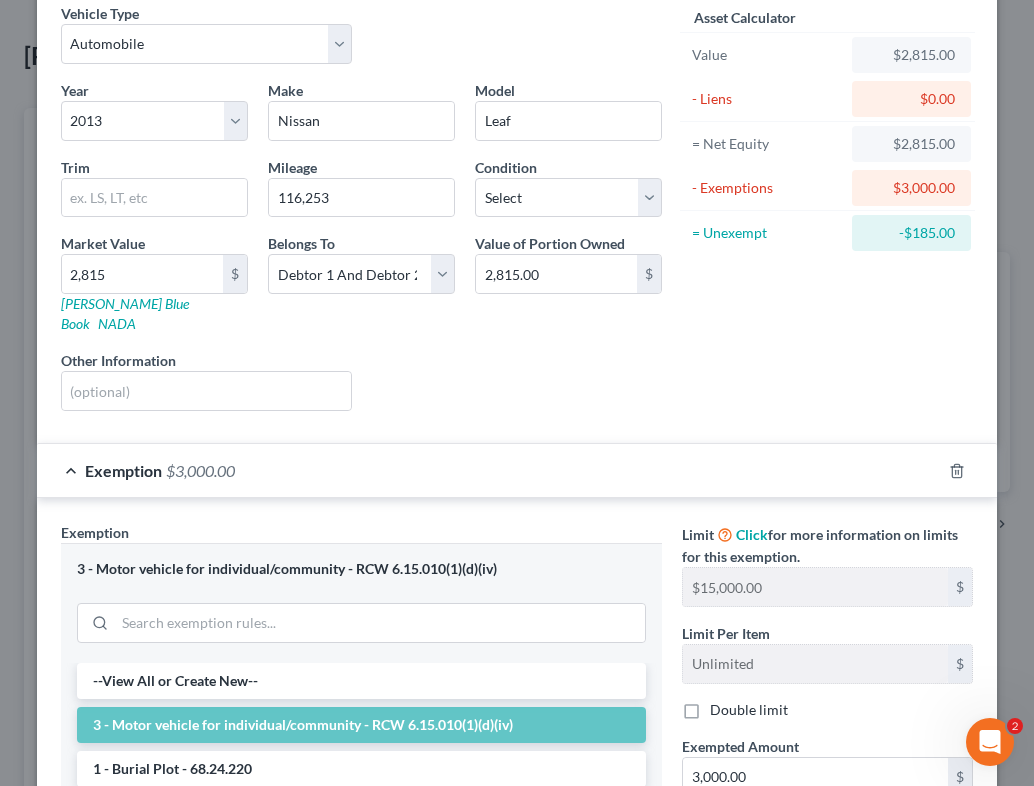 scroll, scrollTop: 105, scrollLeft: 0, axis: vertical 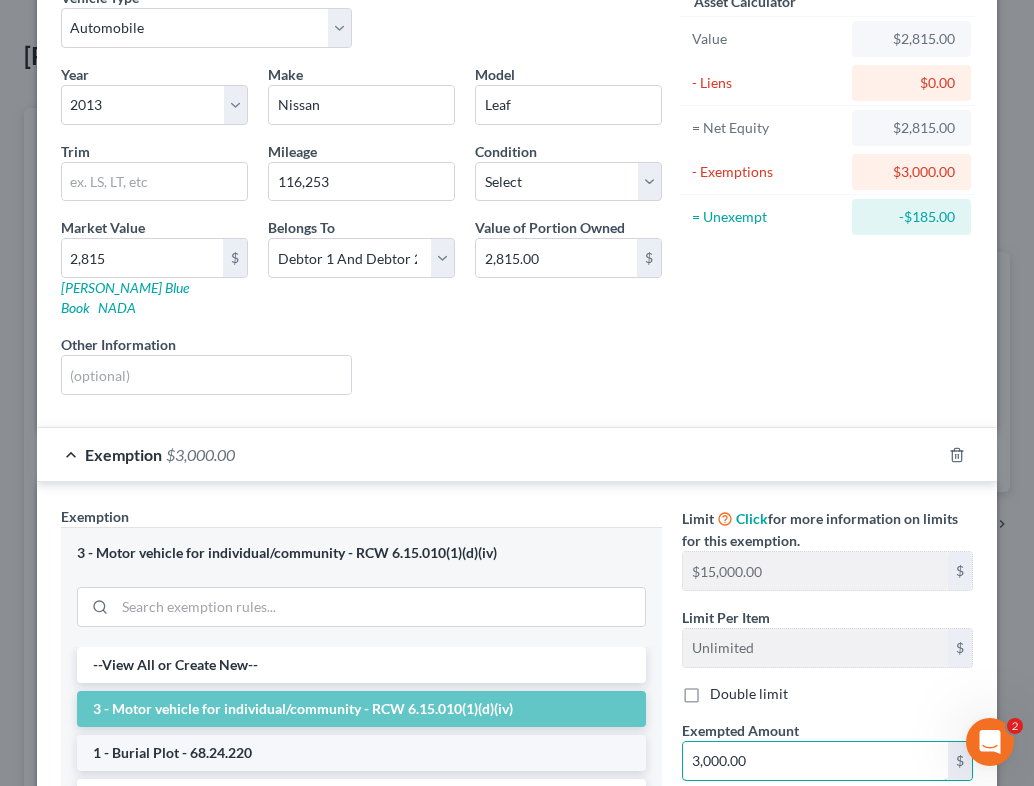 drag, startPoint x: 781, startPoint y: 737, endPoint x: 569, endPoint y: 737, distance: 212 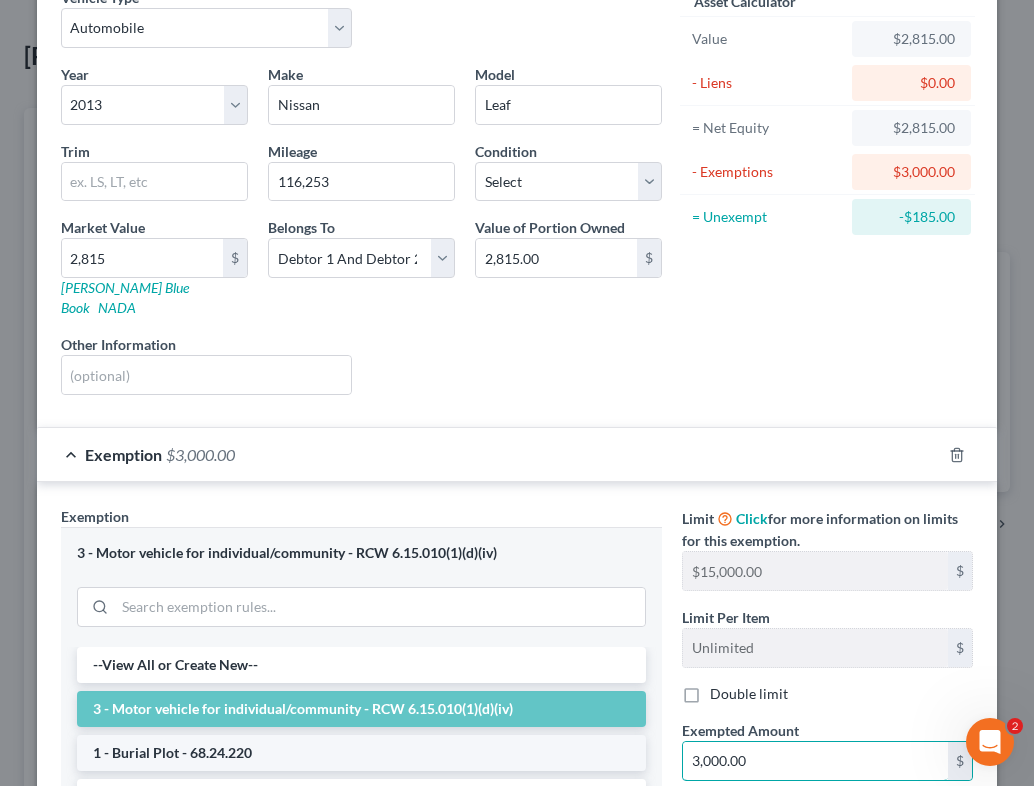 click on "Exemption Set must be selected for CA.
Exemption
*
3 - Motor vehicle for individual/community - RCW 6.15.010(1)(d)(iv)         --View All or Create New-- 3 - Motor vehicle for individual/community - RCW 6.15.010(1)(d)(iv) 1 - Burial Plot - 68.24.220 1 - Homestead - unimproved property intended for residence - RCW 6.13.030 1 - Homestead Exemption - RCW 6.13.030 1 - Burial Plot (Nonprofit Associations) - RCW 68.20.120 11 - Wearing apparel, furs, jewelry, and personal ornaments - 6.15.010(1)(a) 11 - Clothing, jewelry, ornaments - RCW 6.15.010 (1)(a) 14 - Health Aids - RCW 6.15.010(1)(c)(vi) 14 - Wildcard - any other personal property, except personal earnings as provided under RCW 6.15.050(1) - RCW 6.15.010(1)(d)(ii) 16 - Cash On Hand - RCW 6.15.010(1)(d)(ii) 21 - IRA & [PERSON_NAME] - RCW 6.15.020 21 - ERISA (Employee Retirement Account) - RCW 6.15.020 21 - [PERSON_NAME] or "HR 10" Plan (self employed) - RCW 6.15.020 21 - City employees pensions - RCW 41.28.200, 41.44.240 25 - Spendthrift trusts - RCW 6.32.250" at bounding box center (517, 744) 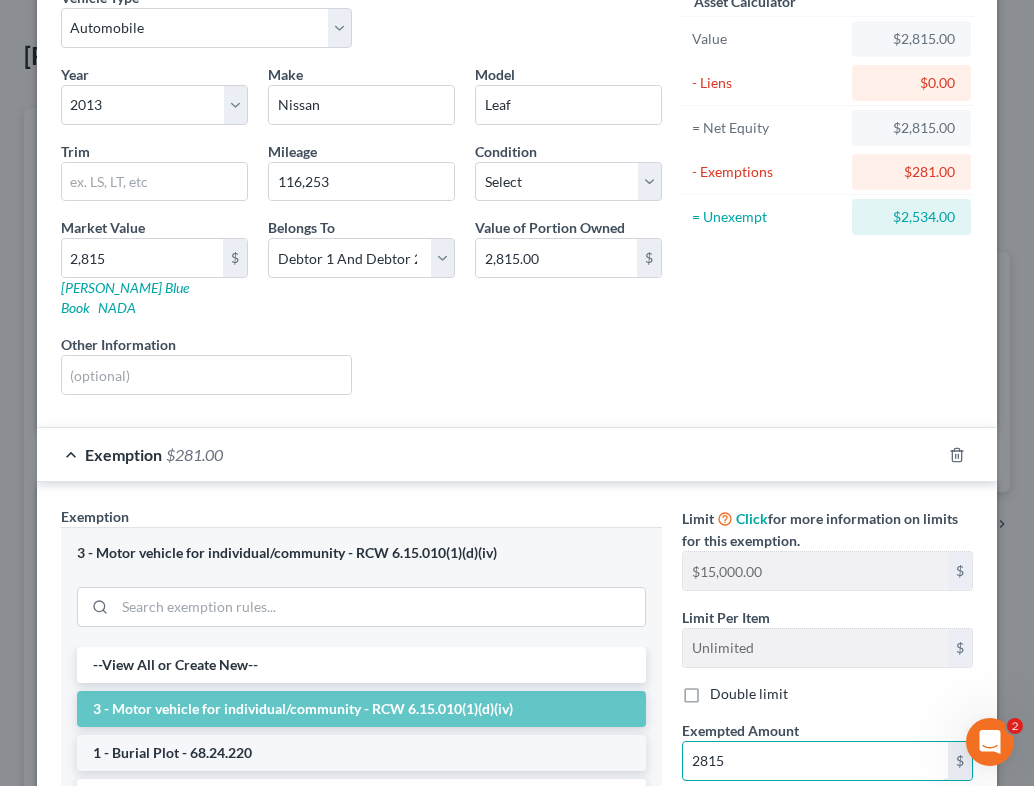 type on "2,815" 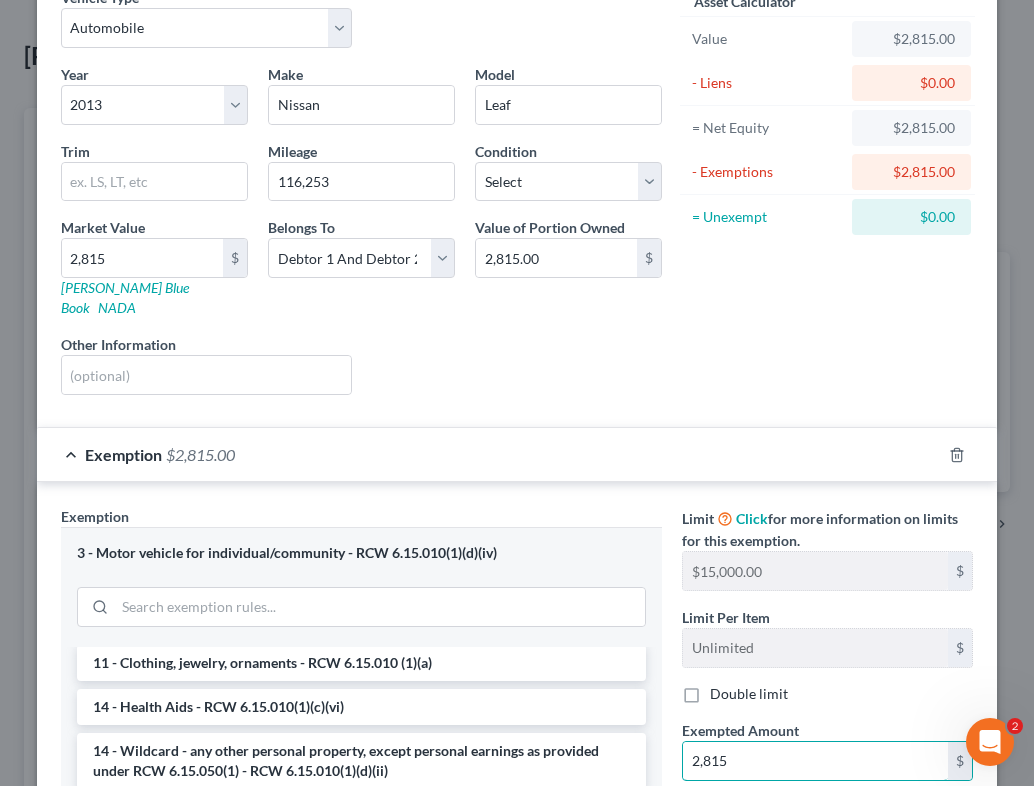 scroll, scrollTop: 340, scrollLeft: 0, axis: vertical 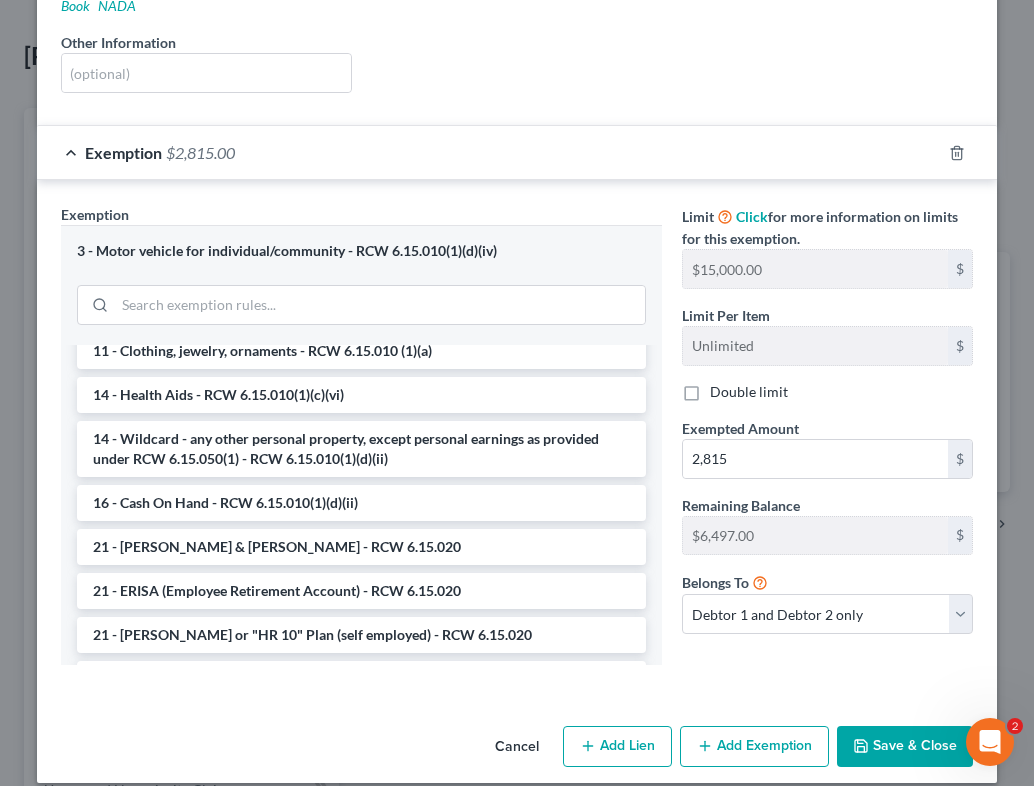 click on "Save & Close" at bounding box center (905, 747) 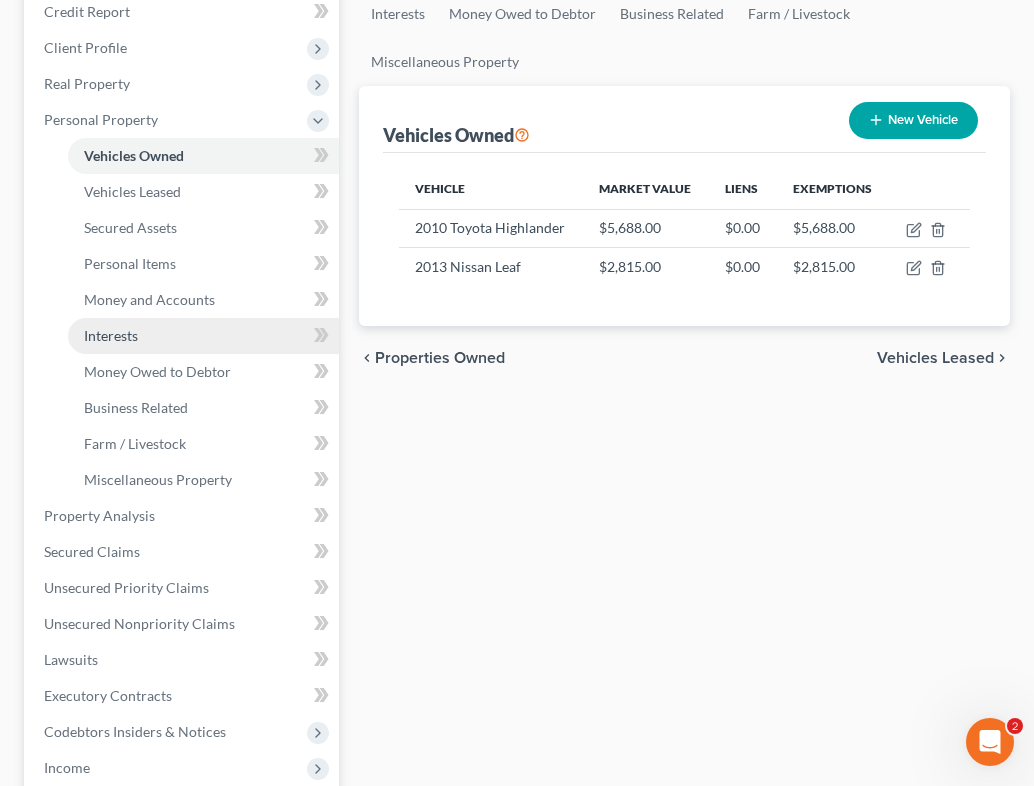 scroll, scrollTop: 288, scrollLeft: 0, axis: vertical 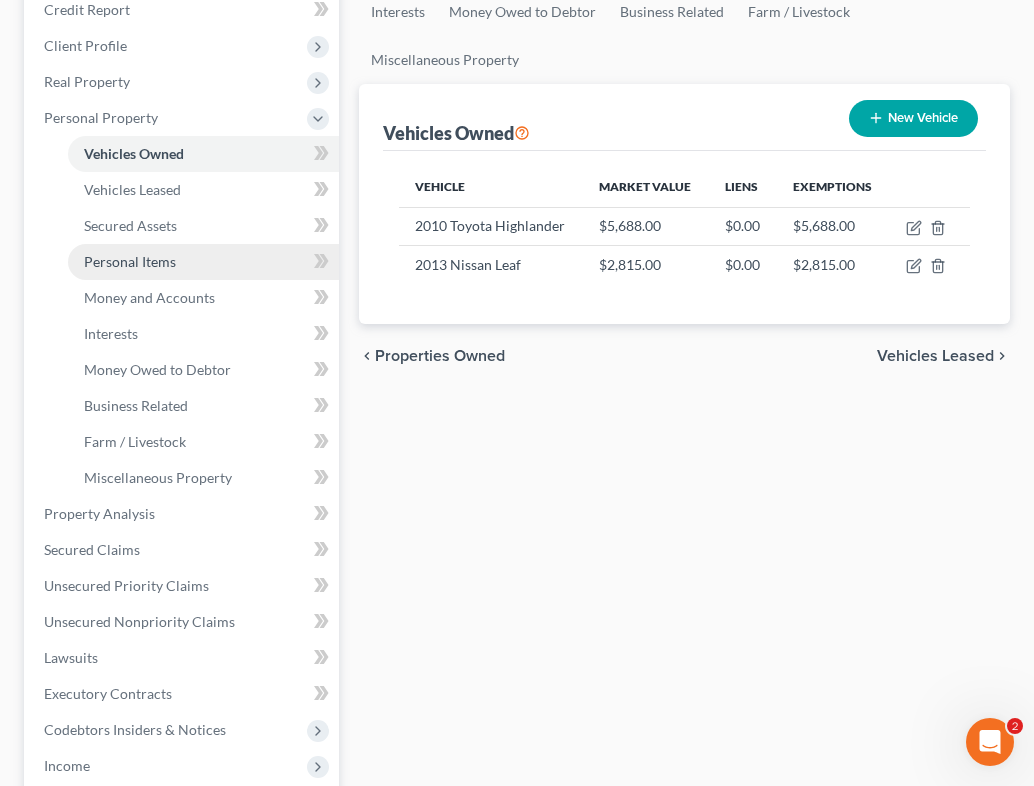 click on "Personal Items" at bounding box center [203, 262] 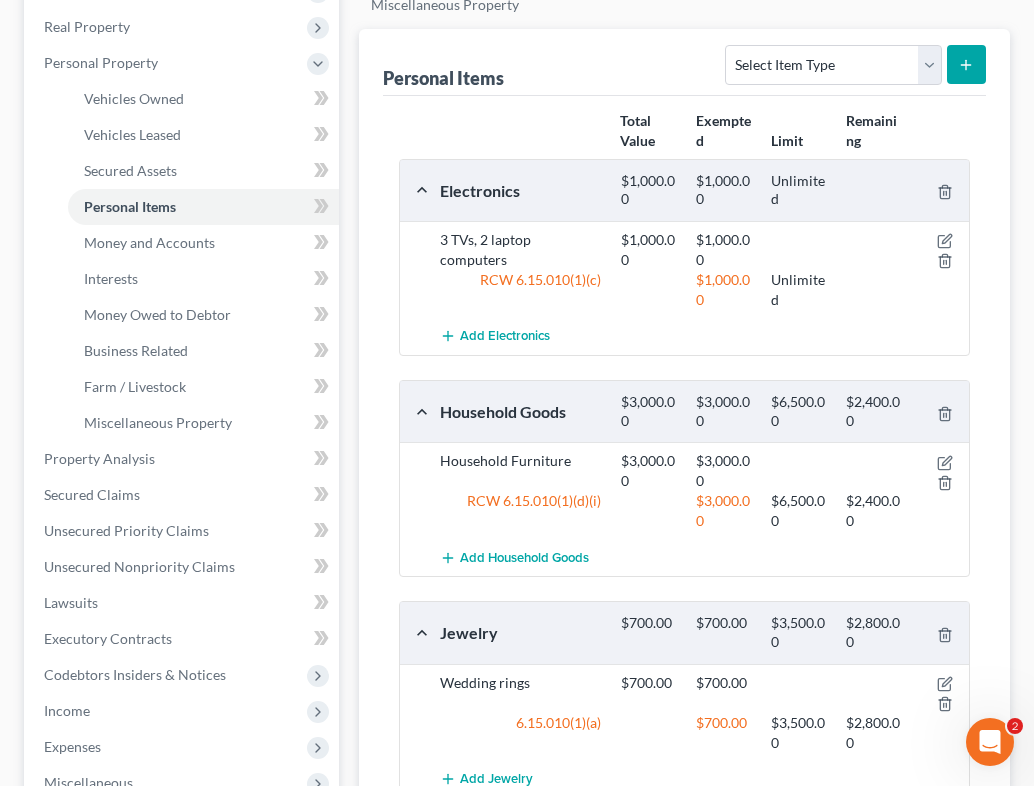 scroll, scrollTop: 341, scrollLeft: 0, axis: vertical 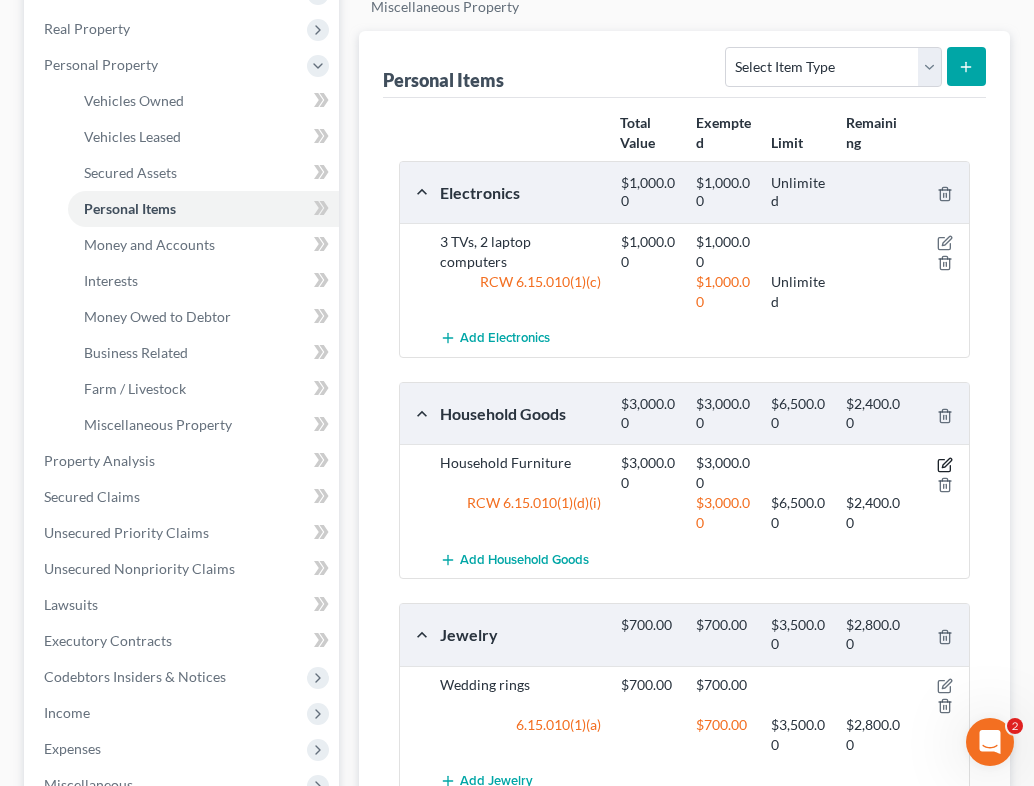 click 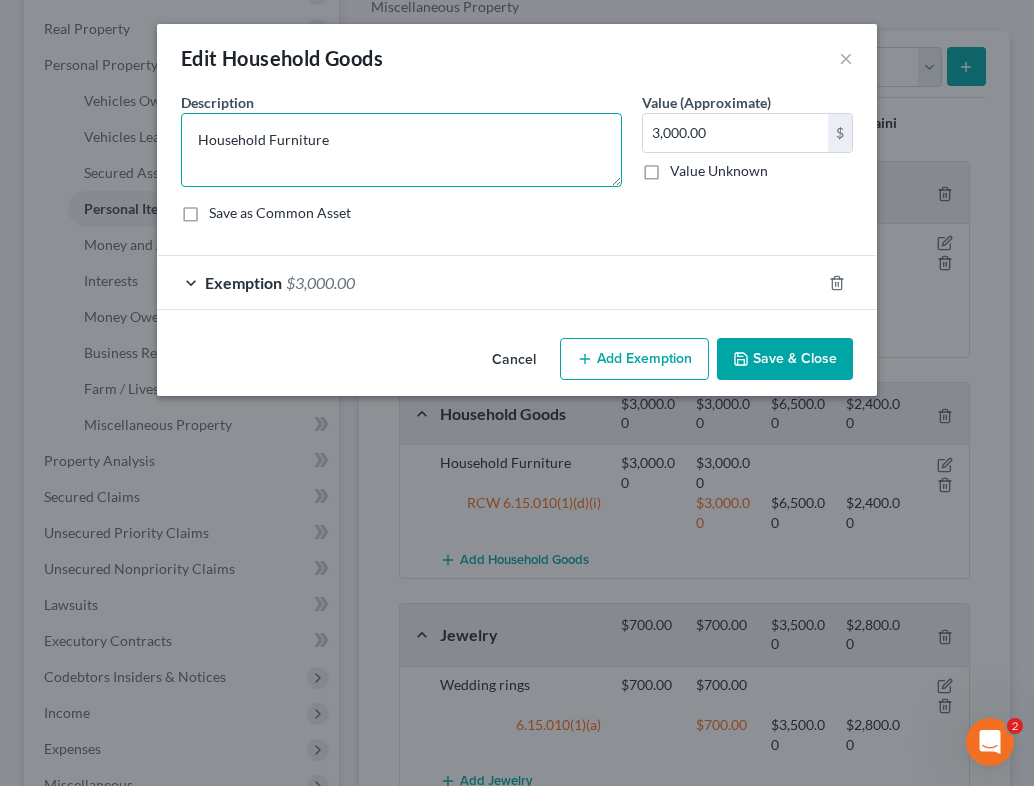 click on "Household Furniture" at bounding box center (401, 150) 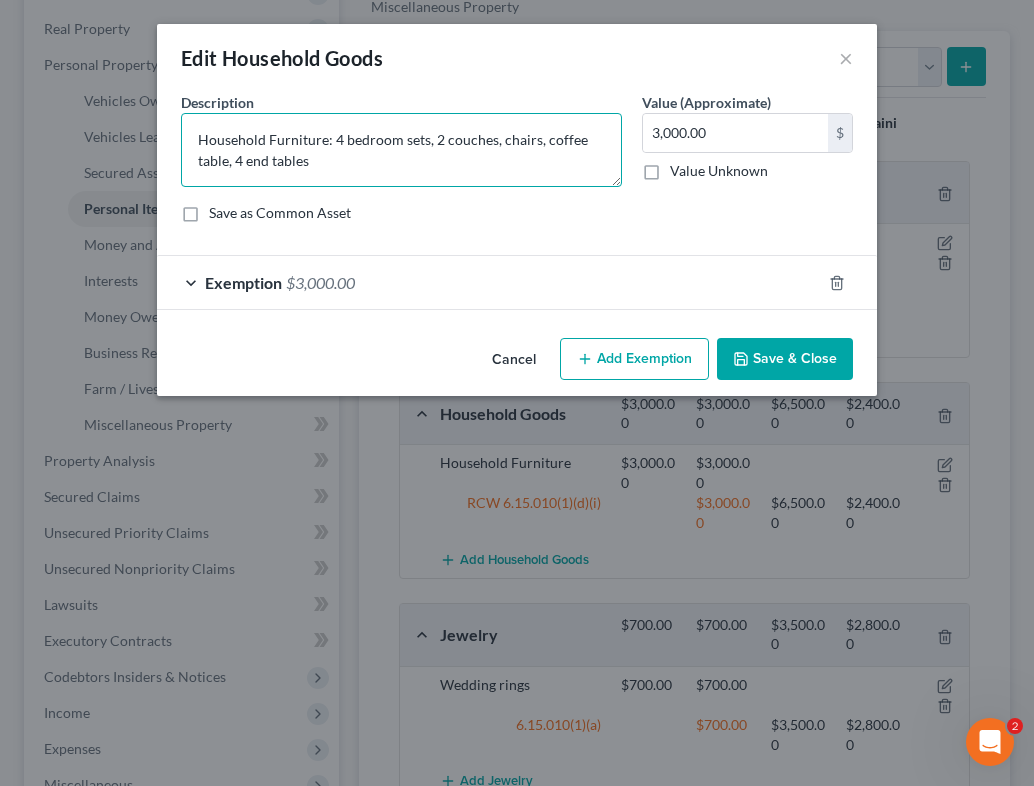type on "Household Furniture: 4 bedroom sets, 2 couches, chairs, coffee table, 4 end tables" 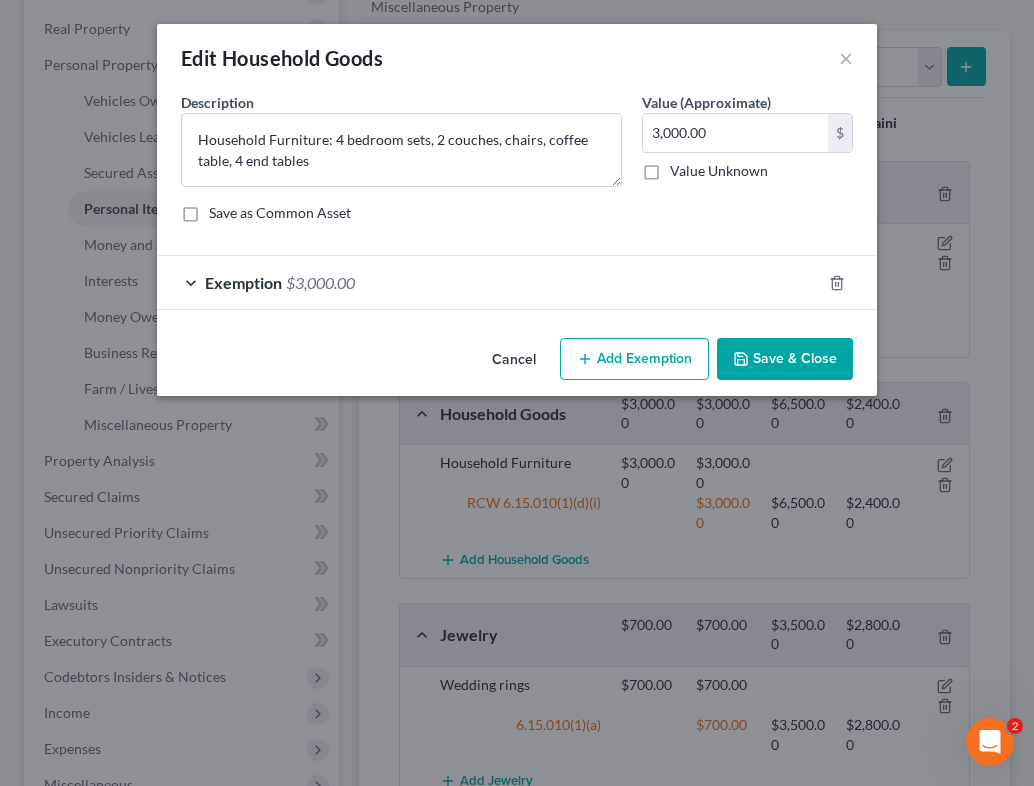 click on "Save & Close" at bounding box center [785, 359] 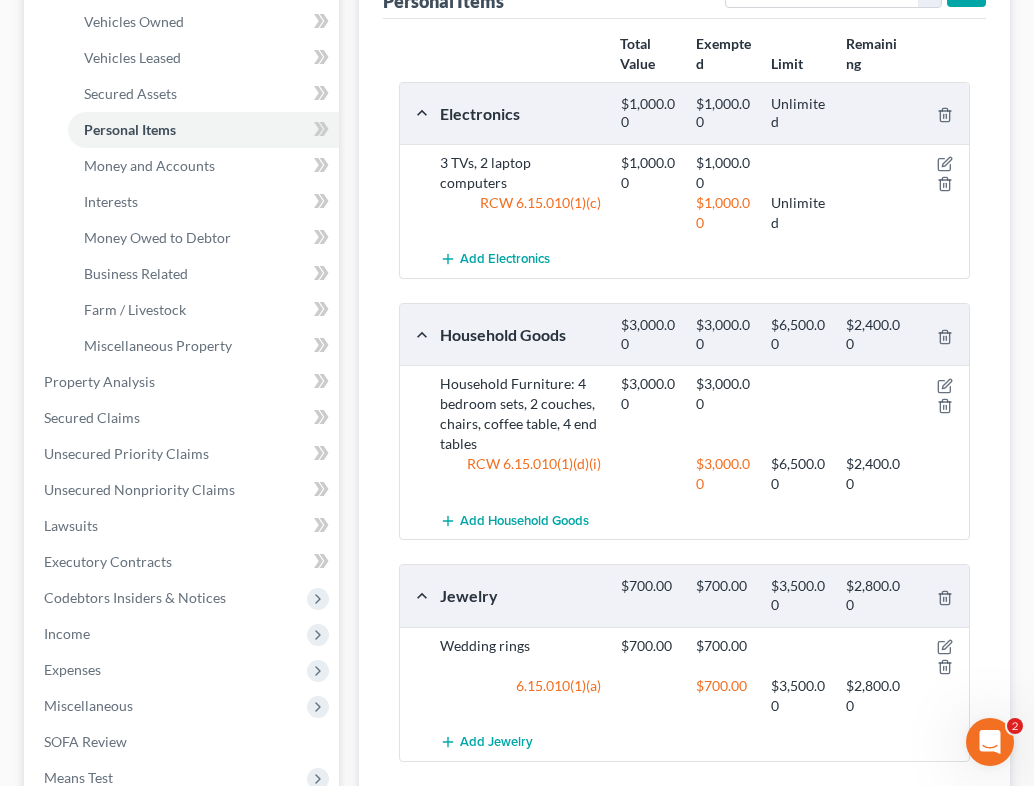 scroll, scrollTop: 437, scrollLeft: 0, axis: vertical 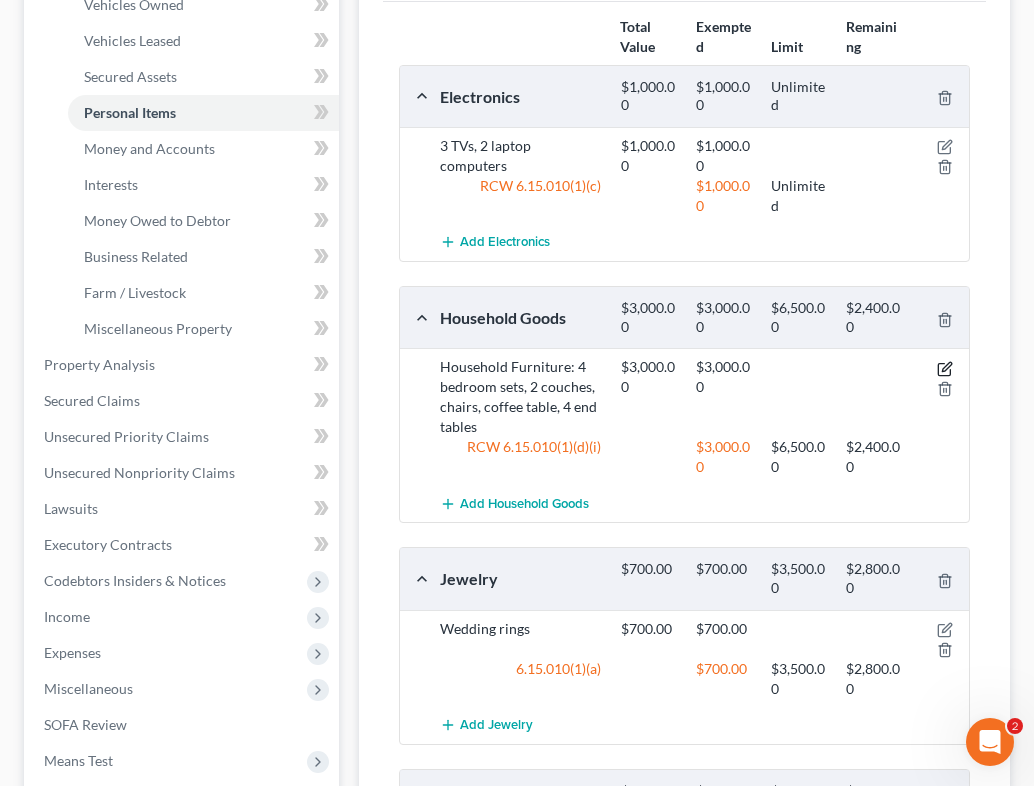 click 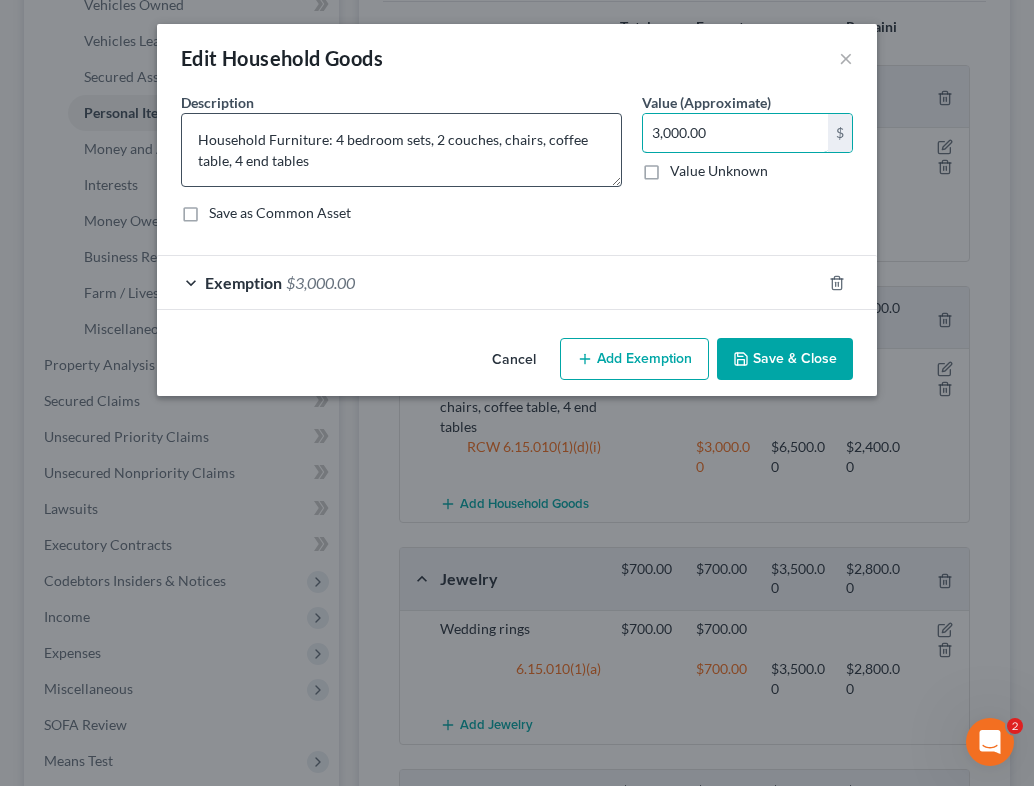 drag, startPoint x: 749, startPoint y: 130, endPoint x: 513, endPoint y: 130, distance: 236 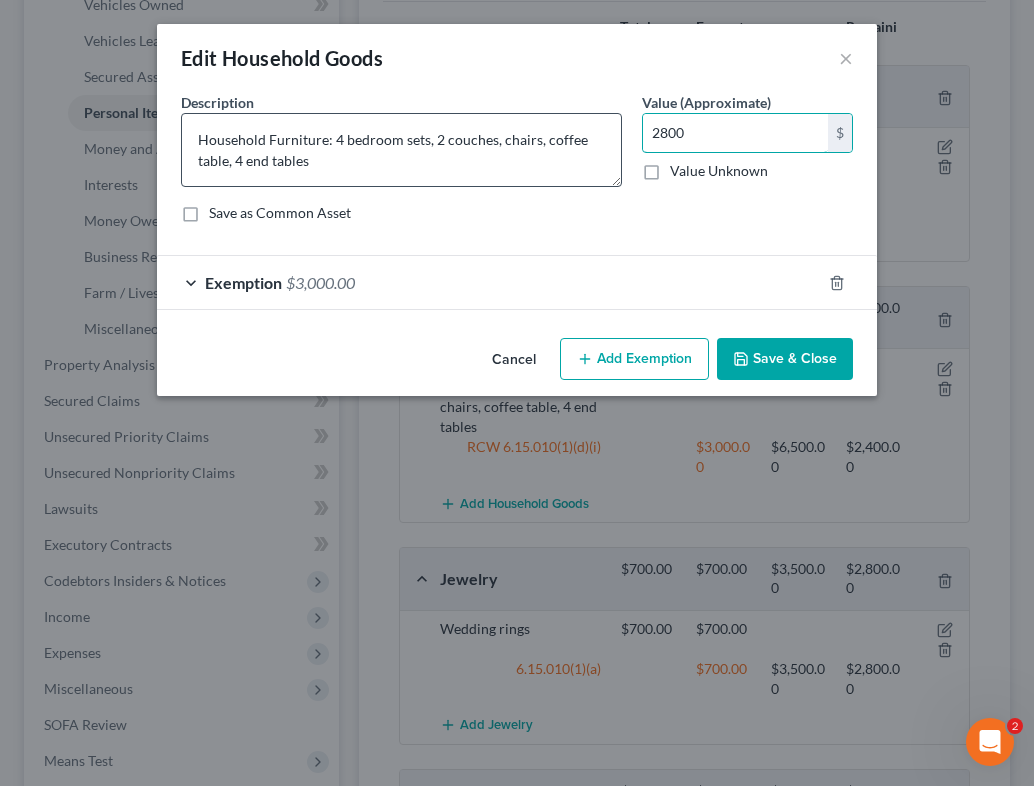 type on "2,800" 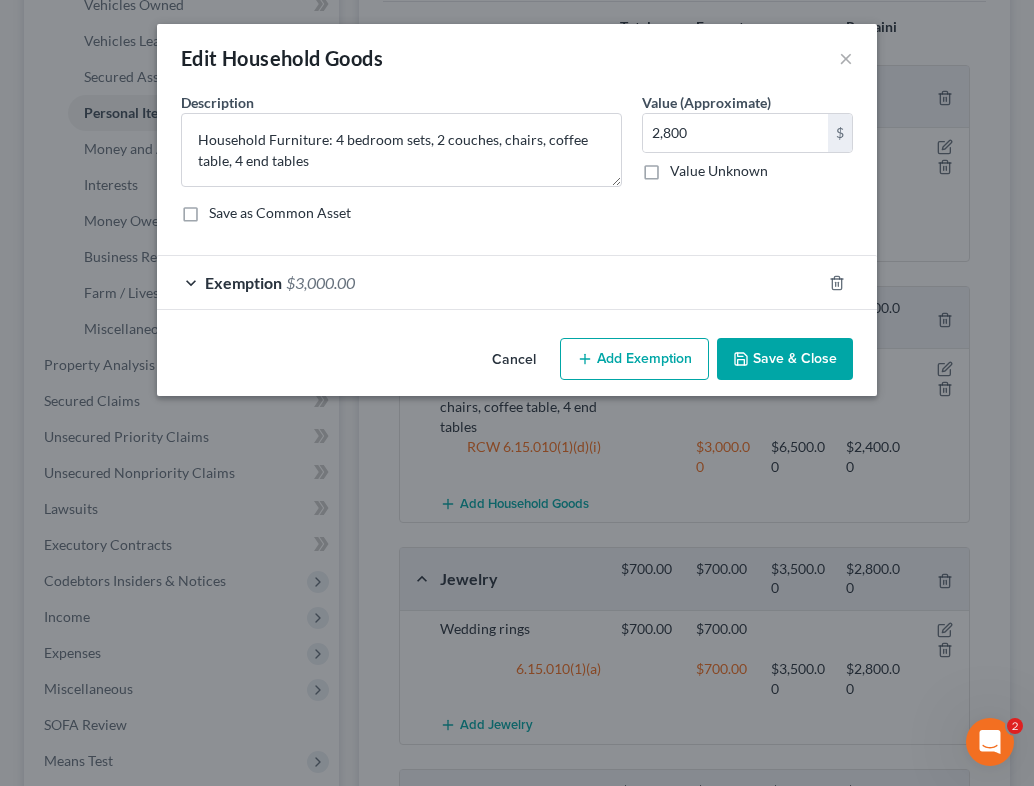 click on "Exemption $3,000.00" at bounding box center [489, 282] 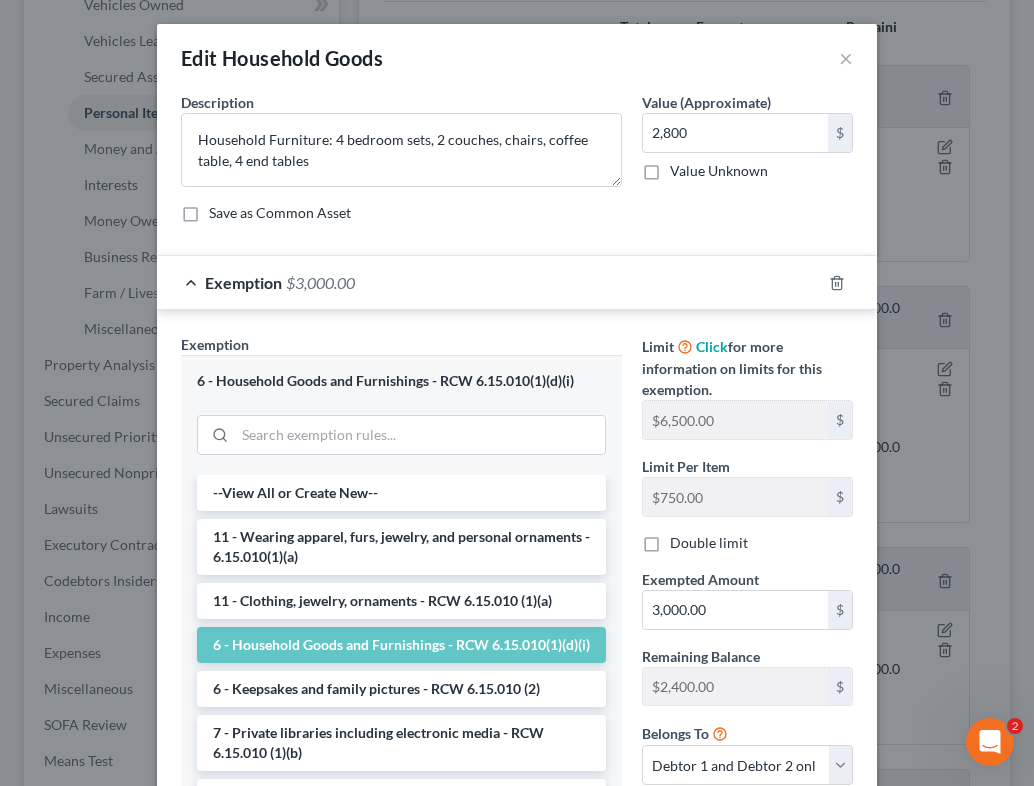 scroll, scrollTop: 20, scrollLeft: 0, axis: vertical 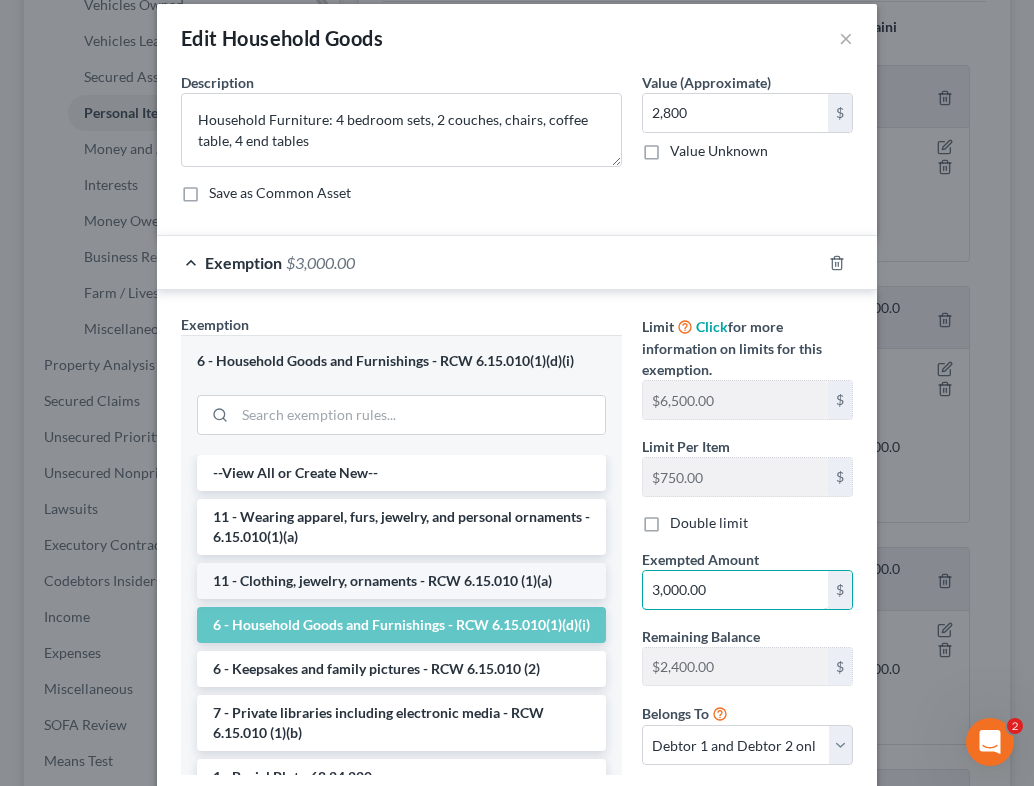 drag, startPoint x: 737, startPoint y: 589, endPoint x: 468, endPoint y: 589, distance: 269 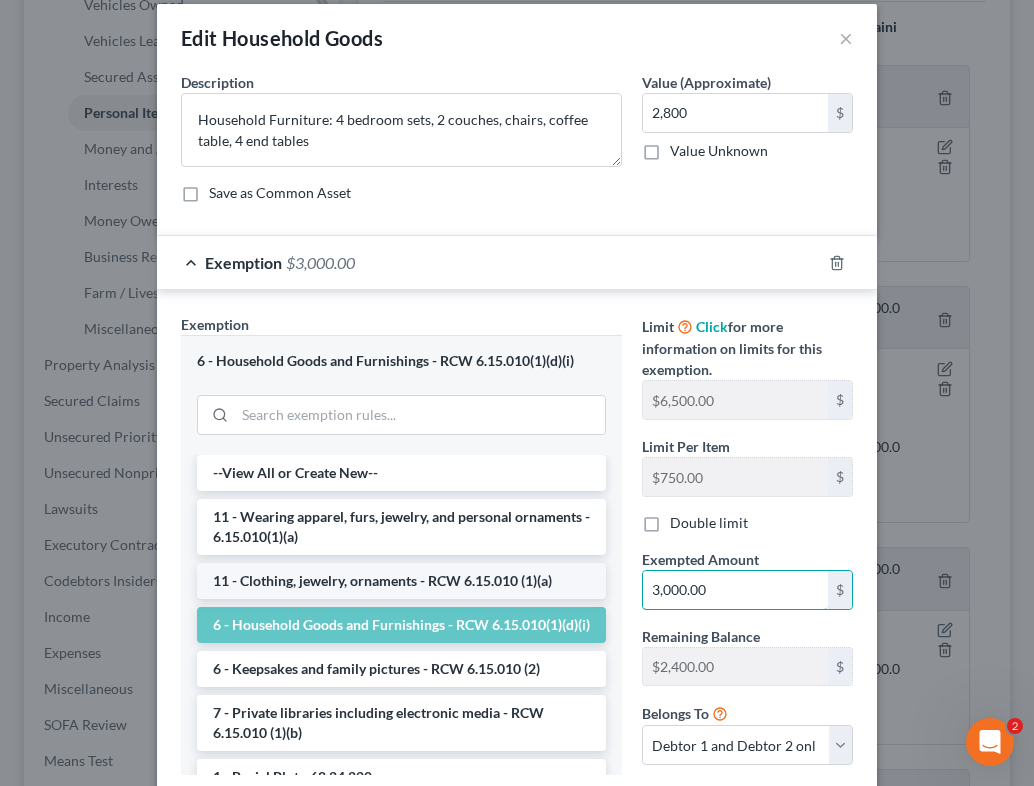 click on "Exemption Set must be selected for CA.
Exemption
*
6 - Household Goods and Furnishings - RCW 6.15.010(1)(d)(i)         --View All or Create New-- 11 - Wearing apparel, furs, jewelry, and personal ornaments - 6.15.010(1)(a) 11 - Clothing, jewelry, ornaments - RCW 6.15.010 (1)(a) 6 - Household Goods and Furnishings - RCW 6.15.010(1)(d)(i) 6 - Keepsakes and family pictures - RCW 6.15.010 (2) 7 - Private libraries including electronic media - RCW 6.15.010 (1)(b) 1 - Burial Plot - 68.24.220 1 - Homestead - unimproved property intended for residence - RCW 6.13.030 1 - Homestead Exemption - RCW 6.13.030 1 - Burial Plot (Nonprofit Associations) - RCW 68.20.120 11 - Wearing apparel, furs, jewelry, and personal ornaments - 6.15.010(1)(a) 11 - Clothing, jewelry, ornaments - RCW 6.15.010 (1)(a) 14 - Health Aids - RCW 6.15.010(1)(c)(vi) 14 - Wildcard - any other personal property, except personal earnings as provided under RCW 6.15.050(1) - RCW 6.15.010(1)(d)(ii) 16 - Cash On Hand - RCW 6.15.010(1)(d)(ii)" at bounding box center [517, 552] 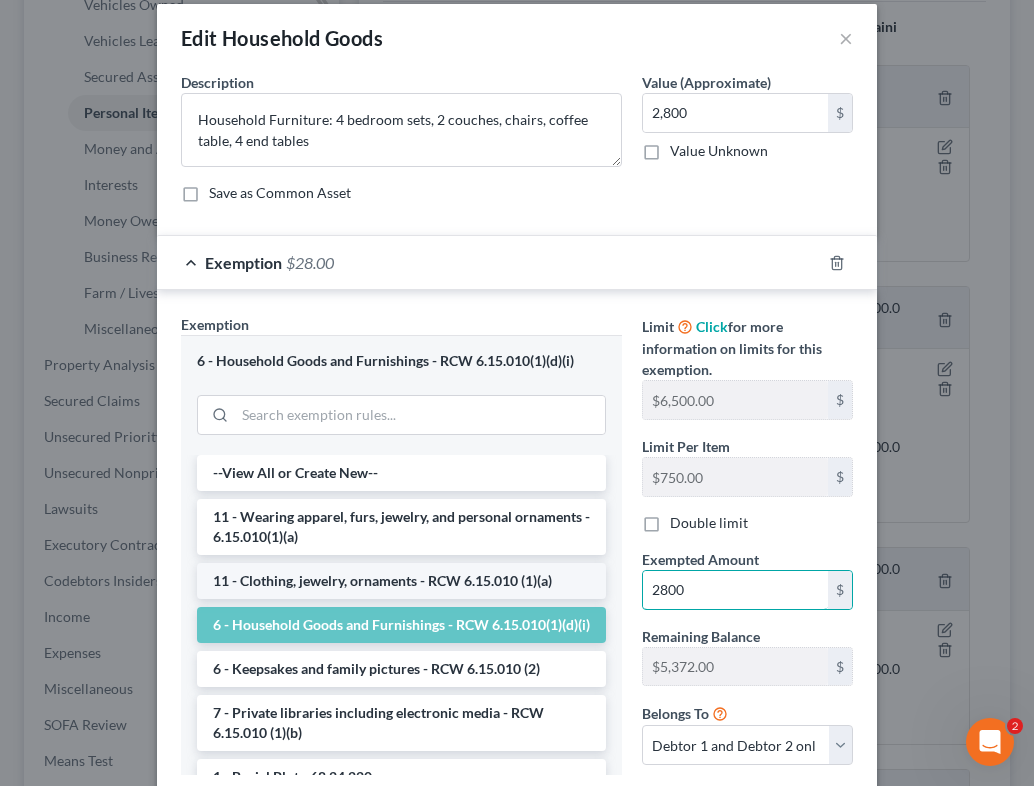 type on "2,800" 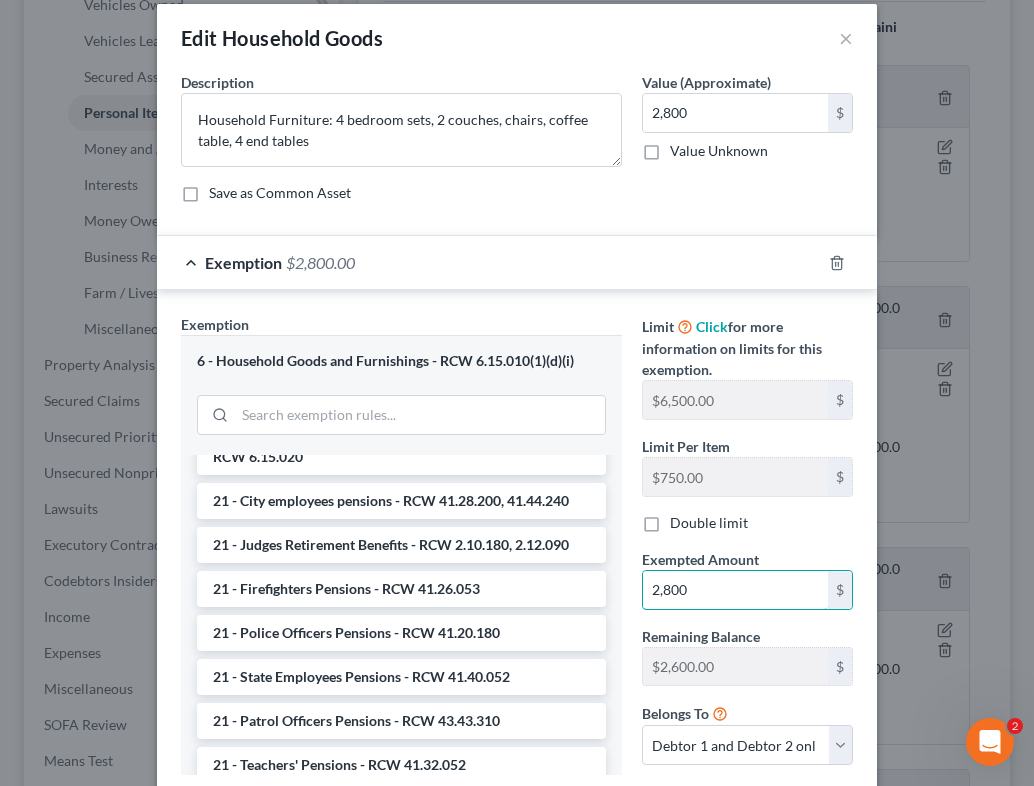 scroll, scrollTop: 1212, scrollLeft: 0, axis: vertical 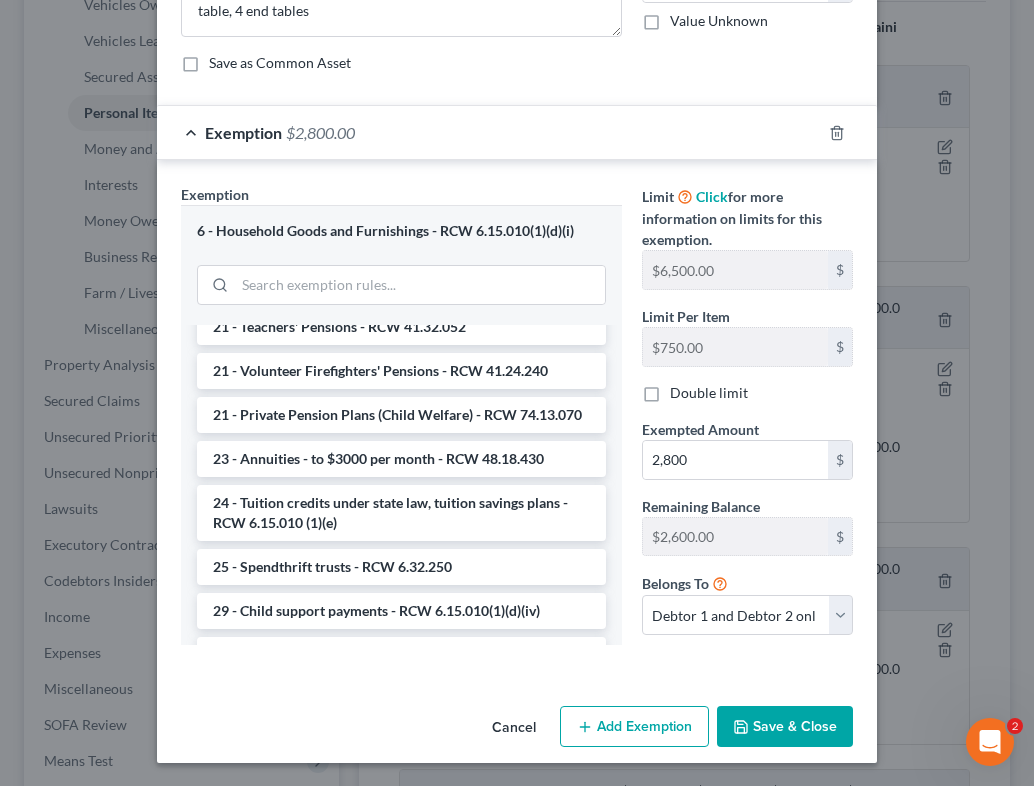 click on "Save & Close" at bounding box center [785, 727] 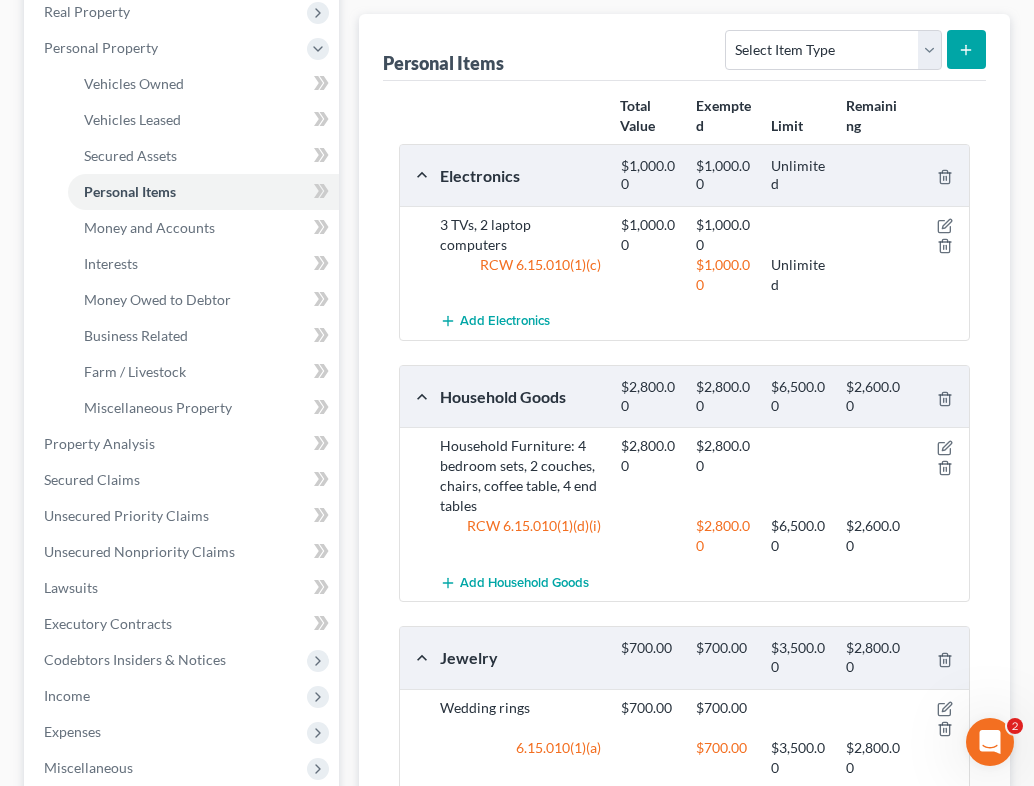 scroll, scrollTop: 359, scrollLeft: 0, axis: vertical 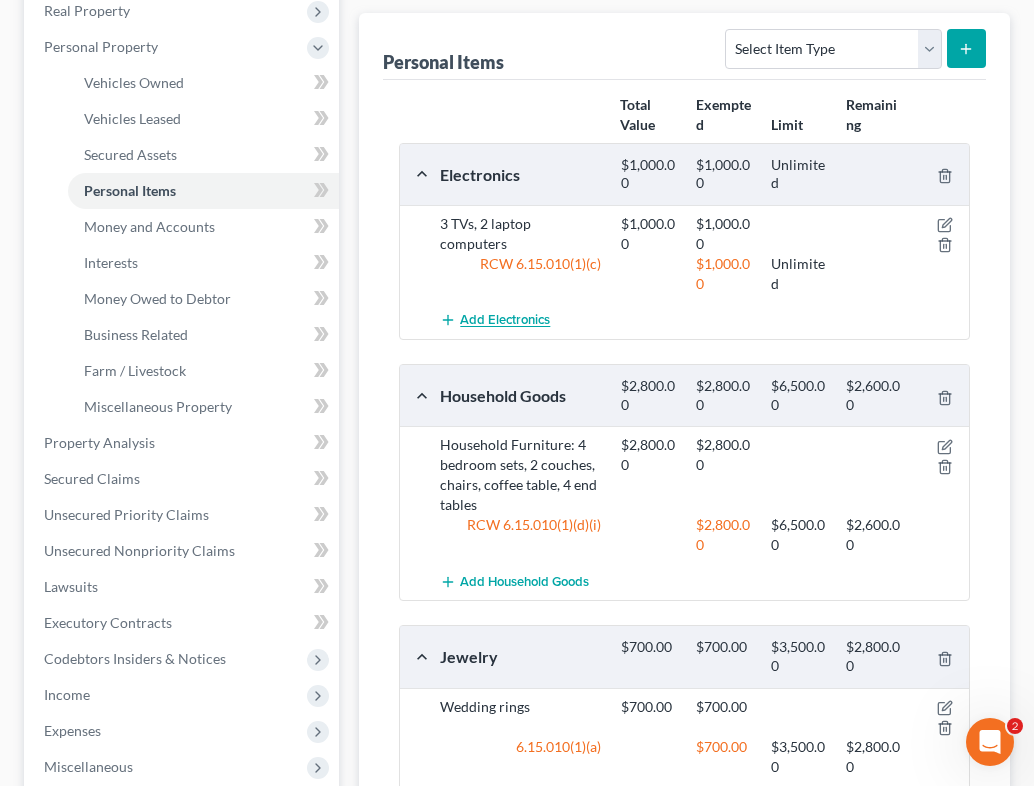 click on "Add Electronics" at bounding box center [505, 321] 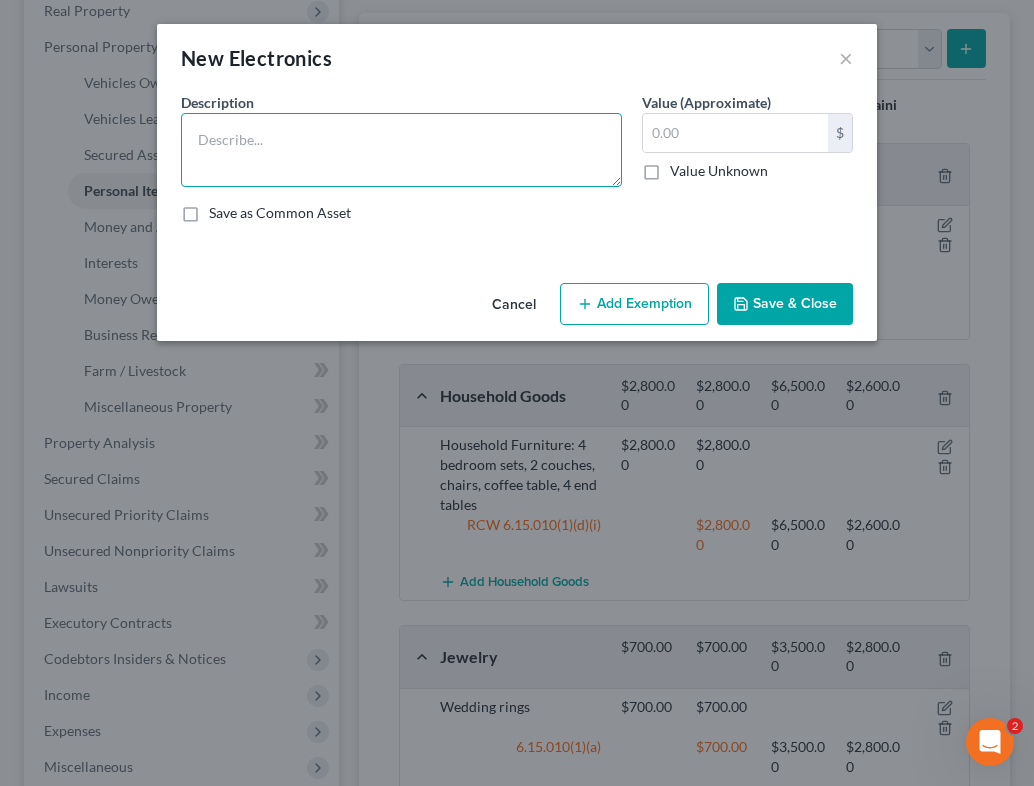 click at bounding box center (401, 150) 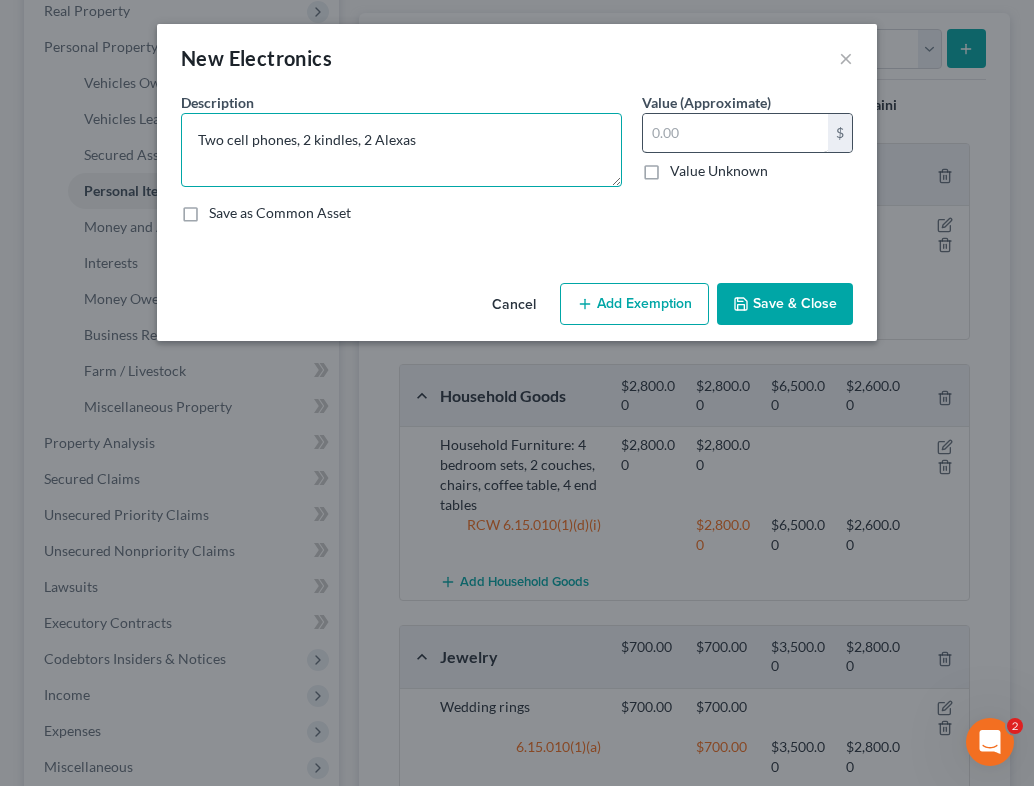 type on "Two cell phones, 2 kindles, 2 Alexas" 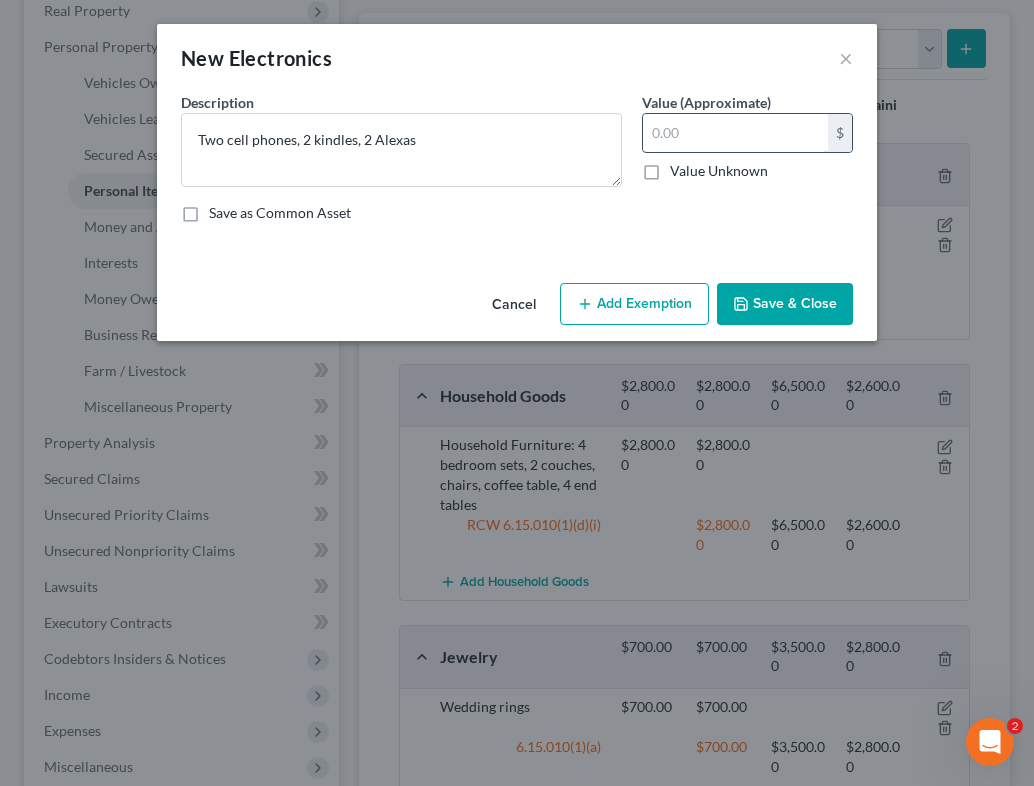 click at bounding box center (735, 133) 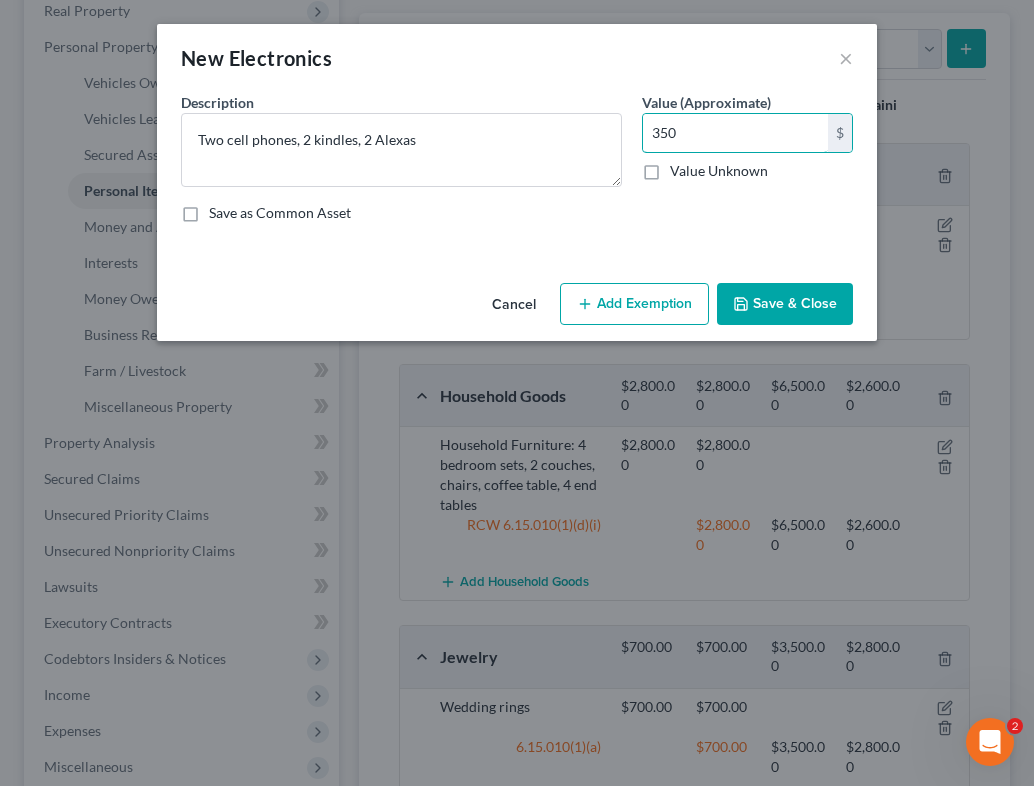 type on "350" 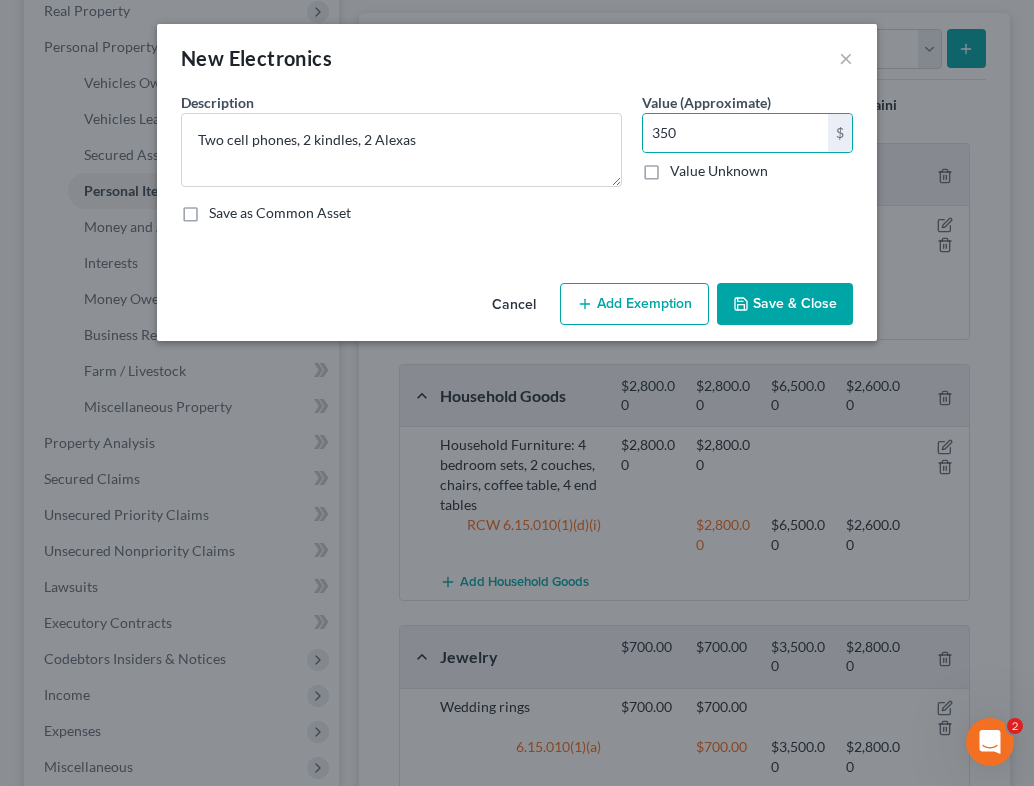 click on "Save & Close" at bounding box center (785, 304) 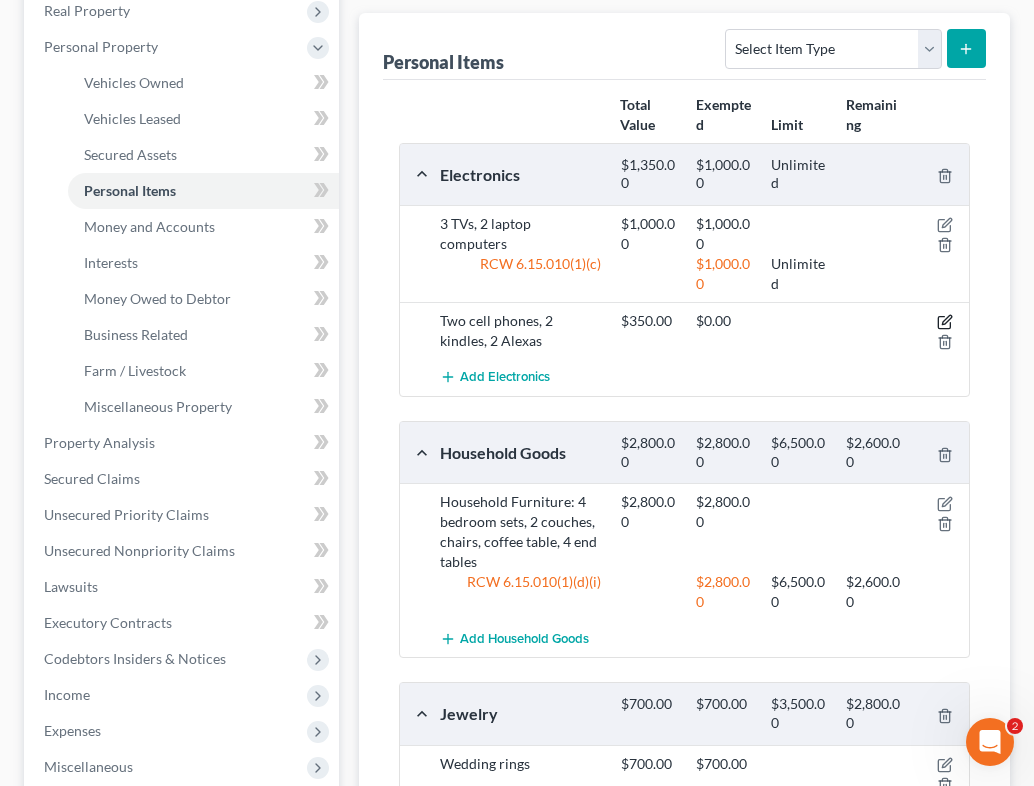 click 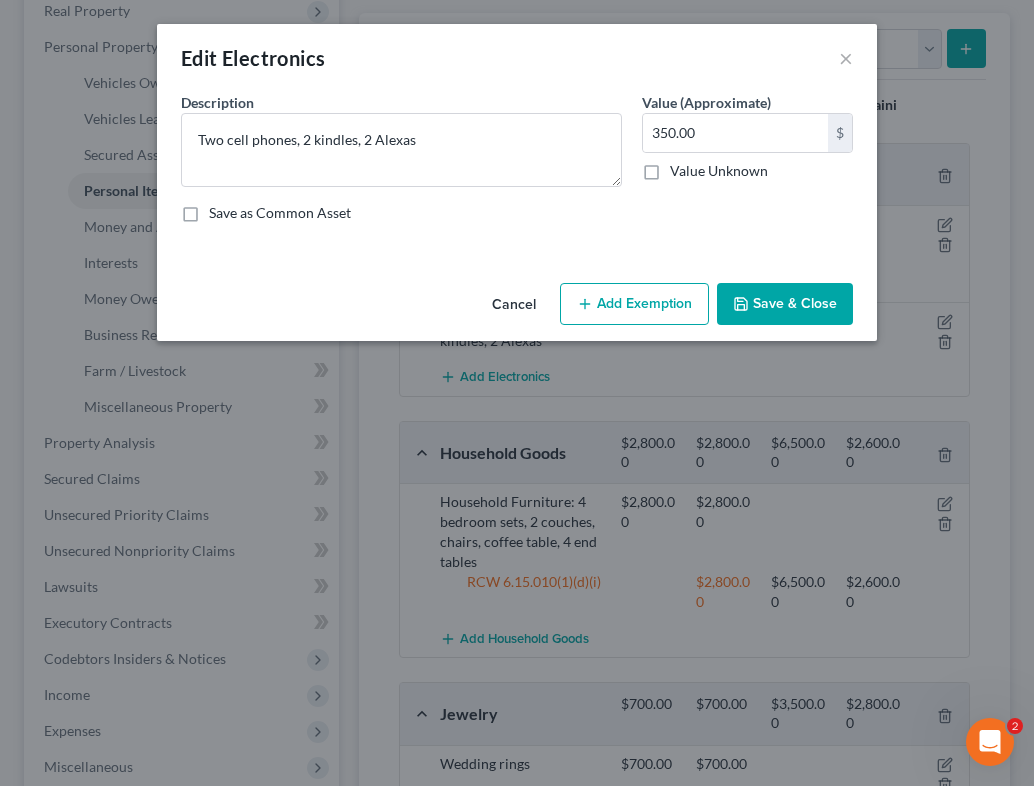 click on "Add Exemption" at bounding box center [634, 304] 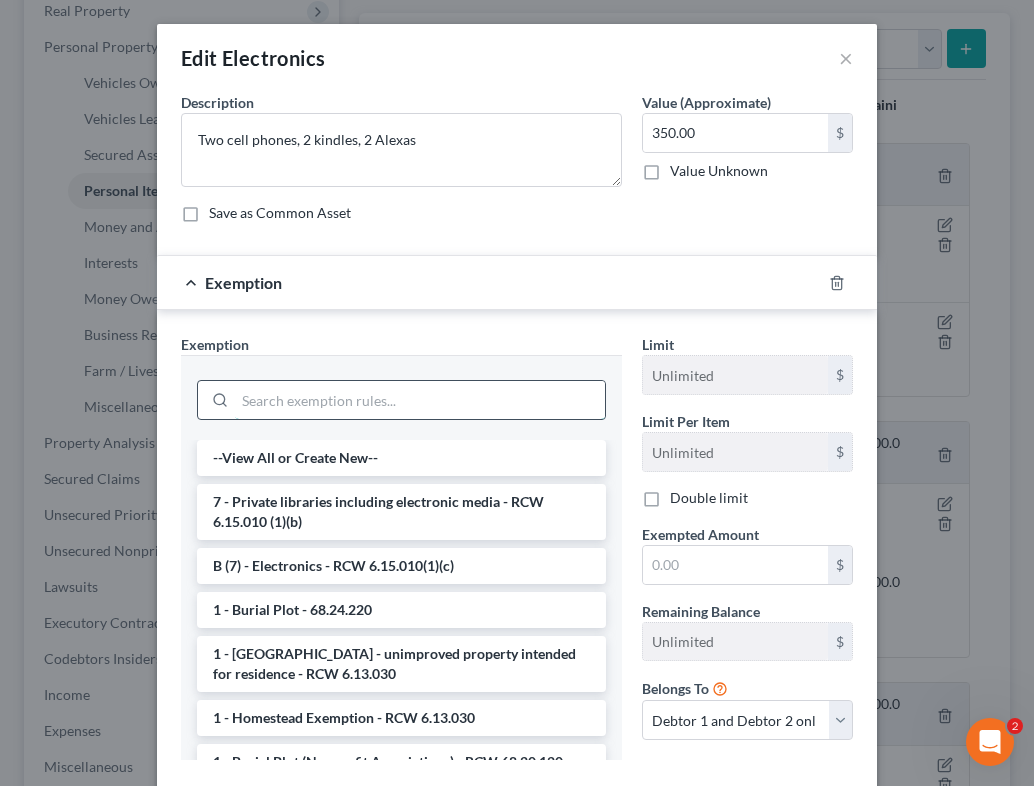click at bounding box center [420, 400] 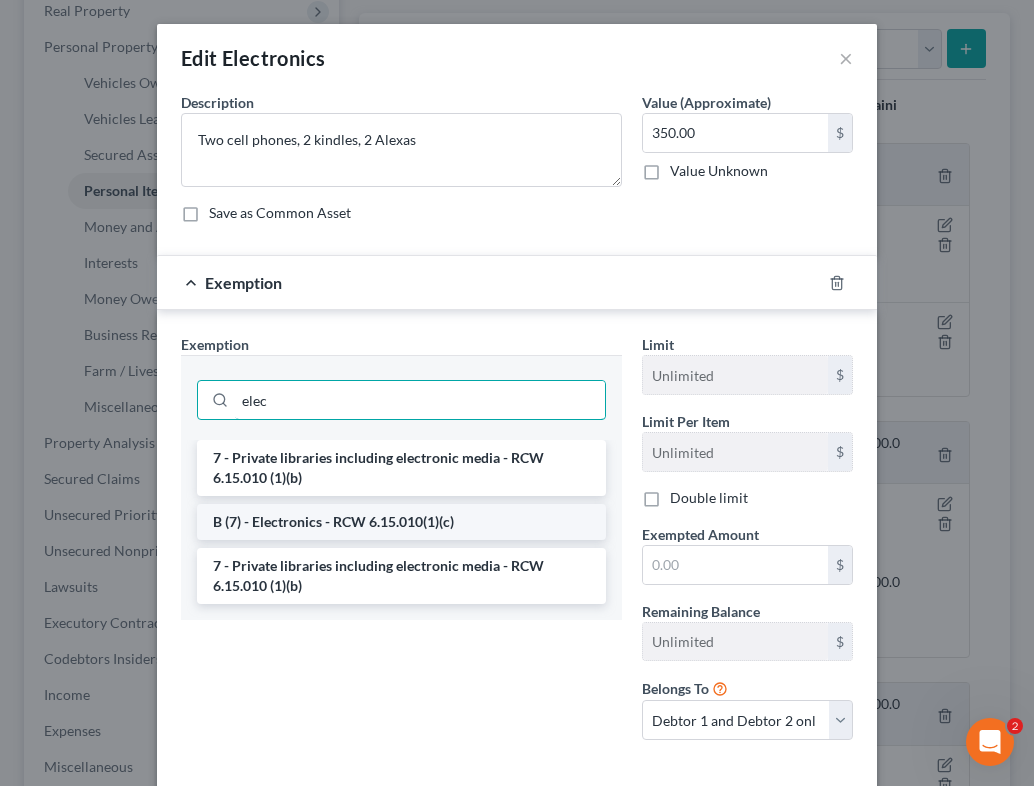 type on "elec" 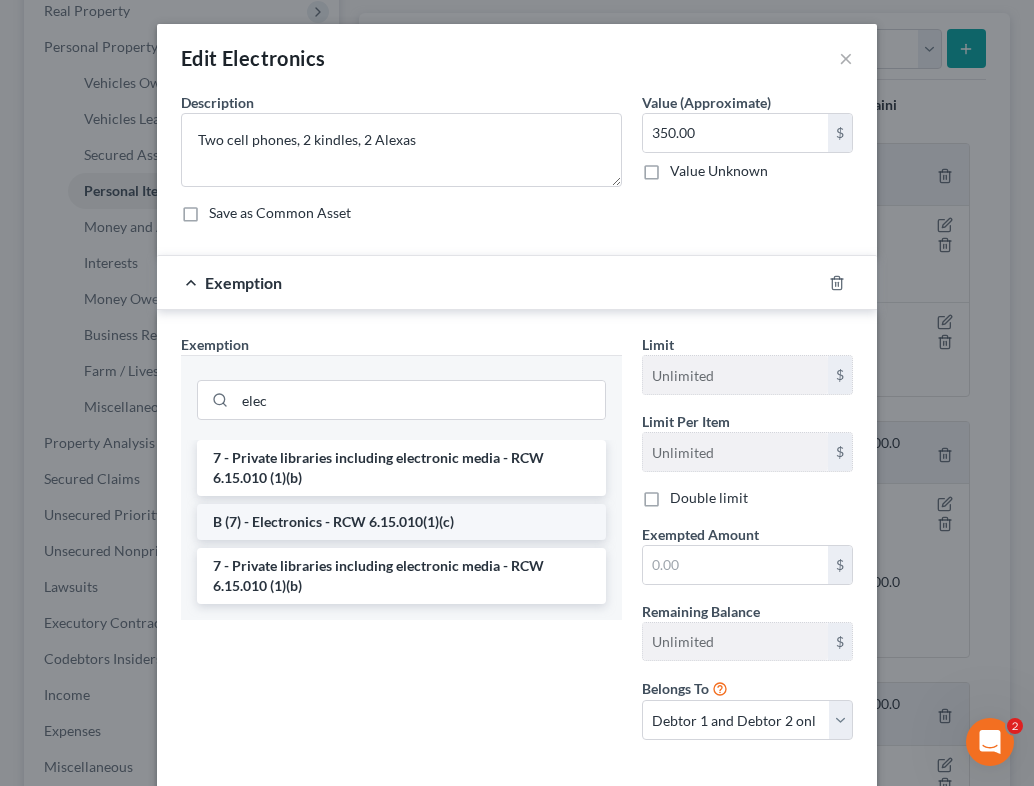 click on "B (7) - Electronics  - RCW 6.15.010(1)(c)" at bounding box center [401, 522] 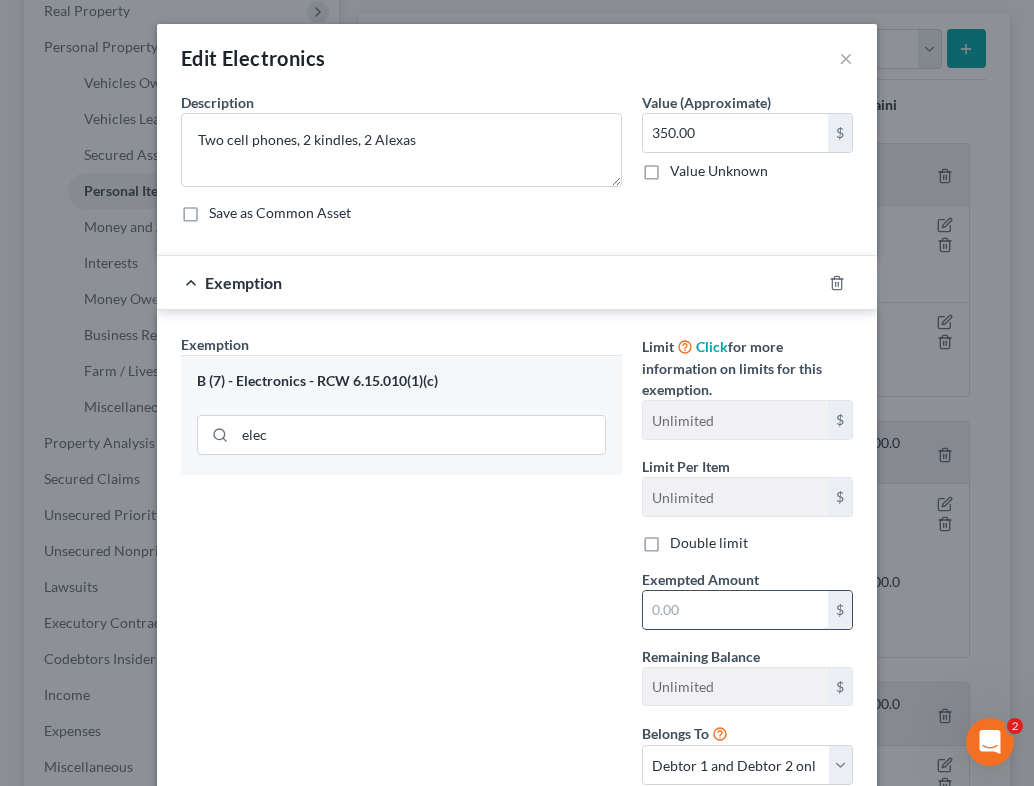 click at bounding box center [735, 610] 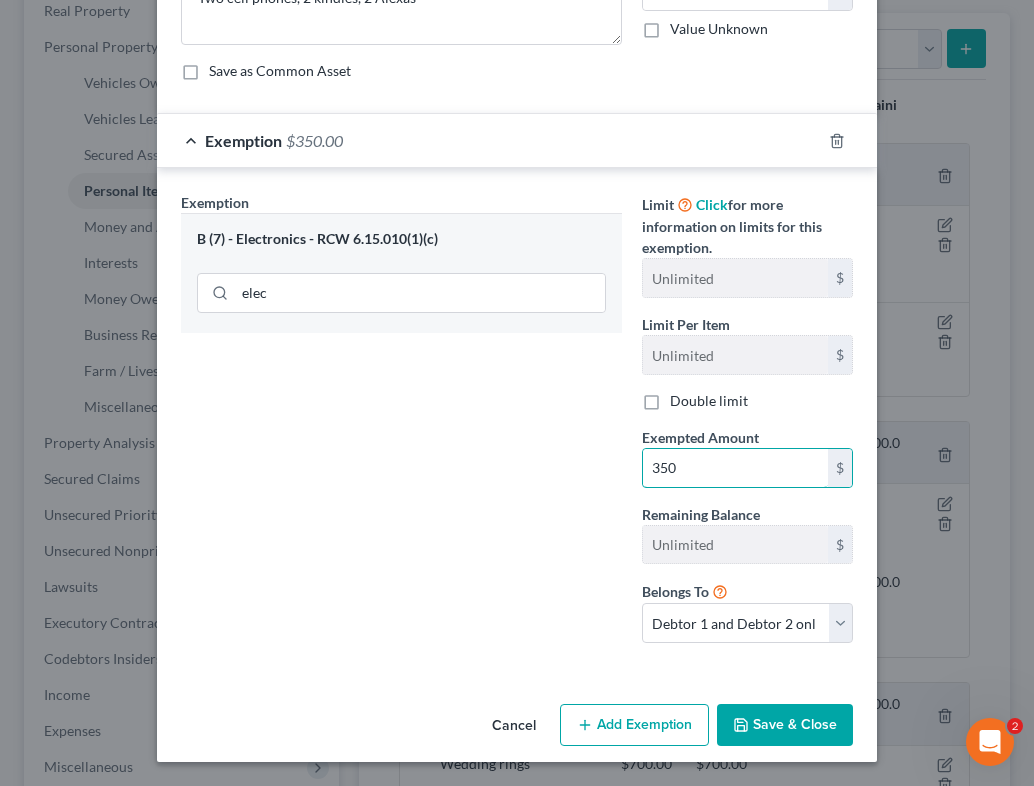 scroll, scrollTop: 141, scrollLeft: 0, axis: vertical 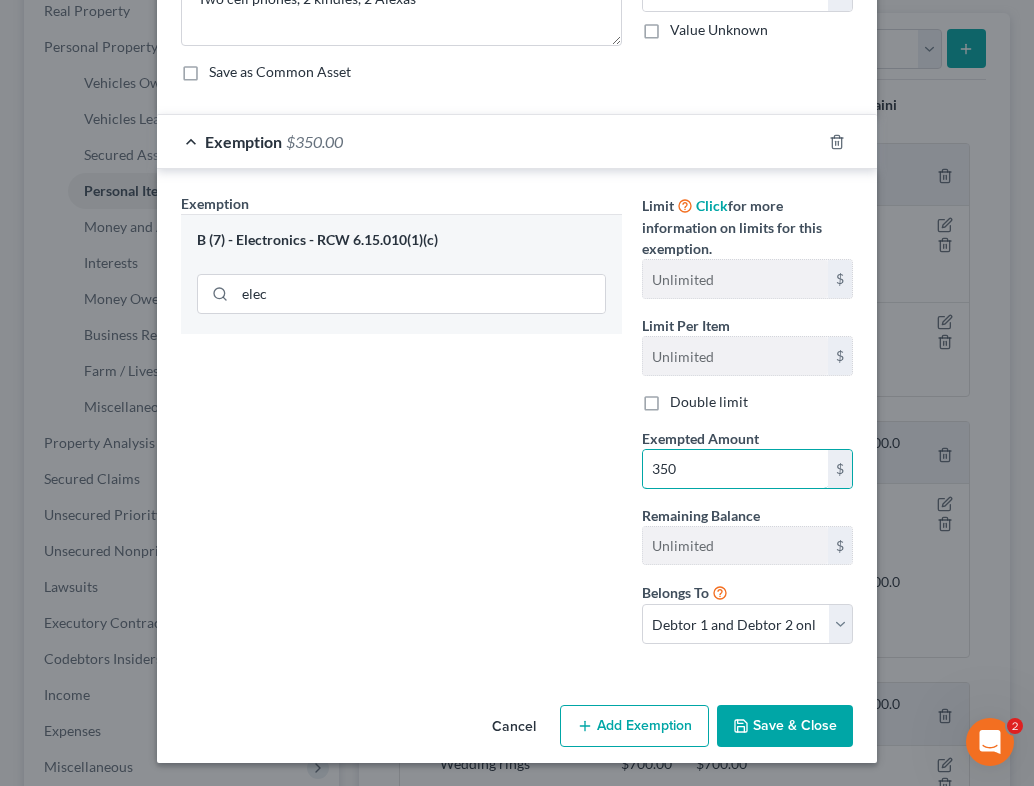 type on "350" 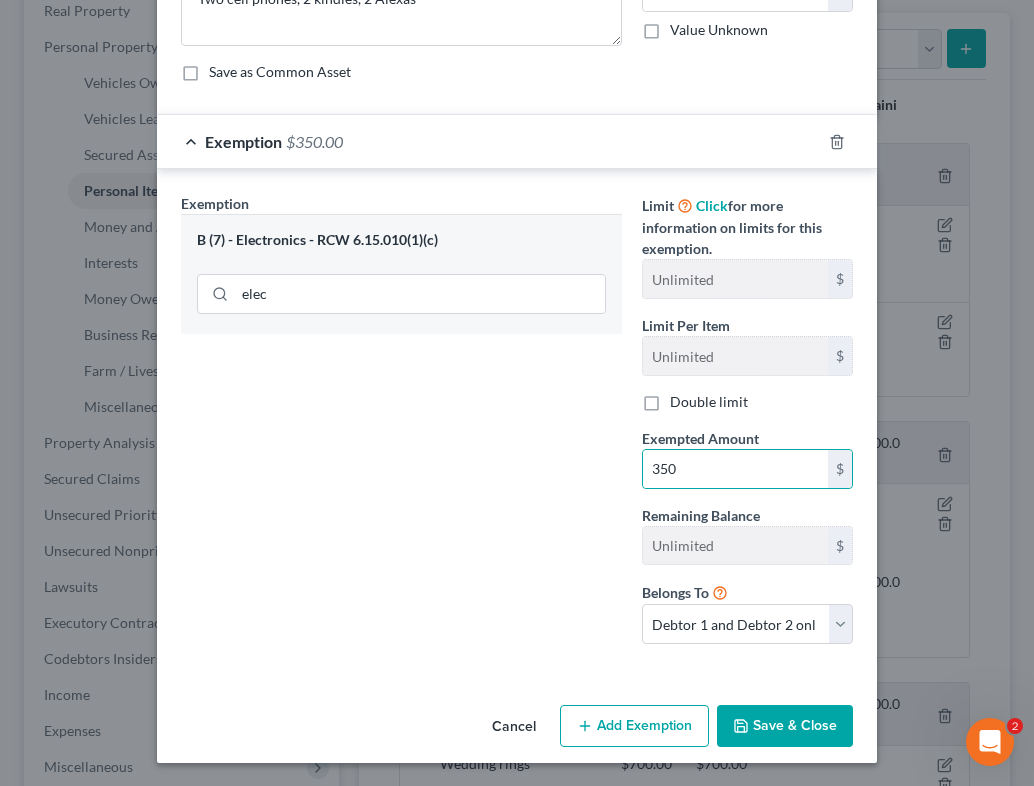 click on "Save & Close" at bounding box center (785, 726) 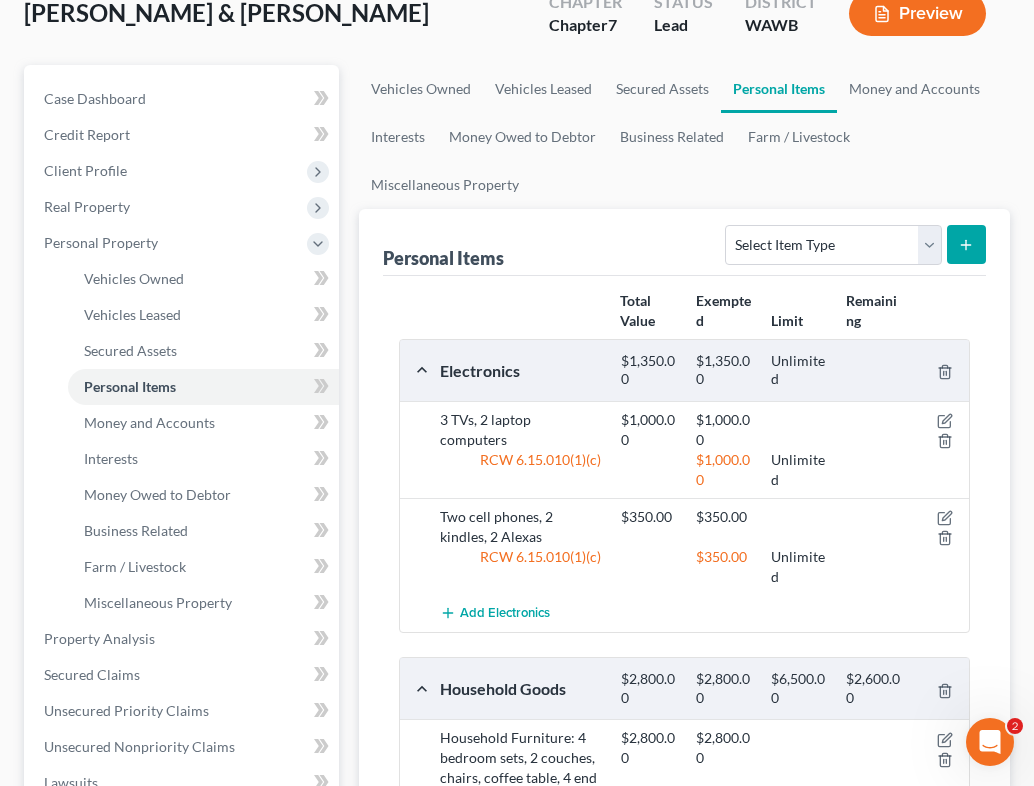 scroll, scrollTop: 138, scrollLeft: 0, axis: vertical 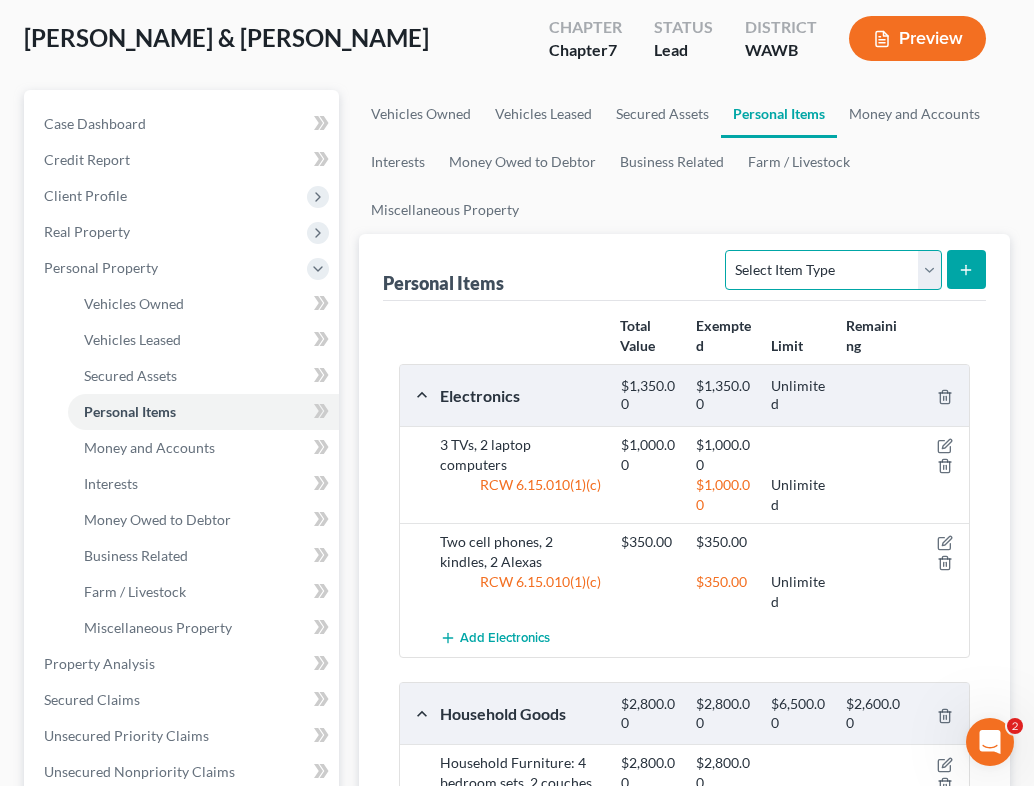 select on "clothing" 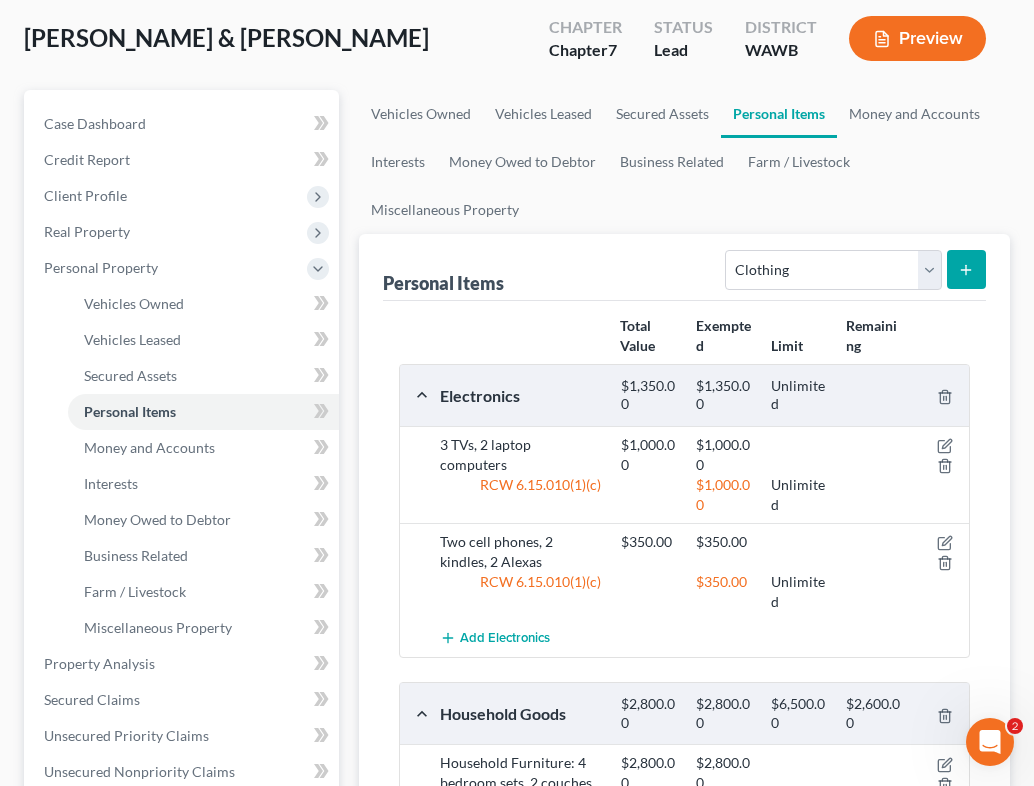 click at bounding box center [966, 269] 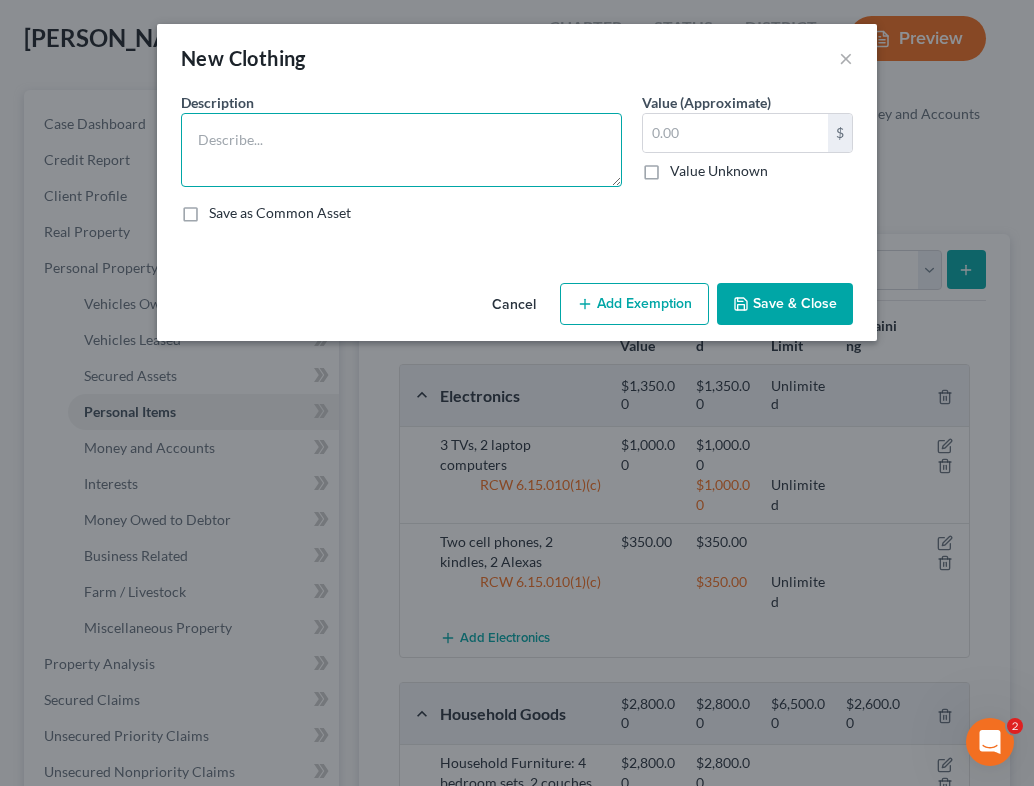 click at bounding box center [401, 150] 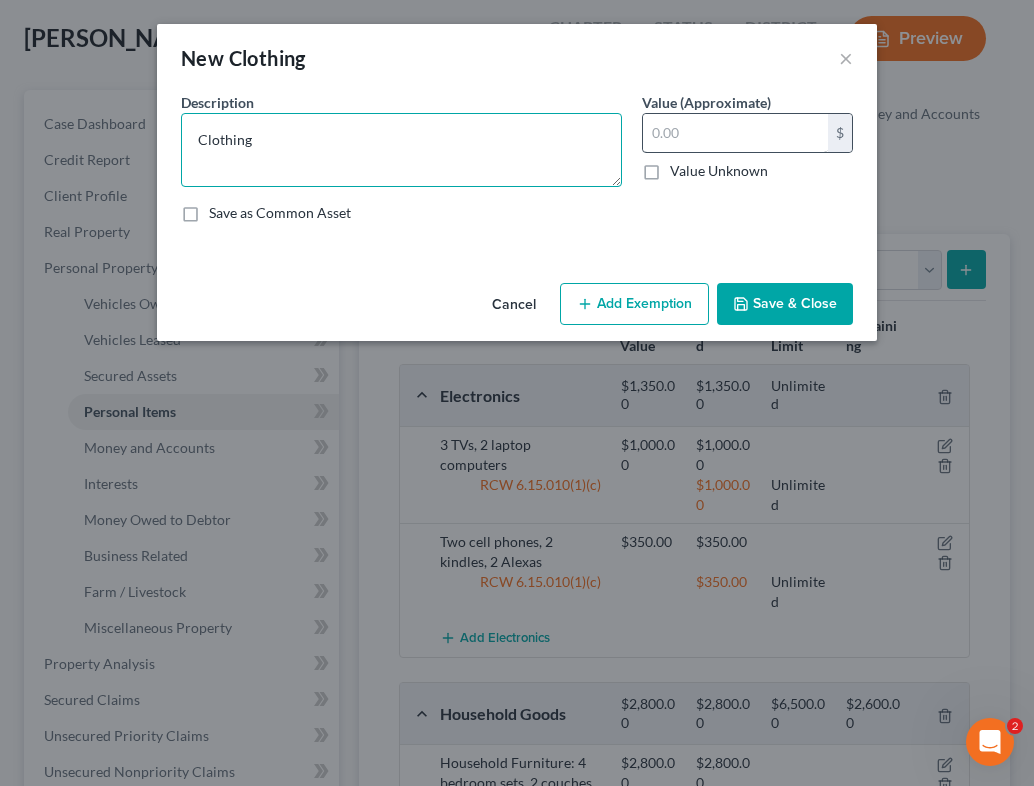 type on "Clothing" 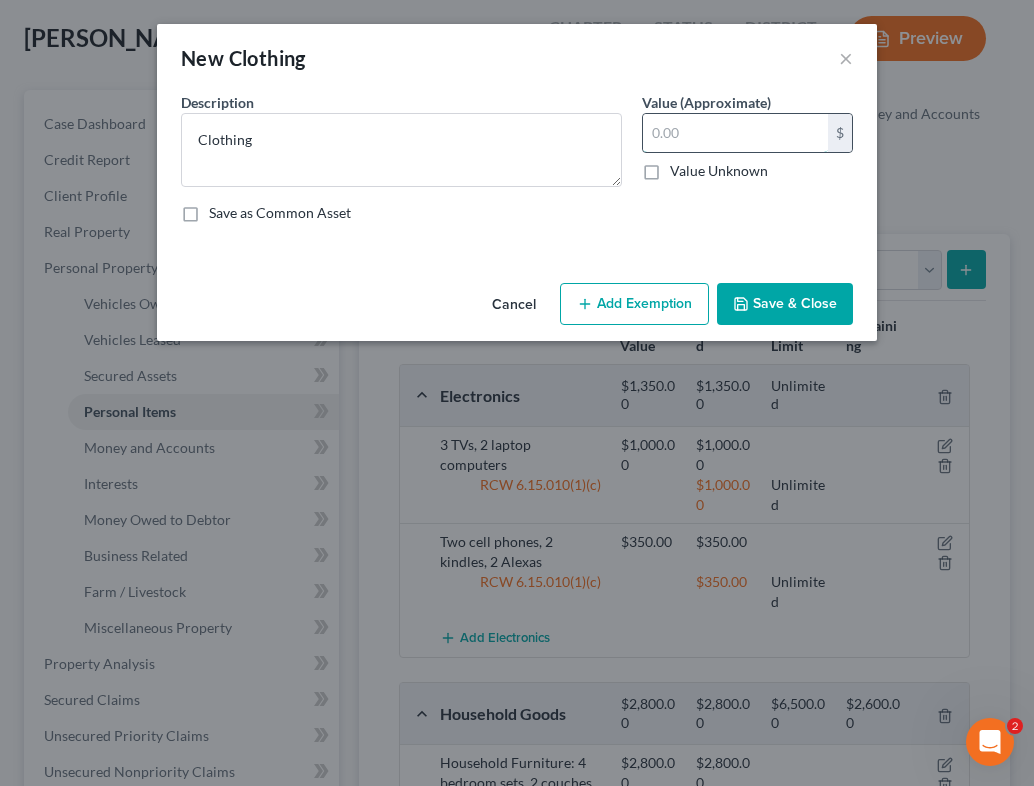 click at bounding box center (735, 133) 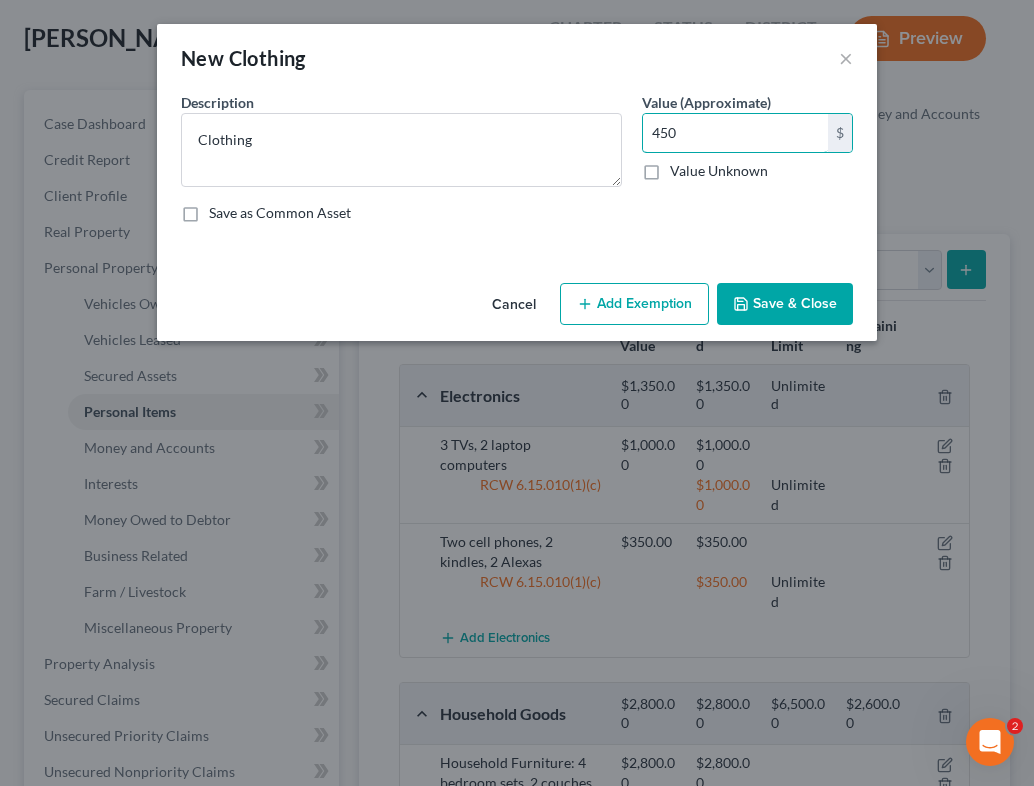 type on "450" 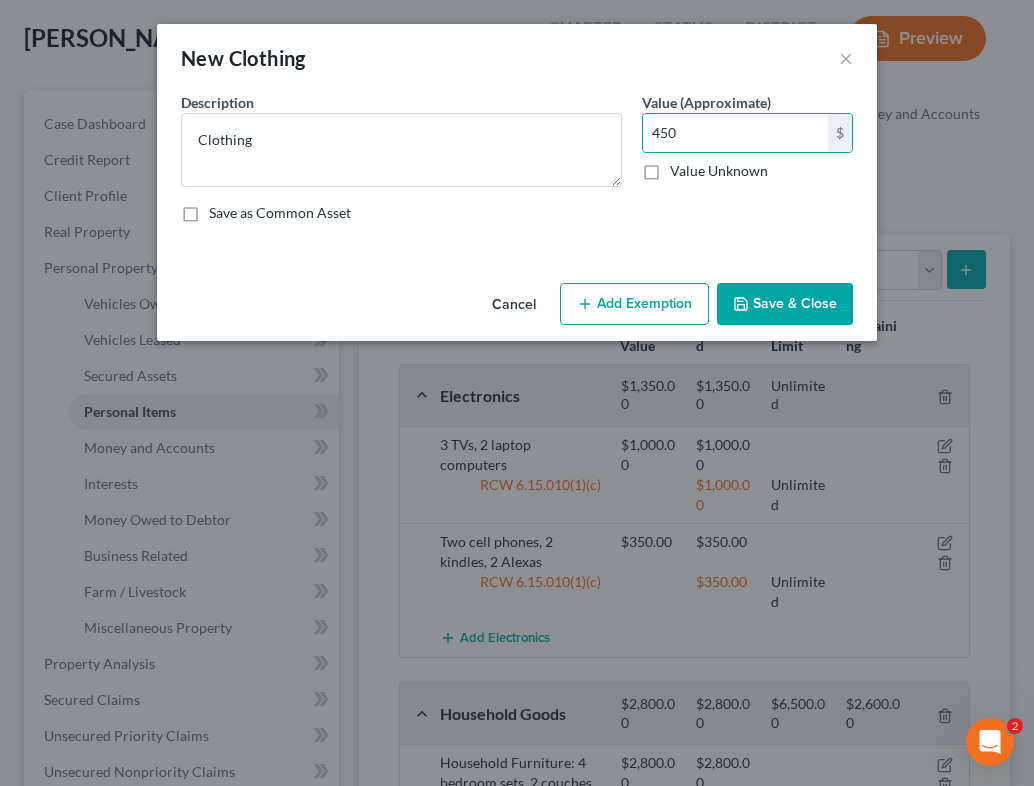 click on "Add Exemption" at bounding box center (634, 304) 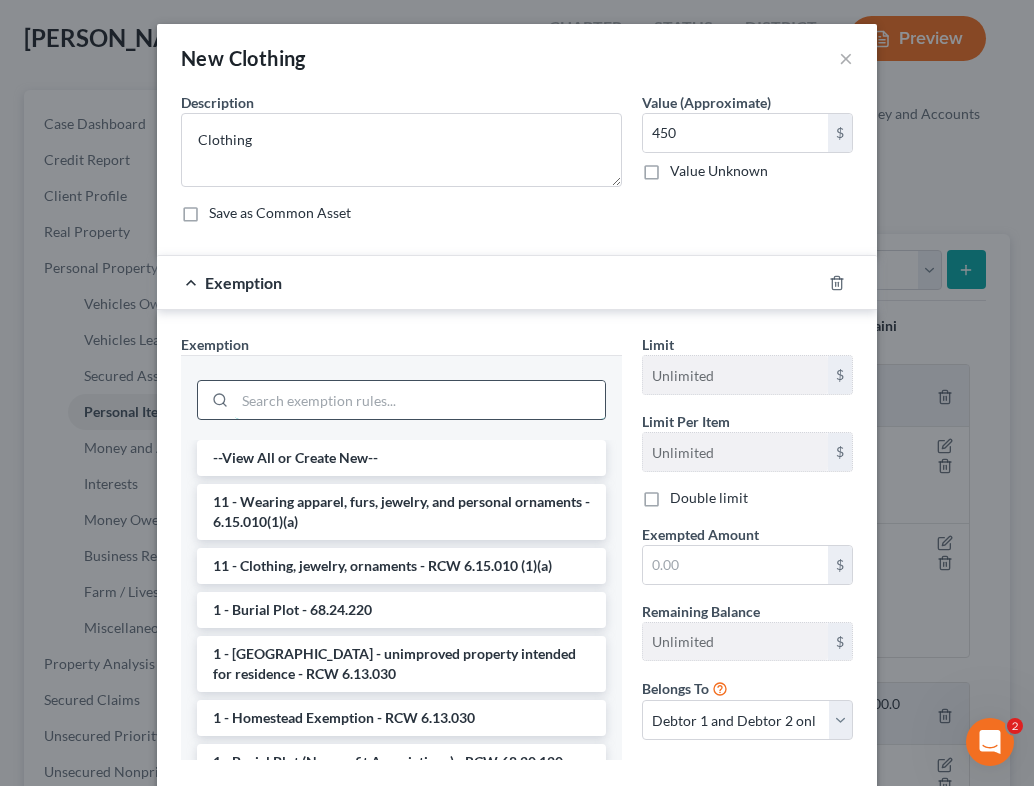 click at bounding box center (420, 400) 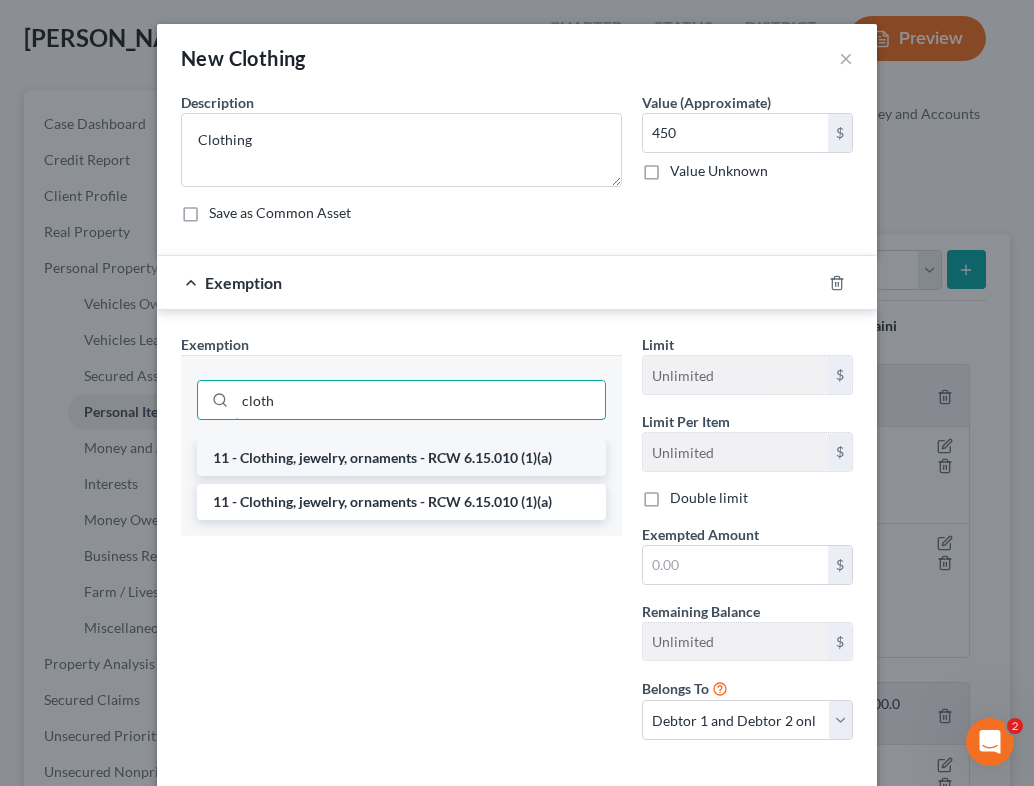 type on "cloth" 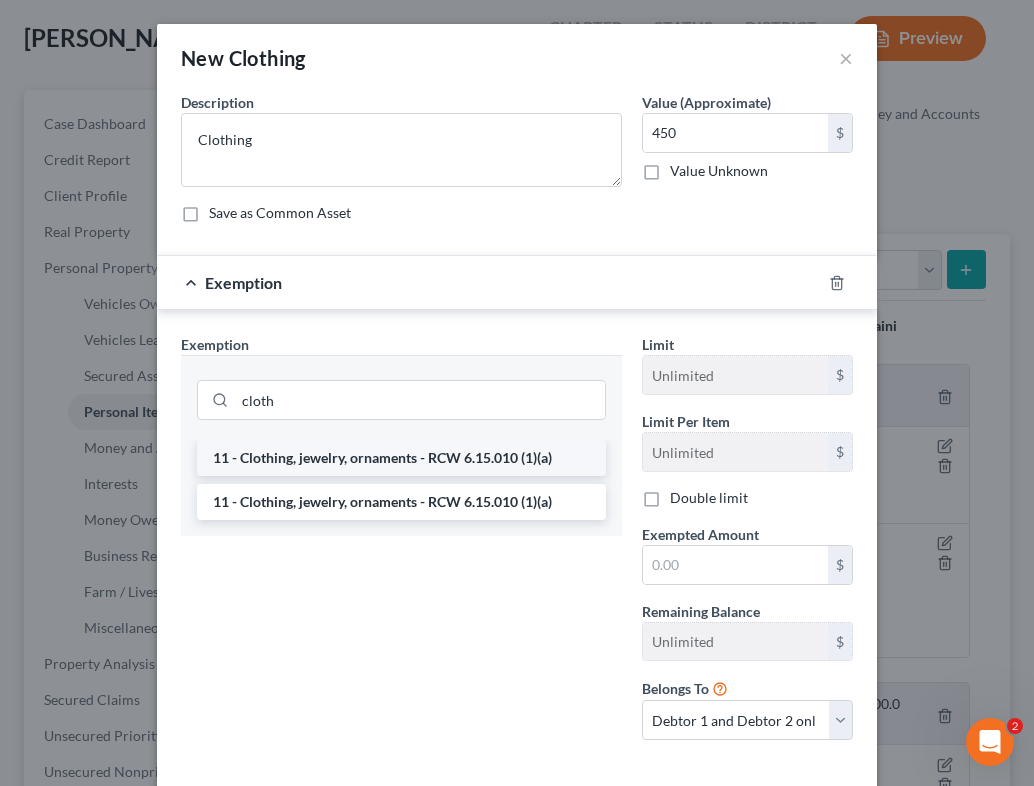 click on "11 - Clothing, jewelry, ornaments - RCW 6.15.010 (1)(a)" at bounding box center [401, 458] 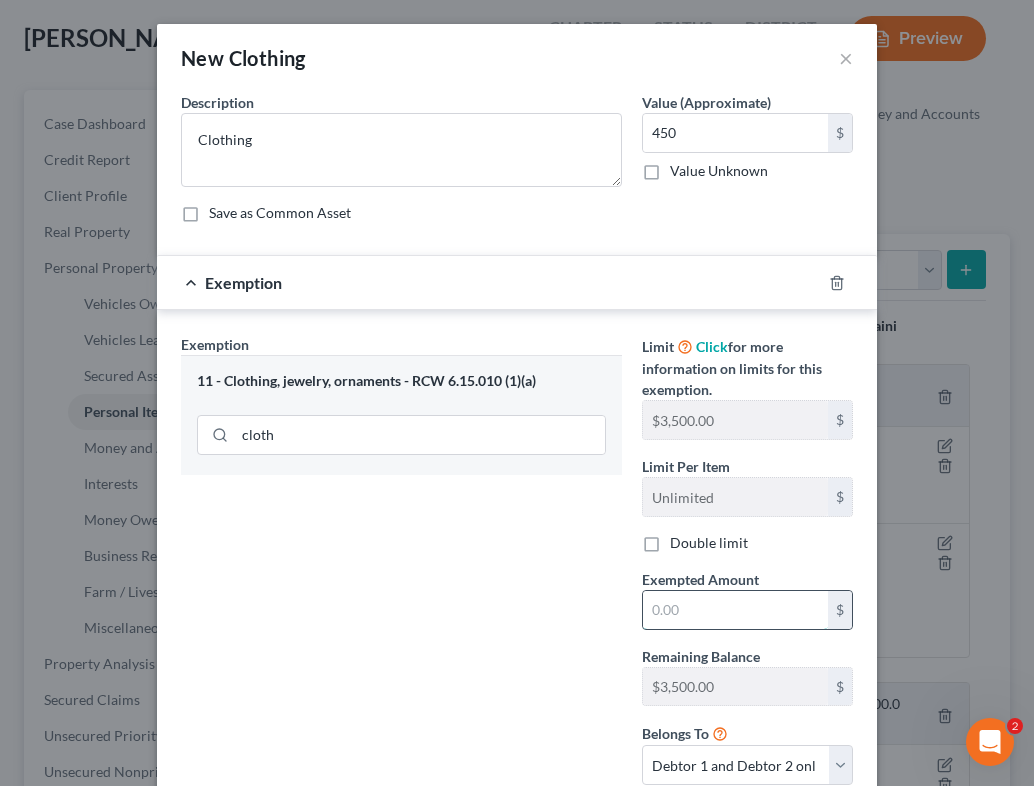 click at bounding box center (735, 610) 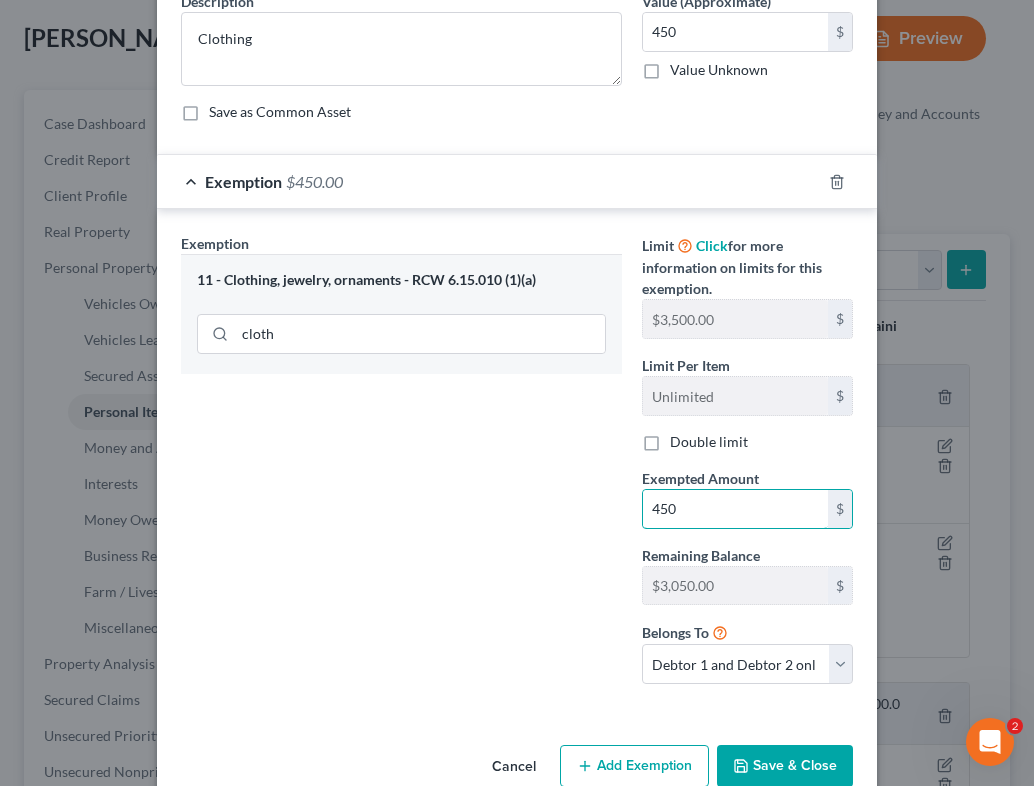 scroll, scrollTop: 105, scrollLeft: 0, axis: vertical 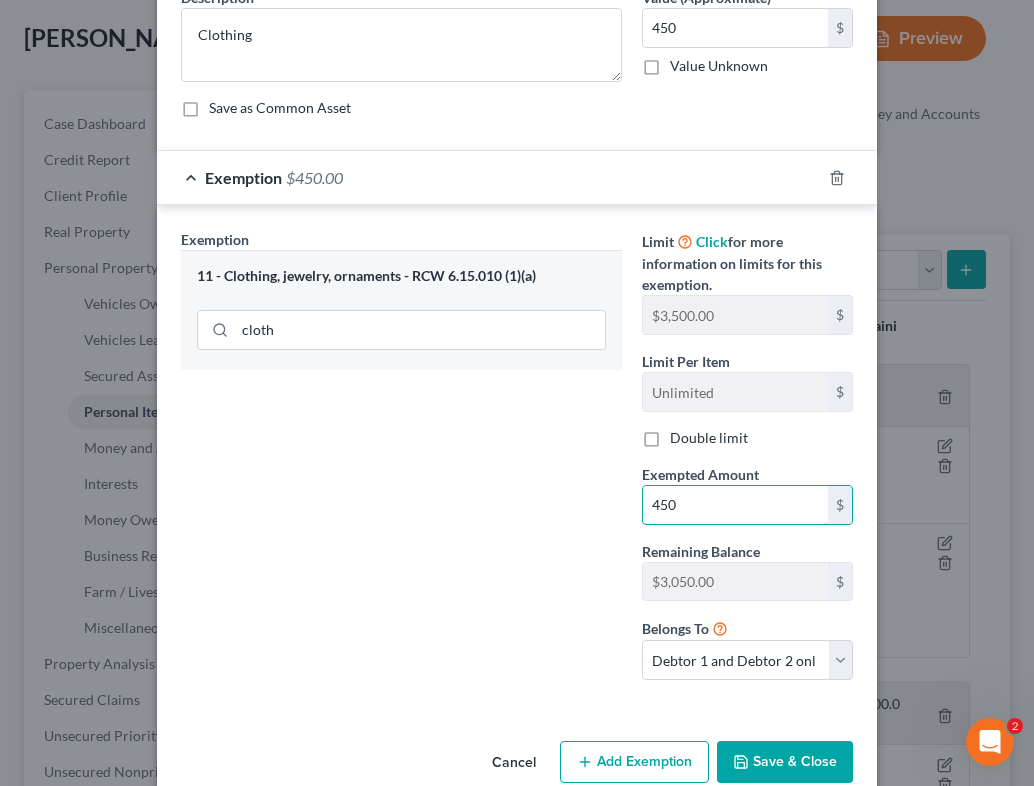 type on "450" 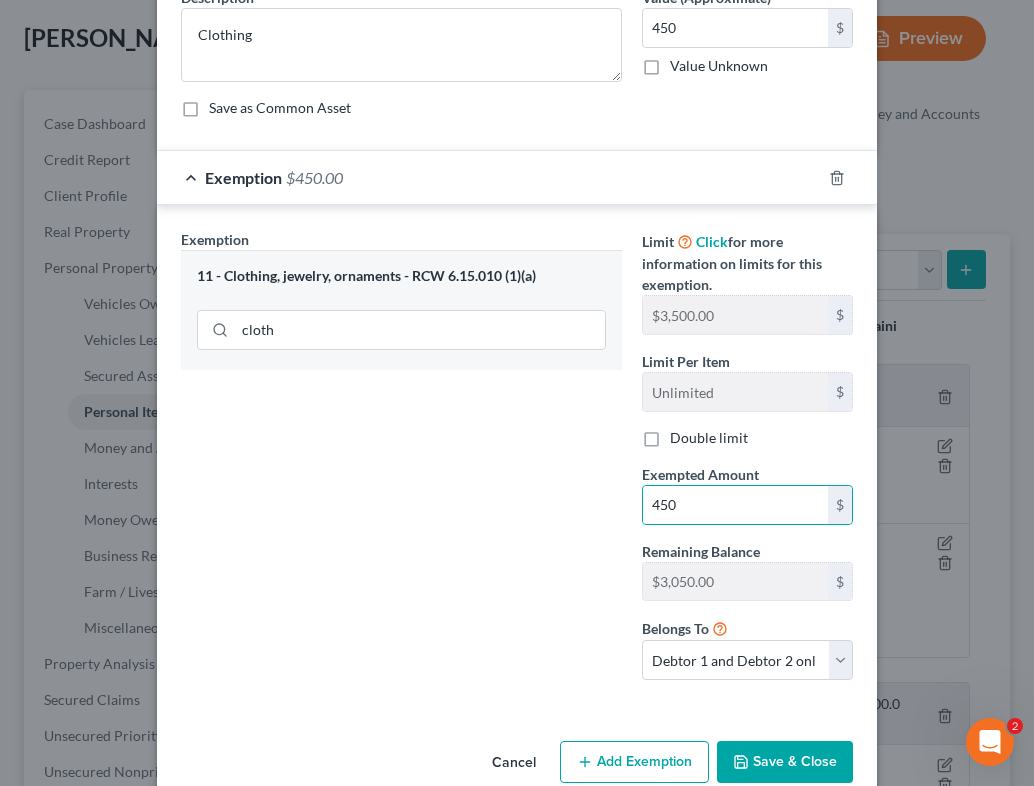 click on "Save & Close" at bounding box center (785, 762) 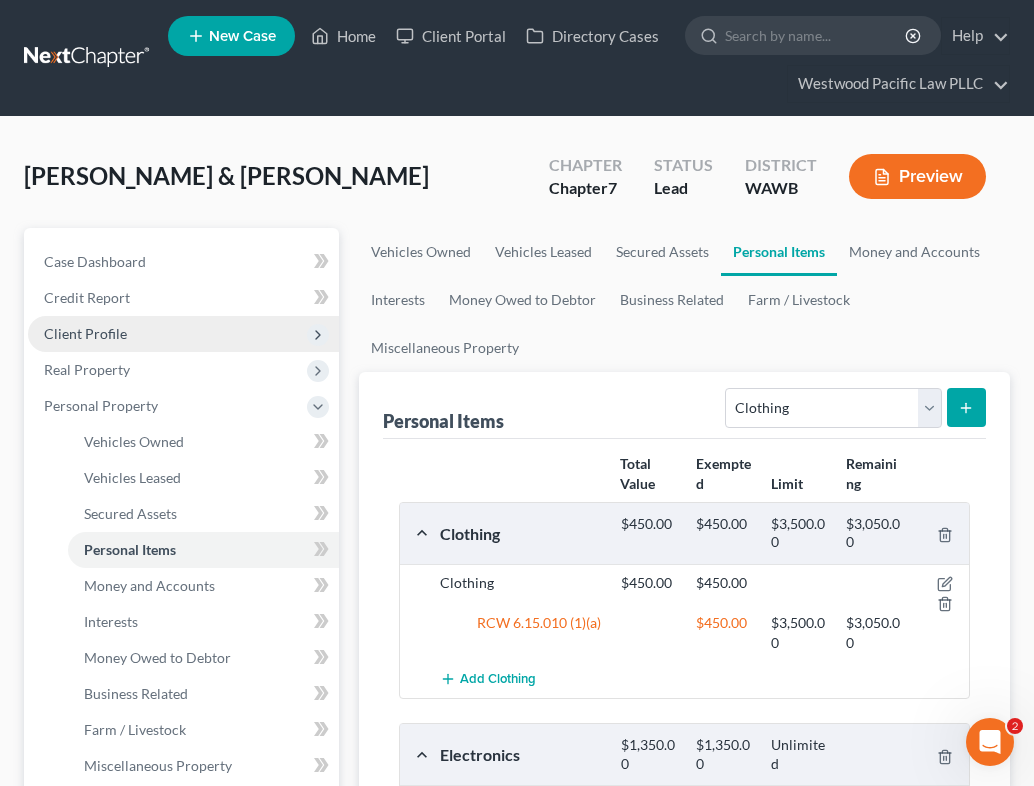 scroll, scrollTop: 0, scrollLeft: 0, axis: both 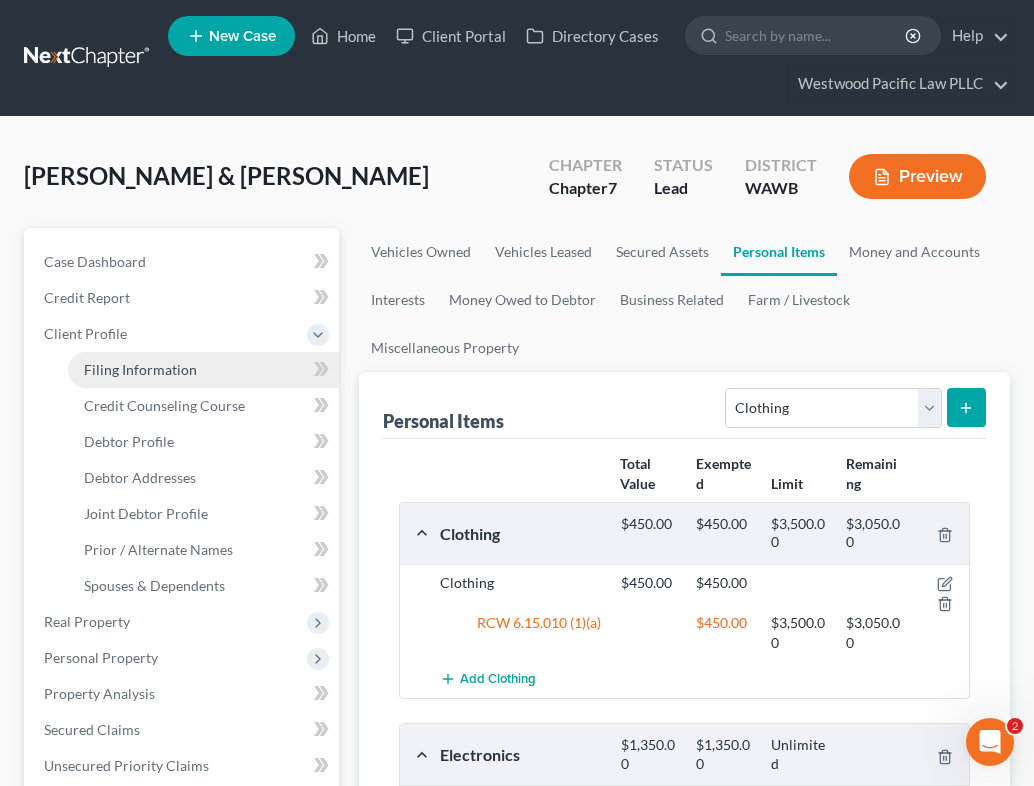 click on "Filing Information" at bounding box center (203, 370) 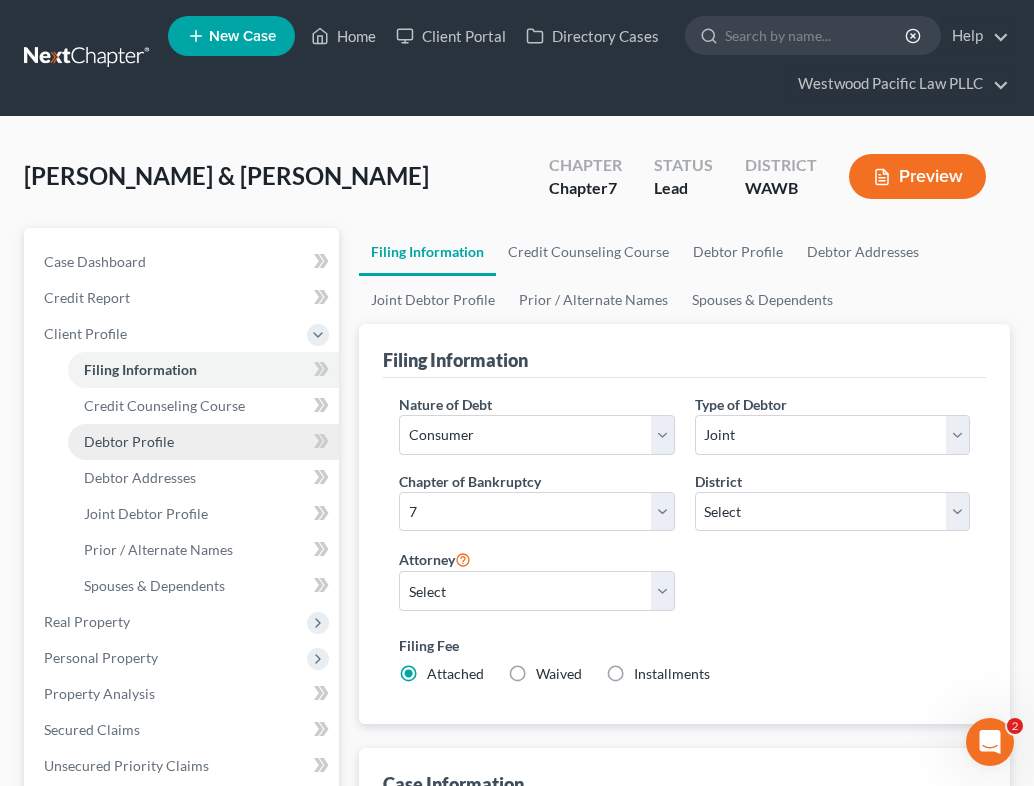 click on "Debtor Profile" at bounding box center [203, 442] 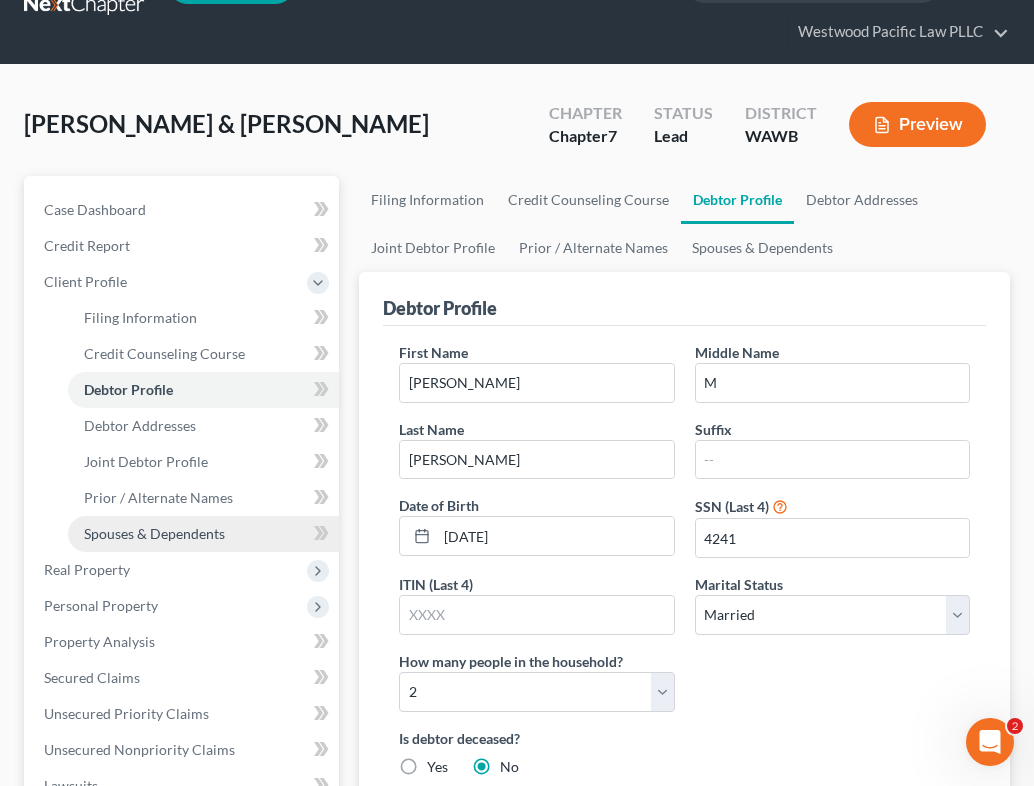 scroll, scrollTop: 53, scrollLeft: 0, axis: vertical 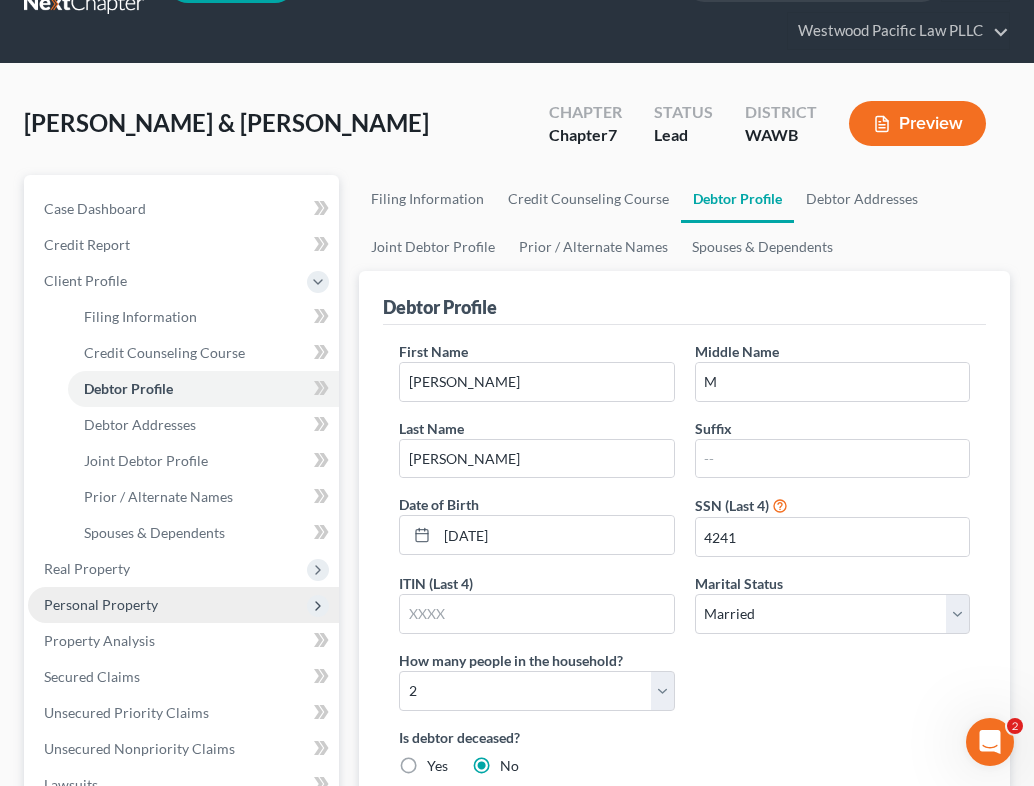 click on "Personal Property" at bounding box center (101, 604) 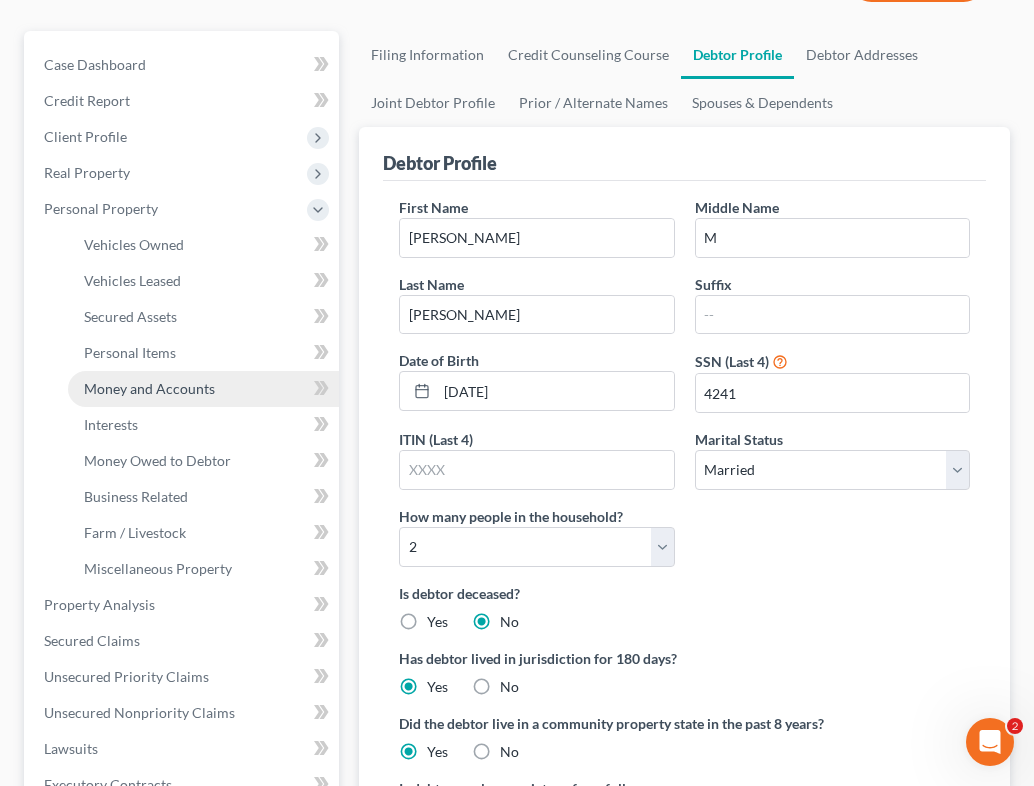 scroll, scrollTop: 230, scrollLeft: 0, axis: vertical 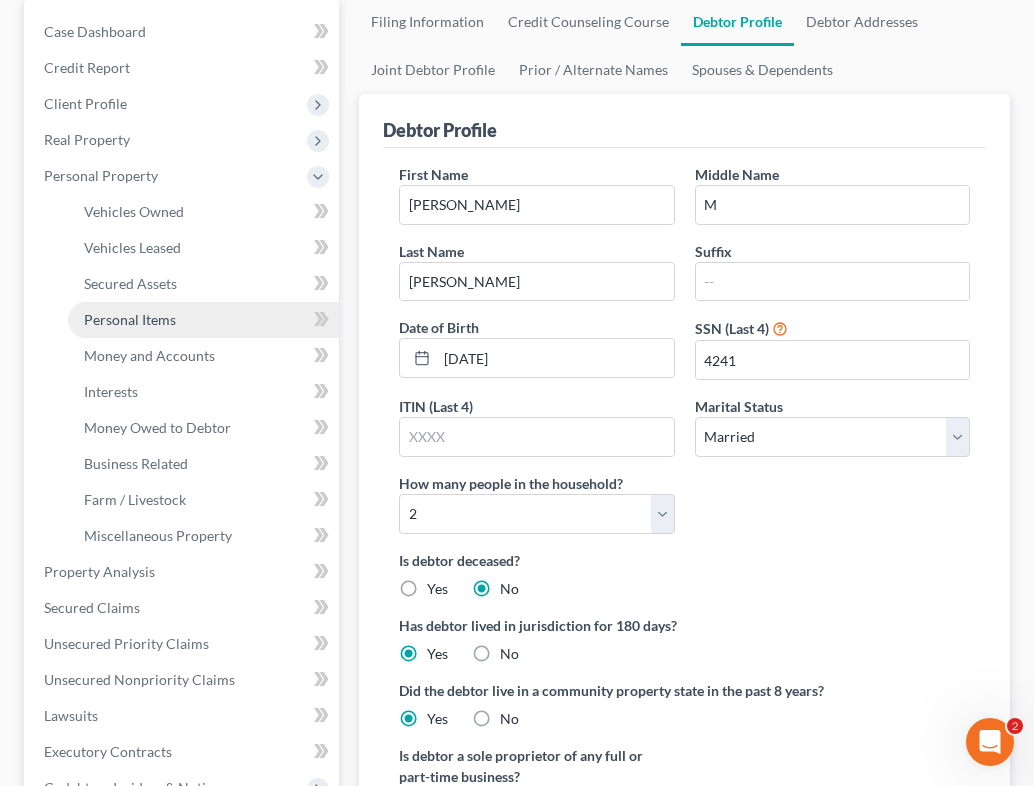 click on "Personal Items" at bounding box center [130, 319] 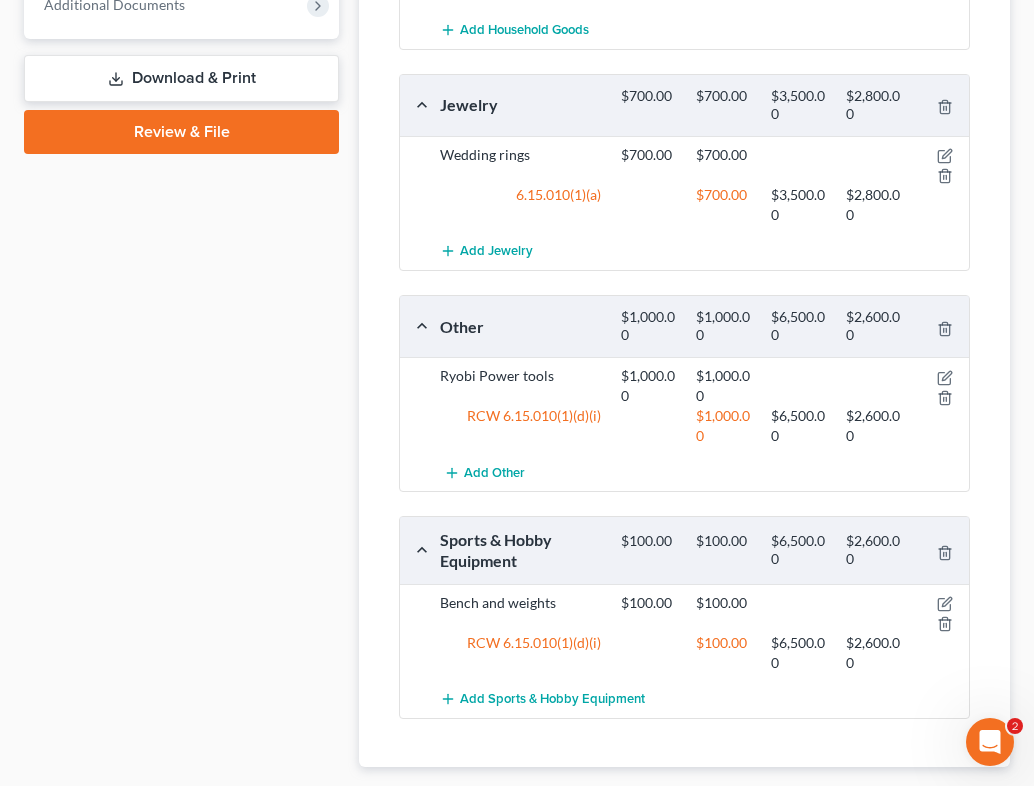 scroll, scrollTop: 1235, scrollLeft: 0, axis: vertical 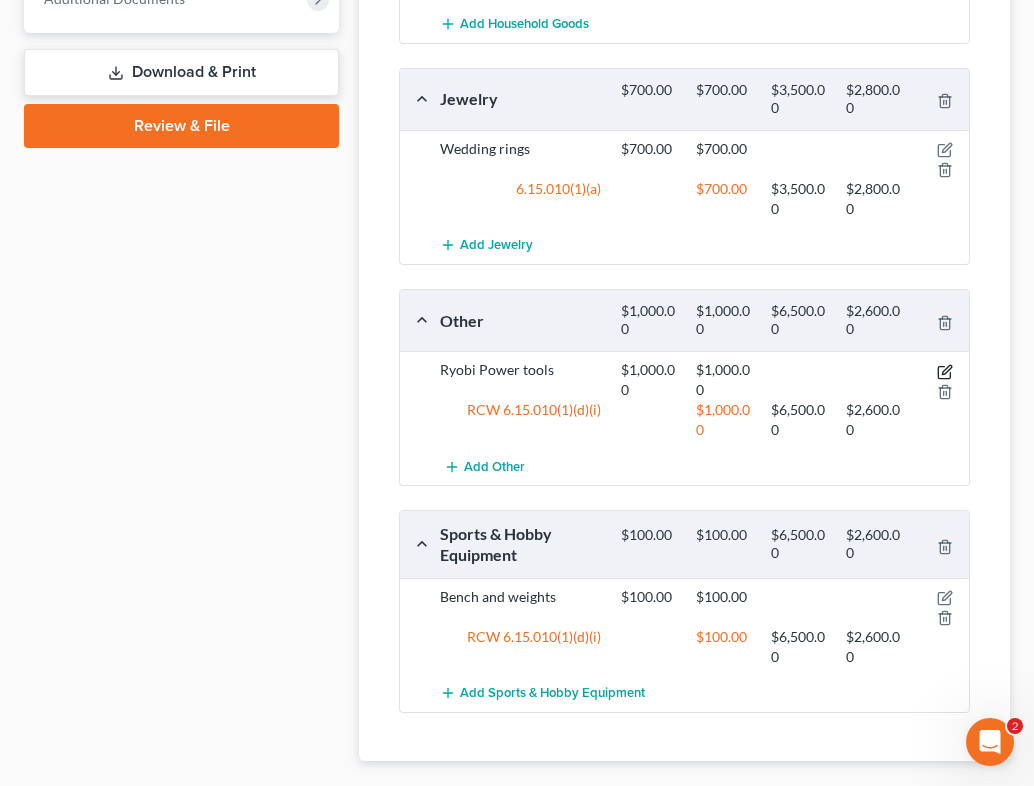 click 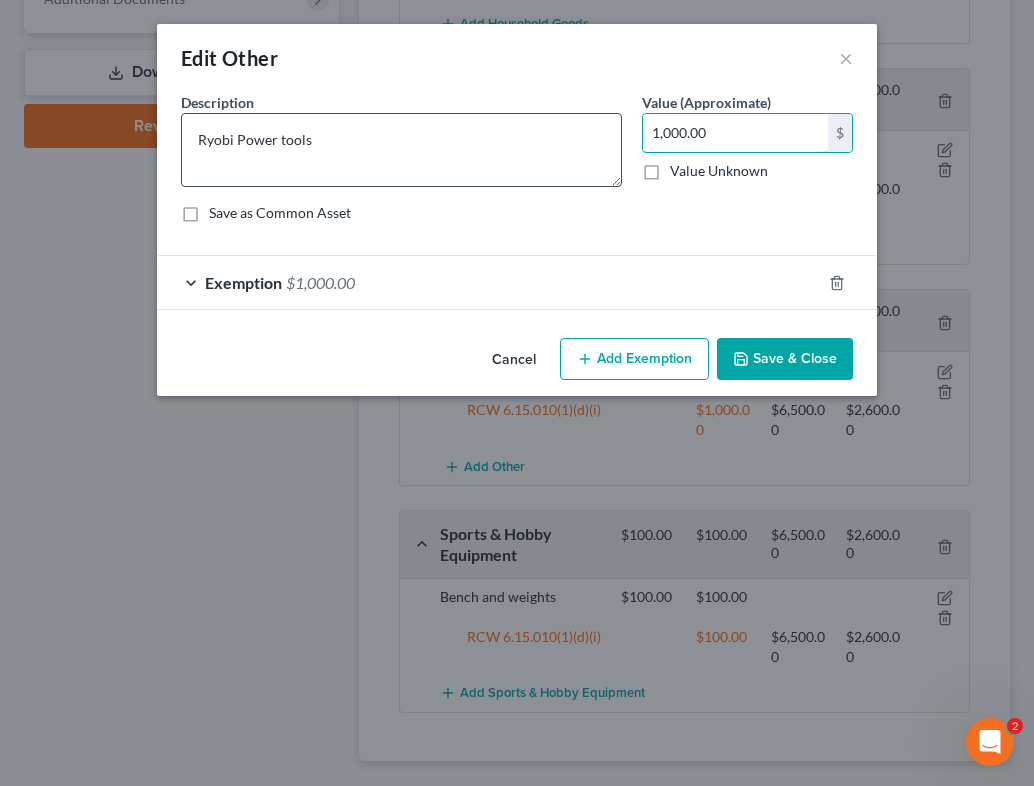 drag, startPoint x: 722, startPoint y: 139, endPoint x: 499, endPoint y: 131, distance: 223.14345 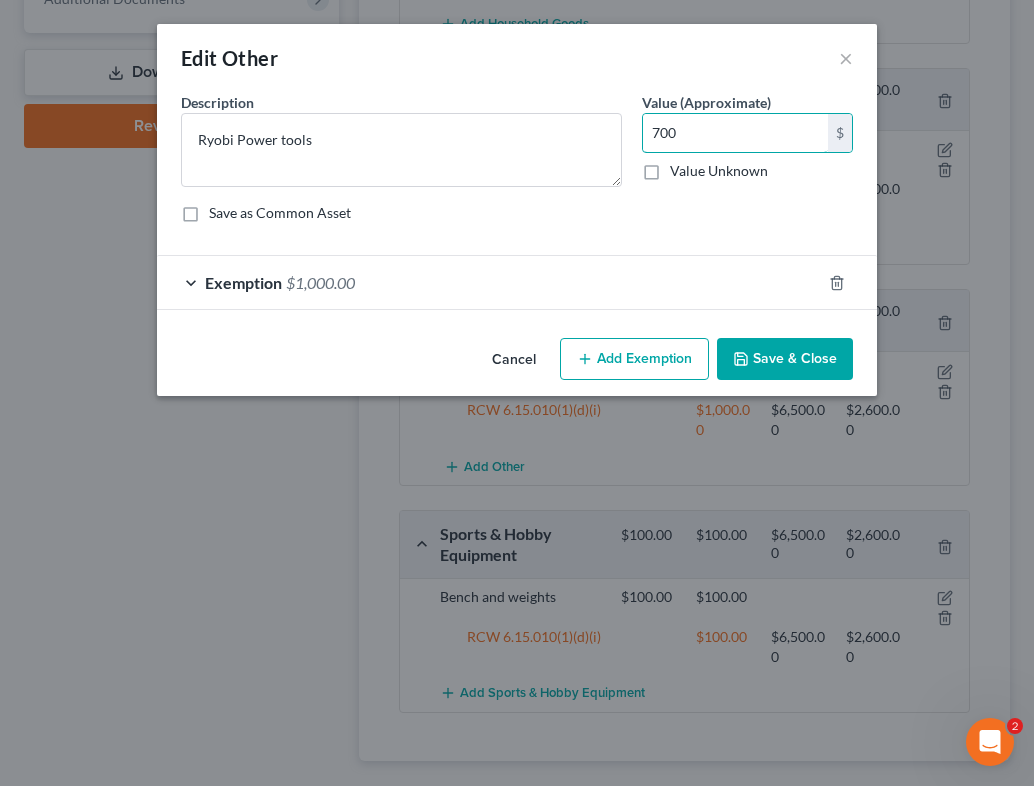 type on "700" 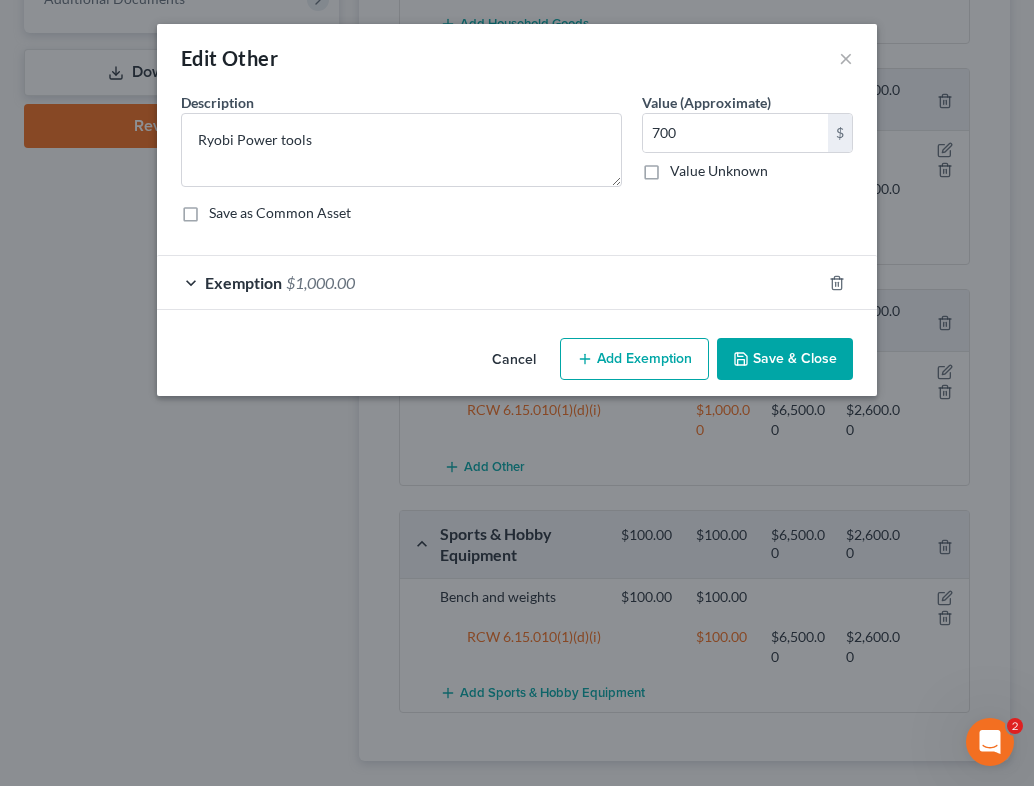 click on "Exemption $1,000.00" at bounding box center (489, 282) 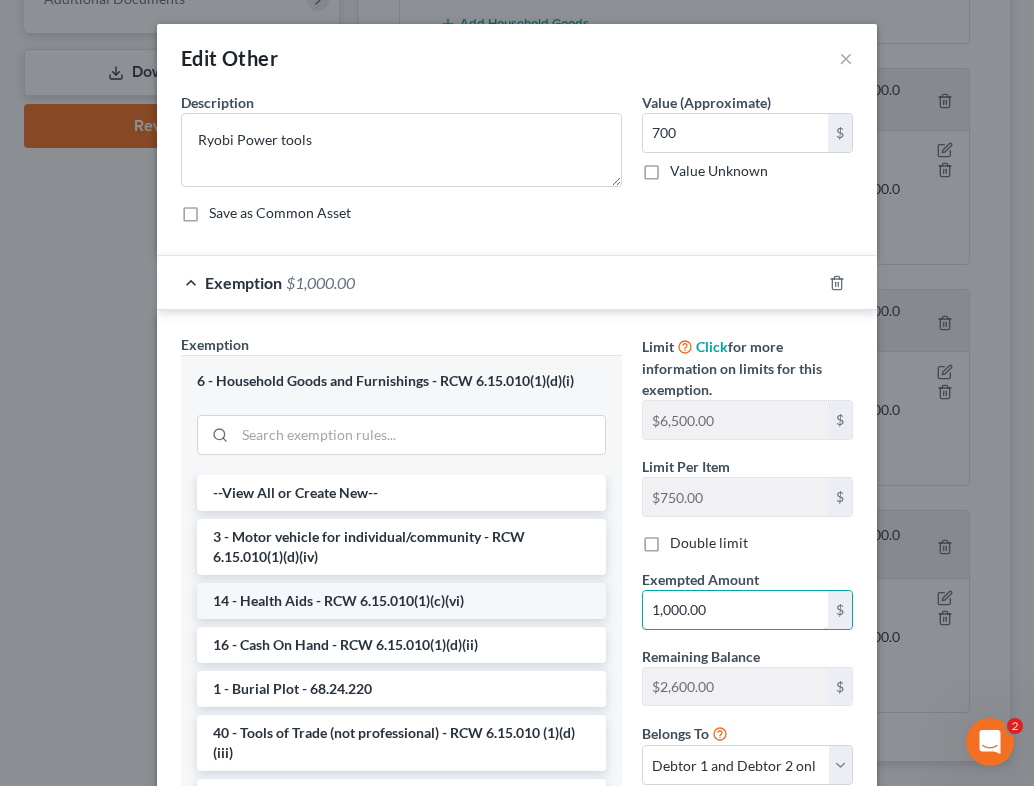 drag, startPoint x: 718, startPoint y: 605, endPoint x: 527, endPoint y: 597, distance: 191.16747 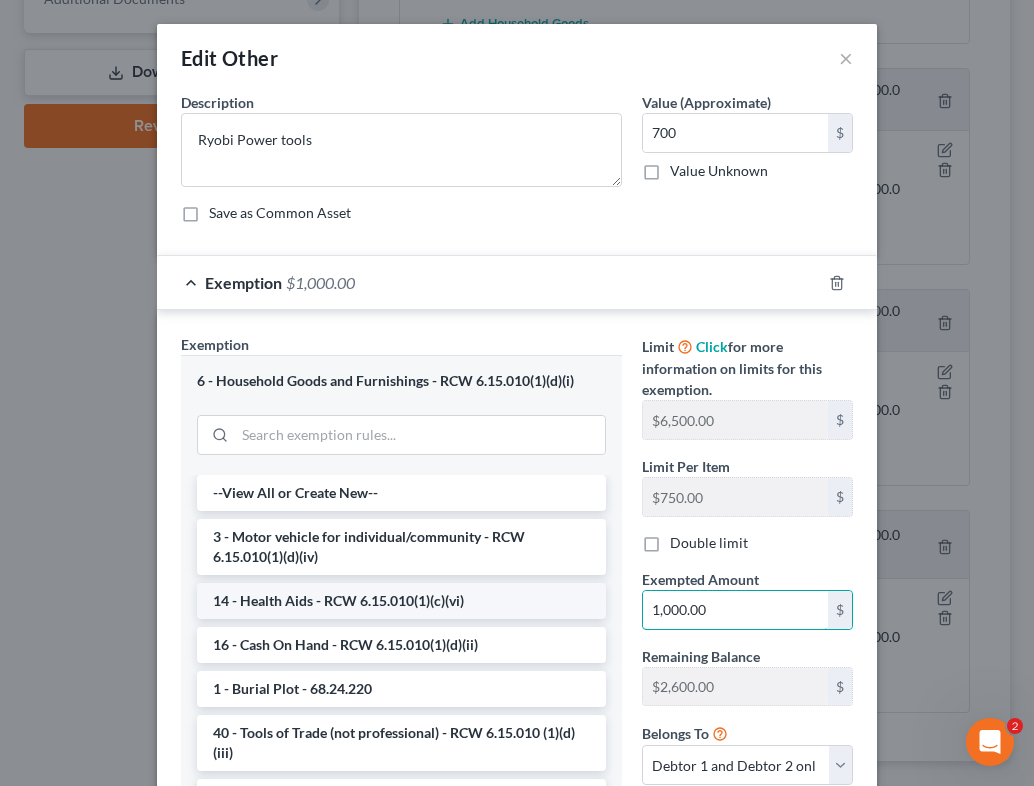click on "Exemption Set must be selected for CA.
Exemption
*
6 - Household Goods and Furnishings - RCW 6.15.010(1)(d)(i)         --View All or Create New-- 3 - Motor vehicle for individual/community - RCW 6.15.010(1)(d)(iv) 14 - Health Aids - RCW 6.15.010(1)(c)(vi) 16 - Cash On Hand - RCW 6.15.010(1)(d)(ii) 1 - Burial Plot - 68.24.220 40 - Tools of Trade (not professional) - RCW 6.15.010 (1)(d)(iii) 30 - Old age assistance Grants not assignable nor subject to execution. - RCW 74.08.210 31 - Homestead Exemption (Fire Insurance) - RCW 6.15.030 49 - Farming Equipment - RCW 6.15.010(1)(d)(i) 30 - Personal Injury - 6.15.010 (1)(C)(viii) 30 - Personal Injury  - 6.15.010(1)(C)(vii) 1 - [GEOGRAPHIC_DATA] - unimproved property intended for residence - RCW 6.13.030 6 - Household Goods and Furnishings - RCW 6.15.010(1)(d)(i) 21 - Private Pension Plans (Child Welfare) - RCW 74.13.070 30 - Worker's Compensation - RCW 51.32.040 1 - Burial Plot (Nonprofit Associations) - RCW 68.20.120 1 - Homestead Exemption - RCW 6.13.030" at bounding box center [517, 572] 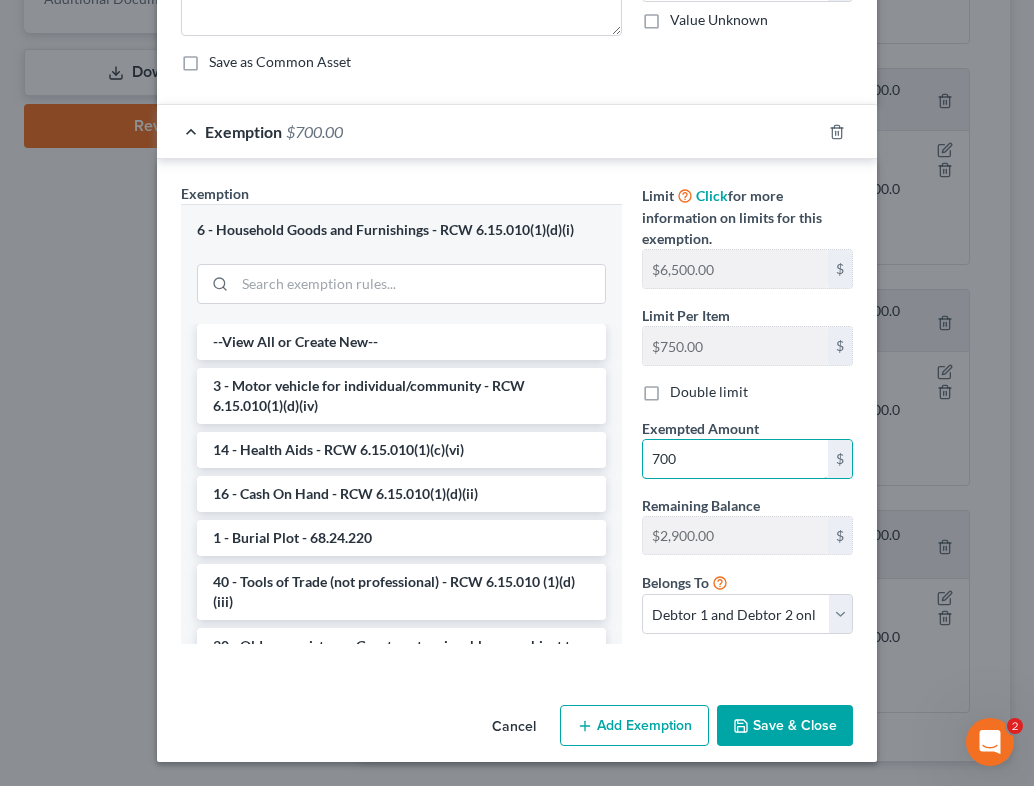 scroll, scrollTop: 150, scrollLeft: 0, axis: vertical 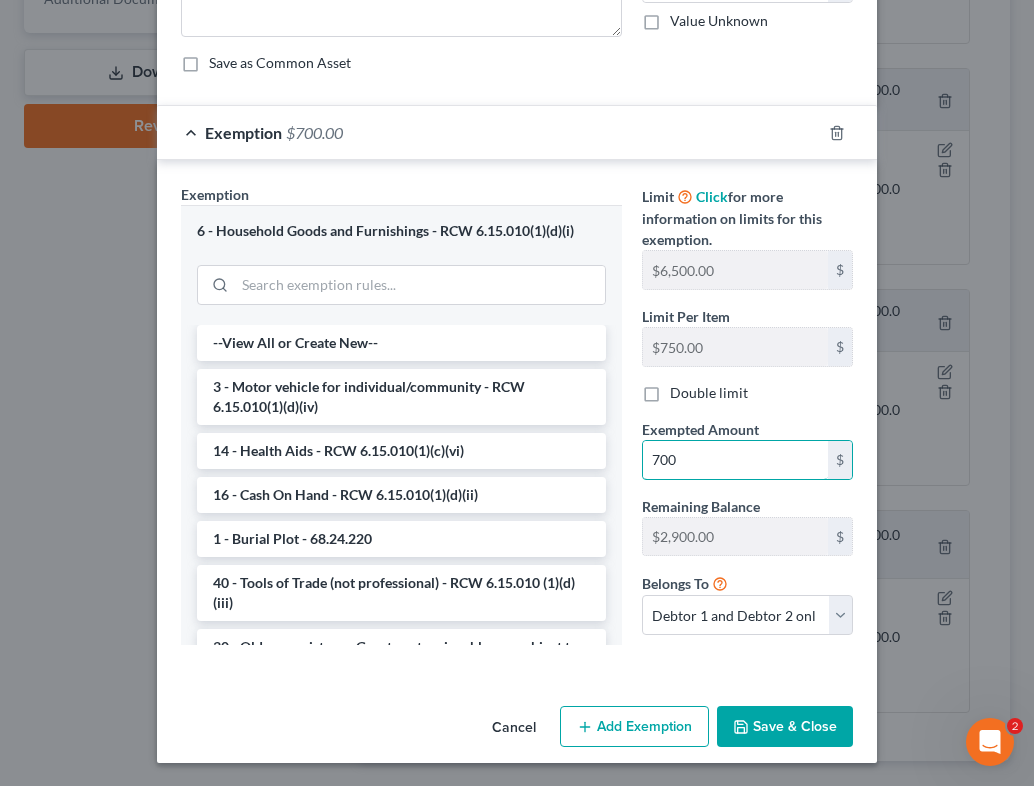 type on "700" 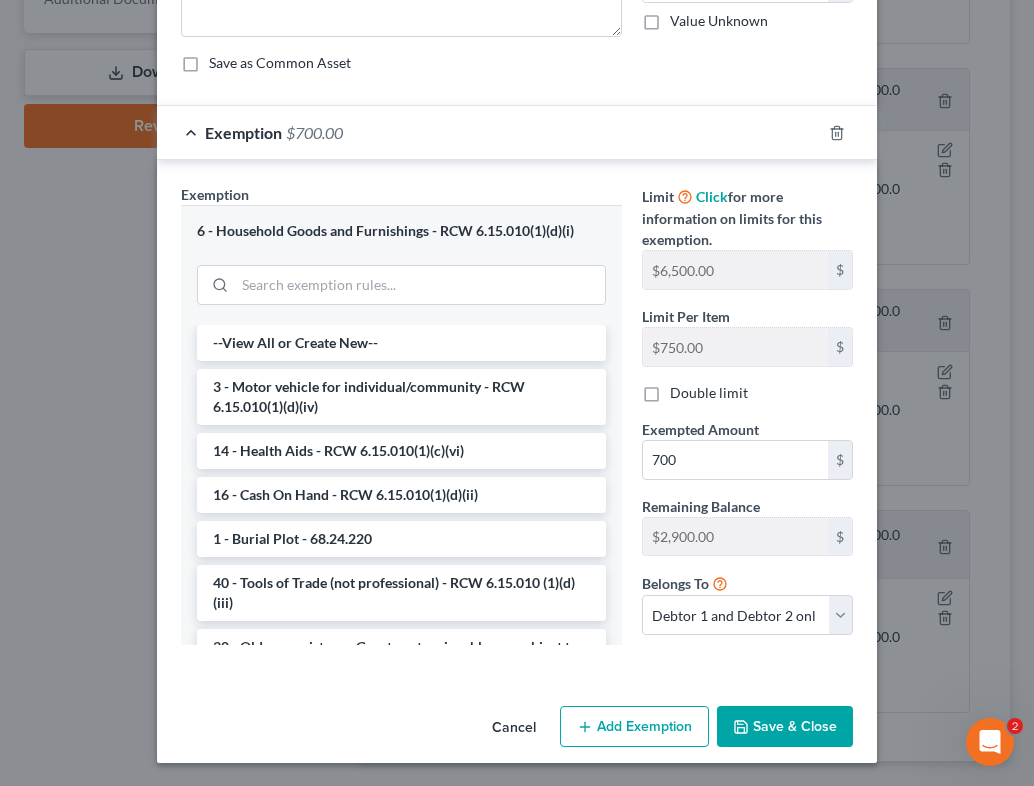 click on "Save & Close" at bounding box center (785, 727) 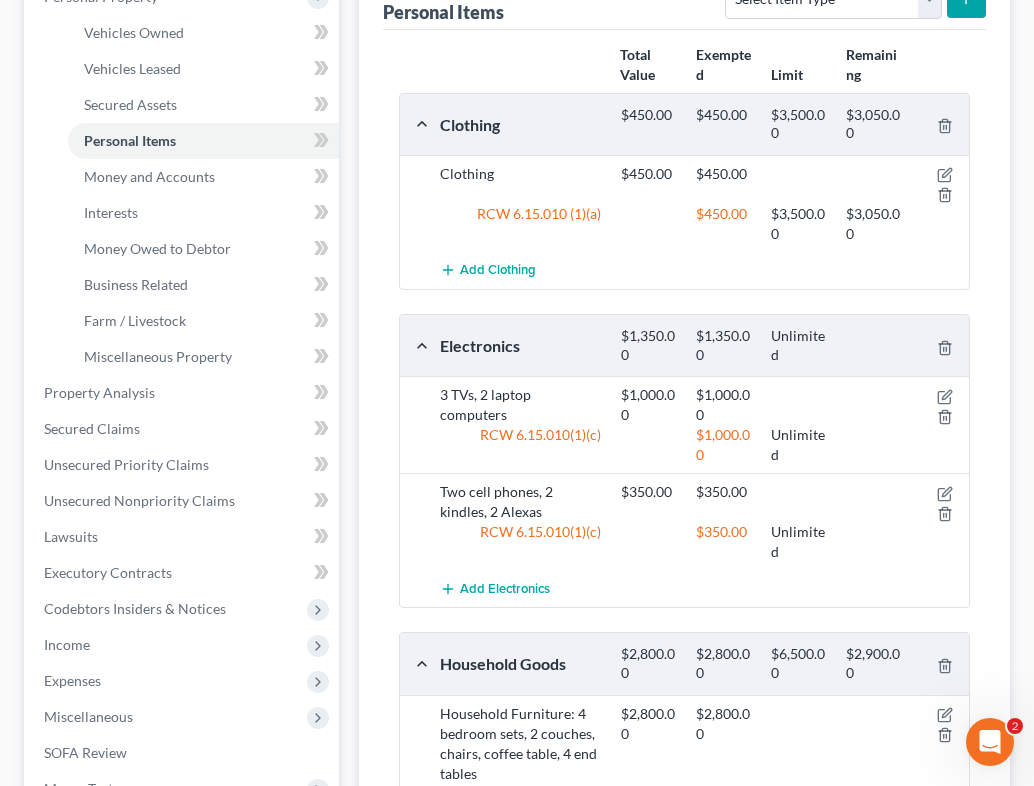 scroll, scrollTop: 387, scrollLeft: 0, axis: vertical 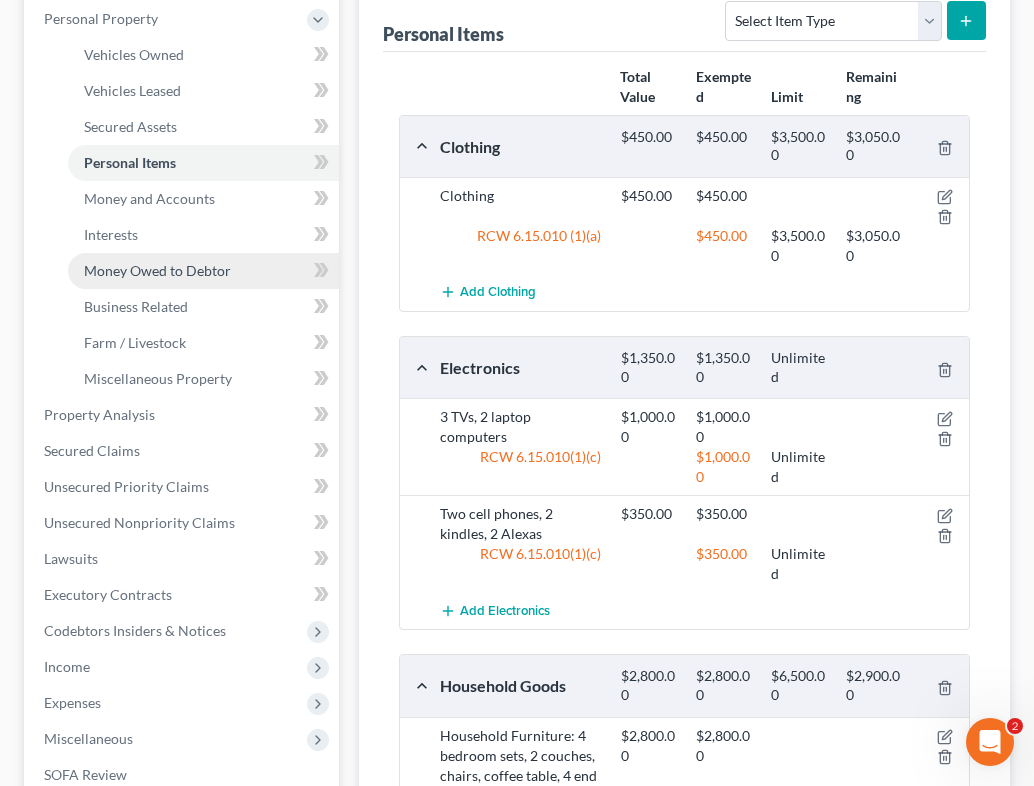 click on "Money Owed to Debtor" at bounding box center [203, 271] 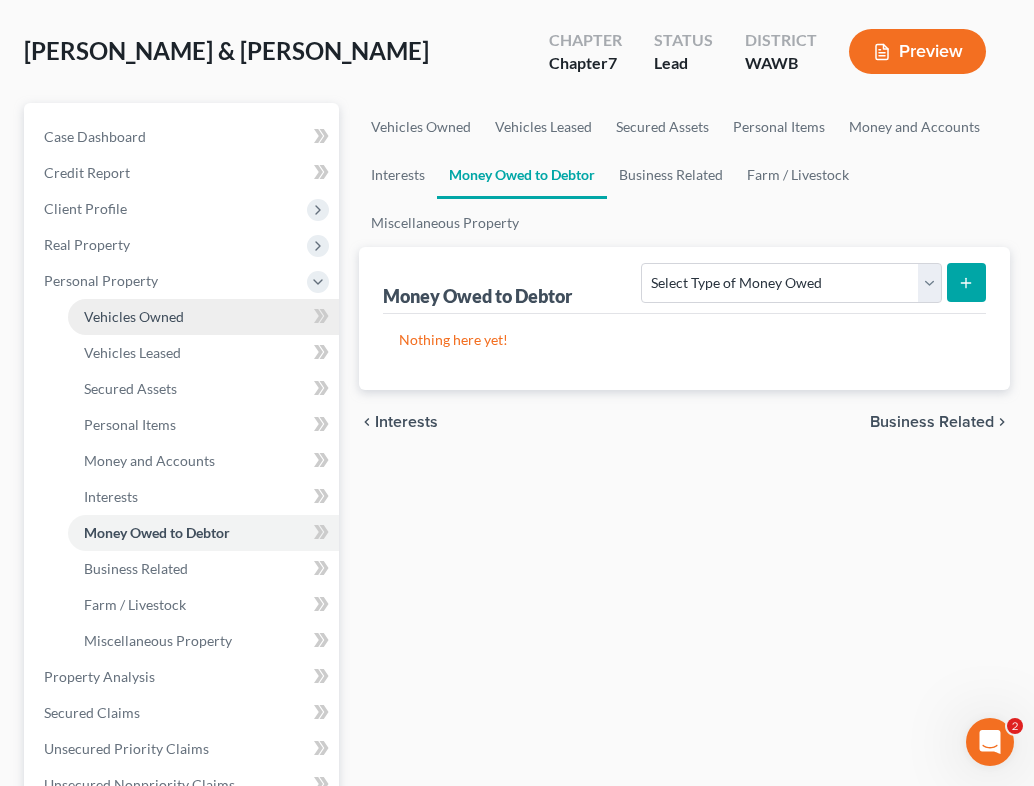 scroll, scrollTop: 145, scrollLeft: 0, axis: vertical 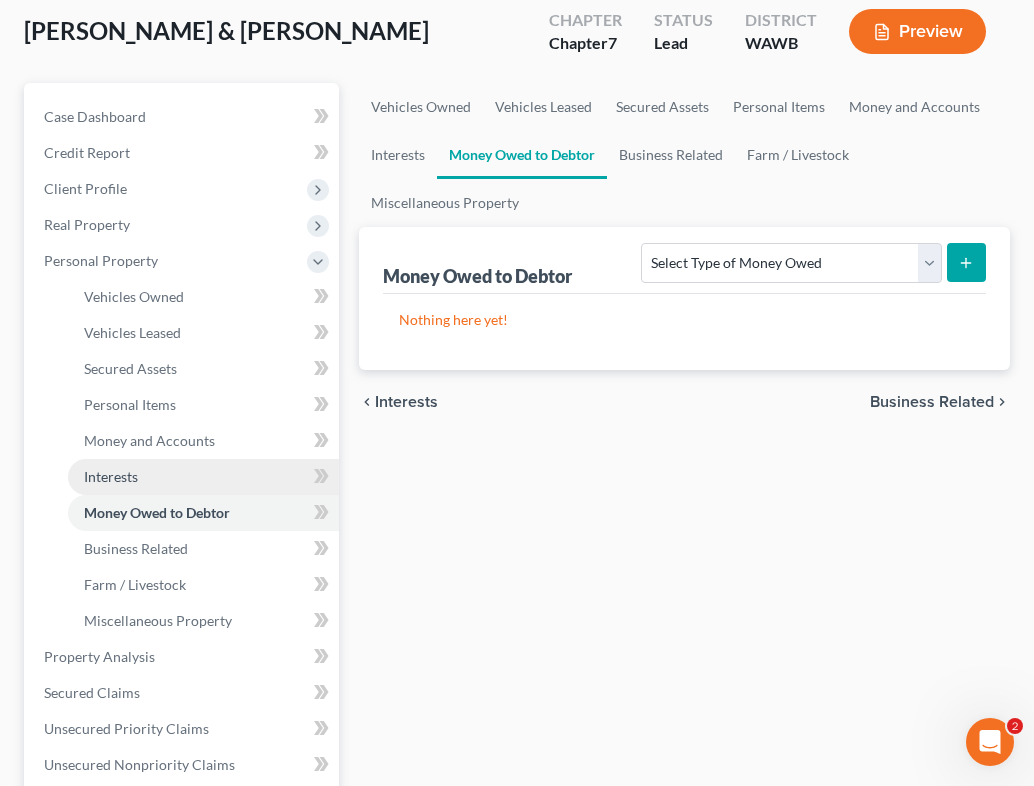 click on "Interests" at bounding box center (203, 477) 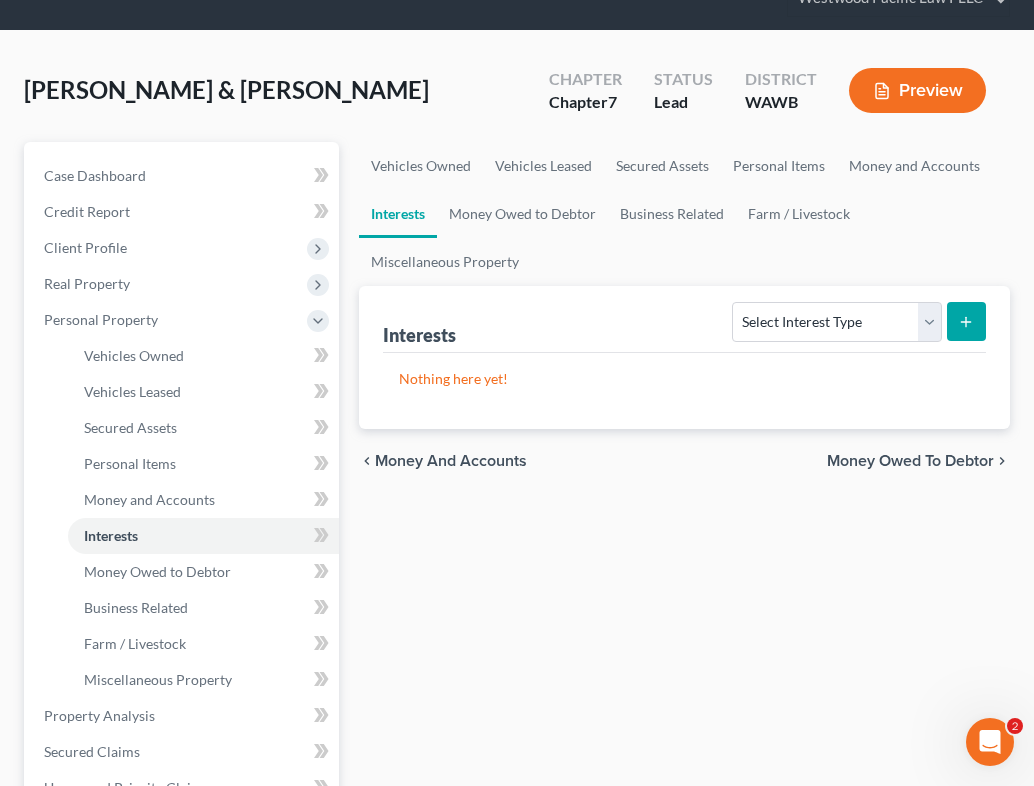 scroll, scrollTop: 213, scrollLeft: 0, axis: vertical 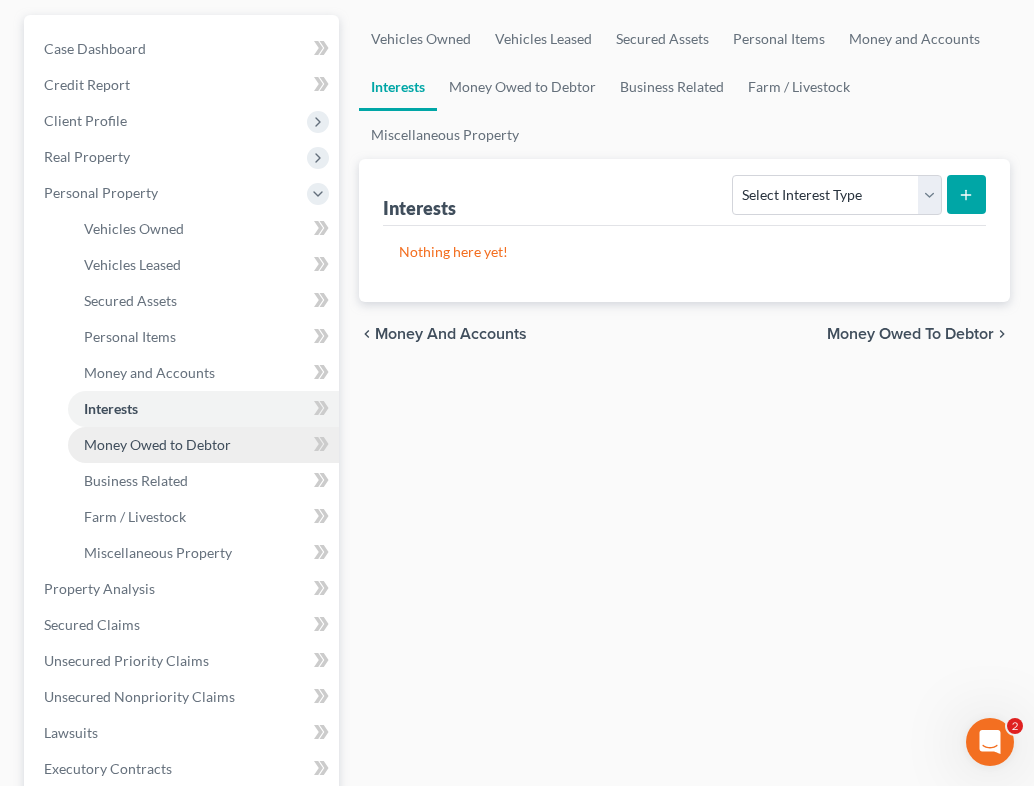 click on "Money Owed to Debtor" at bounding box center [203, 445] 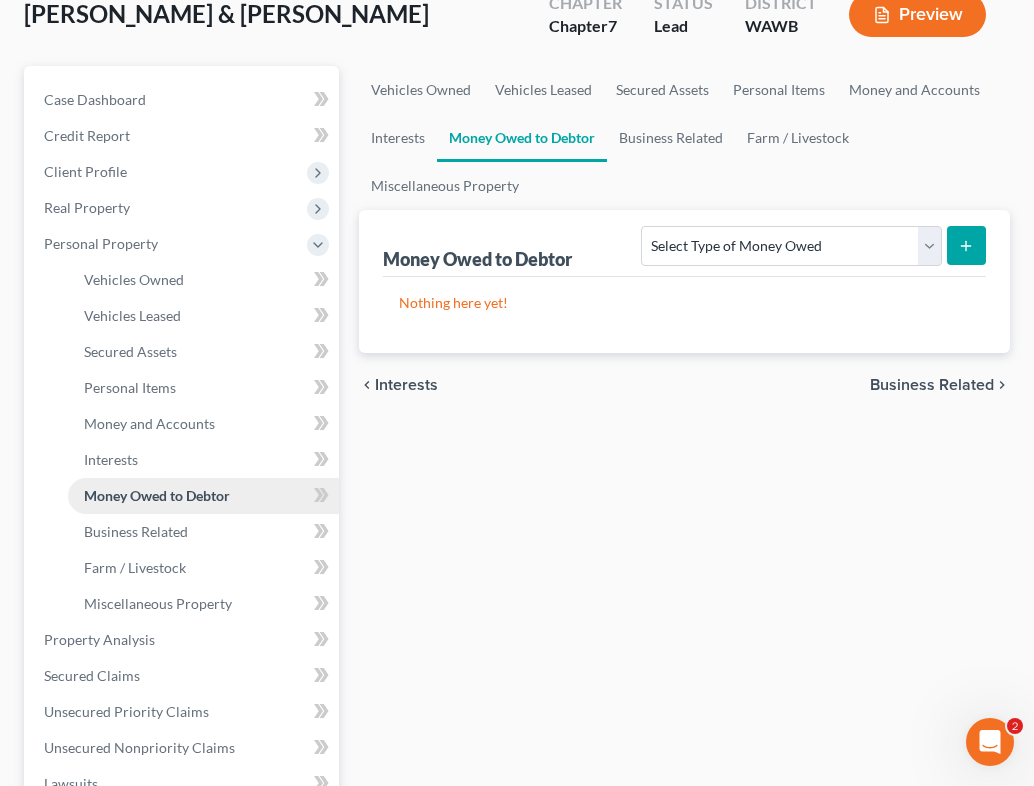 scroll, scrollTop: 174, scrollLeft: 0, axis: vertical 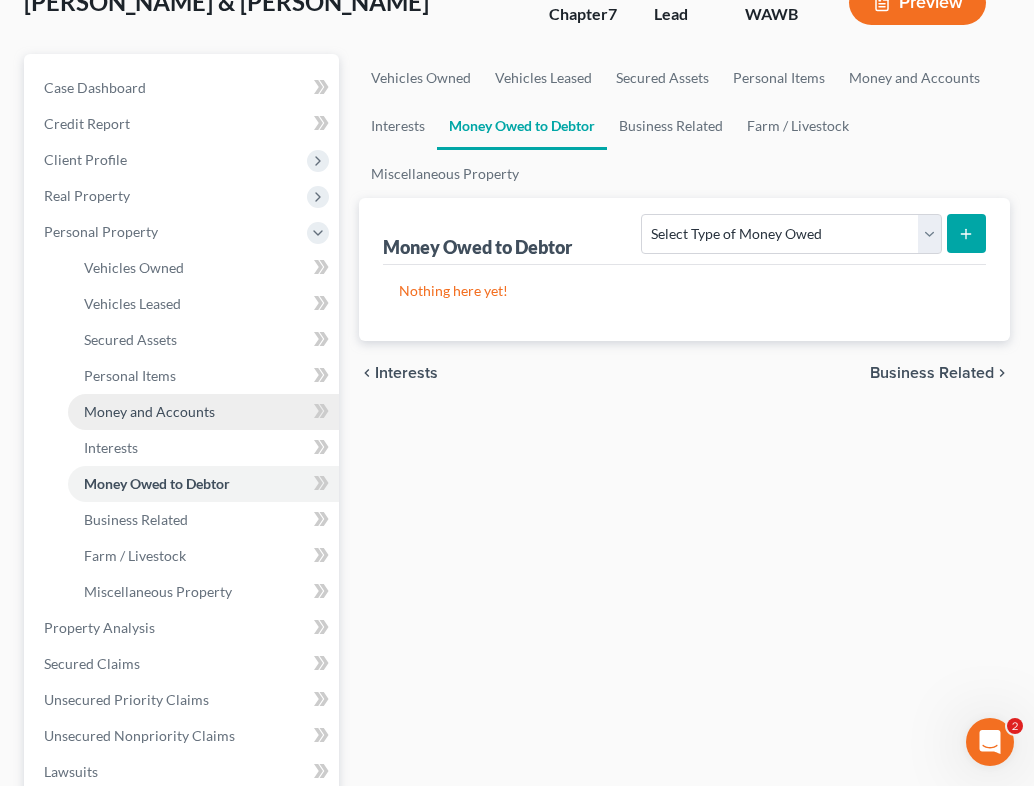 click on "Money and Accounts" at bounding box center (149, 411) 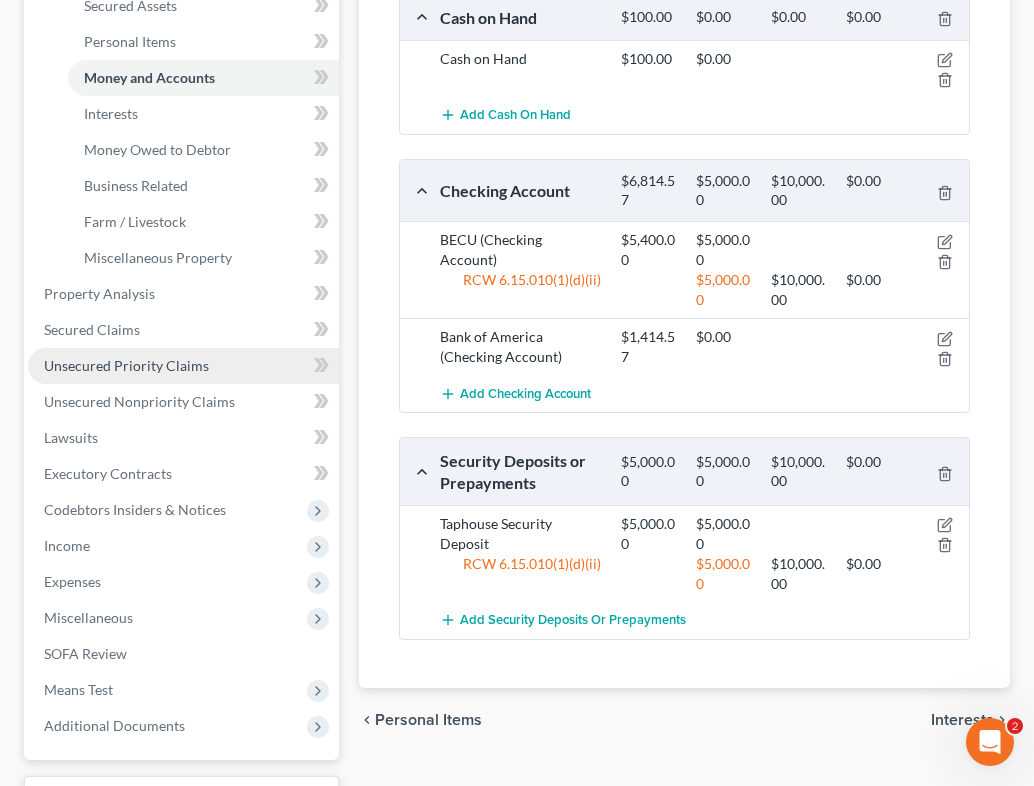 scroll, scrollTop: 509, scrollLeft: 0, axis: vertical 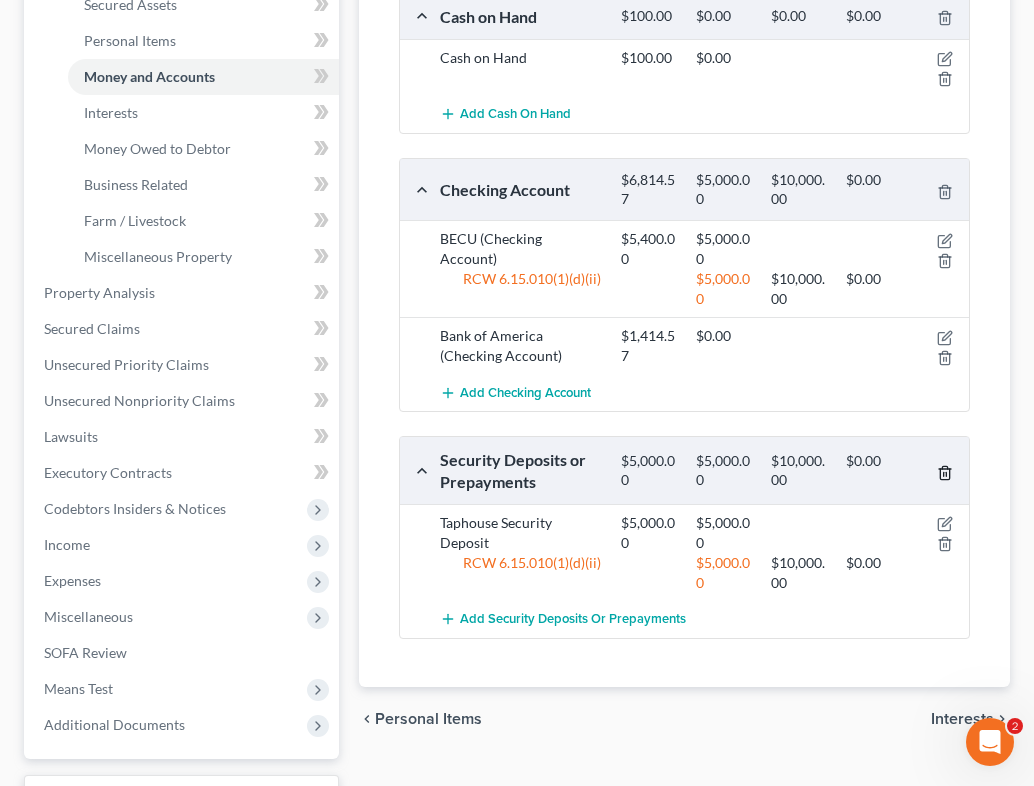 click 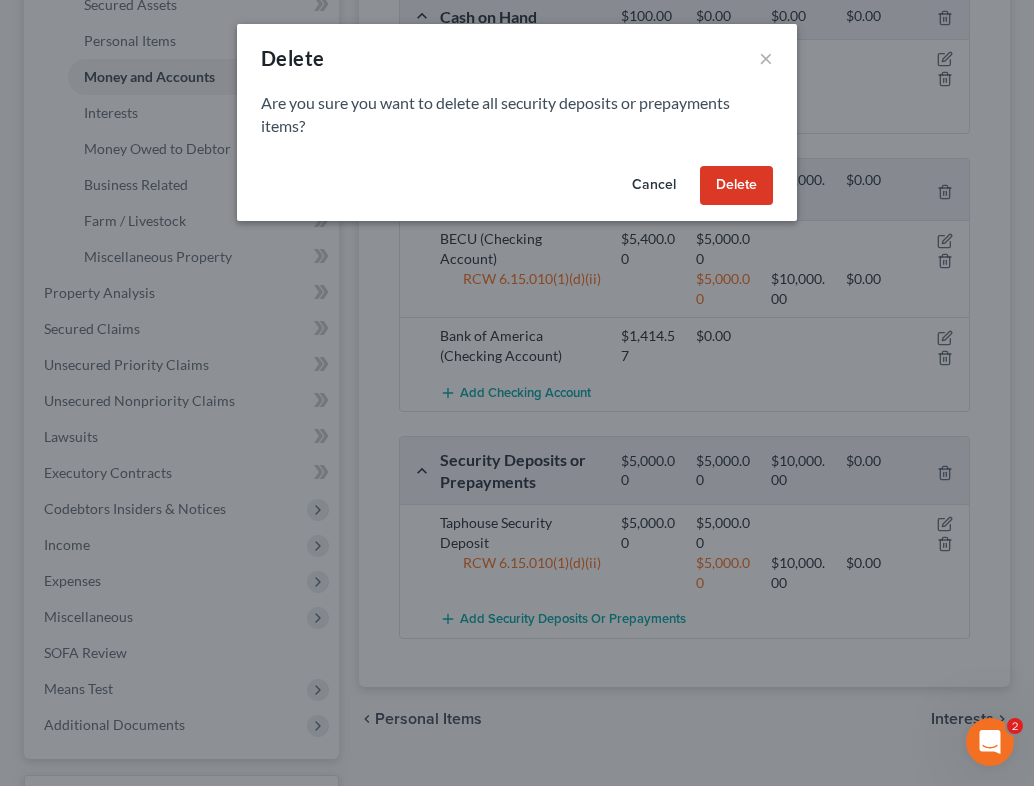 click on "Delete" at bounding box center [736, 186] 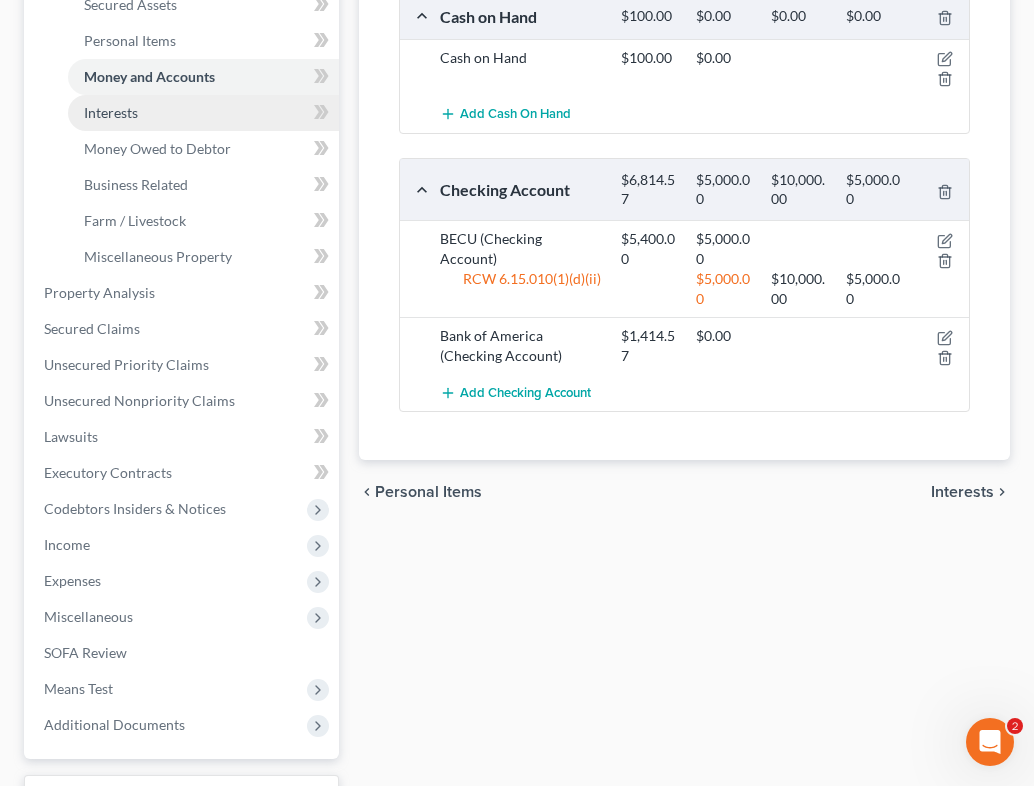 click on "Interests" at bounding box center (111, 112) 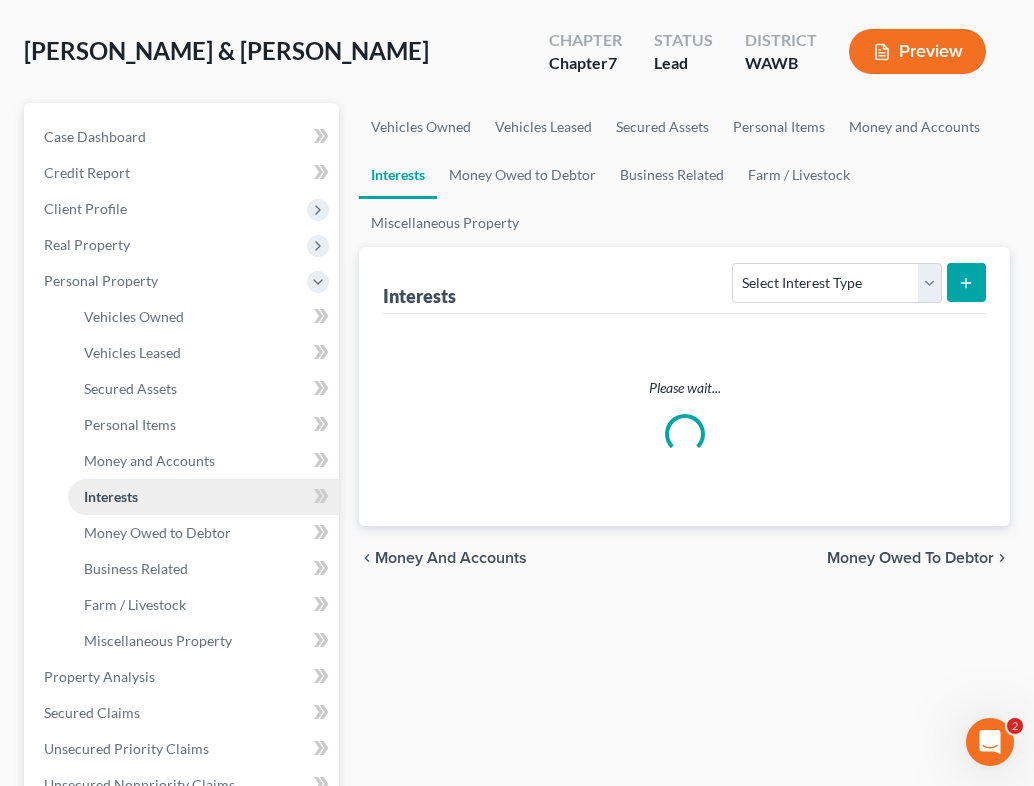 scroll, scrollTop: 0, scrollLeft: 0, axis: both 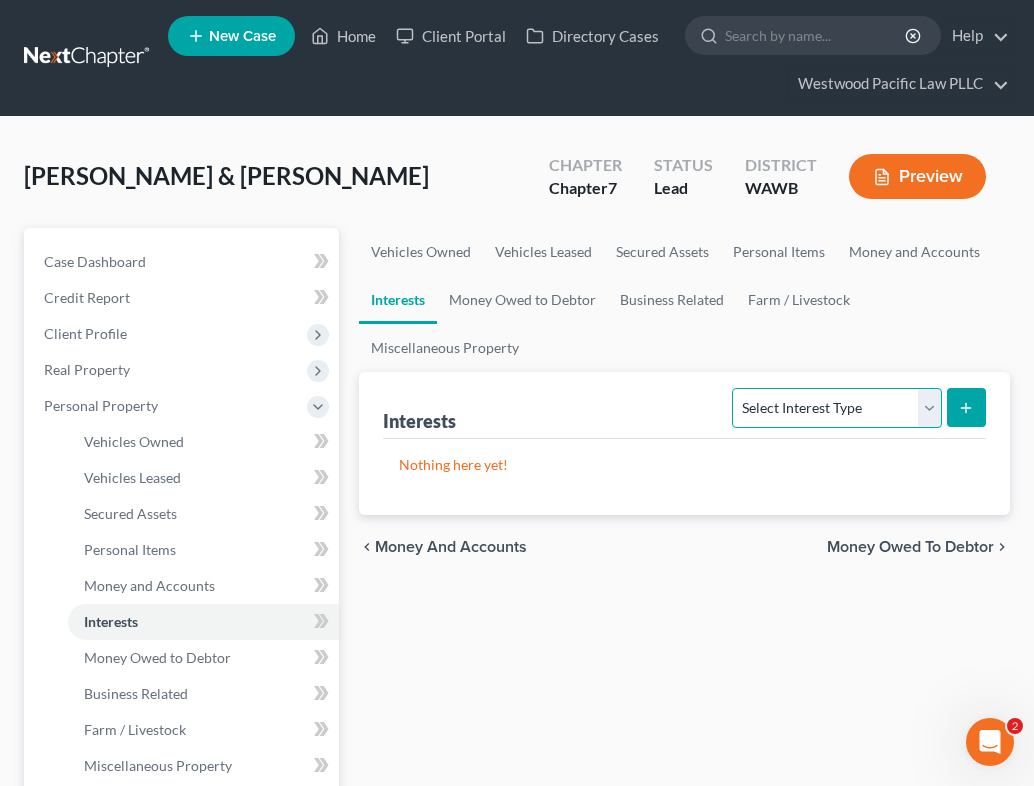 select on "unincorporated_business" 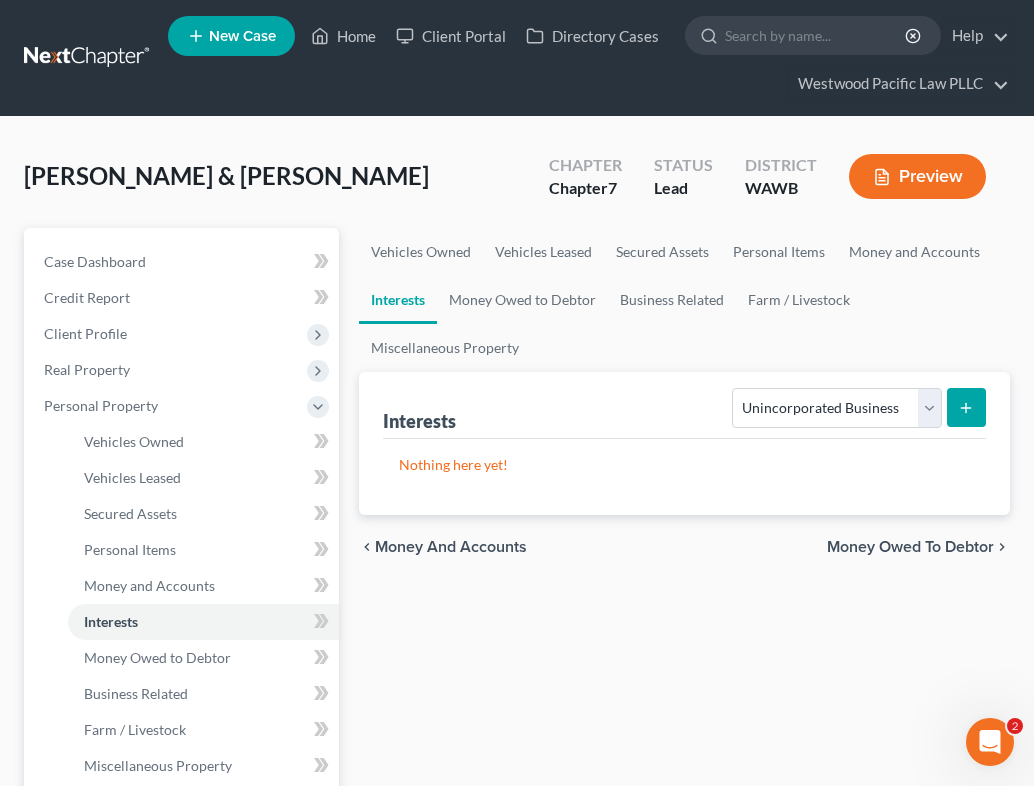 click 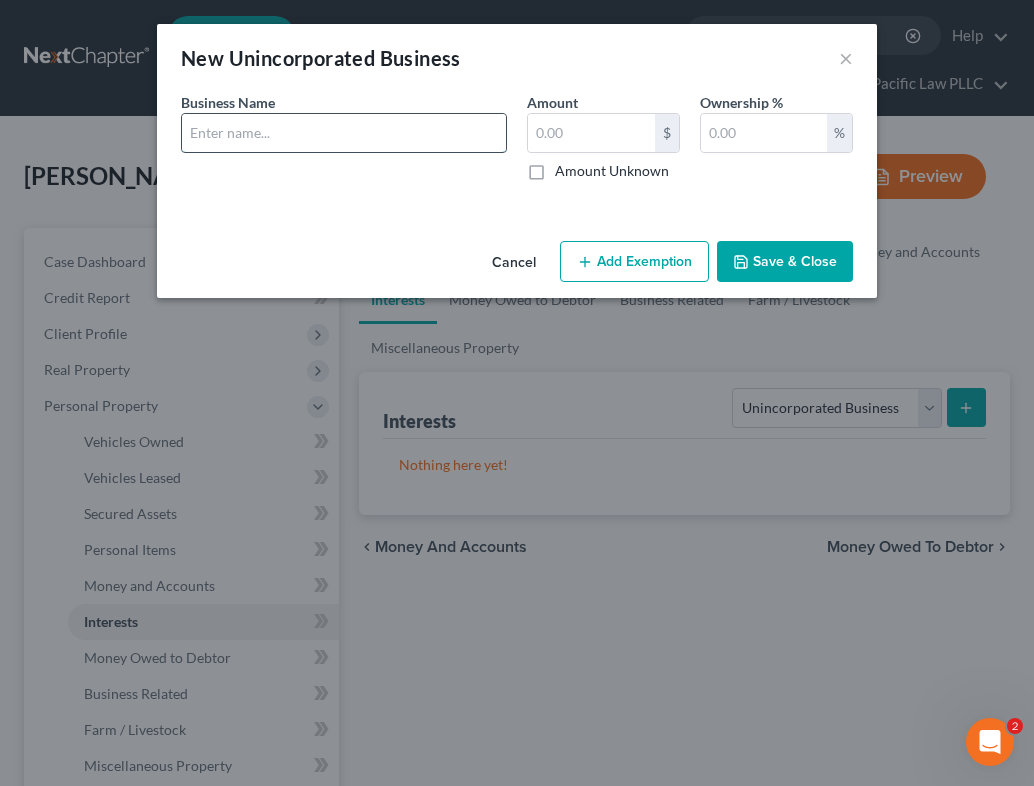 click at bounding box center (344, 133) 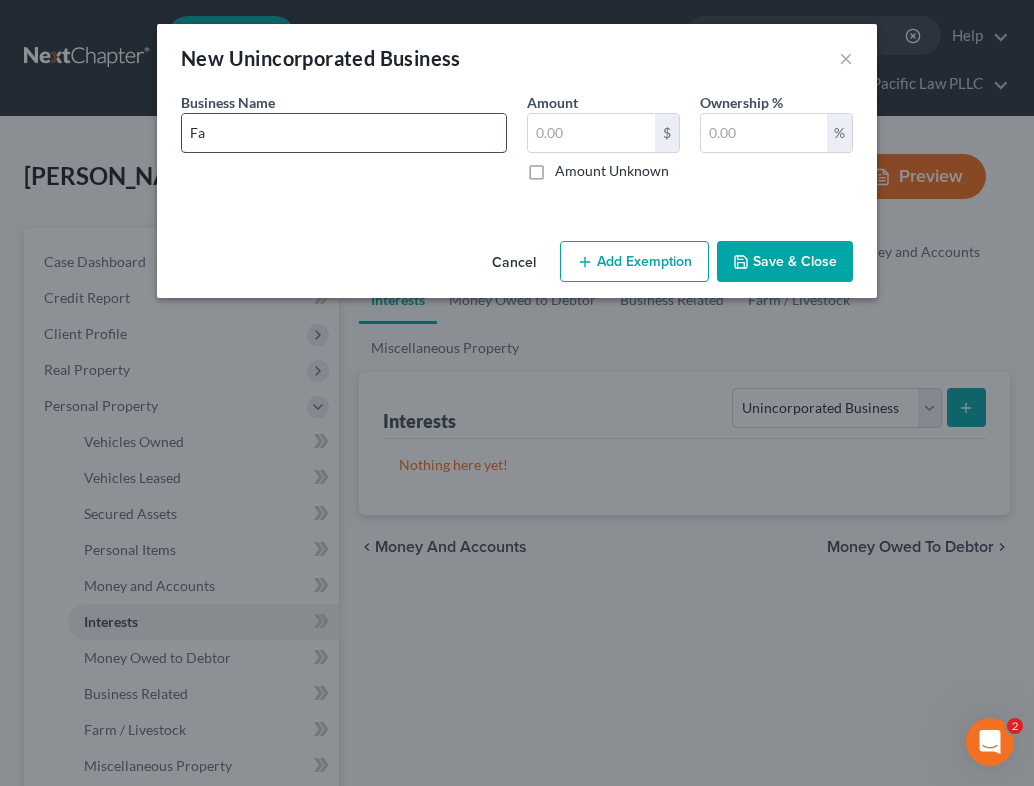 type on "F" 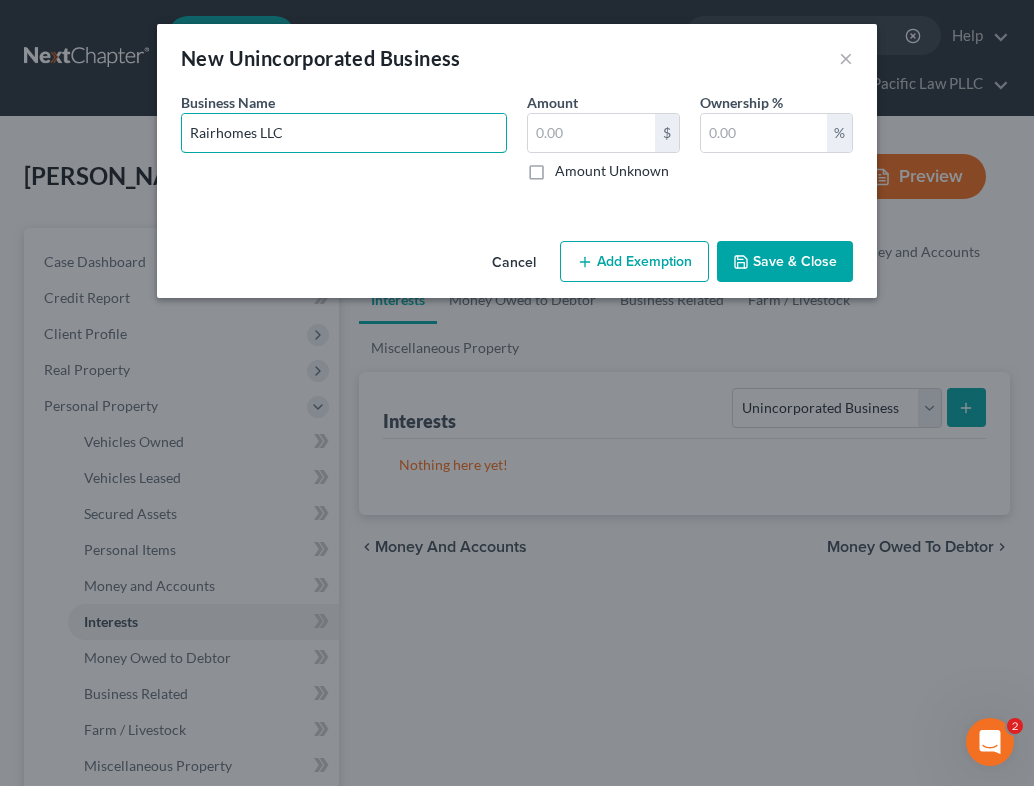 type on "Rairhomes LLC" 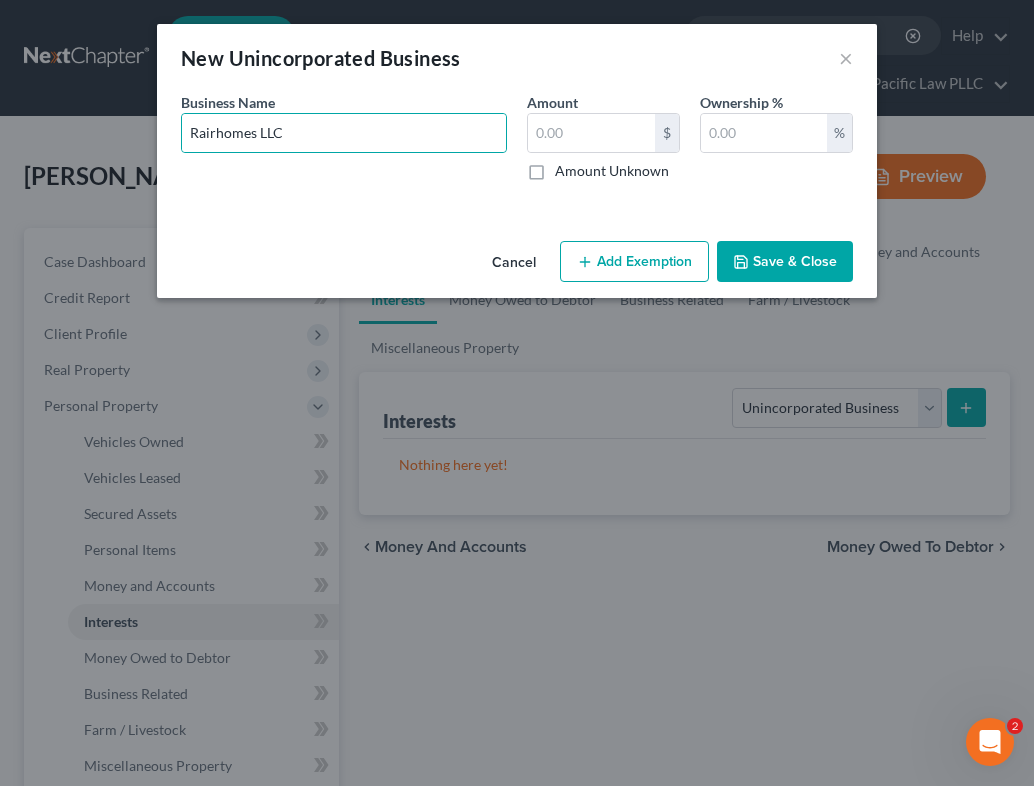 click on "Amount Unknown" at bounding box center [612, 171] 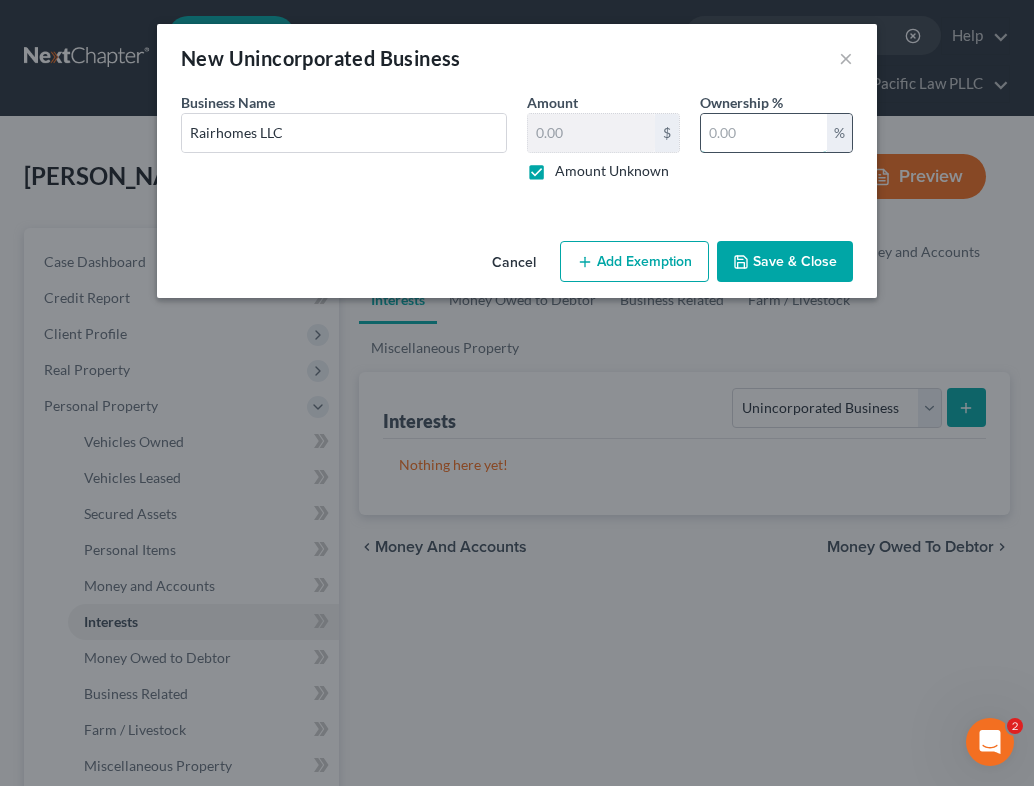 click at bounding box center [764, 133] 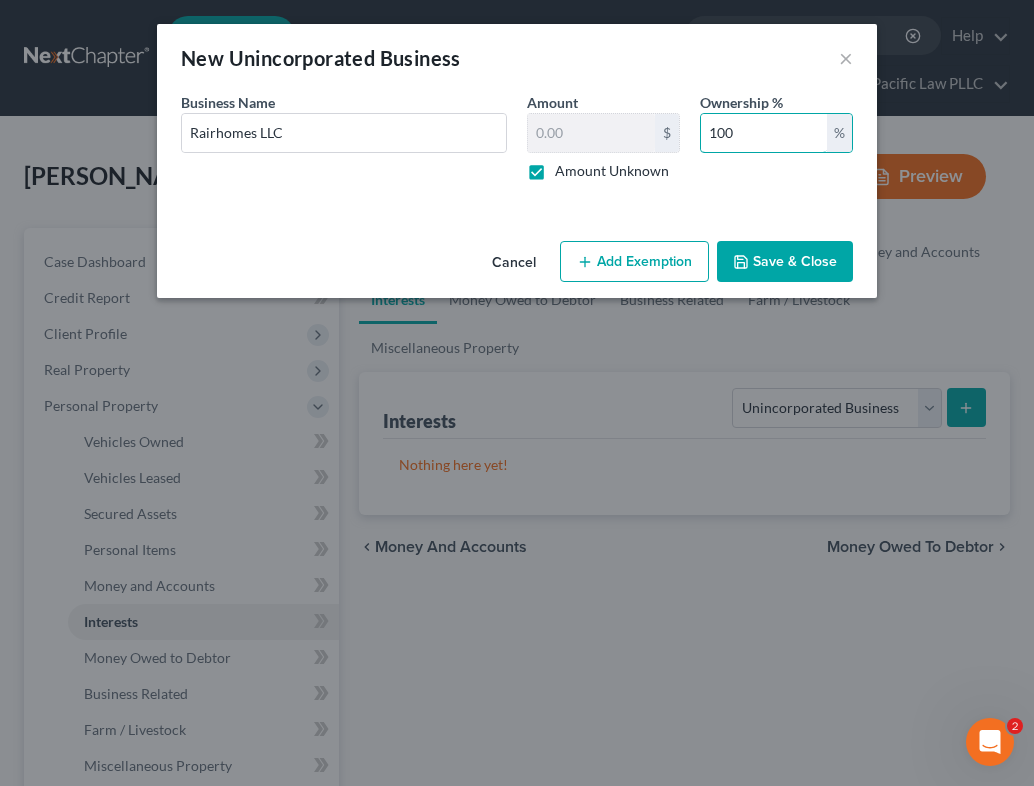 type on "100" 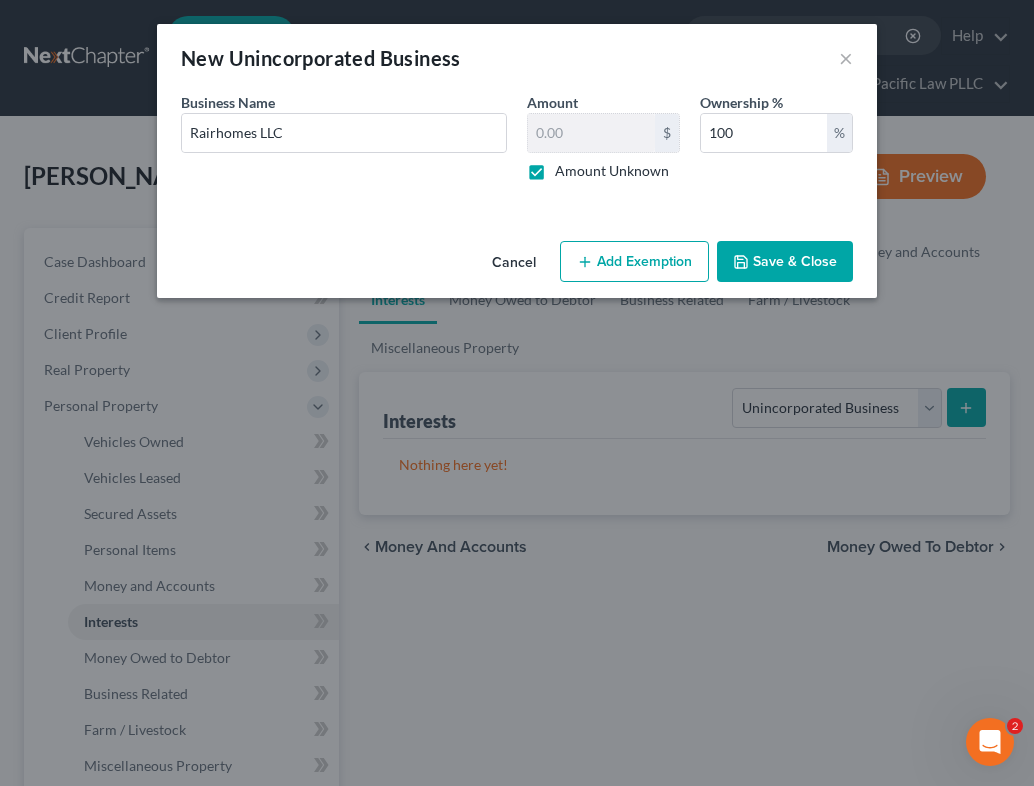 click on "Save & Close" at bounding box center (785, 262) 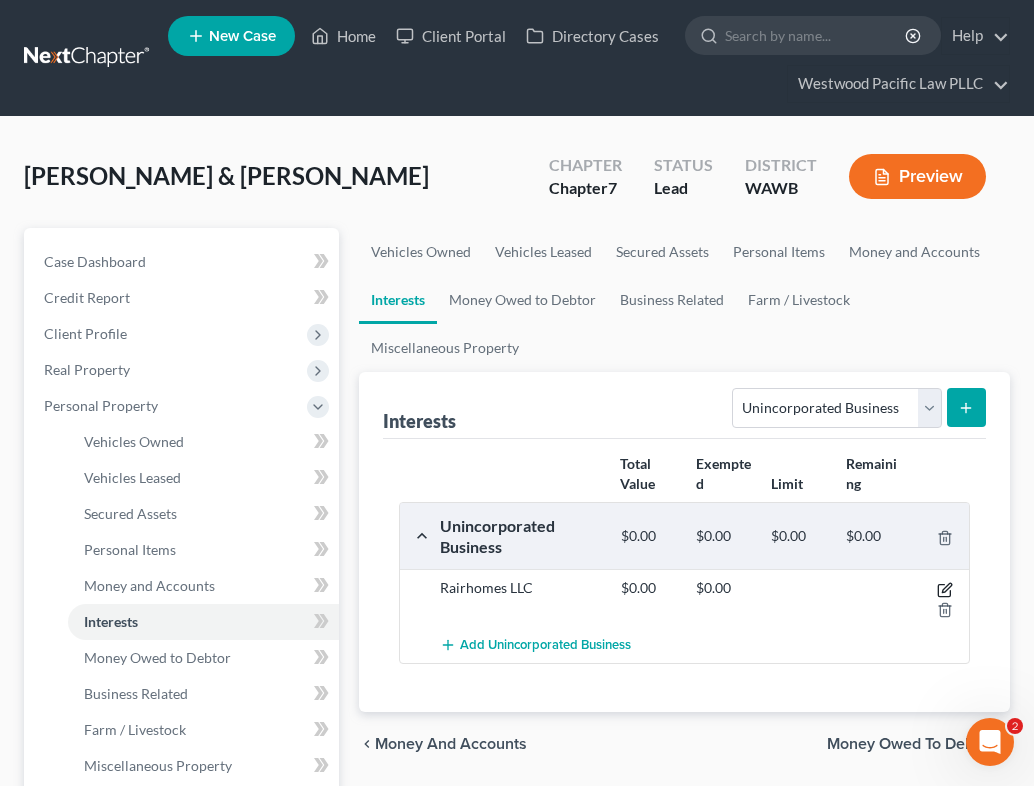 click 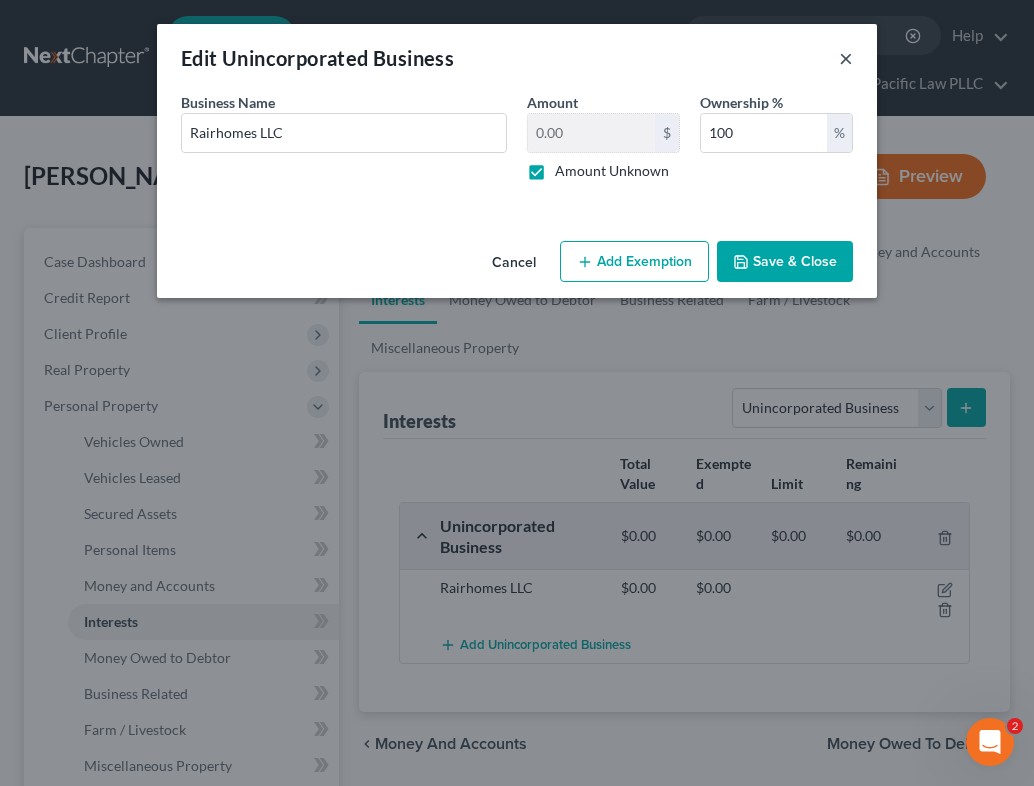 click on "×" at bounding box center [846, 58] 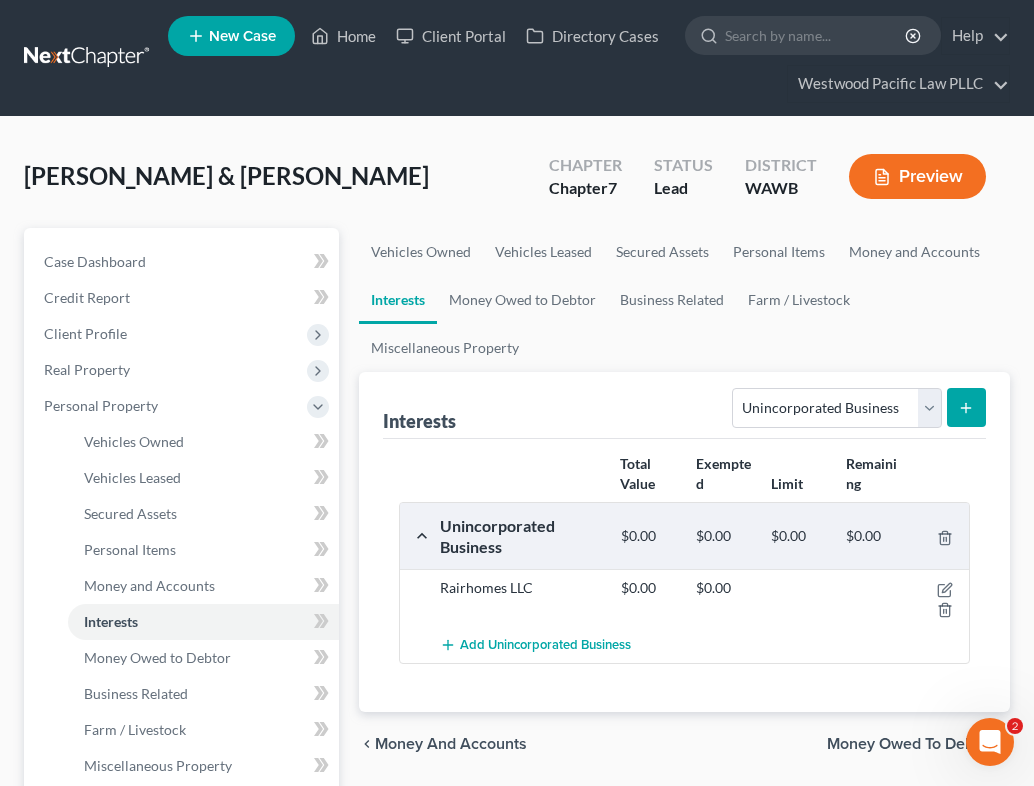 click 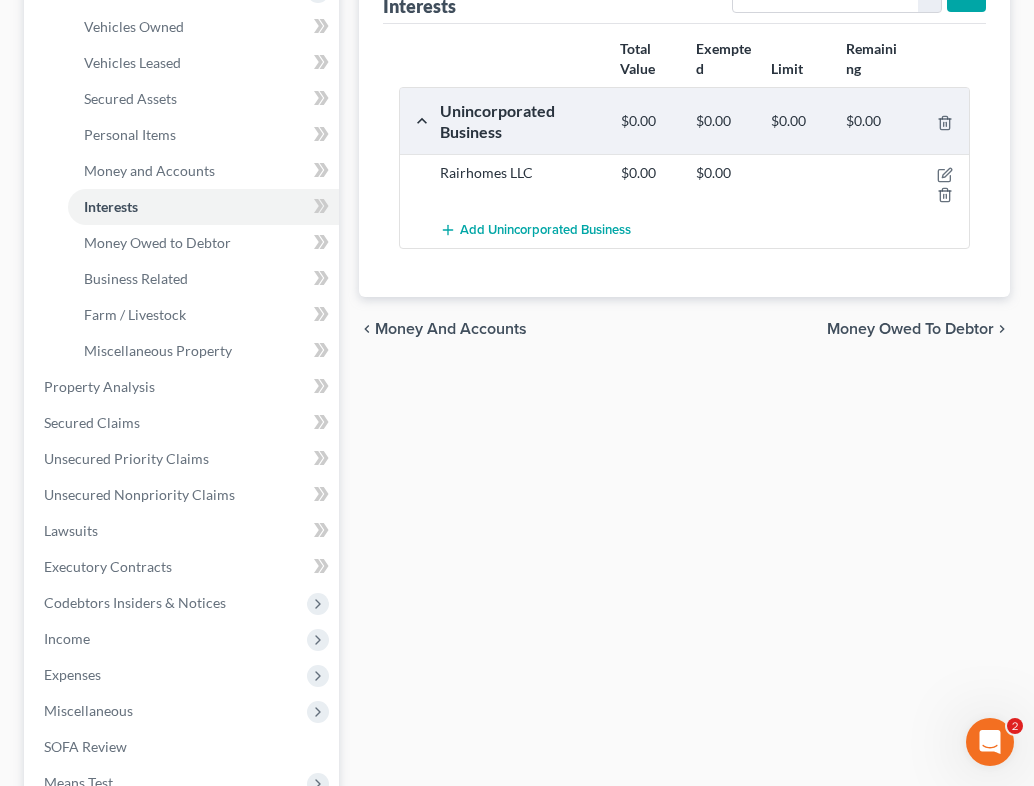 scroll, scrollTop: 179, scrollLeft: 0, axis: vertical 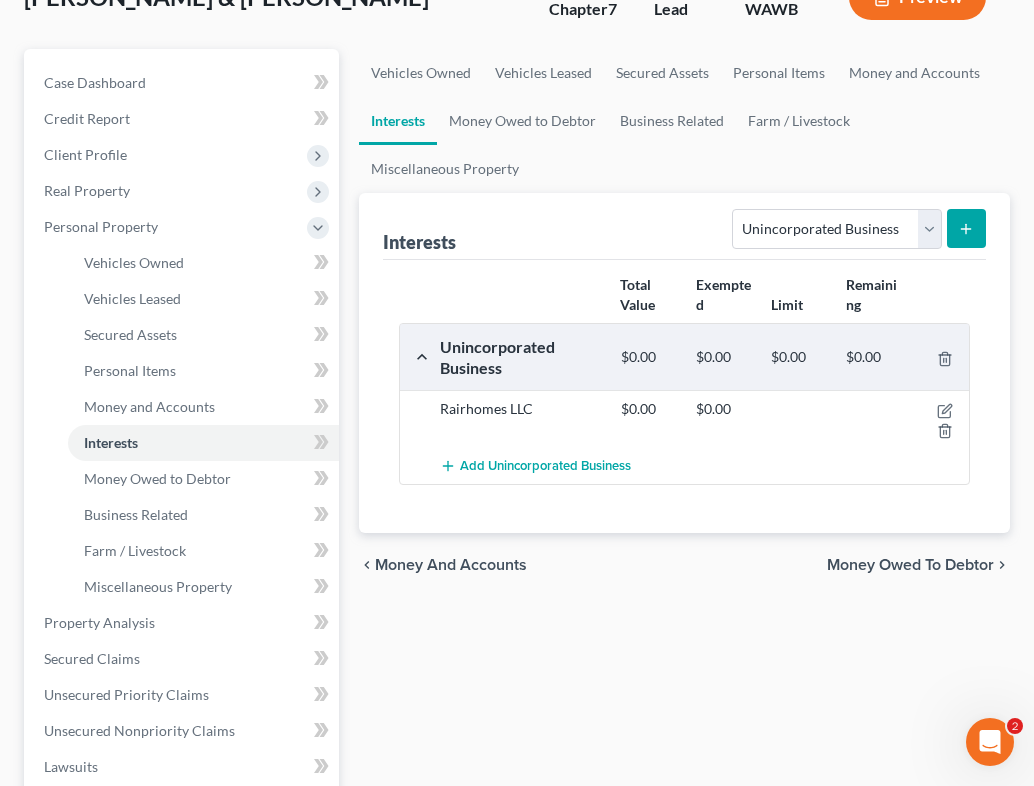 click 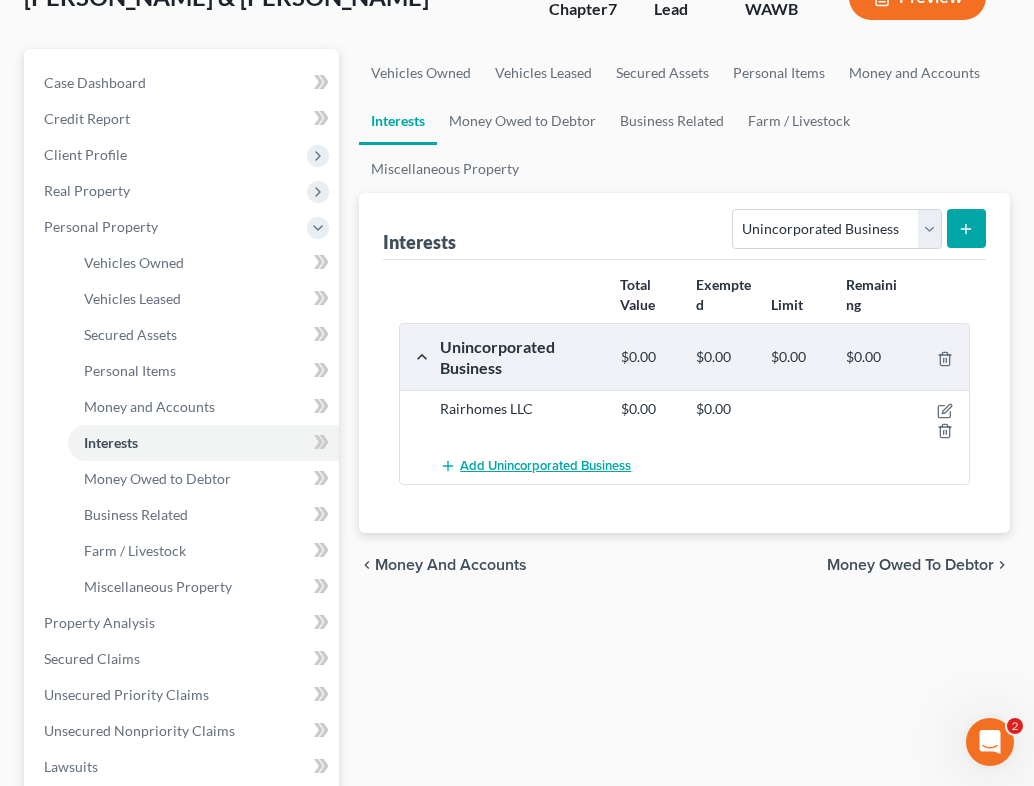 click on "Add Unincorporated Business" at bounding box center [545, 466] 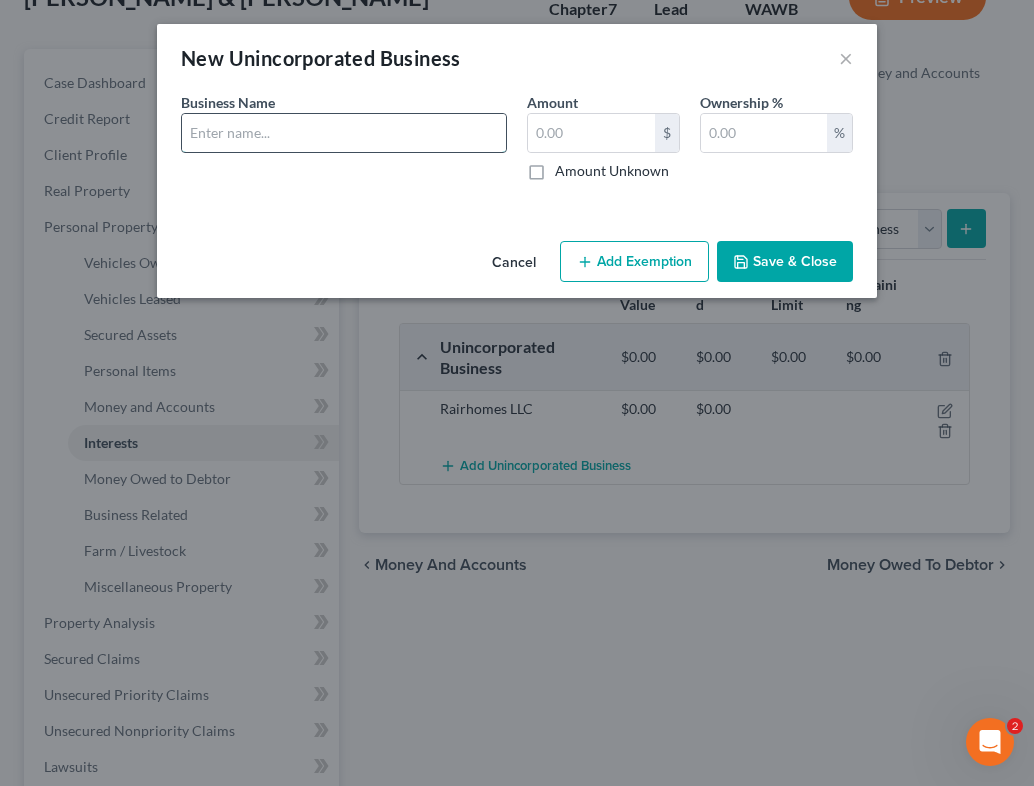 click at bounding box center [344, 133] 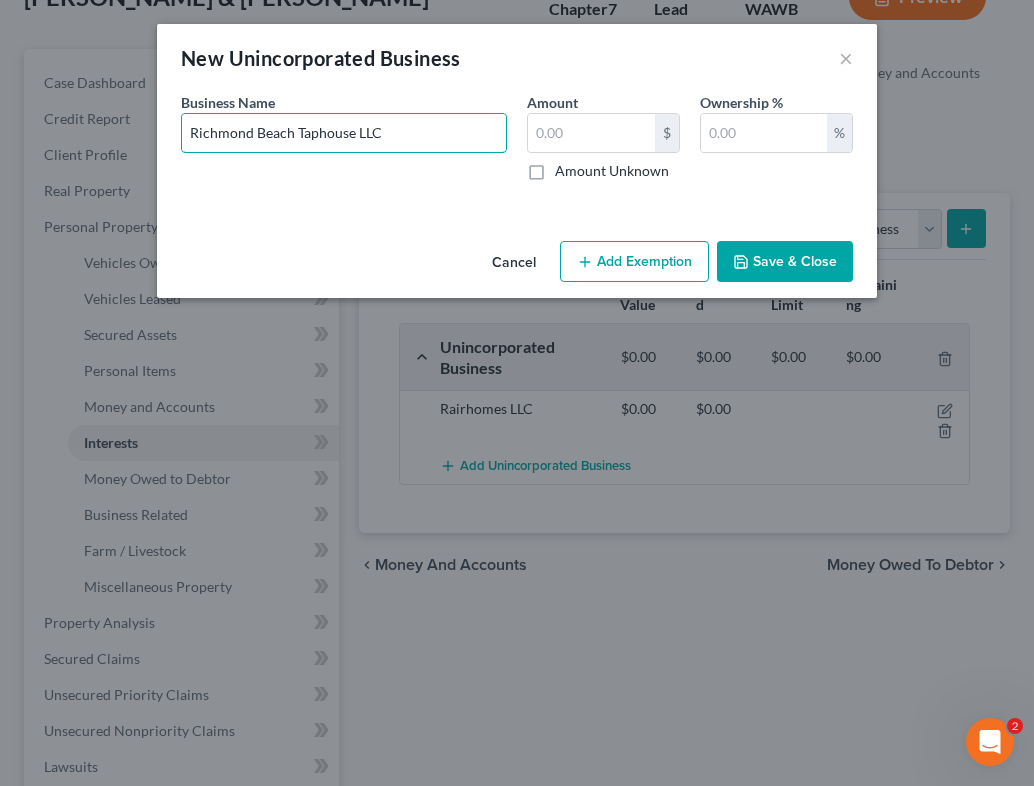 type on "Richmond Beach Taphouse LLC" 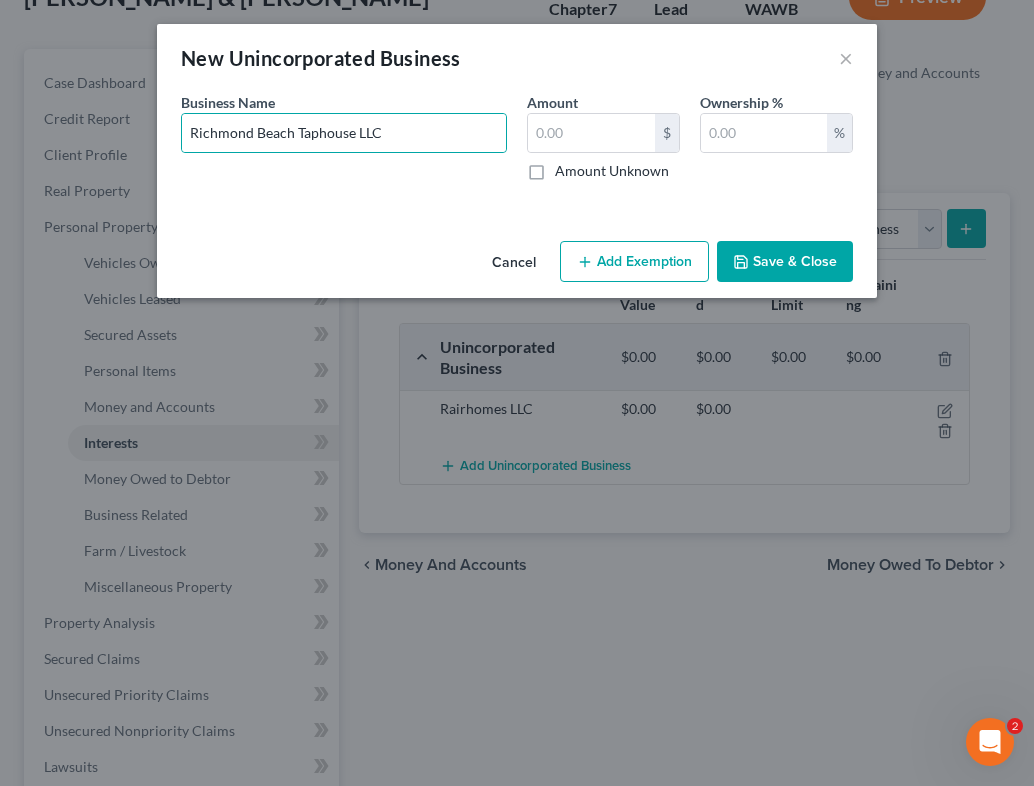 click on "Amount Unknown" at bounding box center [612, 171] 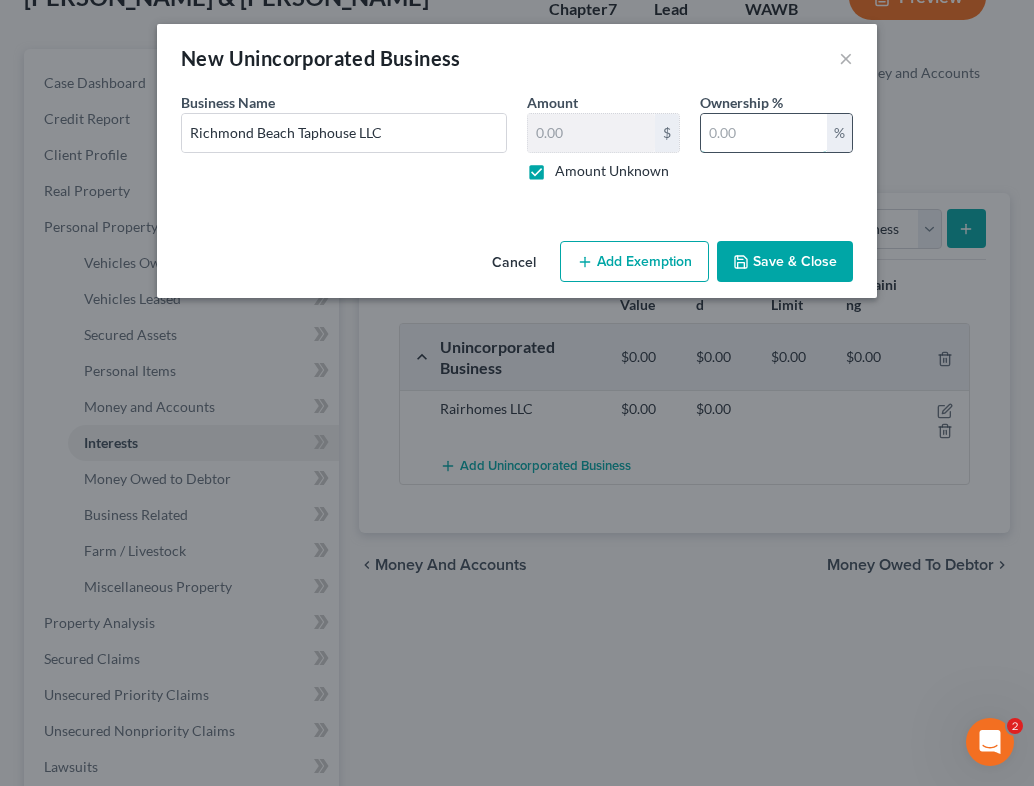 click at bounding box center [764, 133] 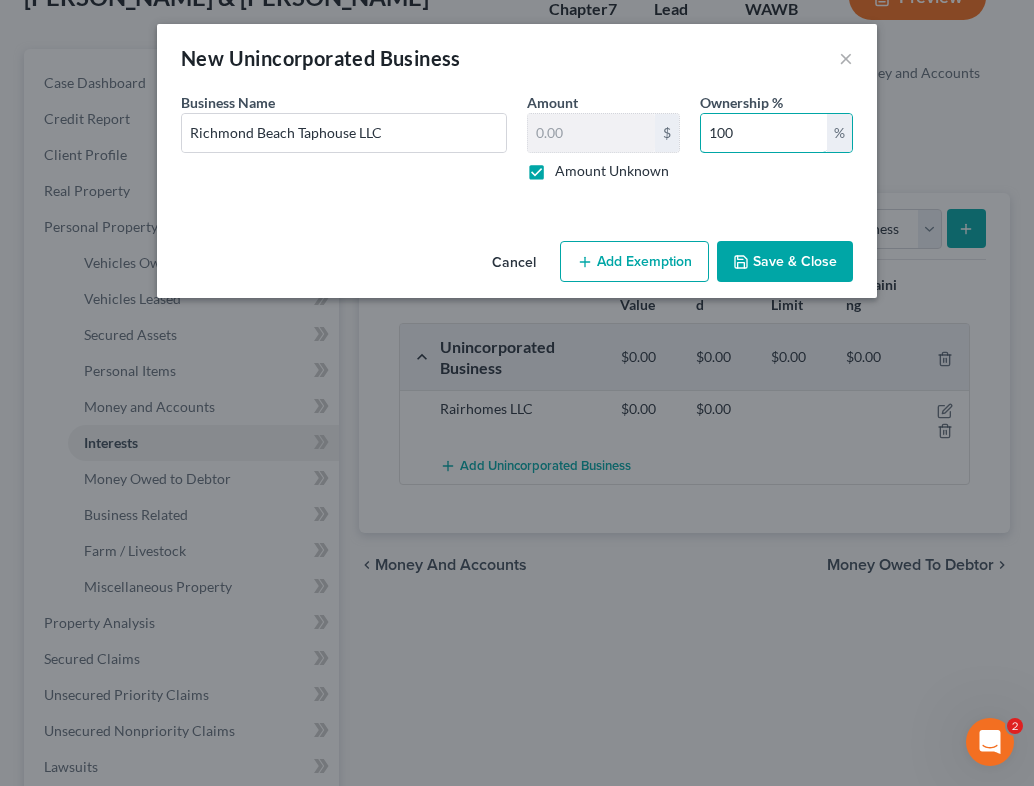 type on "100" 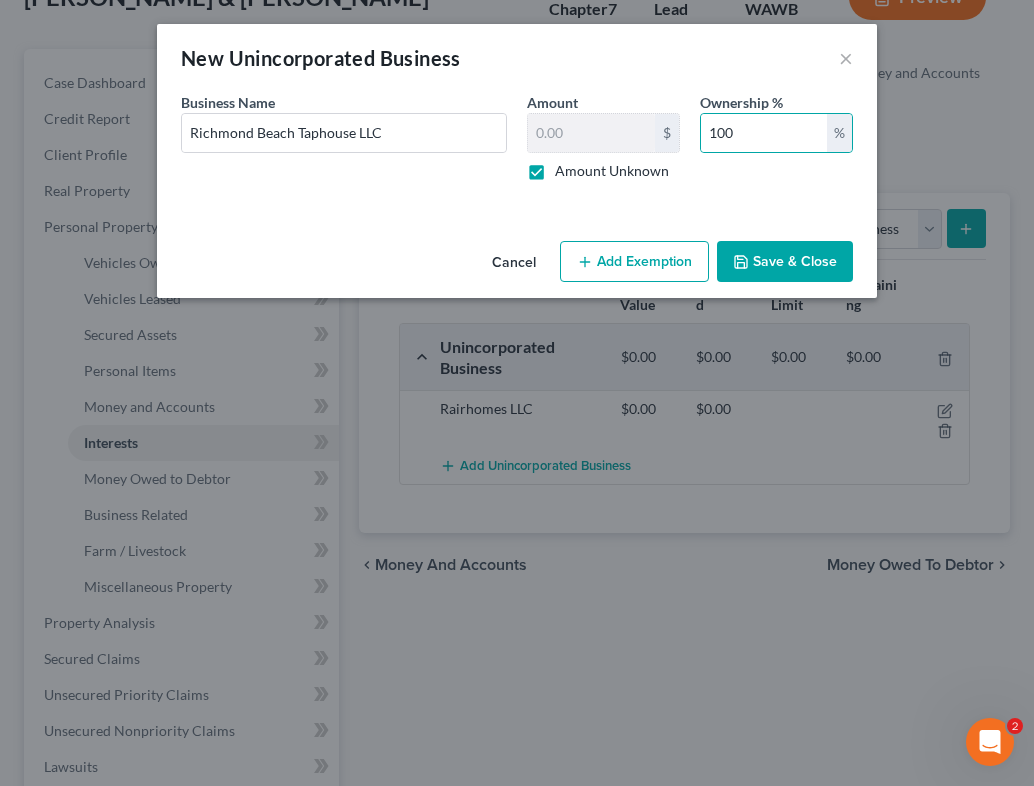 click on "Save & Close" at bounding box center [785, 262] 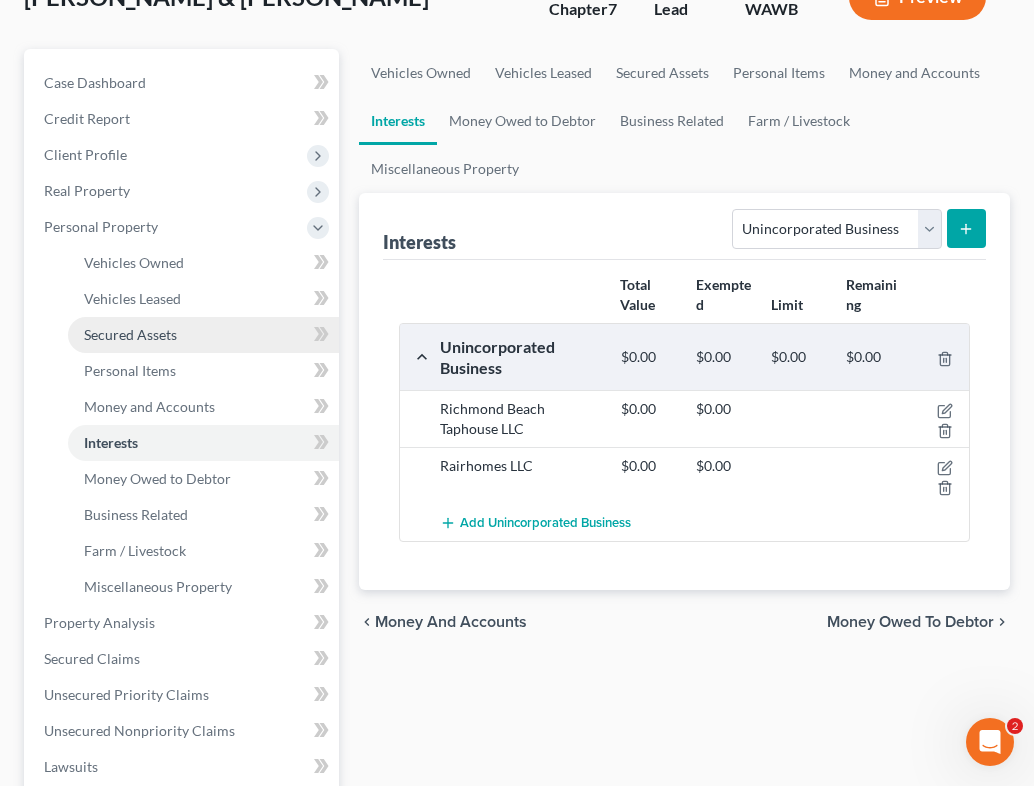 click on "Secured Assets" at bounding box center [130, 334] 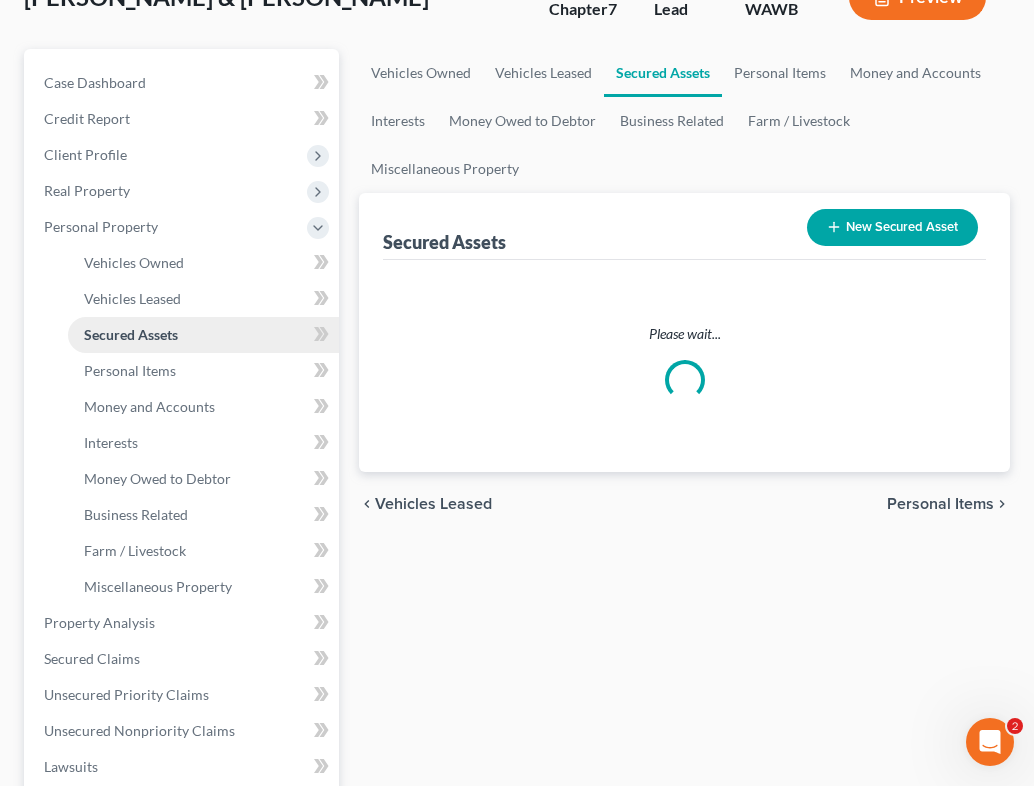 scroll, scrollTop: 0, scrollLeft: 0, axis: both 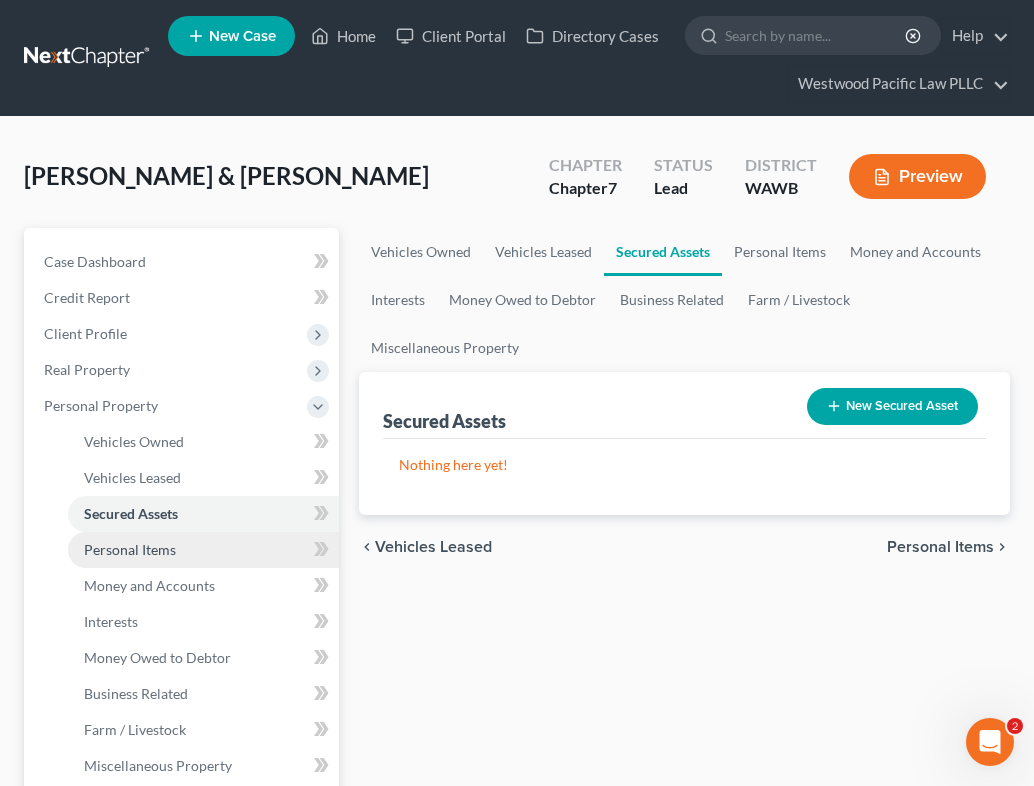 click on "Personal Items" at bounding box center (203, 550) 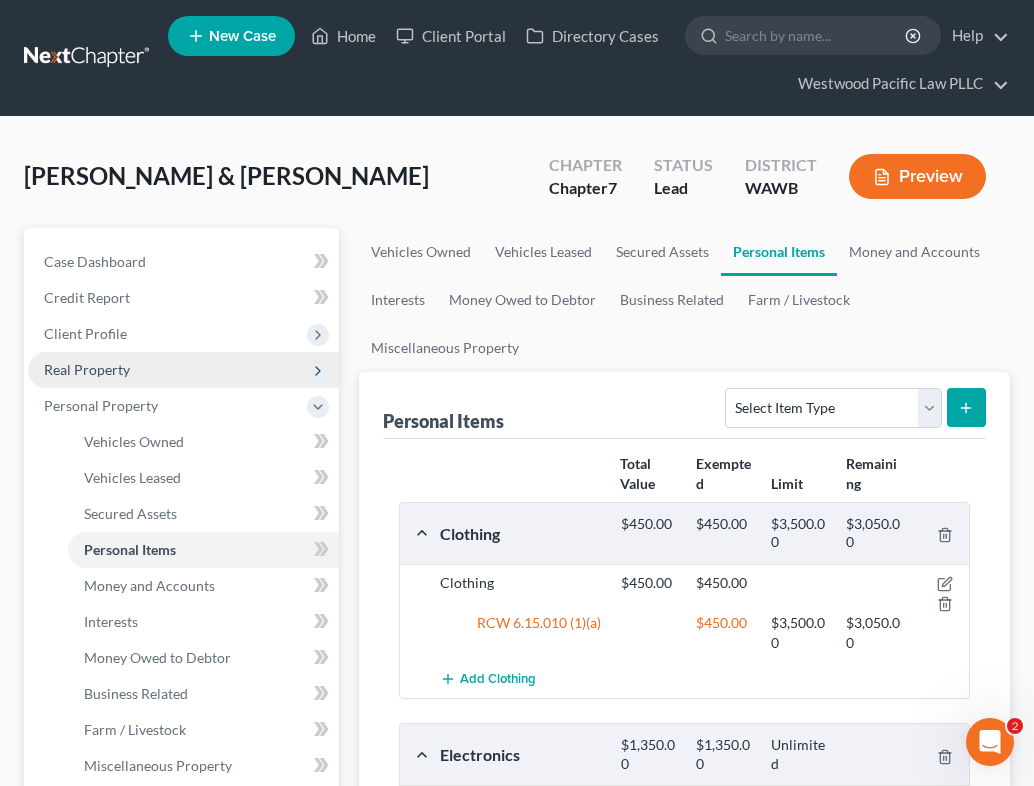 click on "Real Property" at bounding box center (183, 370) 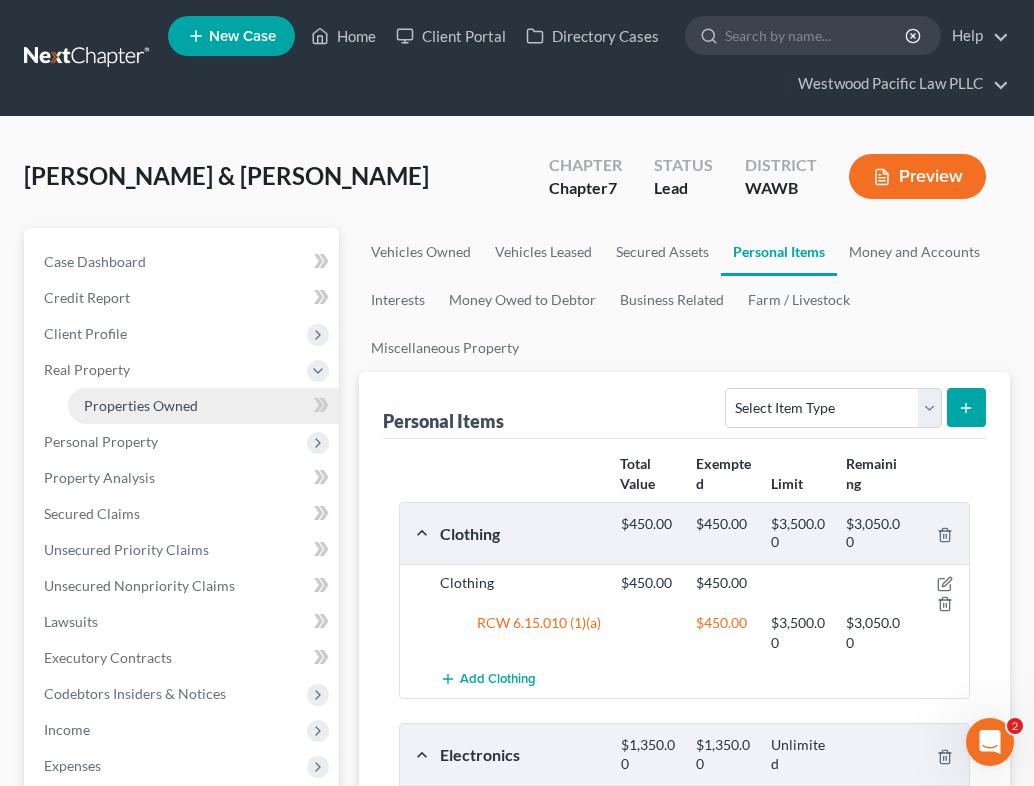 click on "Properties Owned" at bounding box center [203, 406] 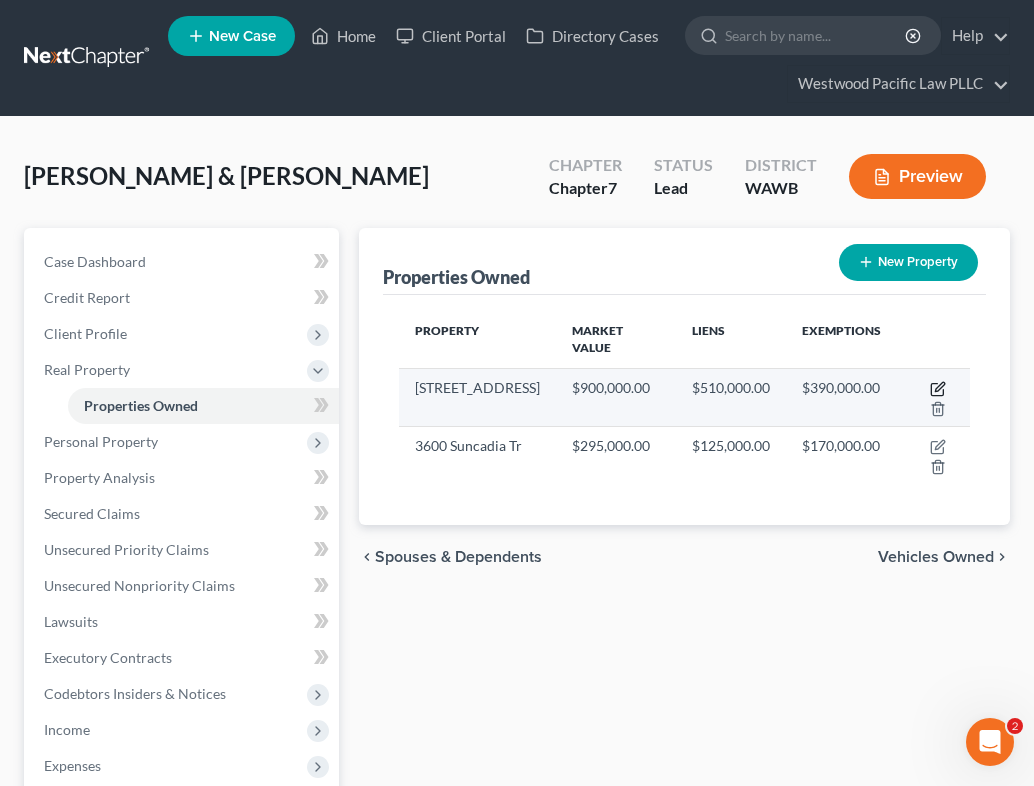 click 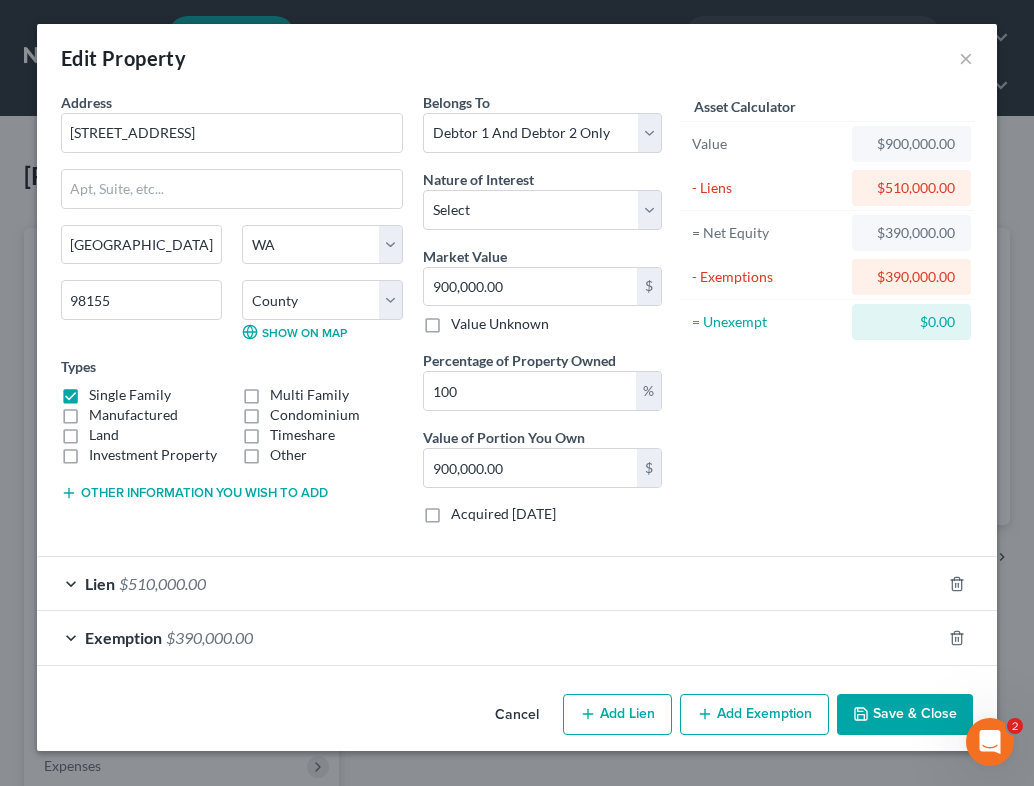 click on "Lien $510,000.00" at bounding box center (489, 583) 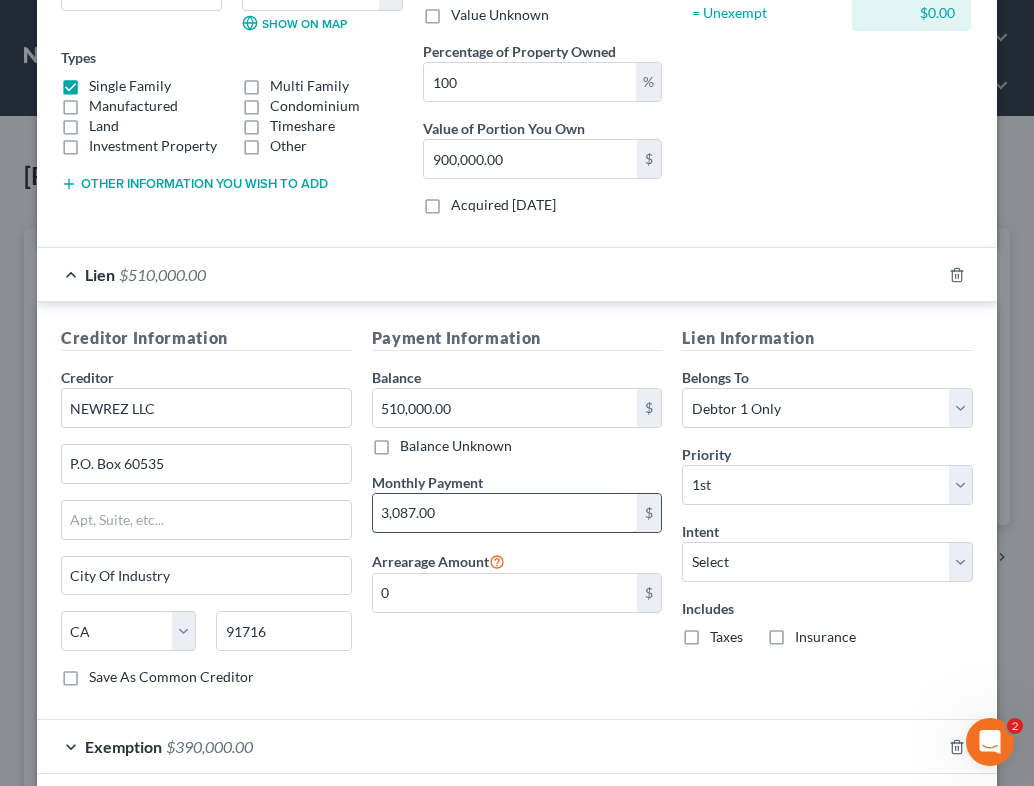 scroll, scrollTop: 308, scrollLeft: 0, axis: vertical 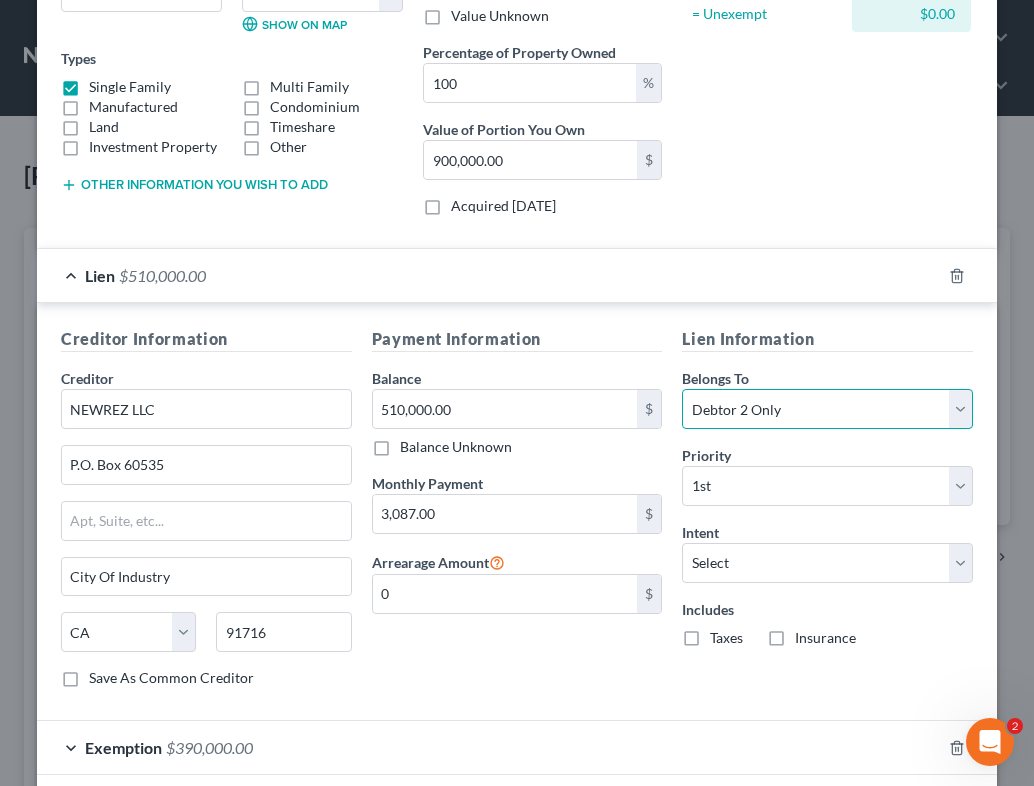 select on "2" 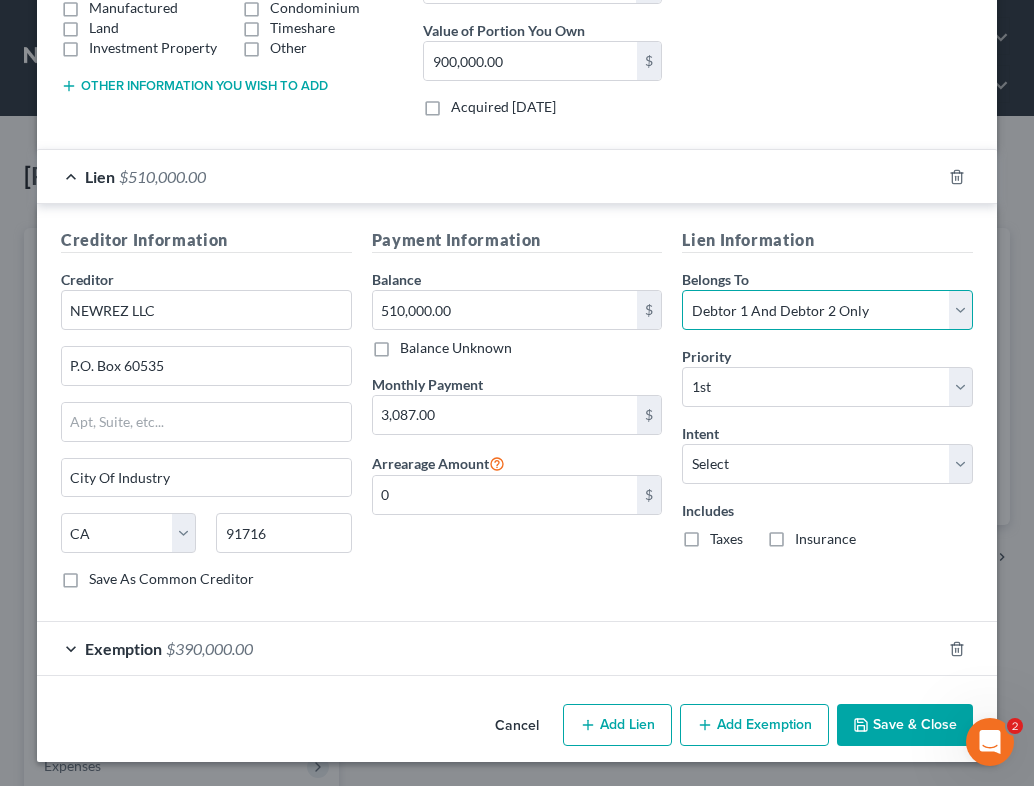 scroll, scrollTop: 406, scrollLeft: 0, axis: vertical 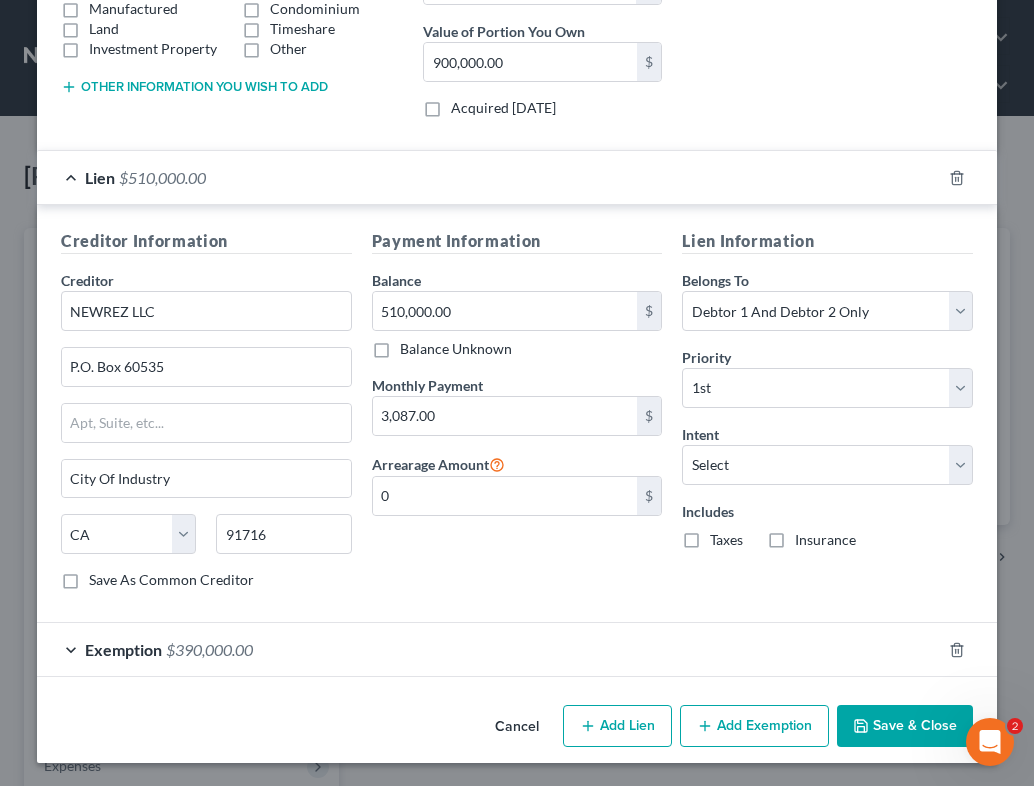 click on "Save & Close" at bounding box center [905, 726] 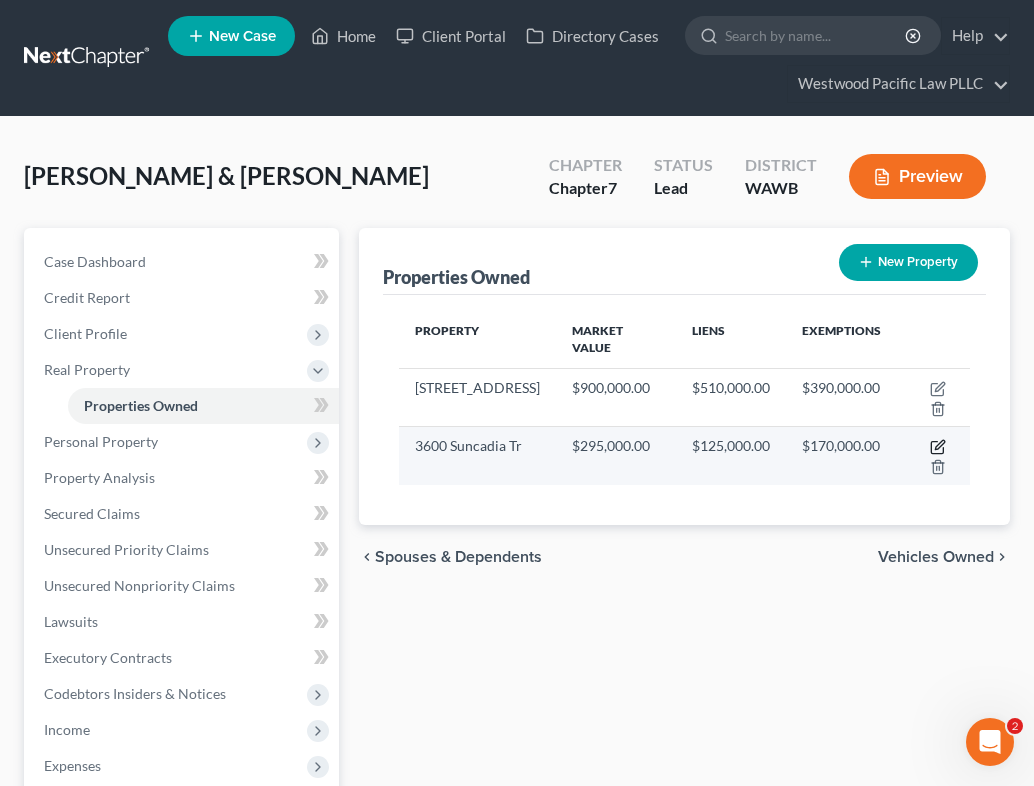 click 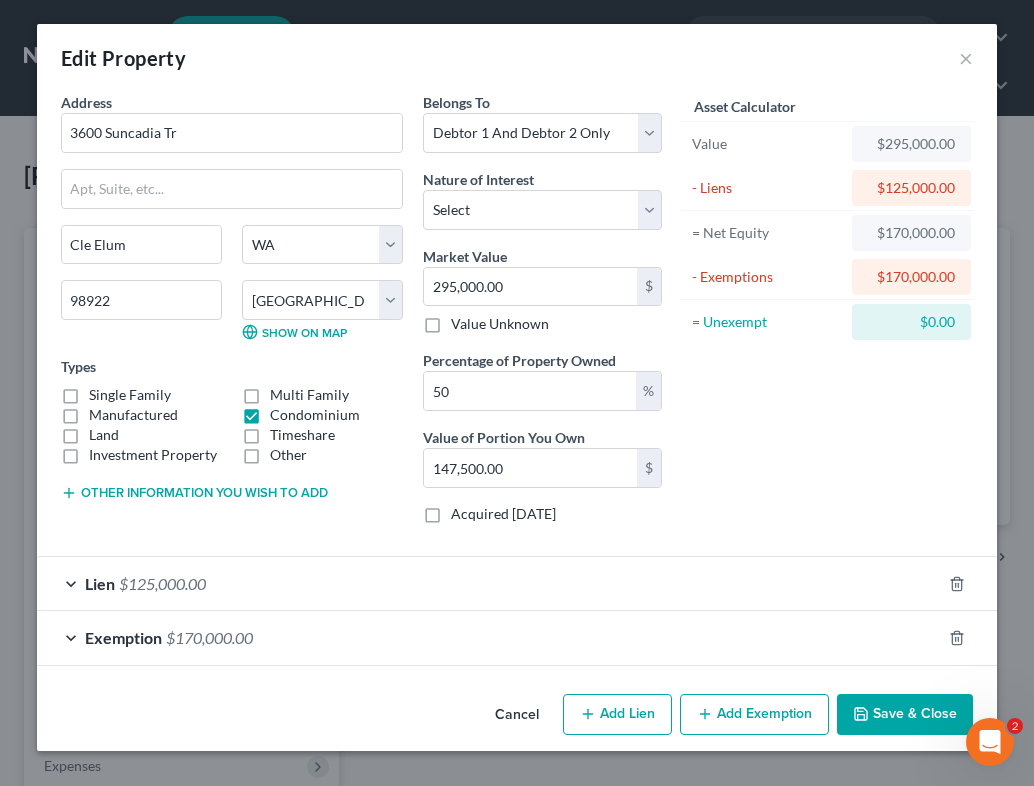 click on "Lien $125,000.00" at bounding box center [489, 583] 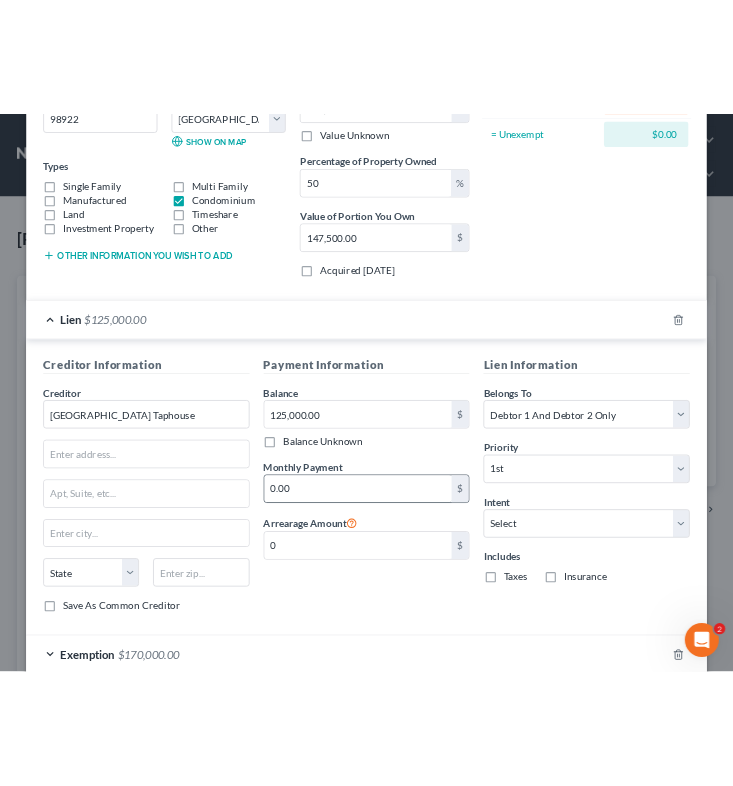 scroll, scrollTop: 298, scrollLeft: 0, axis: vertical 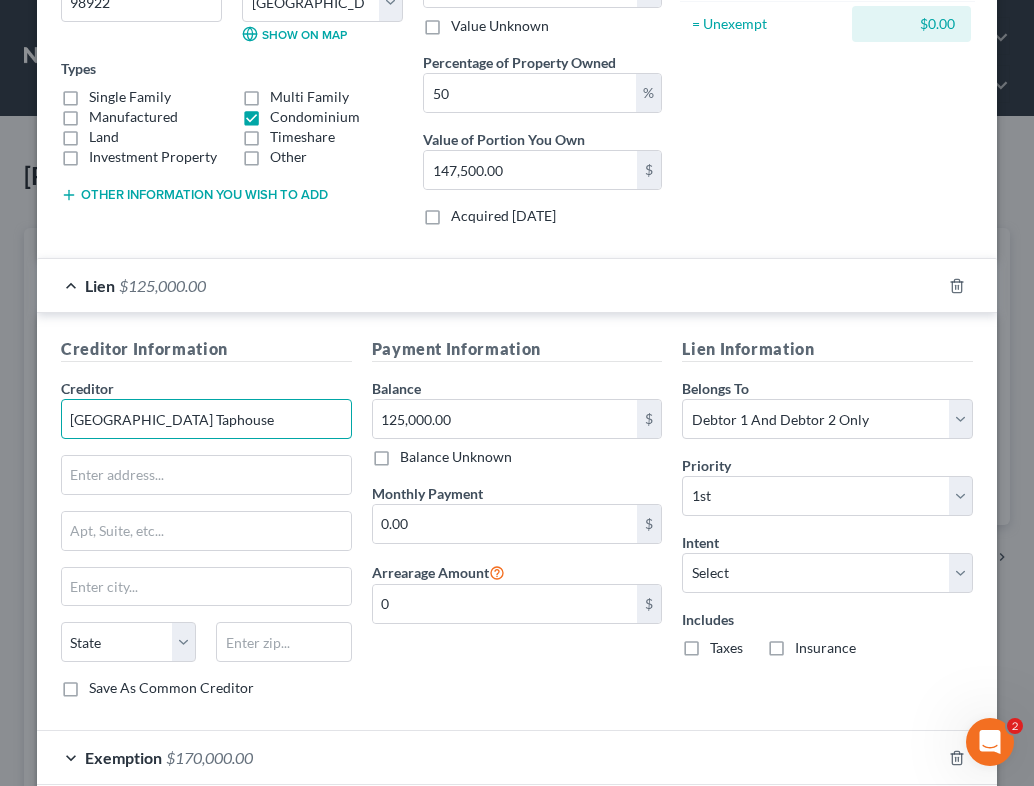 drag, startPoint x: 242, startPoint y: 418, endPoint x: -104, endPoint y: 412, distance: 346.05203 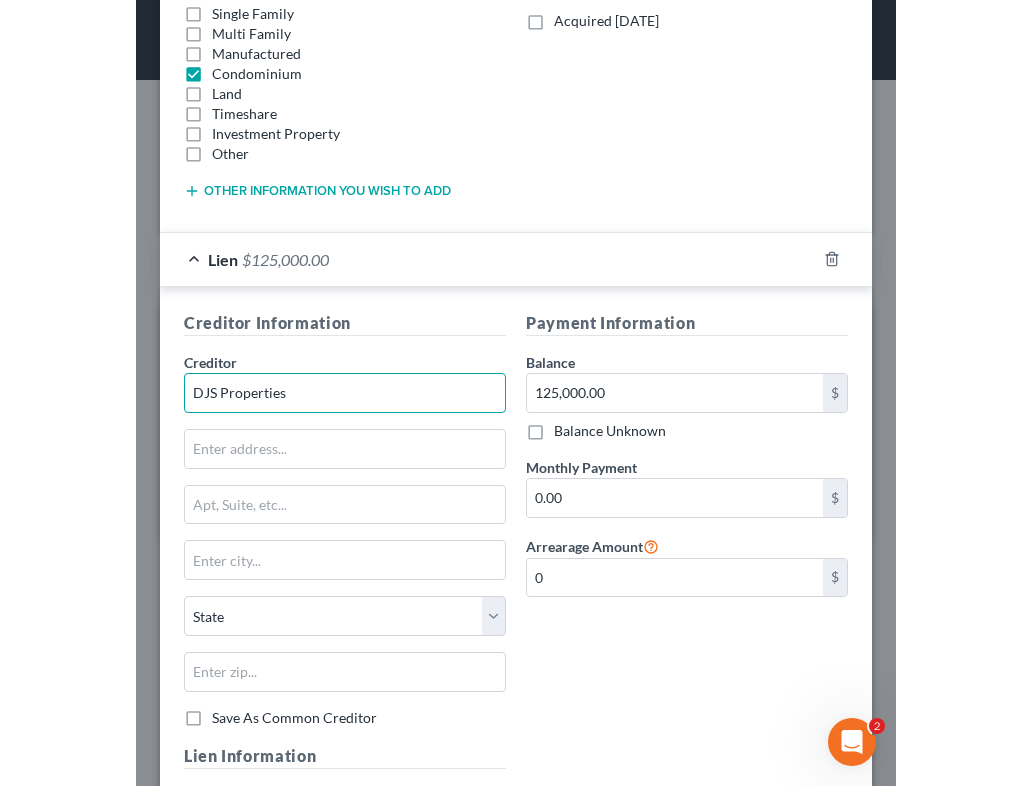 scroll, scrollTop: 447, scrollLeft: 0, axis: vertical 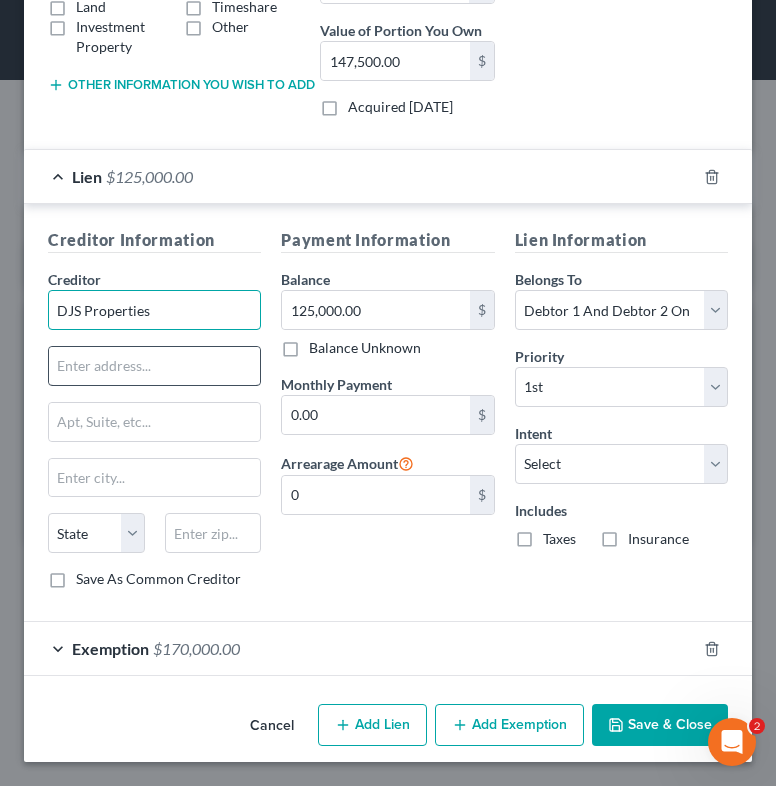 type on "DJS Properties" 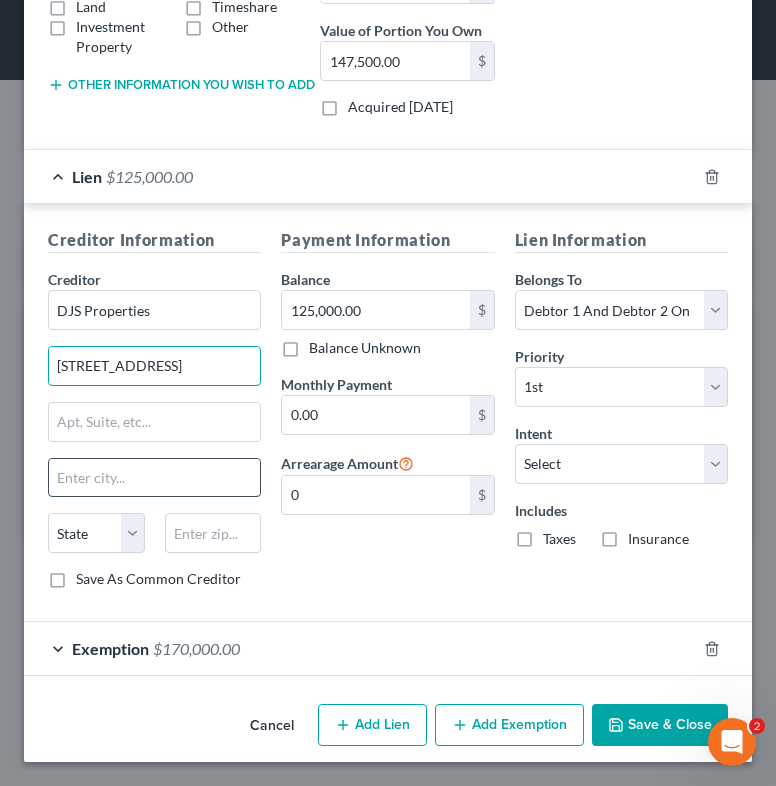 type on "[STREET_ADDRESS]" 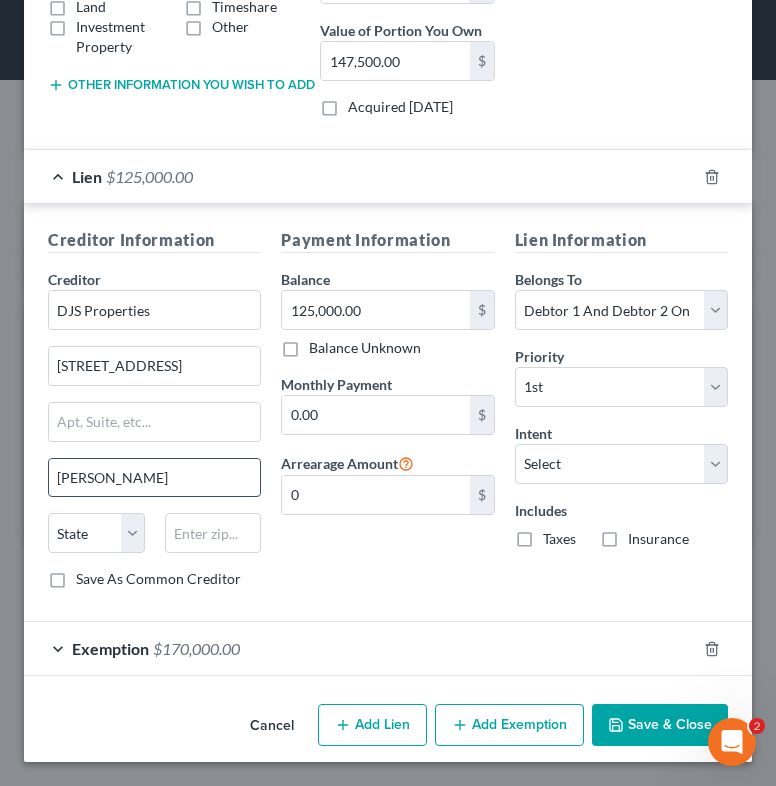 type on "[PERSON_NAME]" 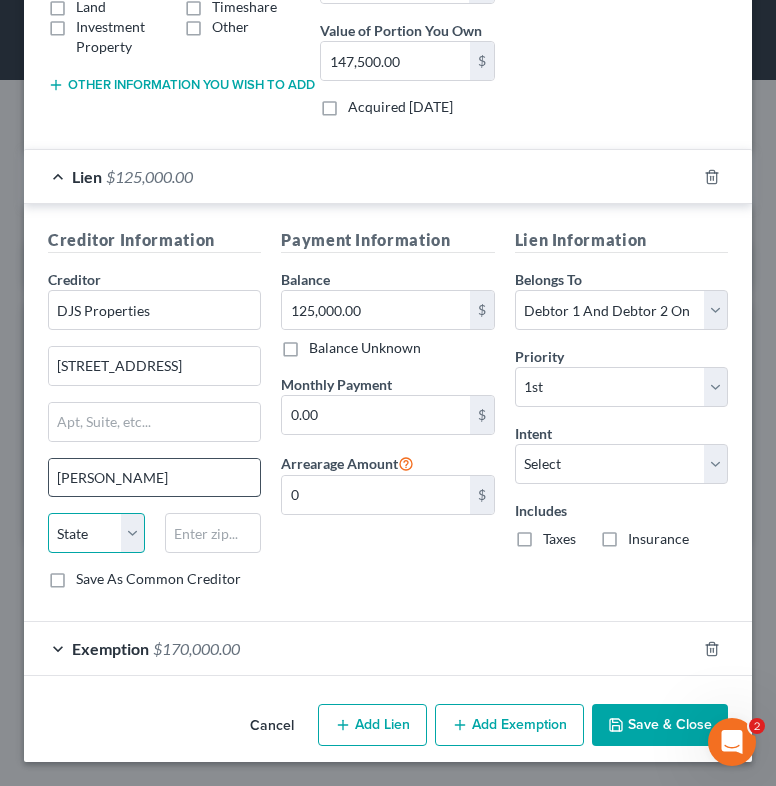 select on "50" 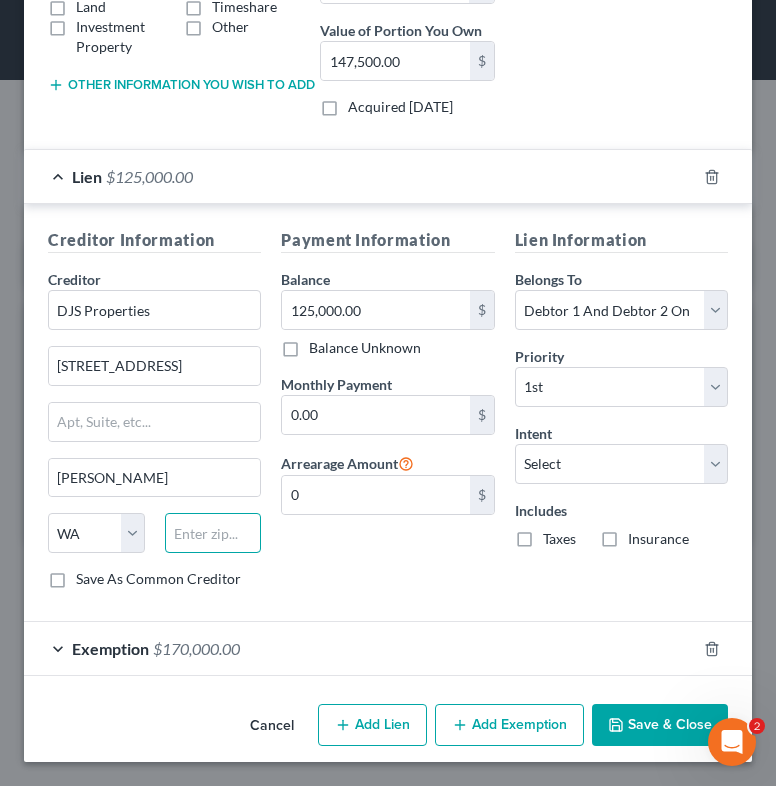 click at bounding box center (213, 533) 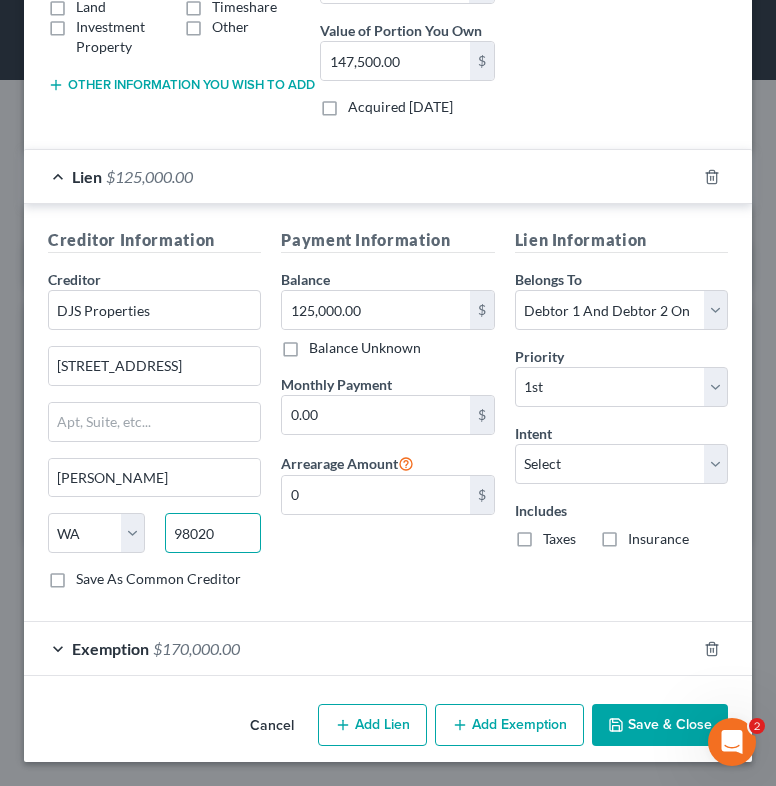 type on "98020" 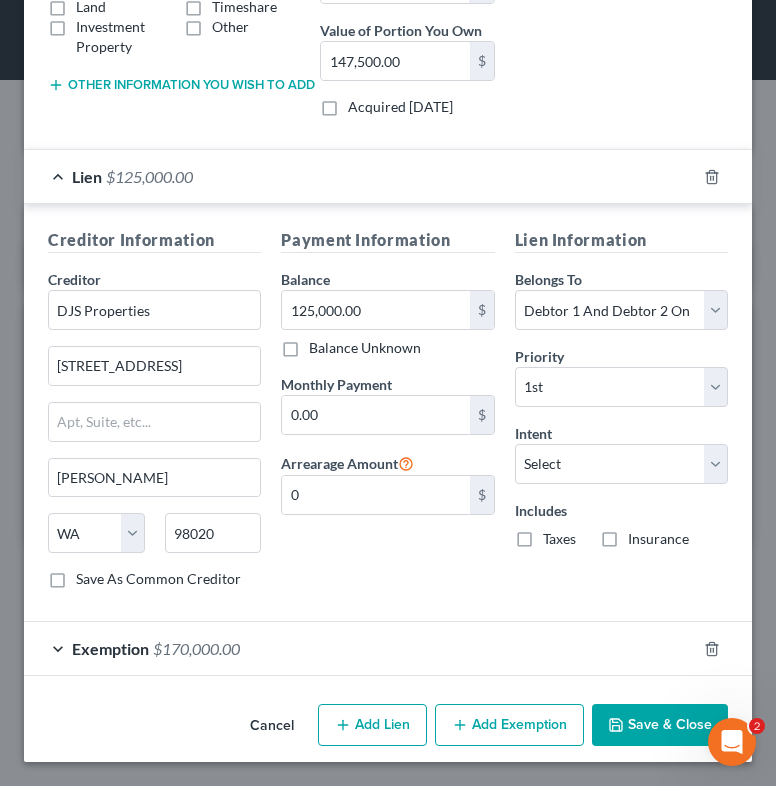 click on "Save & Close" at bounding box center (660, 725) 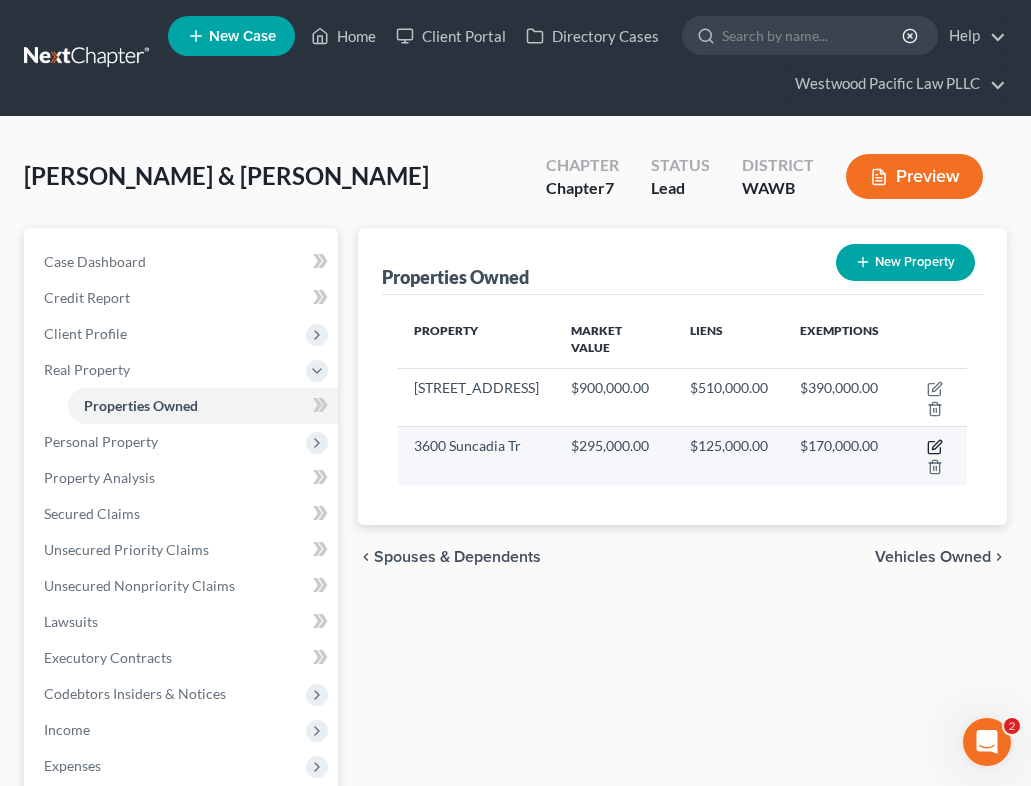 click 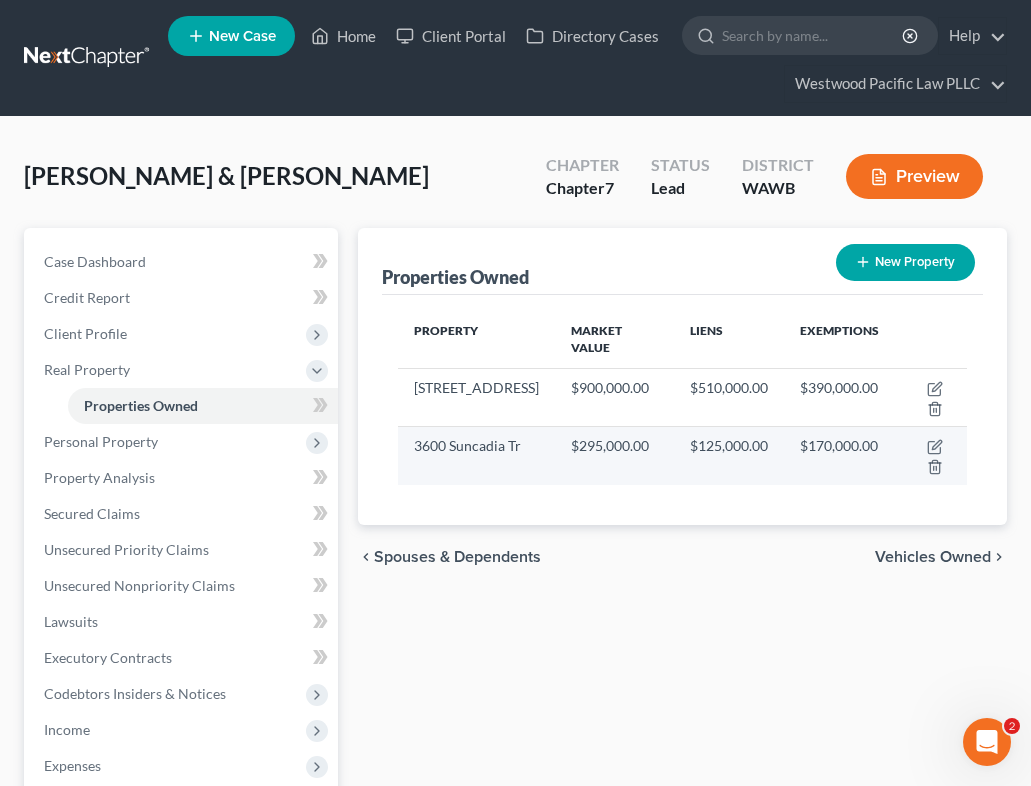 select on "50" 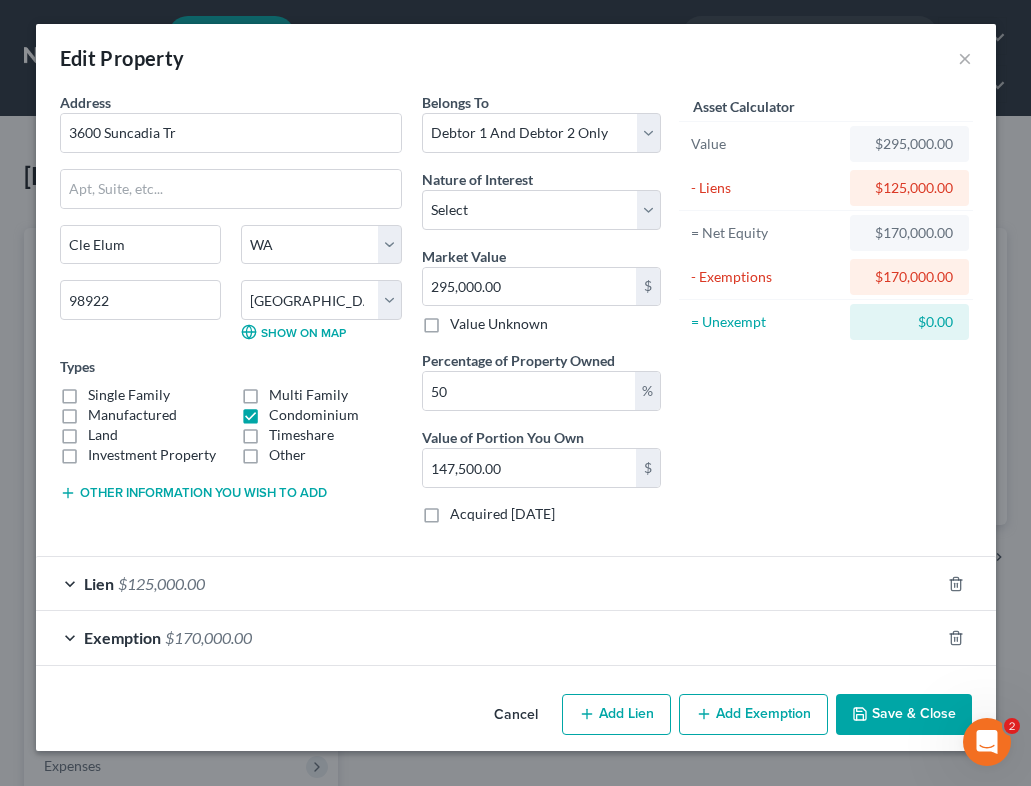 click on "Lien $125,000.00" at bounding box center (488, 583) 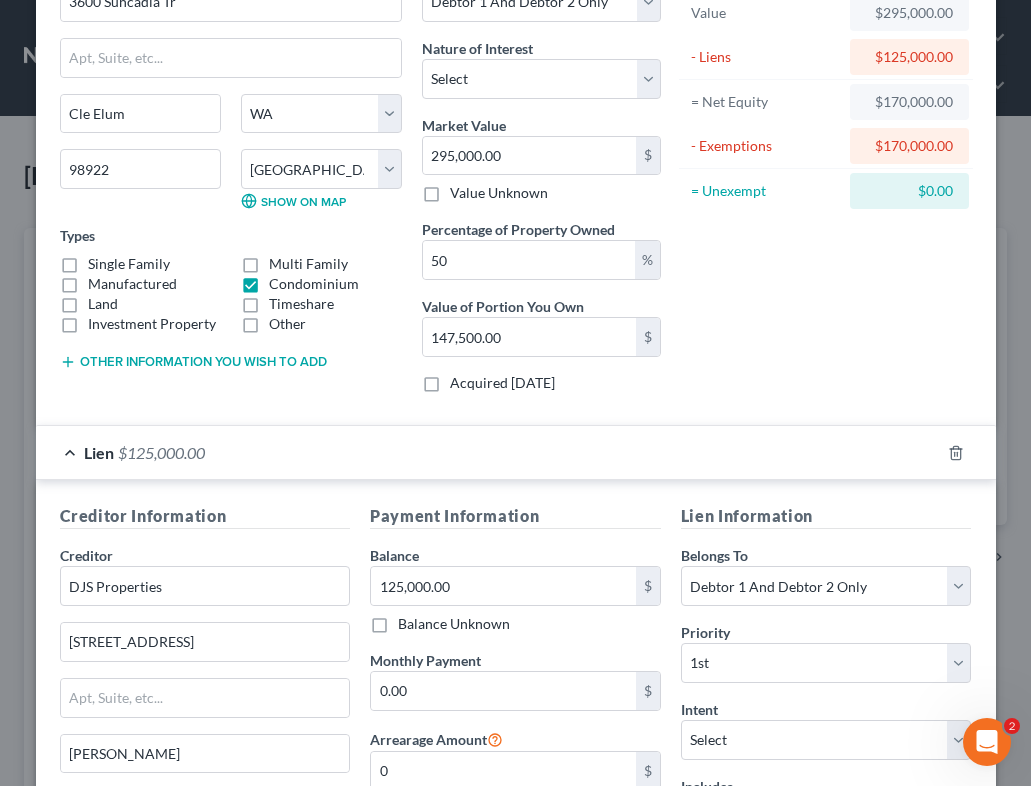 scroll, scrollTop: 161, scrollLeft: 0, axis: vertical 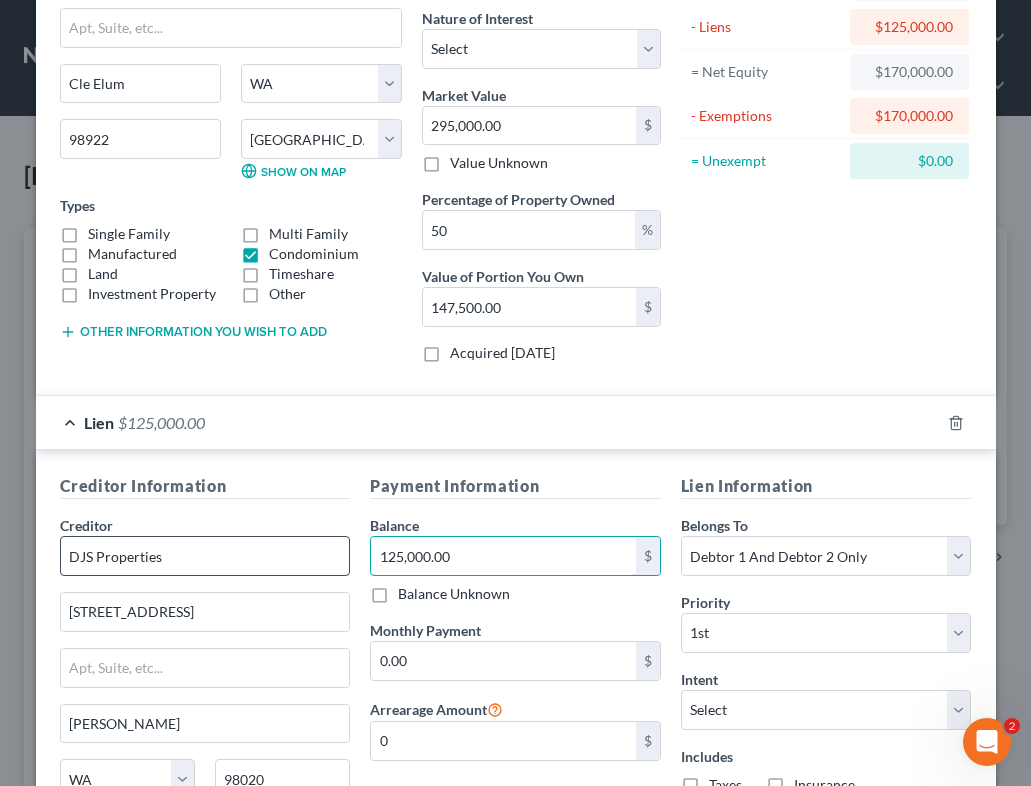 drag, startPoint x: 488, startPoint y: 553, endPoint x: 258, endPoint y: 544, distance: 230.17603 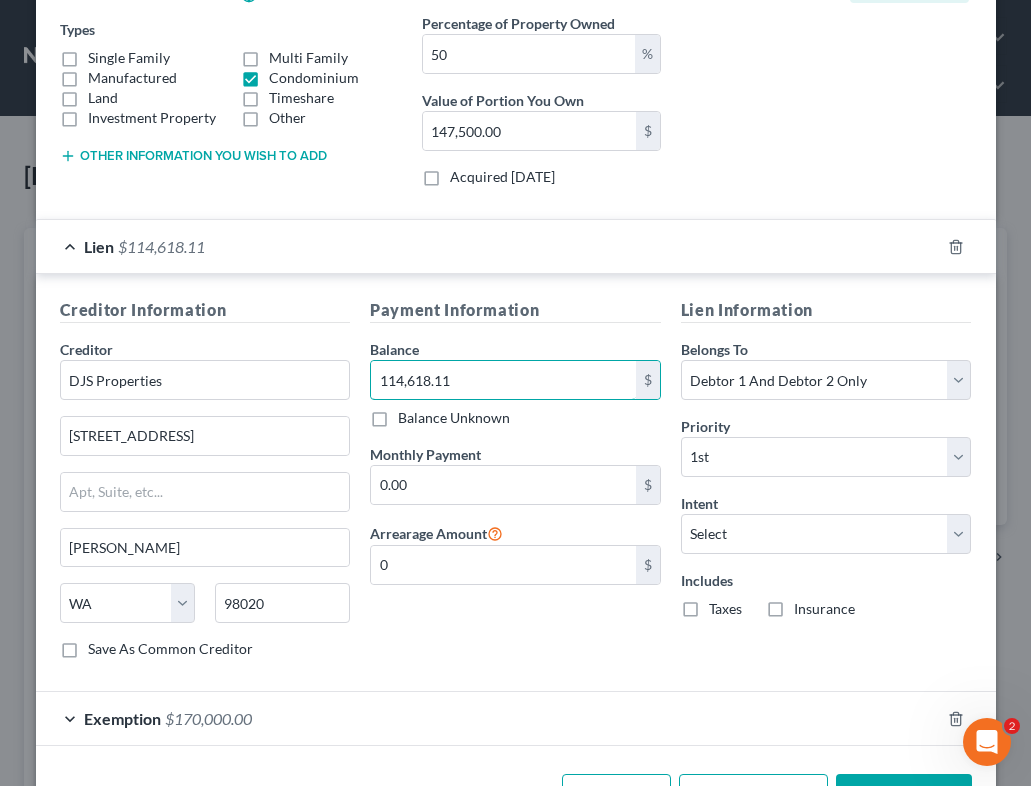 scroll, scrollTop: 406, scrollLeft: 0, axis: vertical 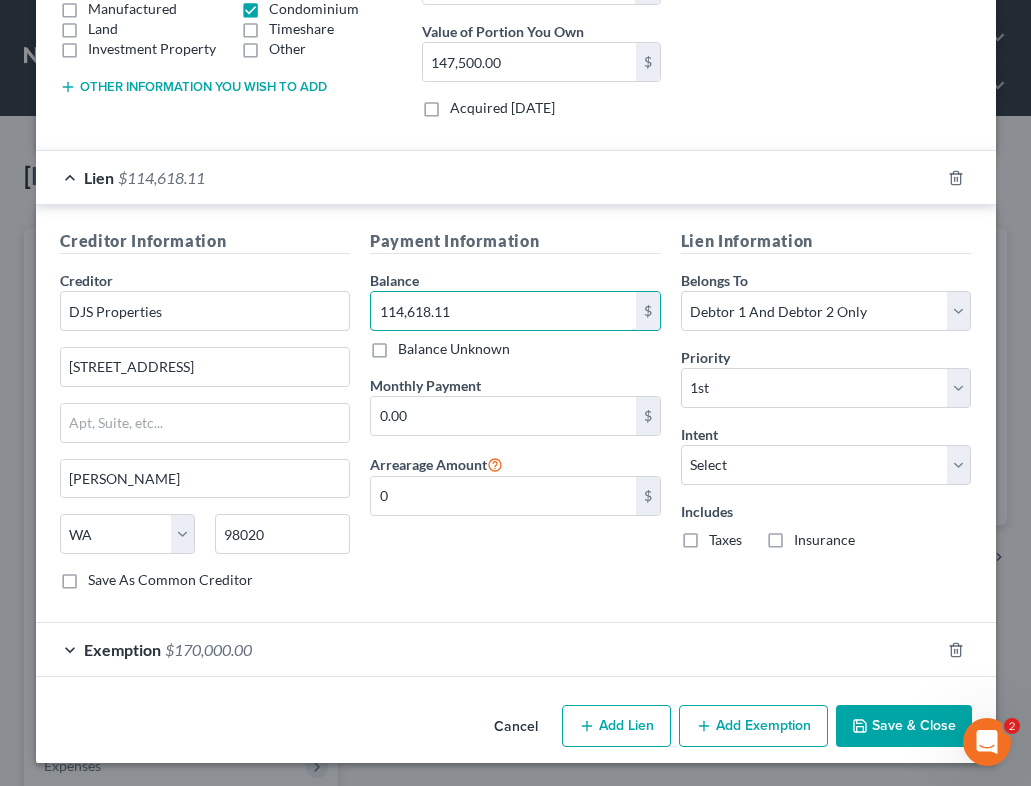 type on "114,618.11" 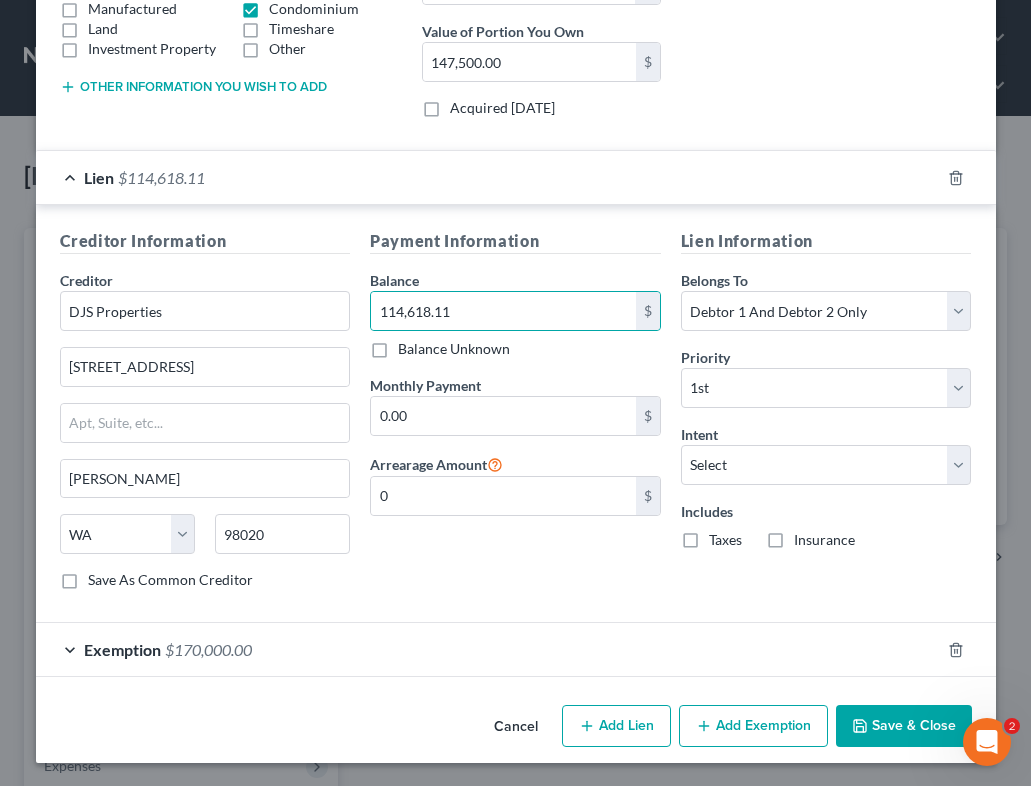 click on "Save & Close" at bounding box center [904, 726] 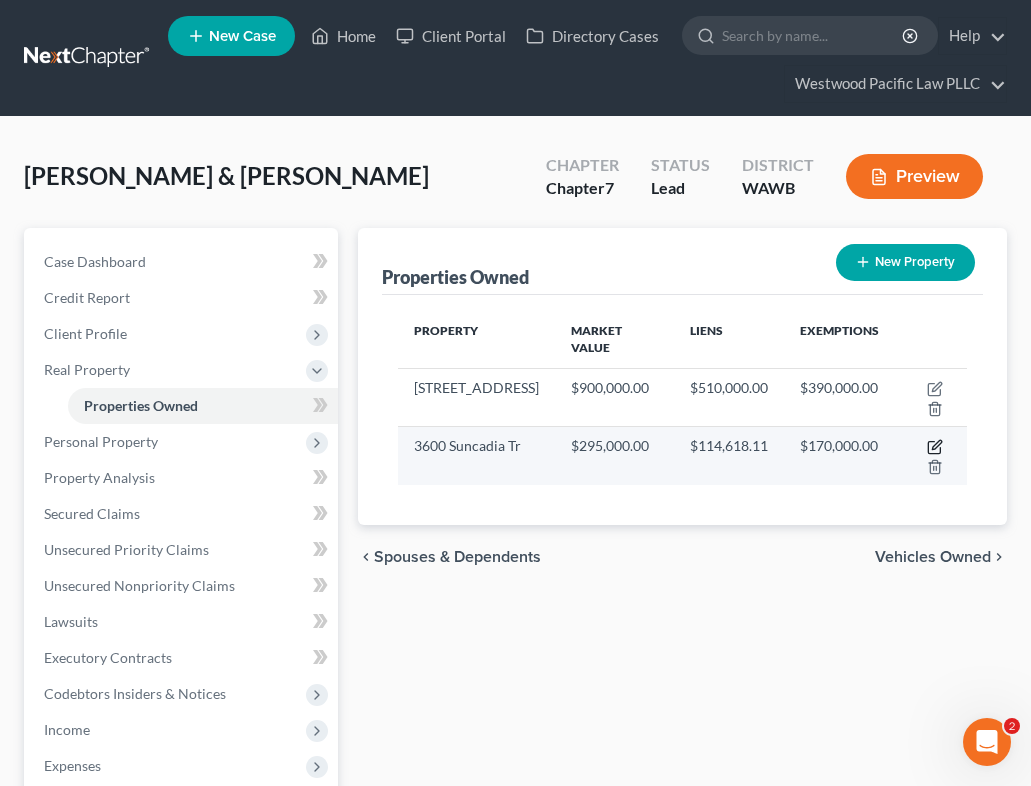 click 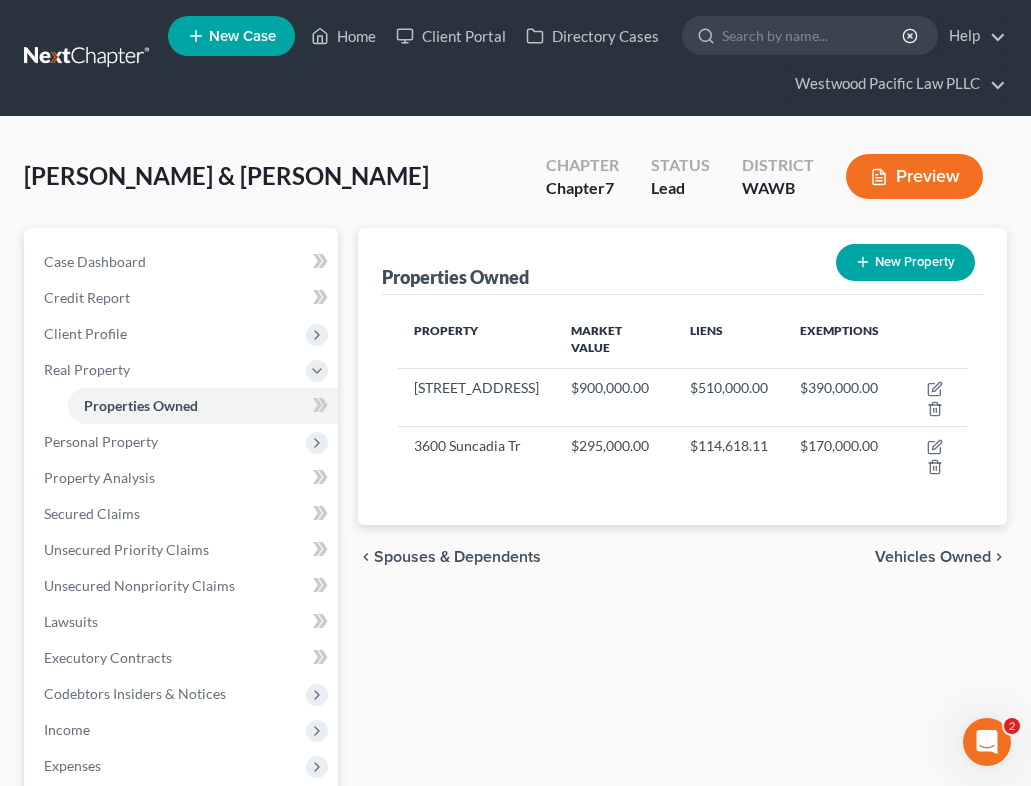 select on "50" 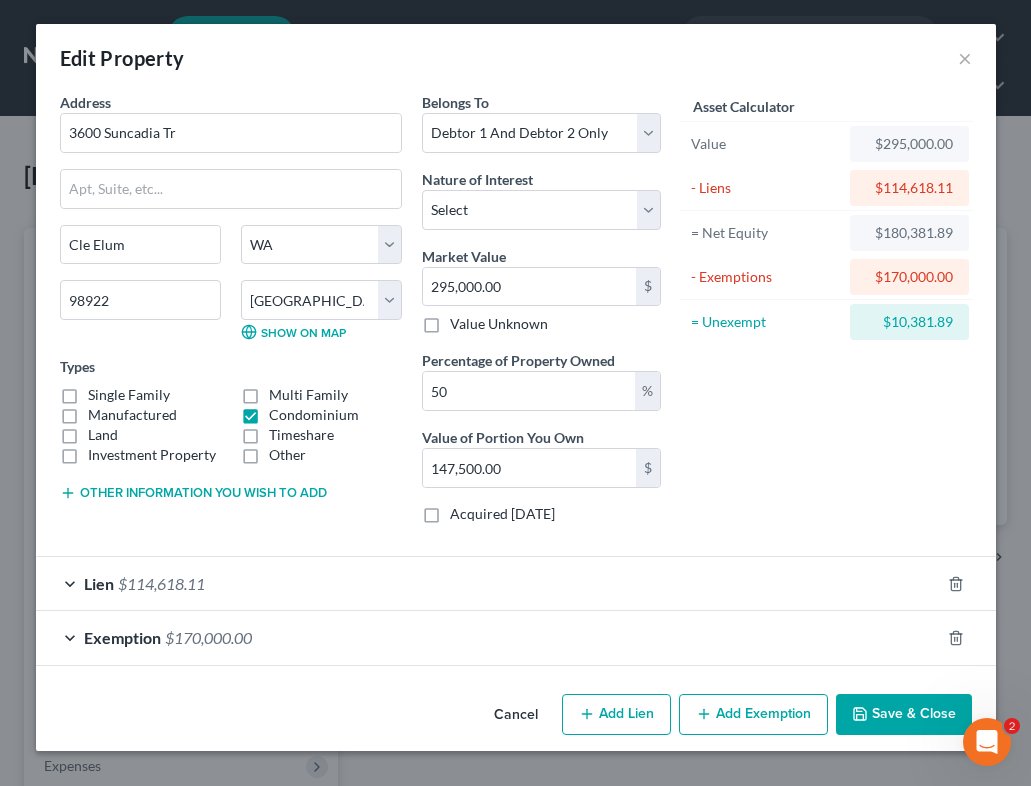 click on "Save & Close" at bounding box center (904, 715) 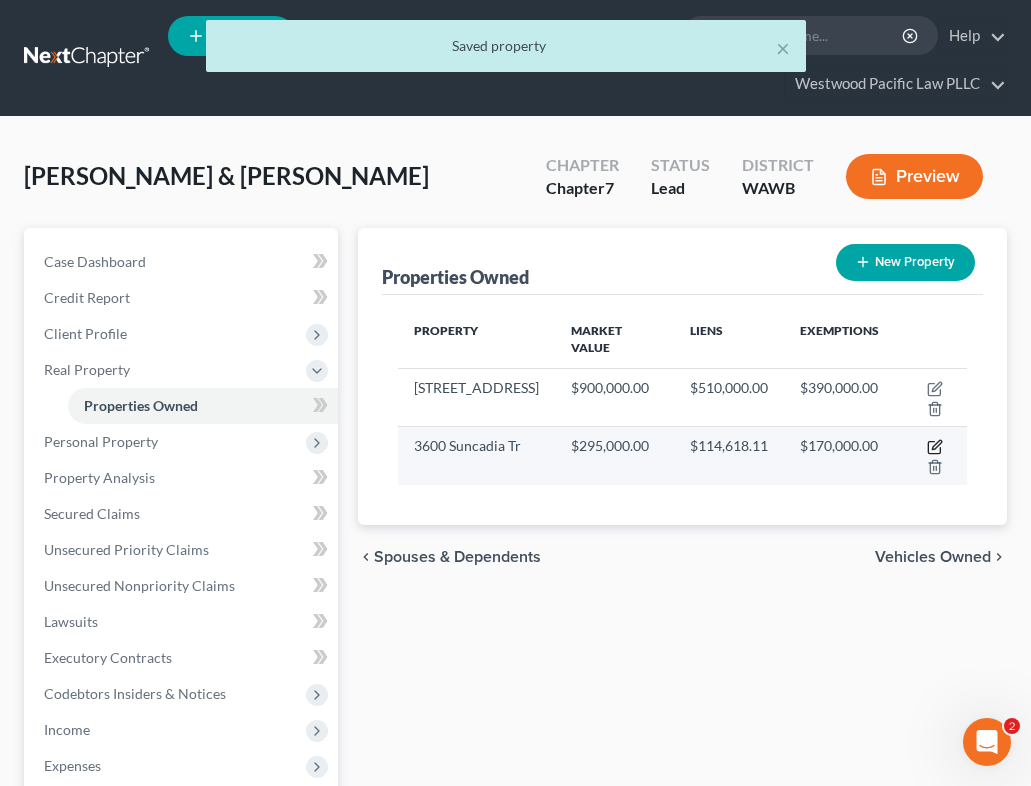 click 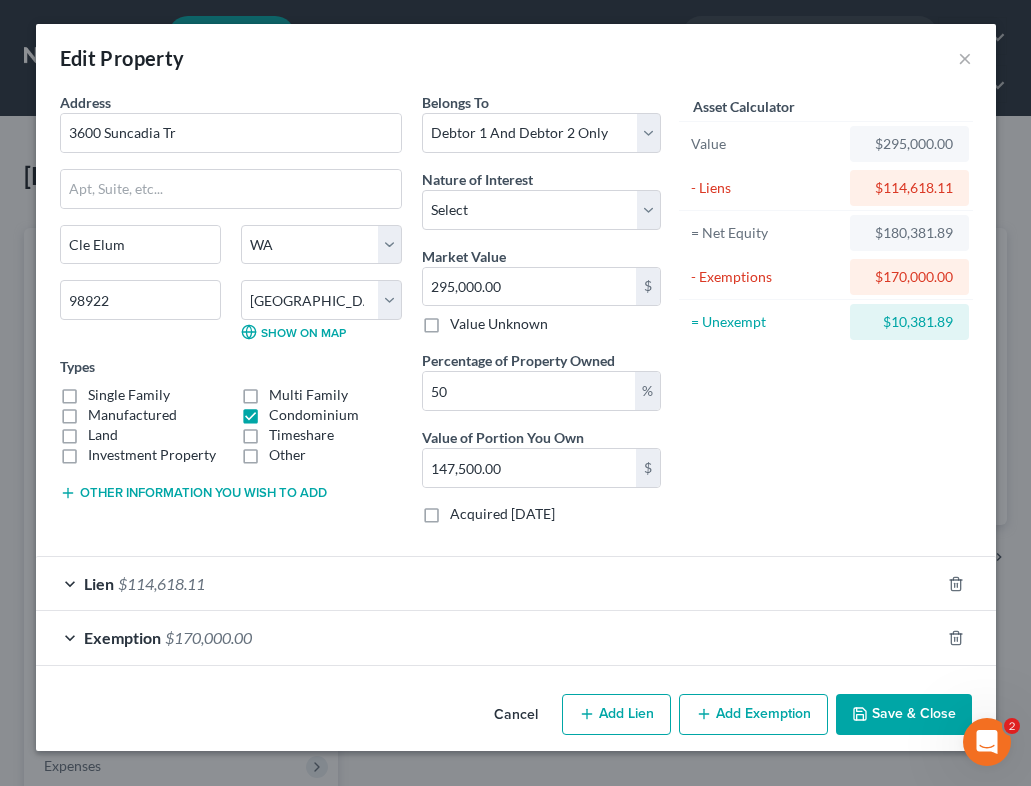 click on "Exemption $170,000.00" at bounding box center (488, 637) 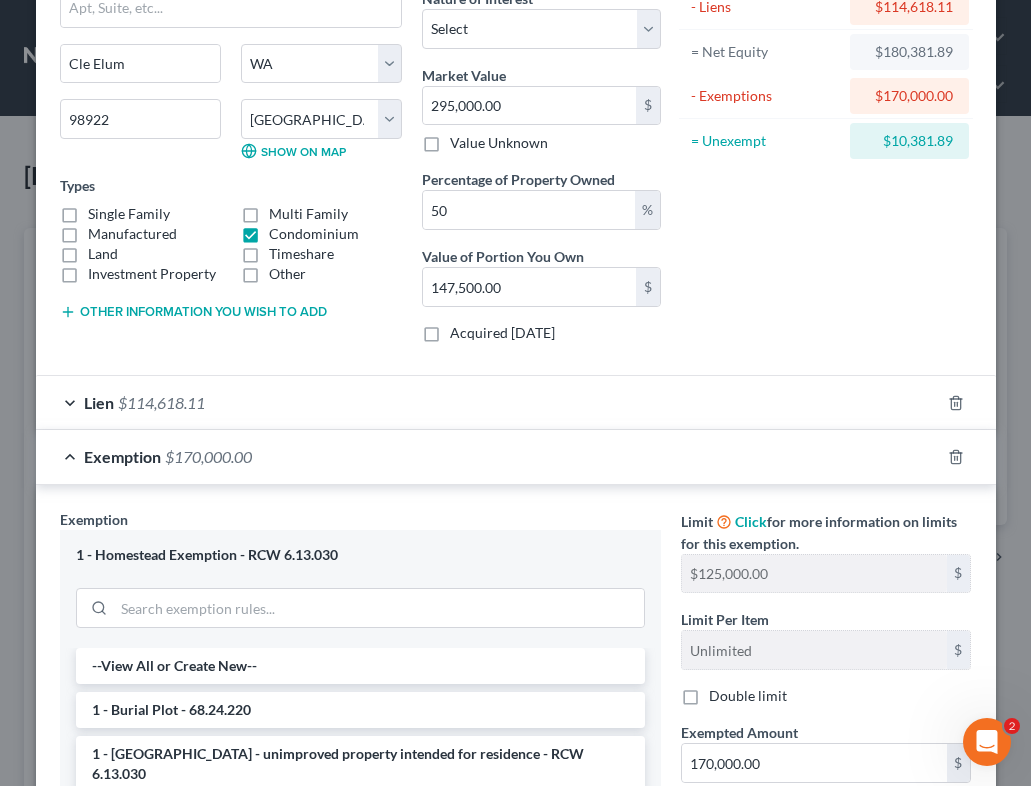 scroll, scrollTop: 182, scrollLeft: 0, axis: vertical 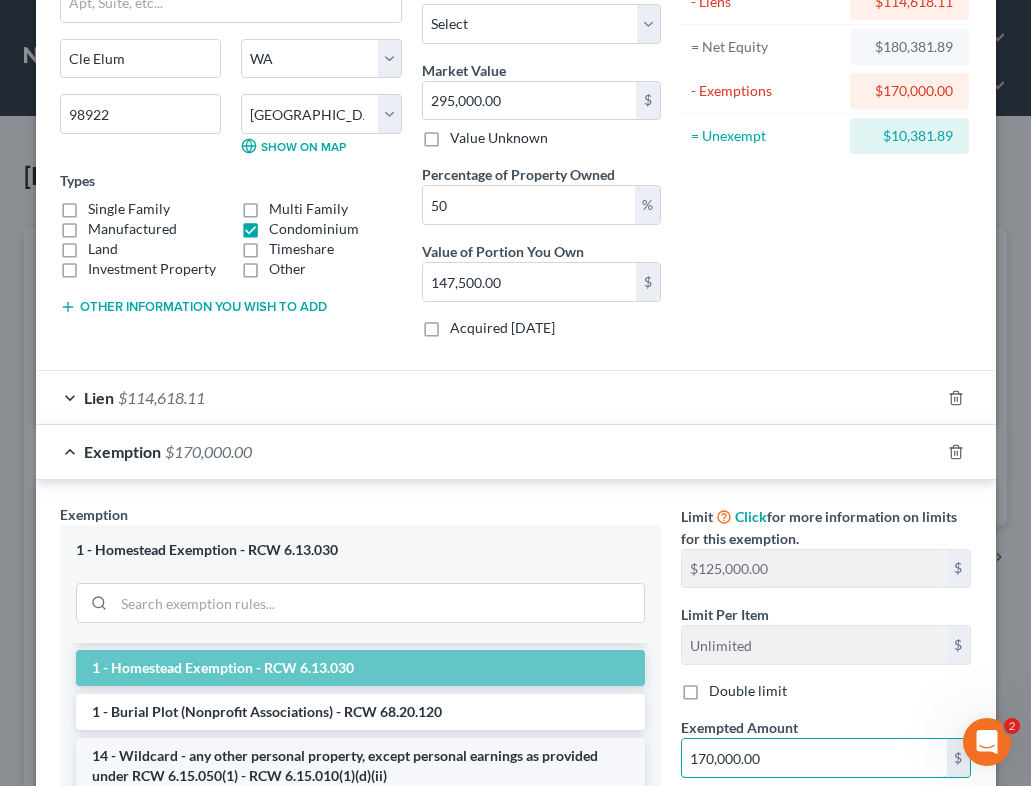 drag, startPoint x: 768, startPoint y: 754, endPoint x: 585, endPoint y: 748, distance: 183.09833 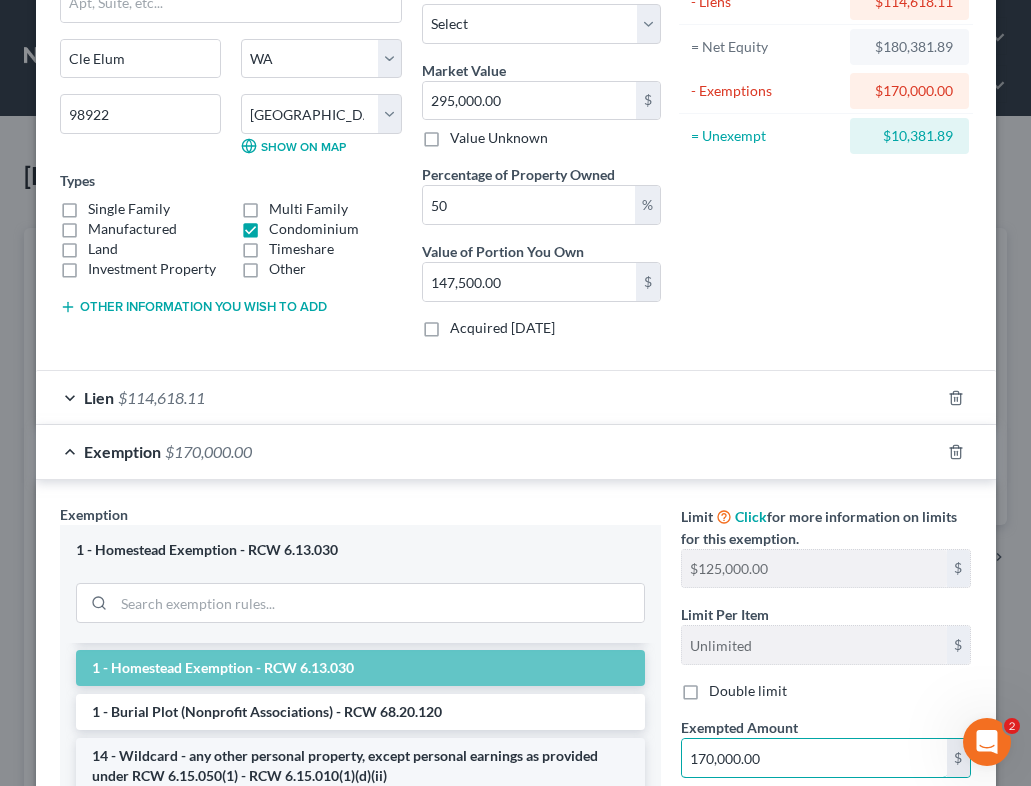 click on "Exemption Set must be selected for CA.
Exemption
*
1 - Homestead Exemption - RCW 6.13.030         --View All or Create New-- 1 - Burial Plot - 68.24.220 1 - [GEOGRAPHIC_DATA] - unimproved property intended for residence - RCW 6.13.030 1 - Homestead Exemption - RCW 6.13.030 1 - Burial Plot (Nonprofit Associations) - RCW 68.20.120 14 - Wildcard - any other personal property, except personal earnings as provided under RCW 6.15.050(1) - RCW 6.15.010(1)(d)(ii) 21 - Judges Retirement Benefits - RCW 2.10.180, 2.12.090 21 - State Employees Pensions - RCW 41.40.052 23 - Annuities - to $3000 per month - RCW 48.18.430 3 - Motor vehicle for individual/community - RCW 6.15.010(1)(d)(iv) 31 - Homestead Exemption (Fire Insurance) - RCW 6.15.030 11 - Wearing apparel, furs, jewelry, and personal ornaments - 6.15.010(1)(a) 11 - Clothing, jewelry, ornaments - RCW 6.15.010 (1)(a) 14 - Health Aids - RCW 6.15.010(1)(c)(vi) 16 - Cash On Hand - RCW 6.15.010(1)(d)(ii) 21 - IRA & [PERSON_NAME] - RCW 6.15.020 Limit     Click   $ $" at bounding box center [516, 742] 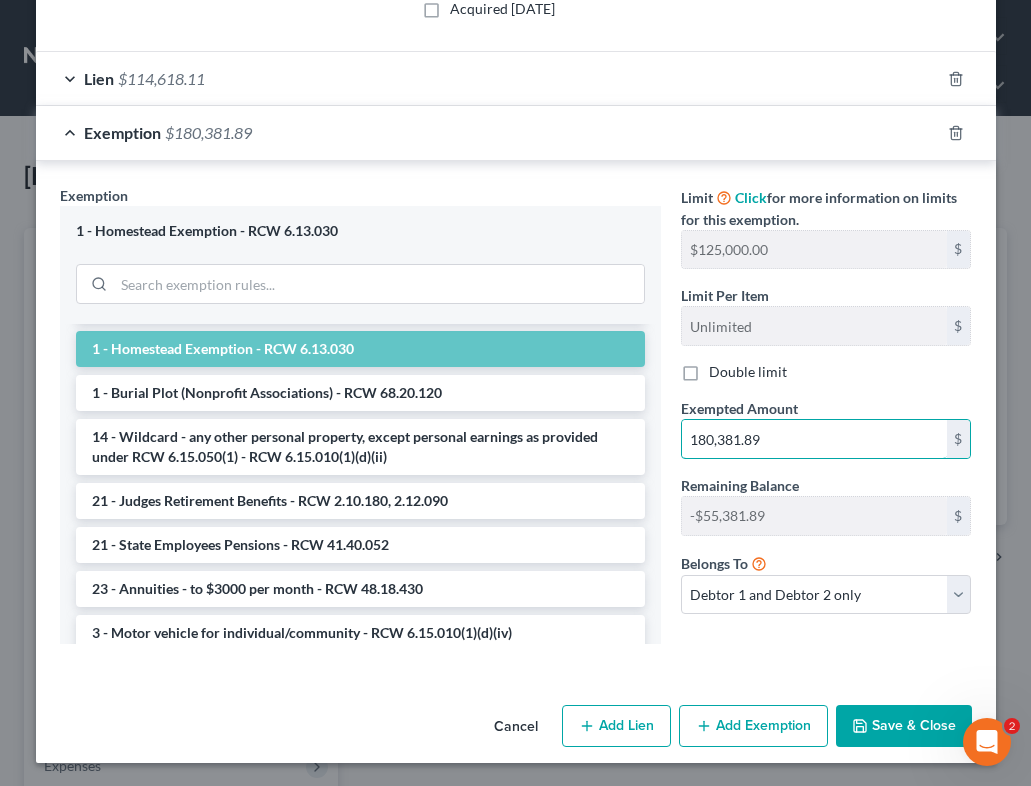 scroll, scrollTop: 504, scrollLeft: 0, axis: vertical 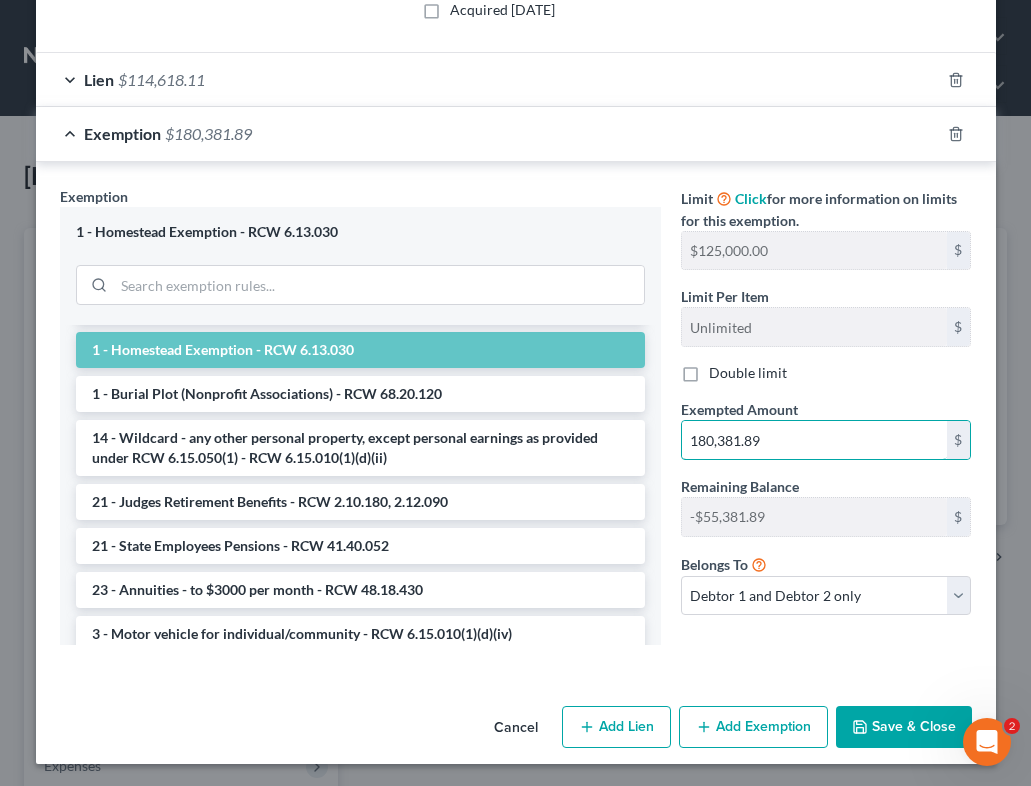 type on "180,381.89" 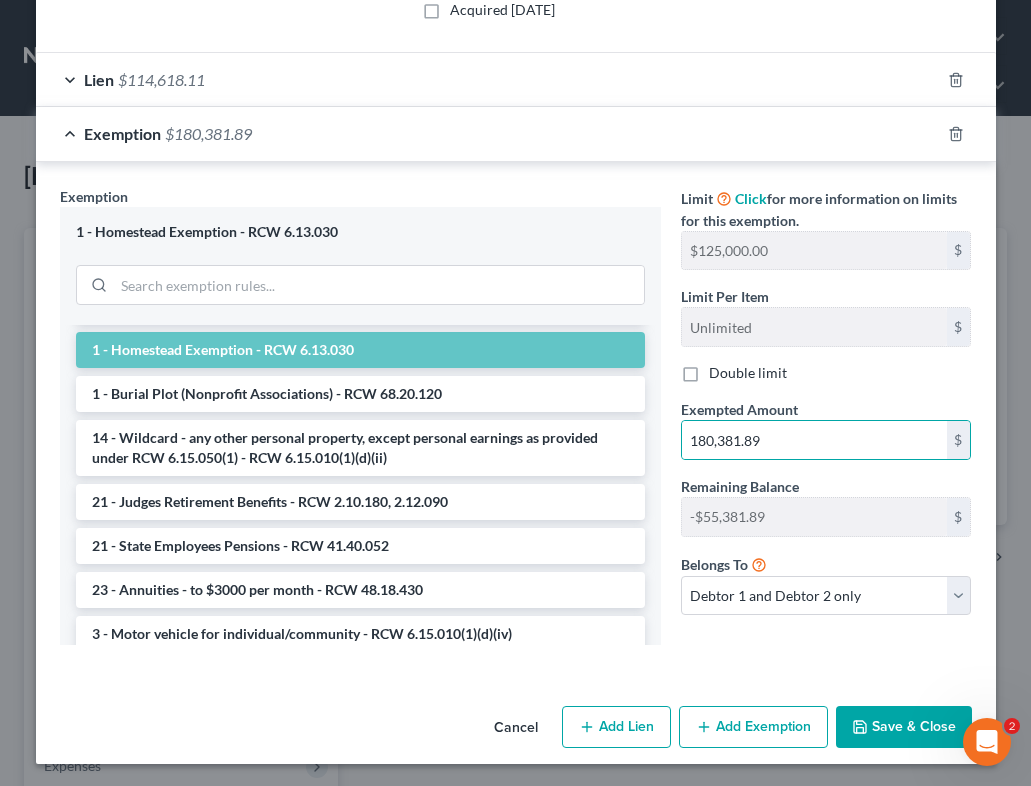 click on "Save & Close" at bounding box center (904, 727) 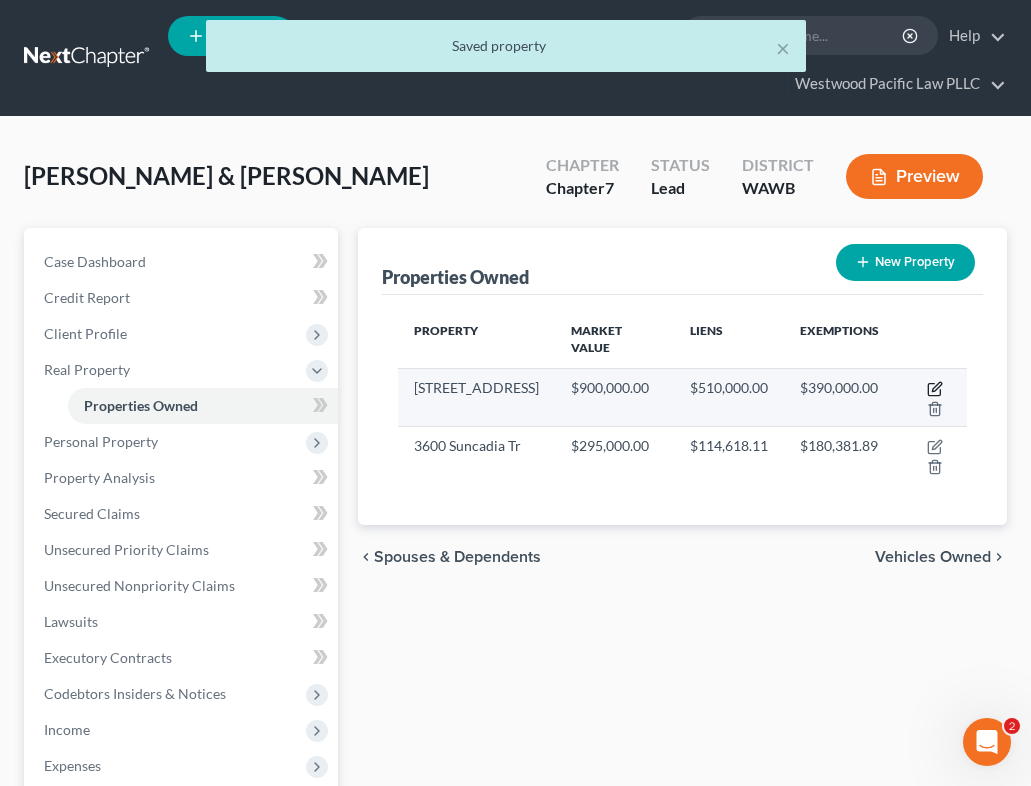 click 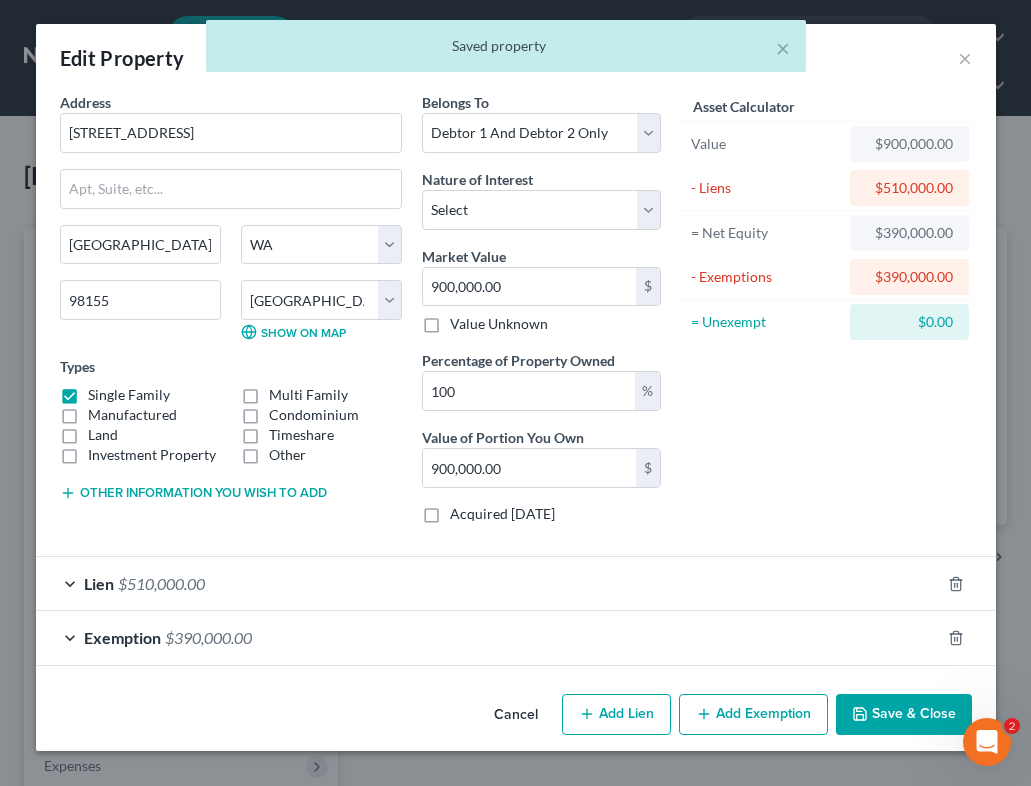 click on "Save & Close" at bounding box center [904, 715] 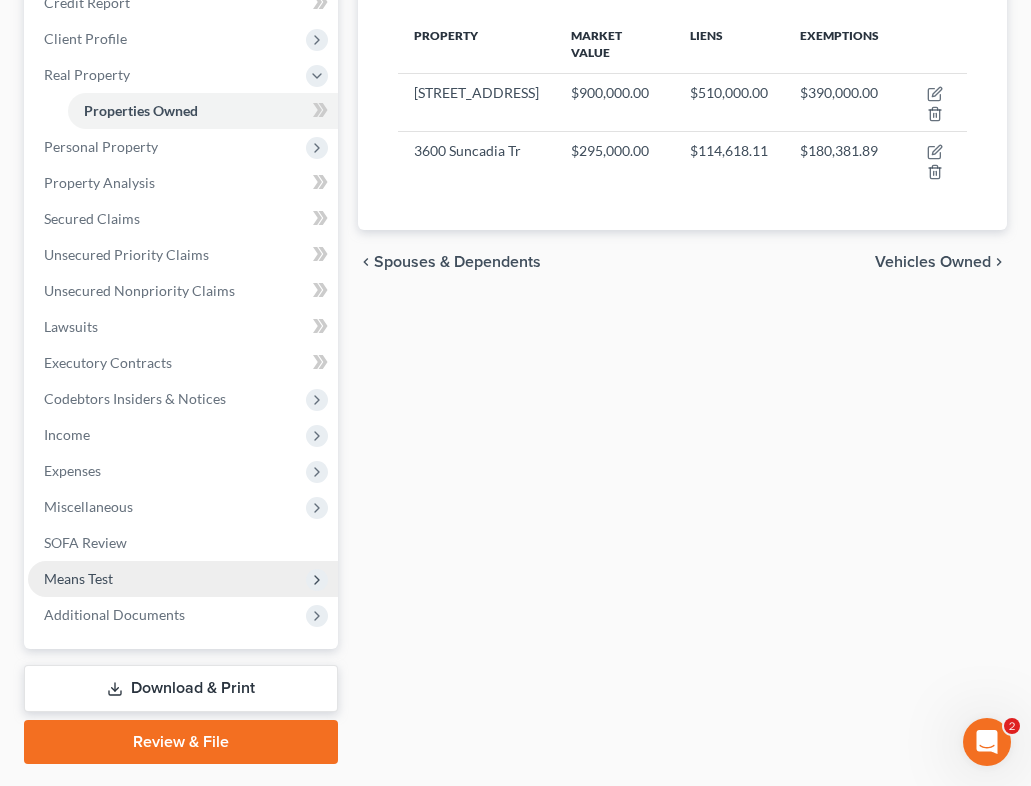 scroll, scrollTop: 292, scrollLeft: 0, axis: vertical 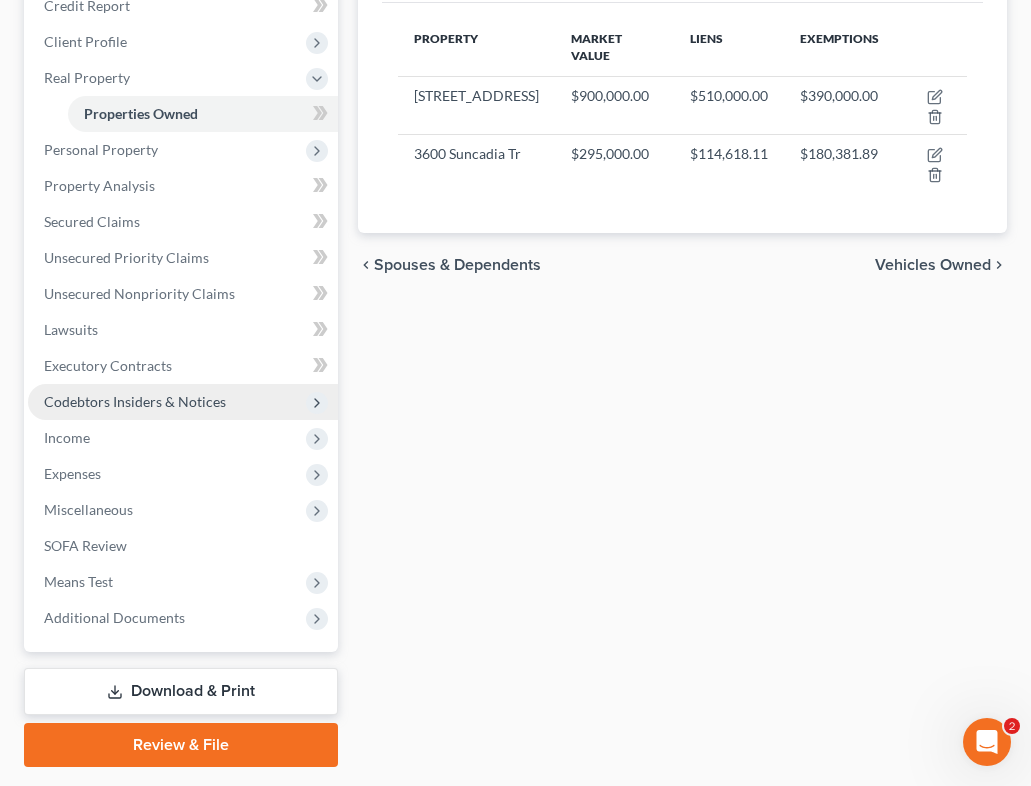 click on "Codebtors Insiders & Notices" at bounding box center [135, 401] 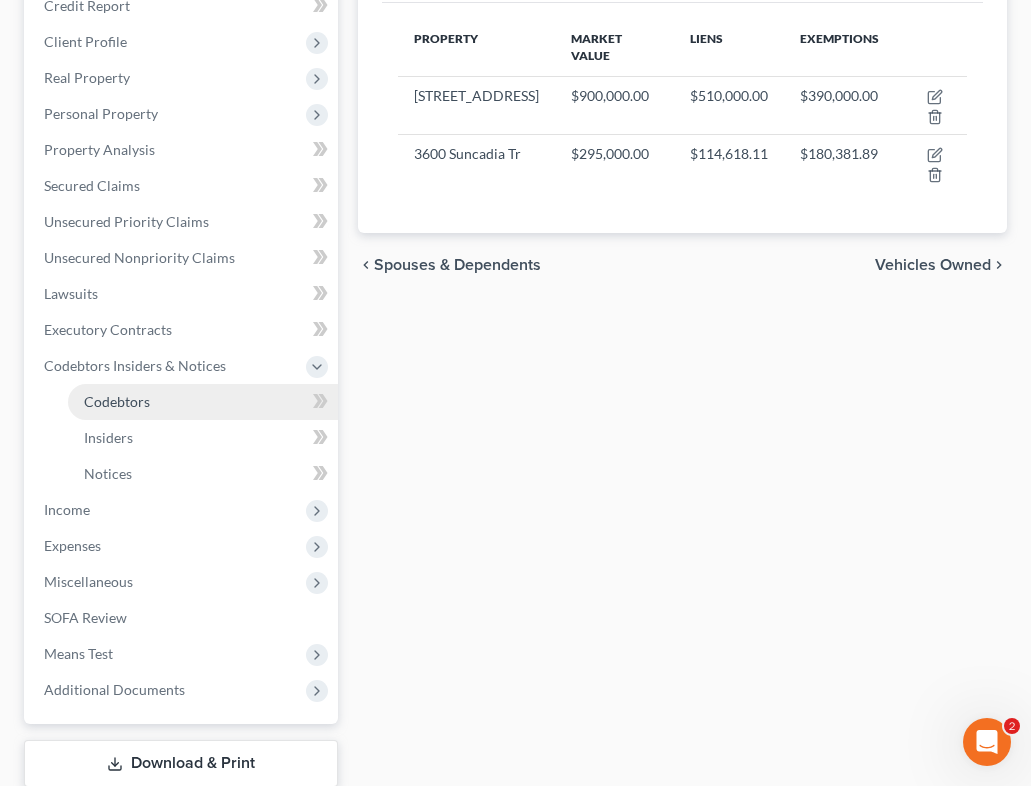 click on "Codebtors" at bounding box center (203, 402) 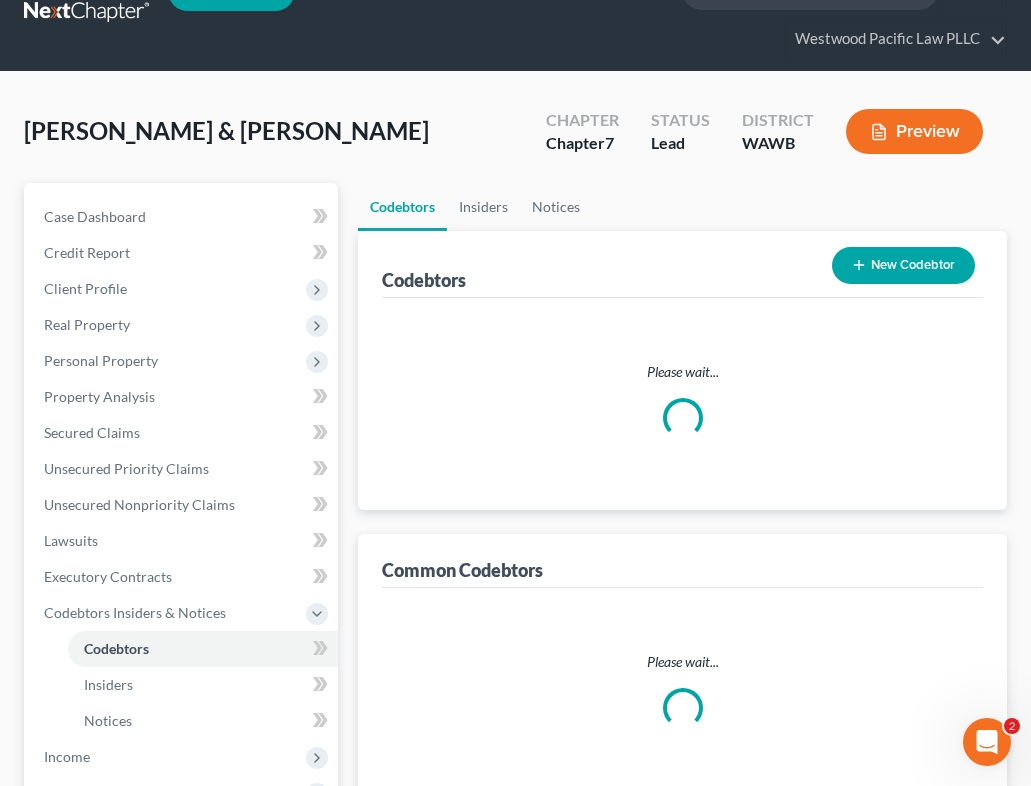 scroll, scrollTop: 0, scrollLeft: 0, axis: both 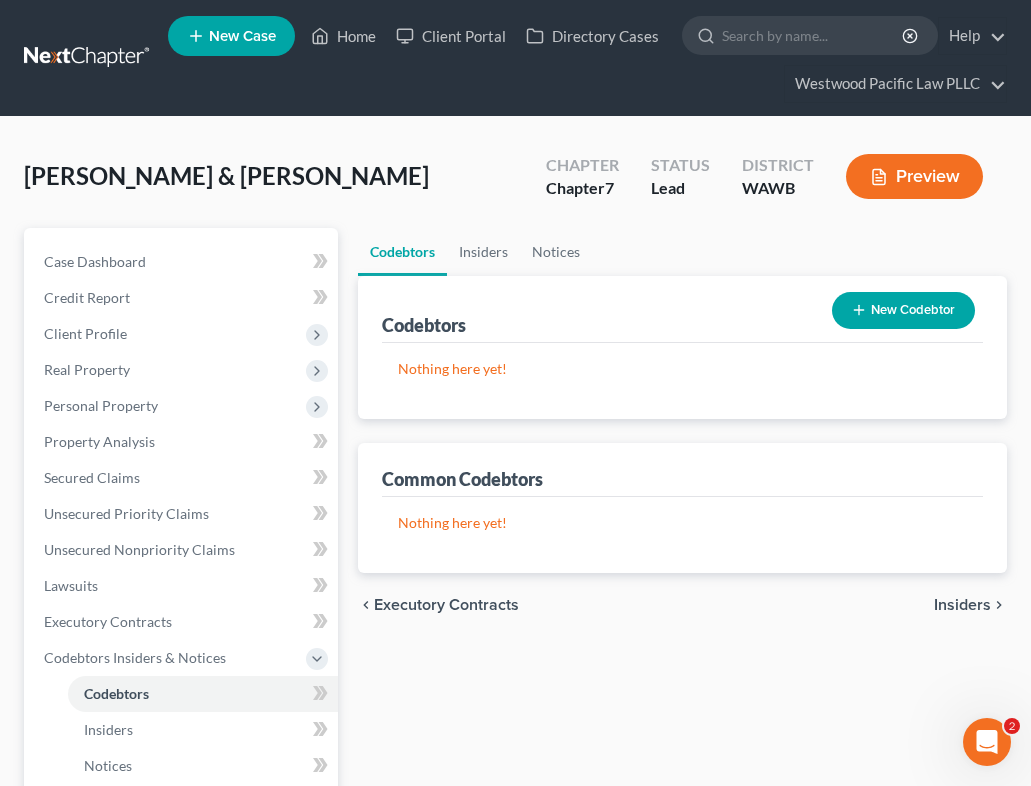 click on "New Codebtor" at bounding box center [903, 310] 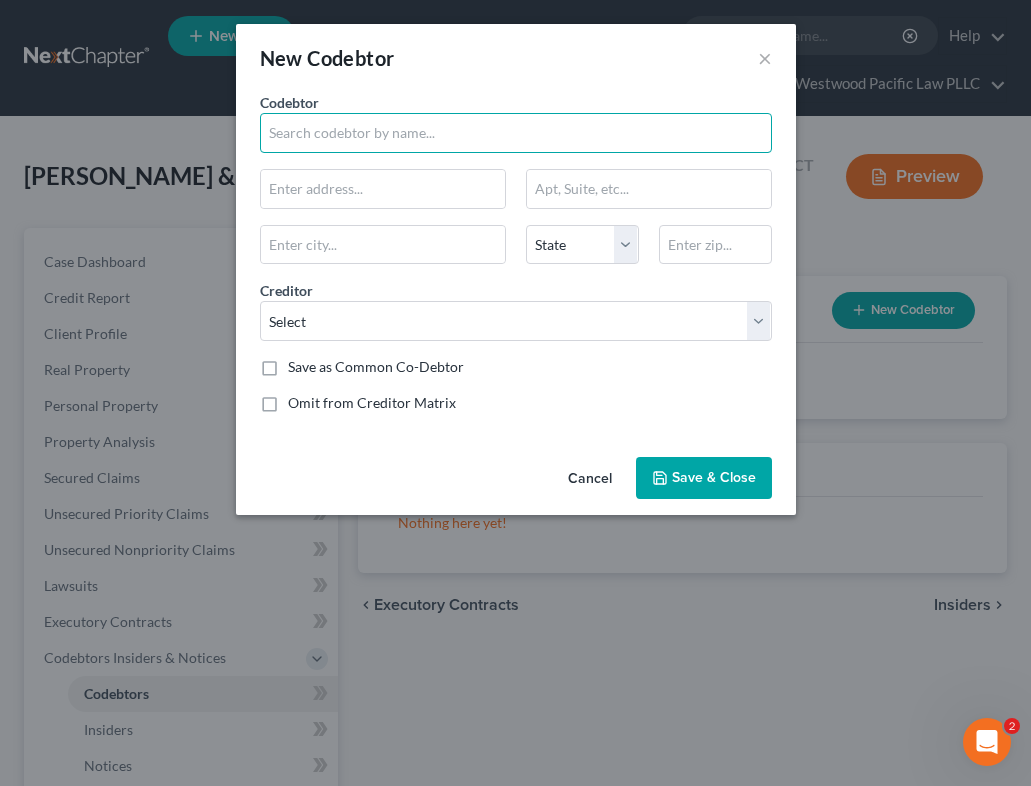 click at bounding box center [516, 133] 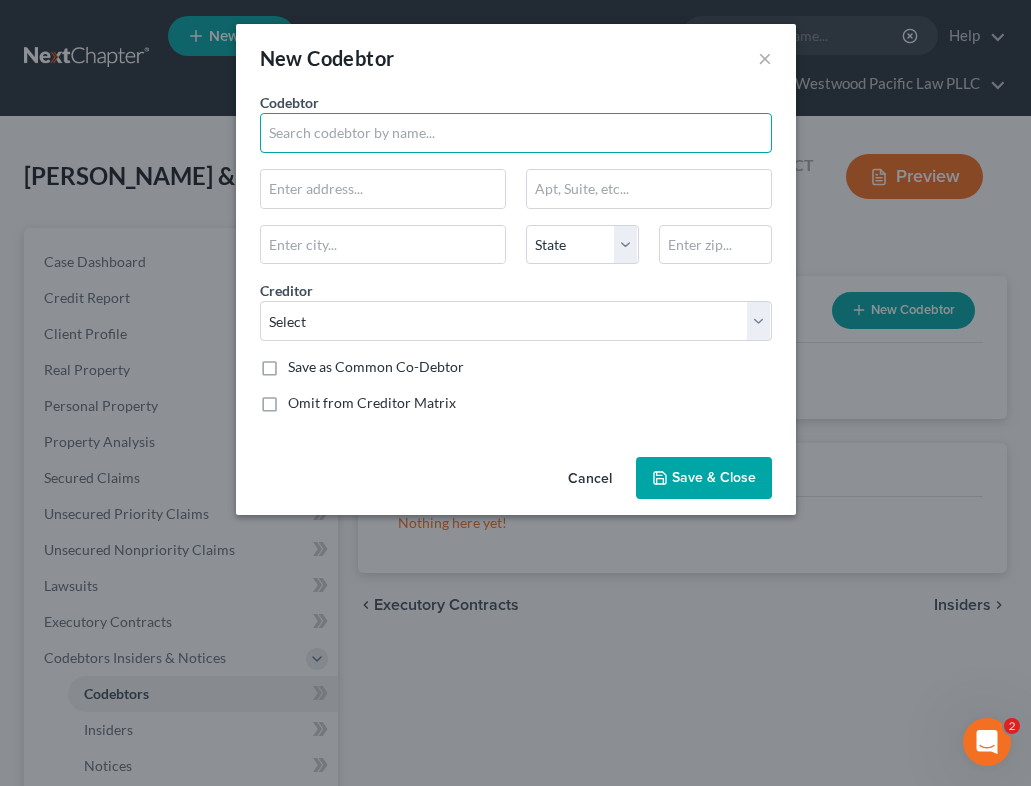 click at bounding box center [516, 133] 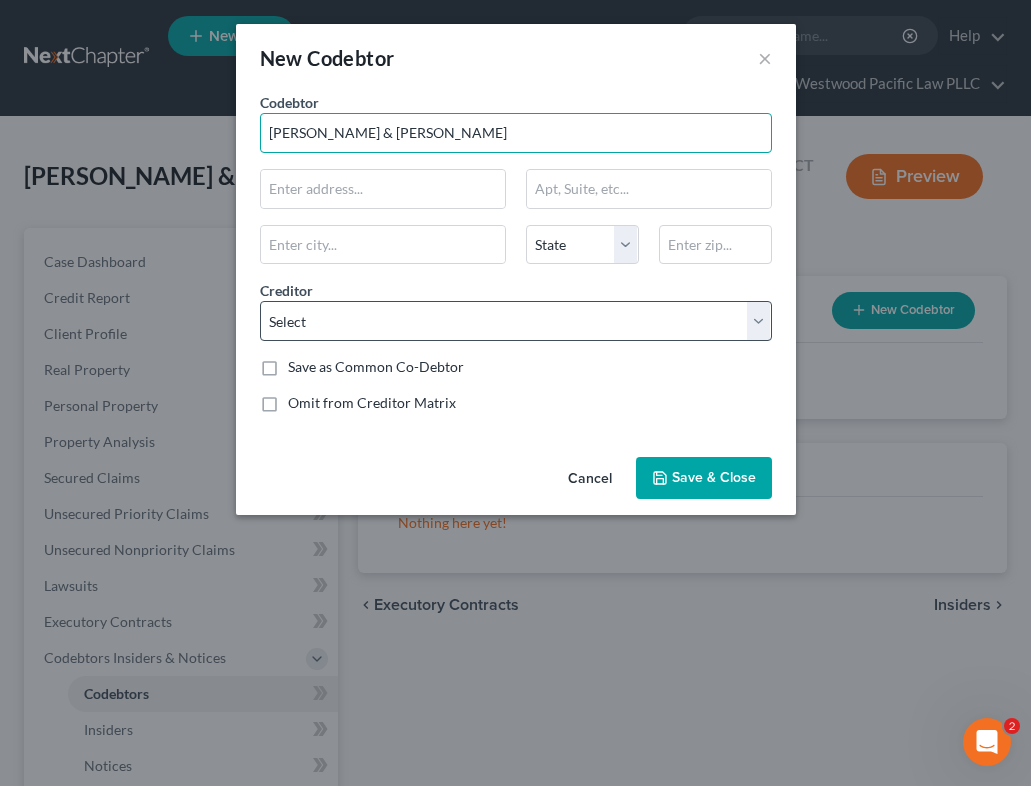 type on "[PERSON_NAME] & [PERSON_NAME]" 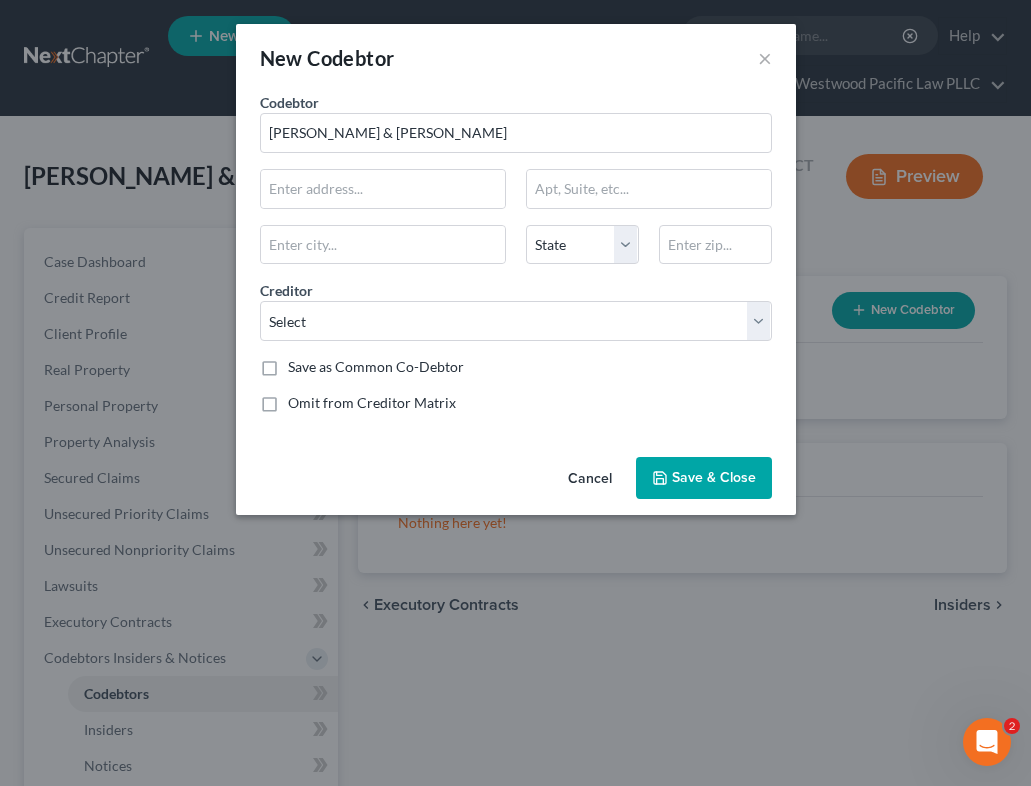 click on "Cancel" at bounding box center [590, 479] 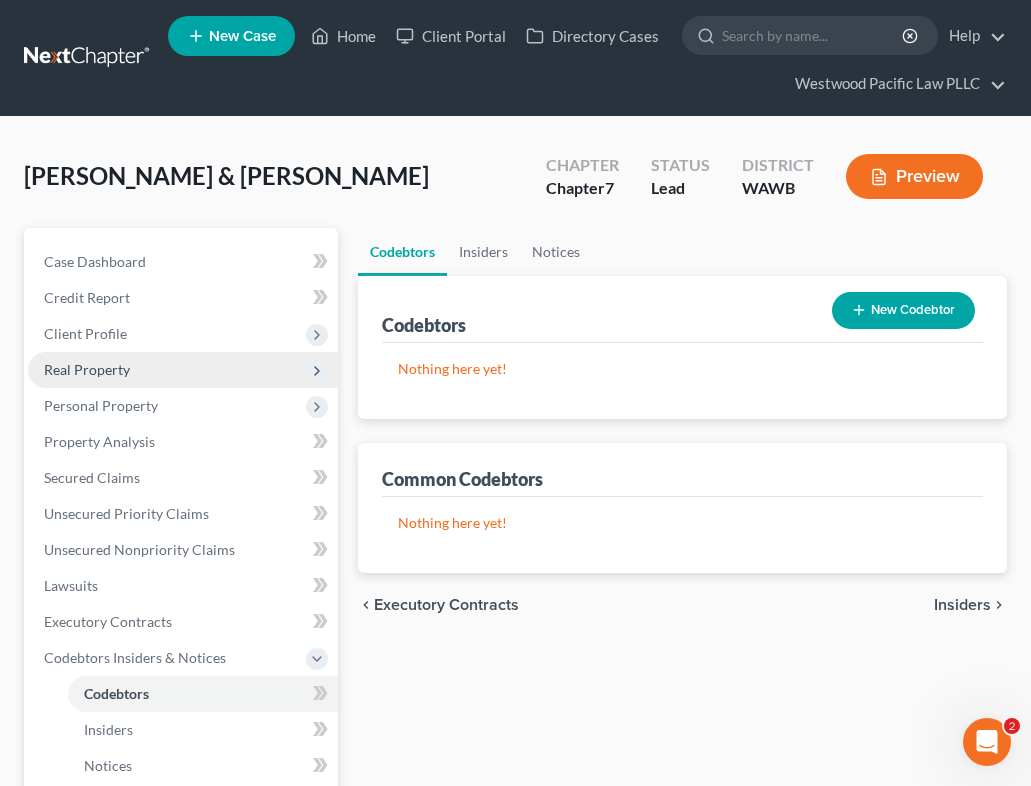 click on "Real Property" at bounding box center (183, 370) 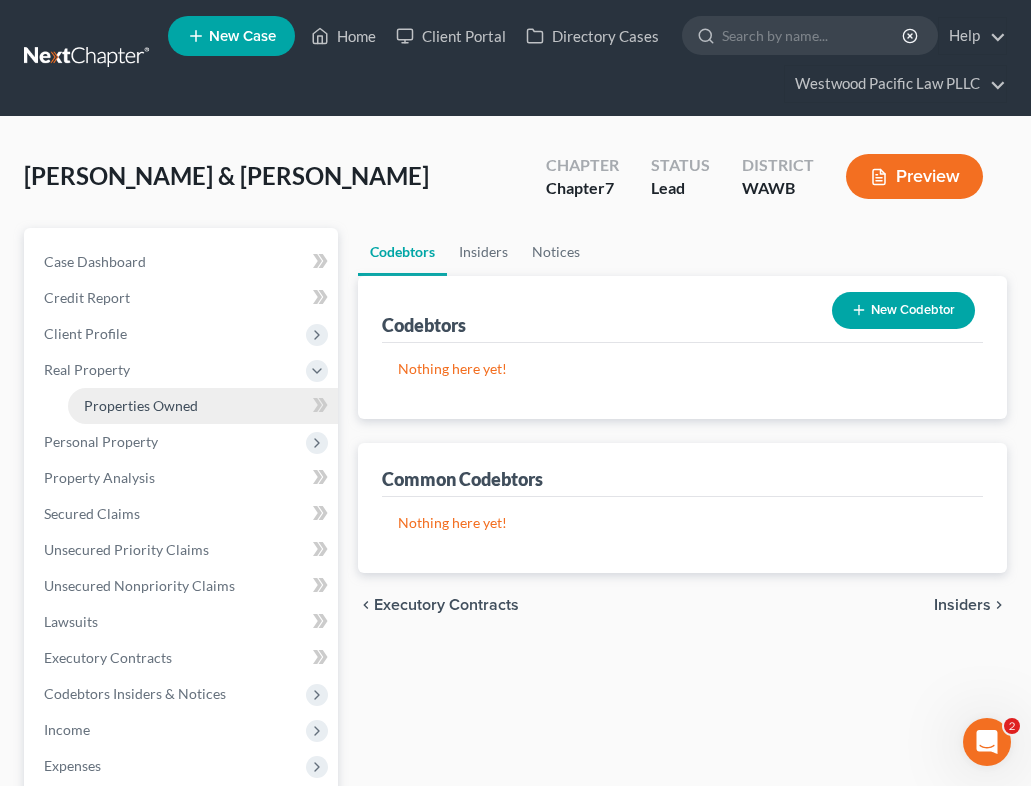 click on "Properties Owned" at bounding box center (141, 405) 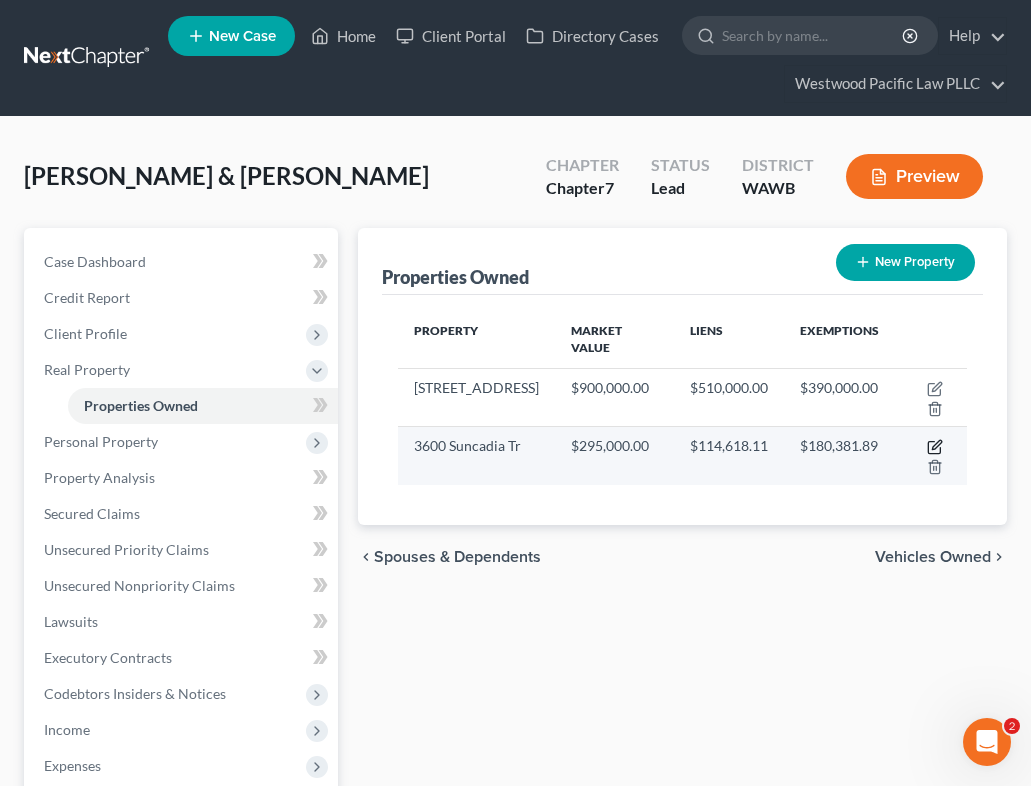 click 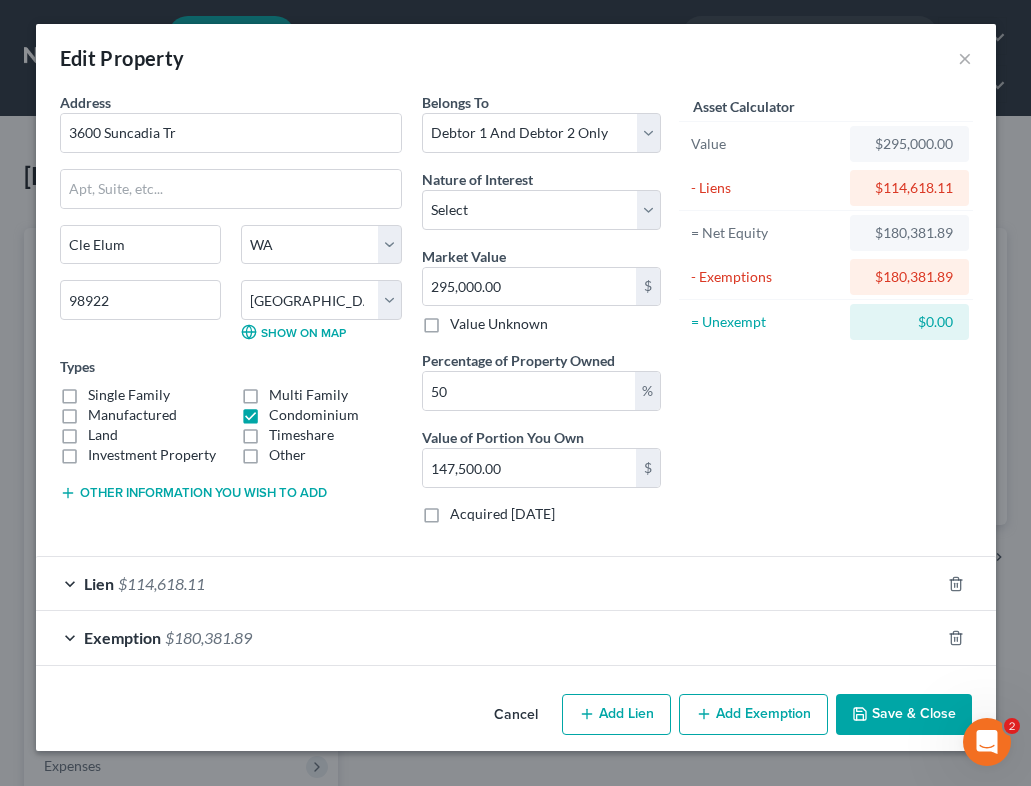 click on "Other information you wish to add" at bounding box center (193, 493) 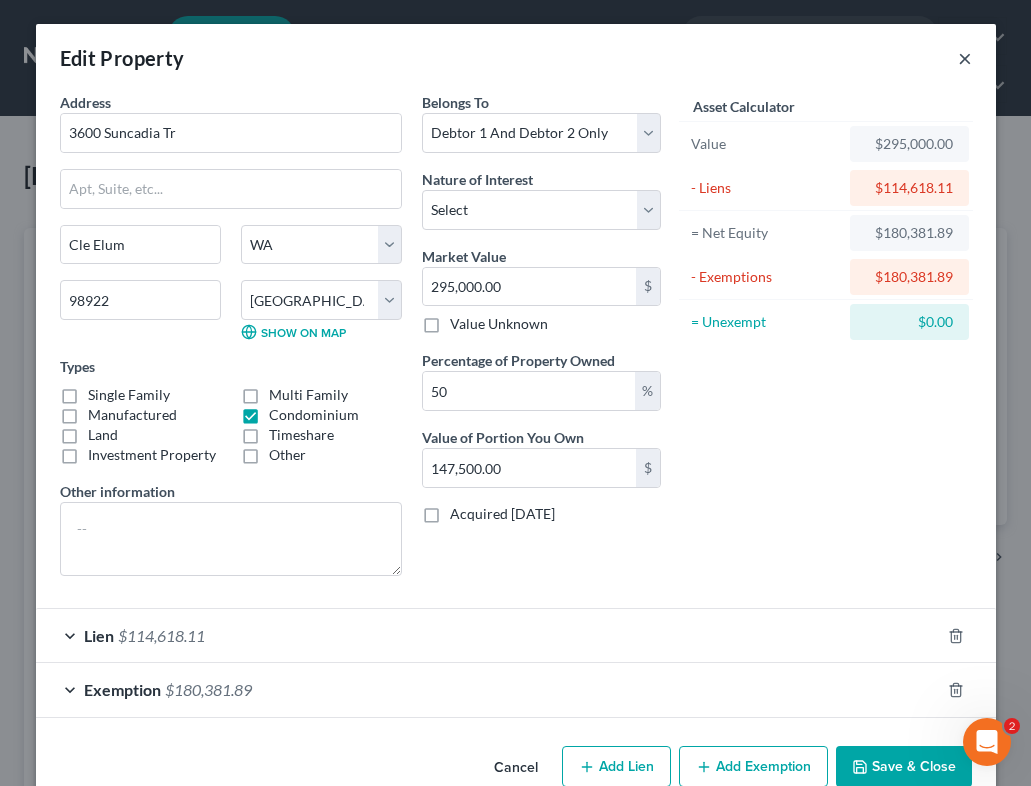 click on "×" at bounding box center [965, 58] 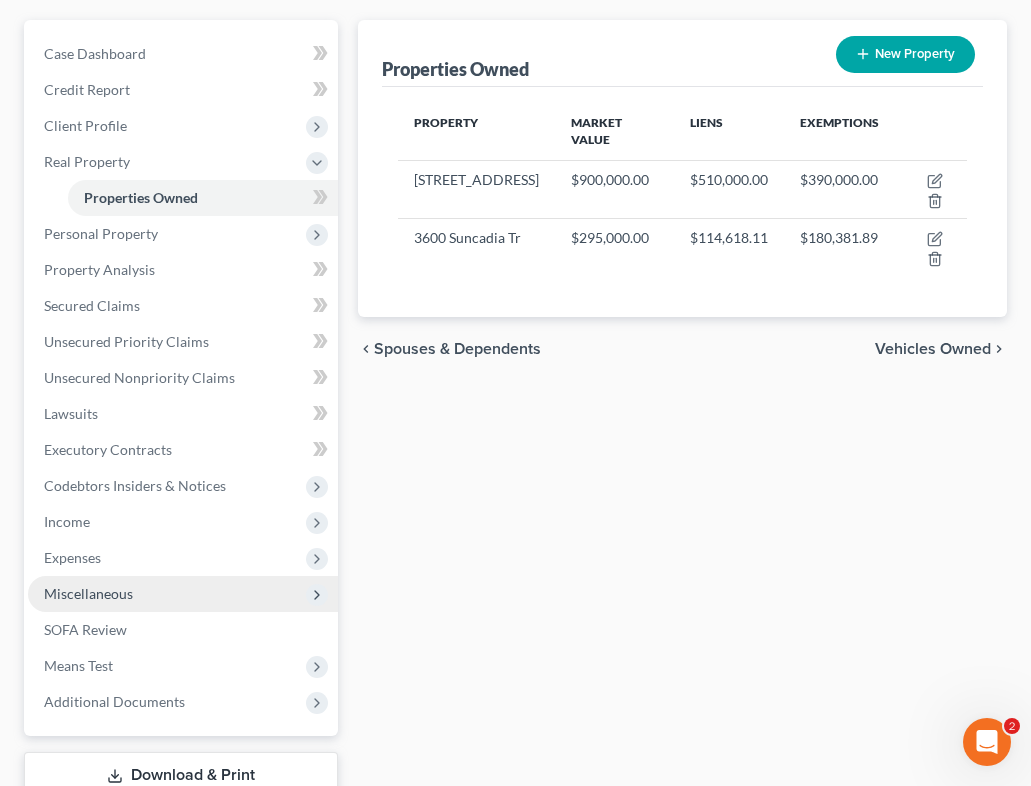 scroll, scrollTop: 223, scrollLeft: 0, axis: vertical 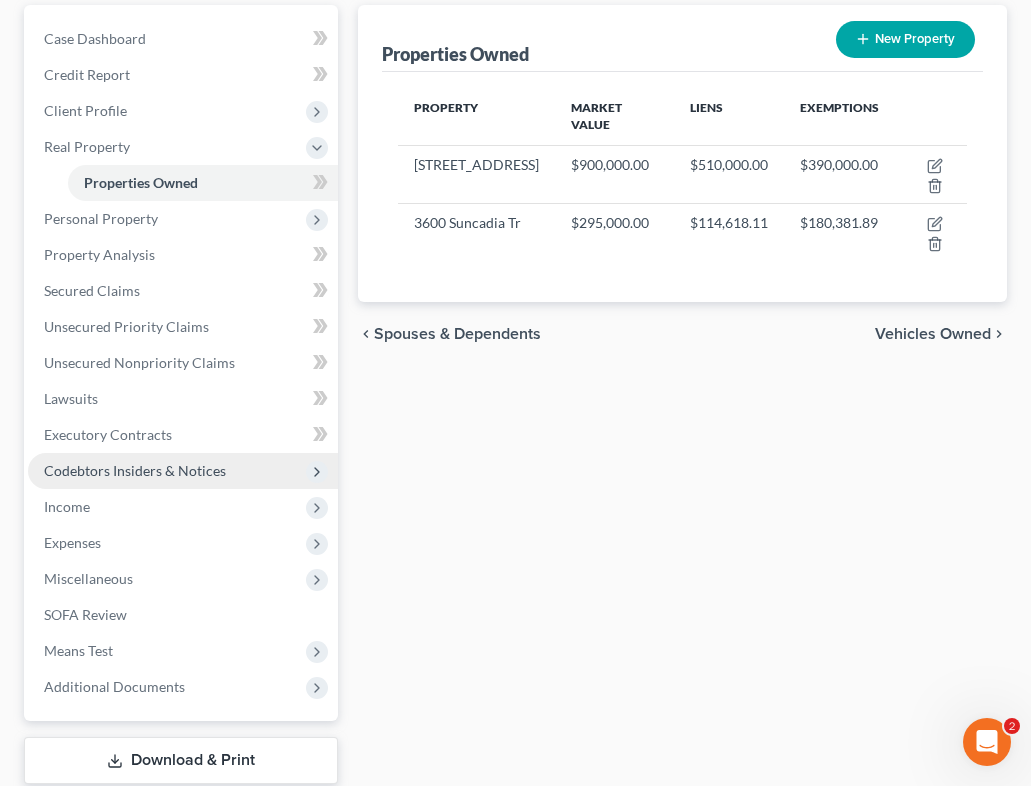 click on "Codebtors Insiders & Notices" at bounding box center (135, 470) 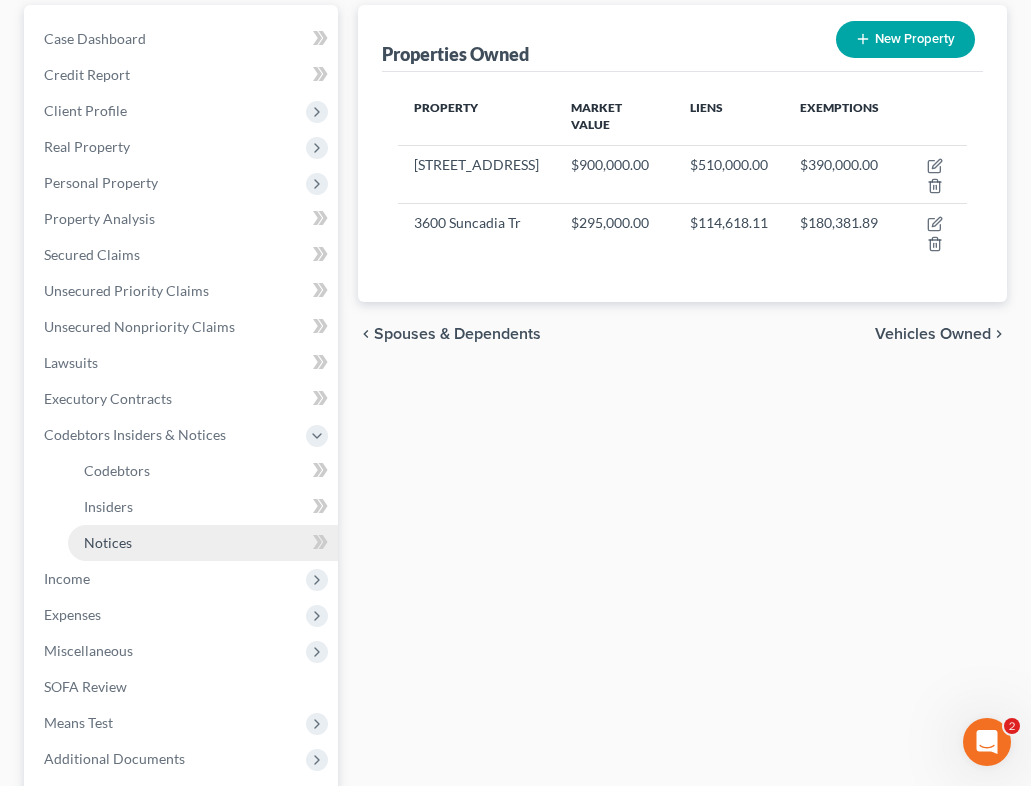 click on "Notices" at bounding box center [203, 543] 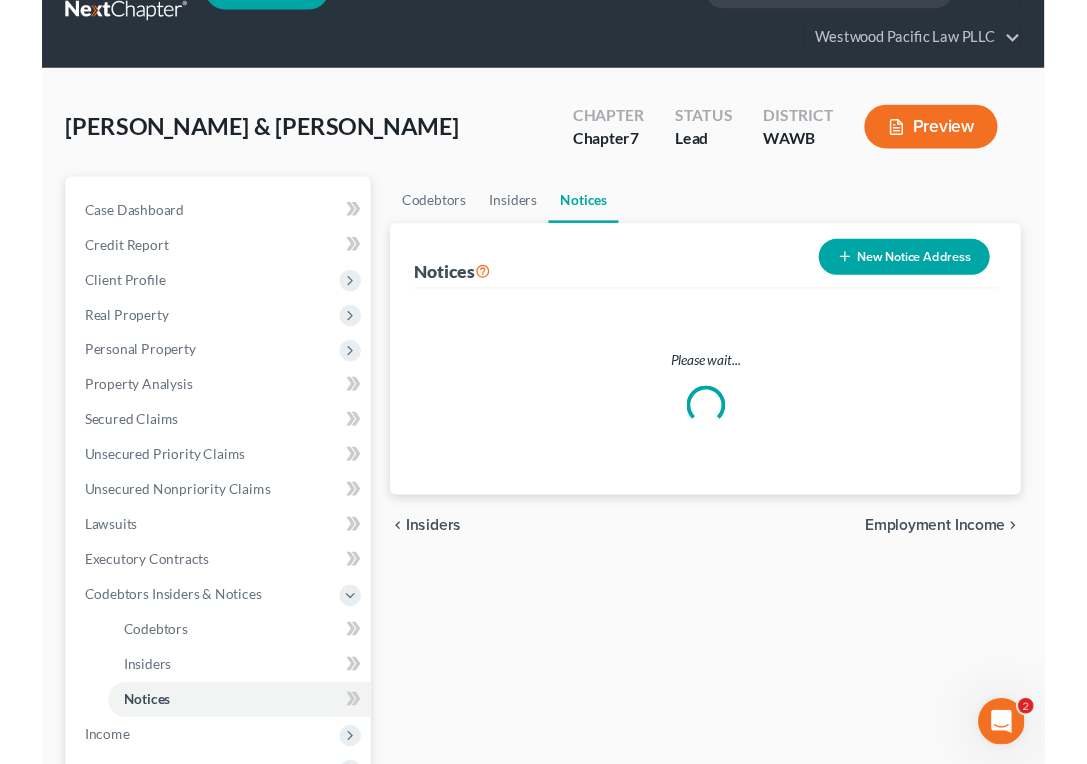 scroll, scrollTop: 0, scrollLeft: 0, axis: both 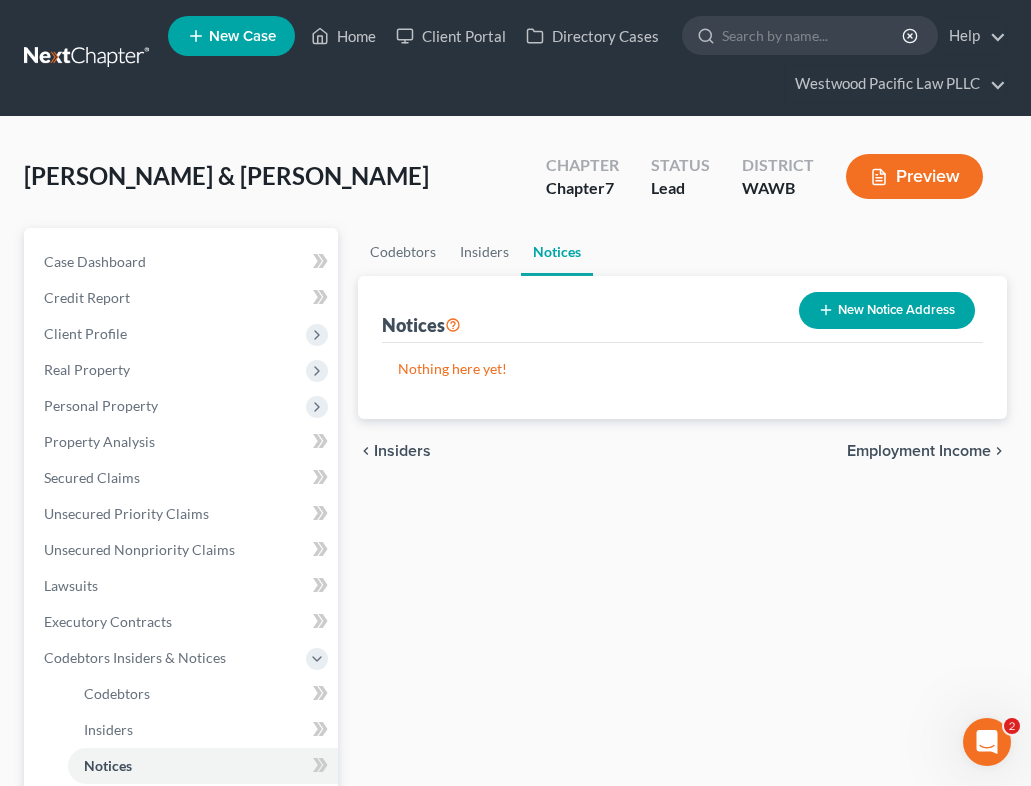 click on "New Notice Address" at bounding box center (887, 310) 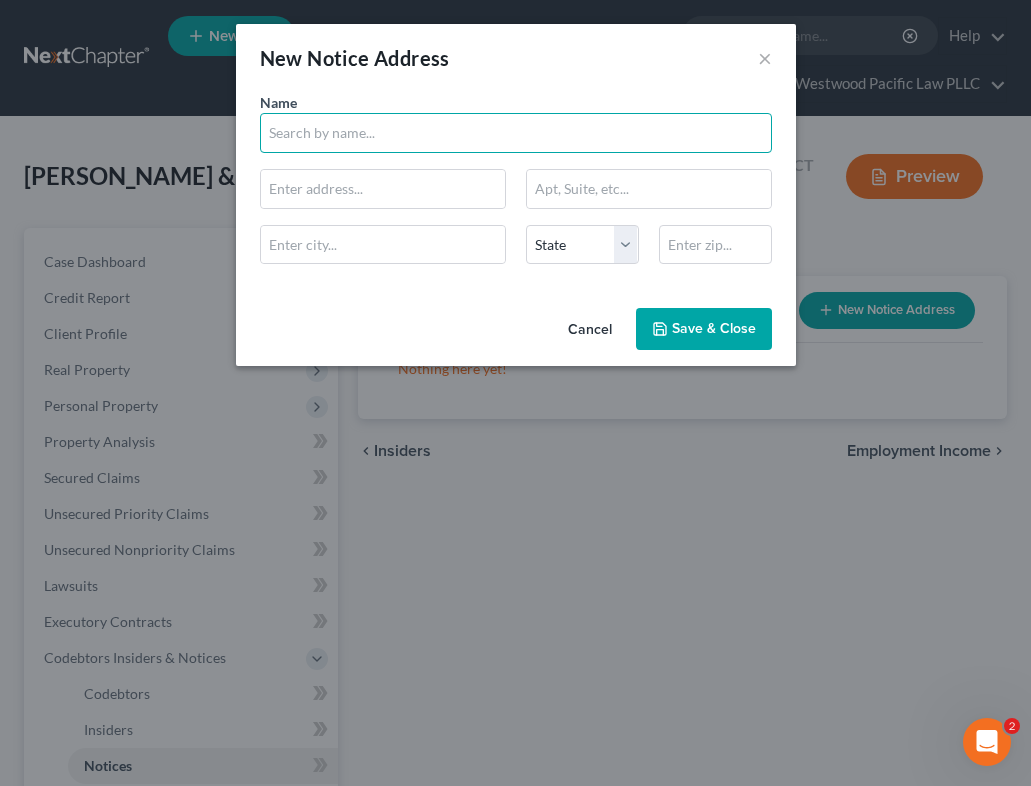 click at bounding box center (516, 133) 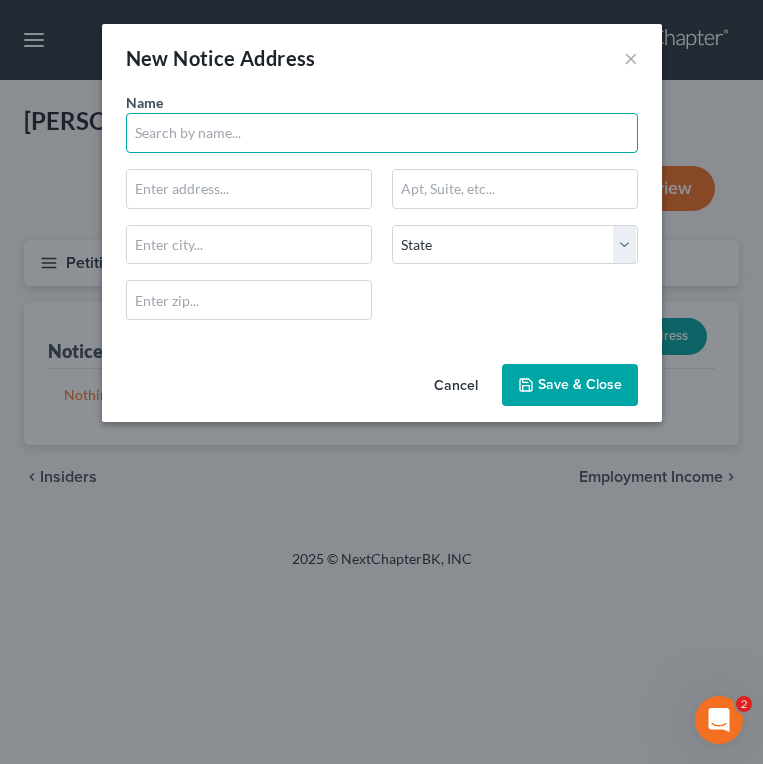 click at bounding box center (382, 133) 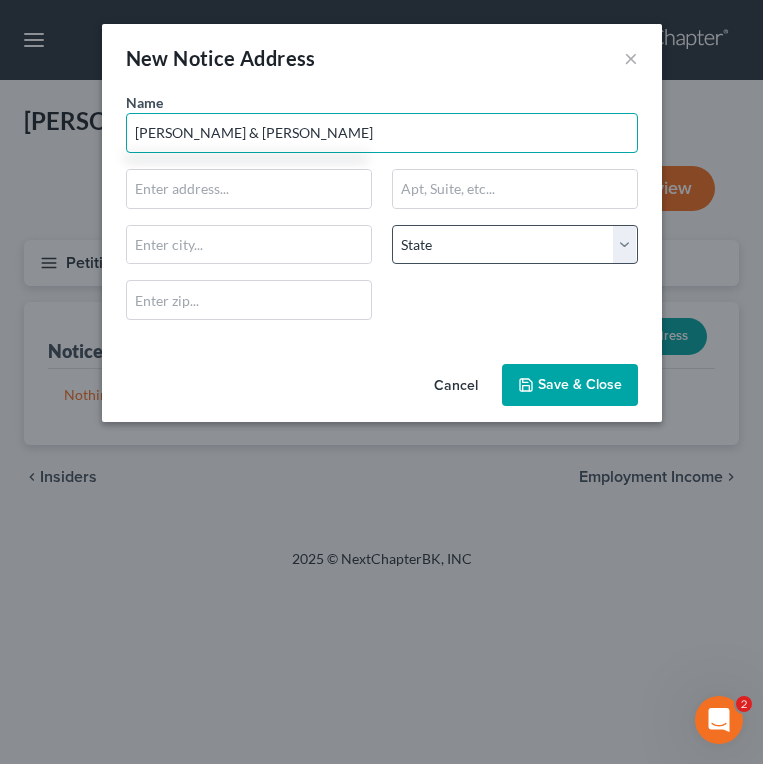 type on "[PERSON_NAME] & [PERSON_NAME]" 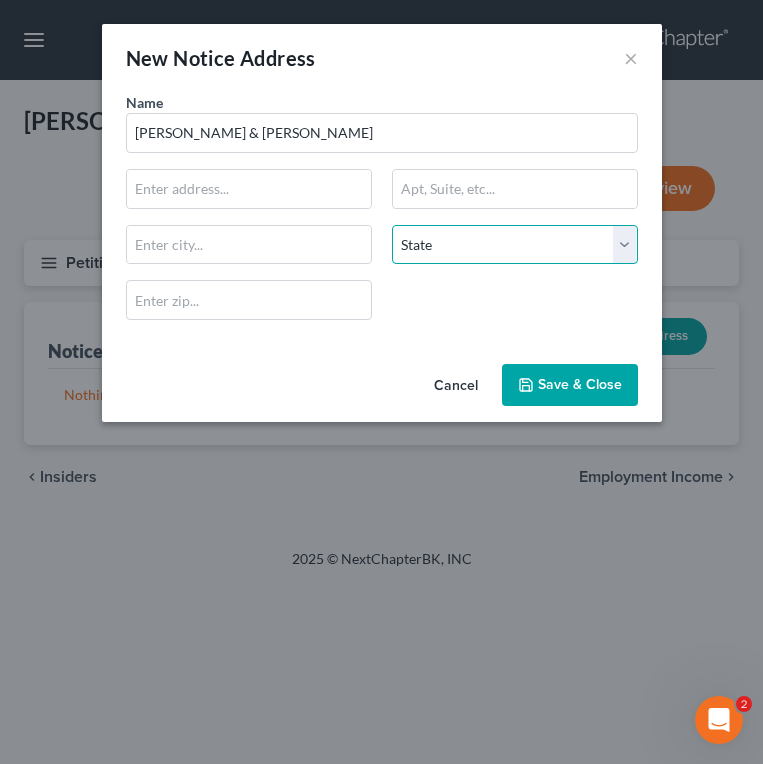 select on "50" 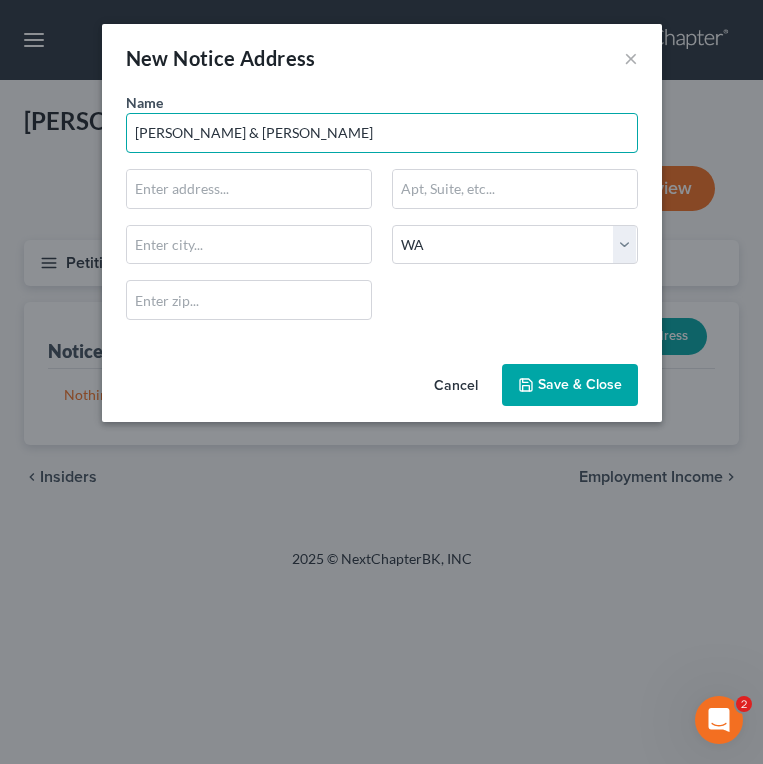 drag, startPoint x: 296, startPoint y: 128, endPoint x: 74, endPoint y: 131, distance: 222.02026 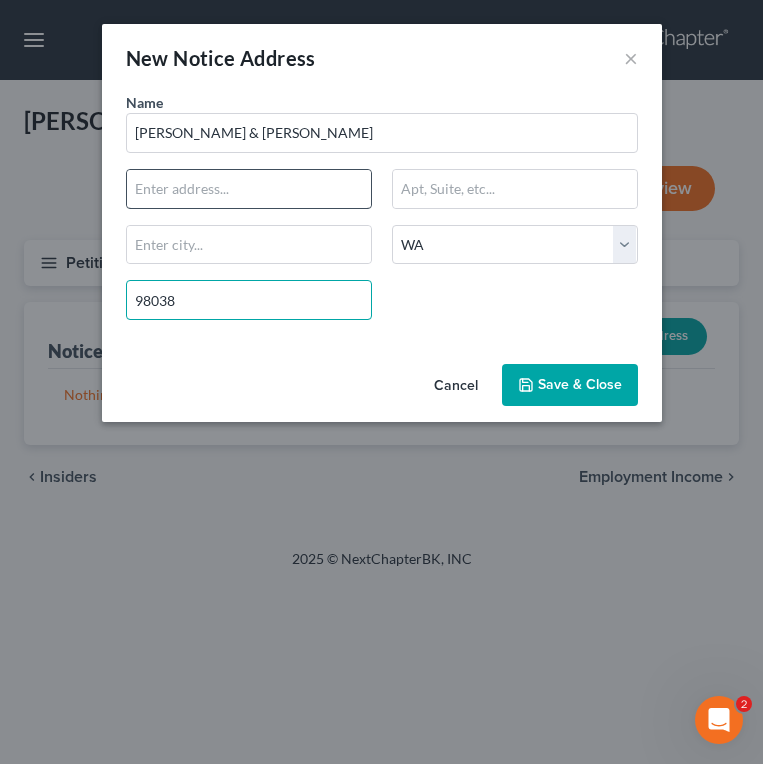 type on "98038" 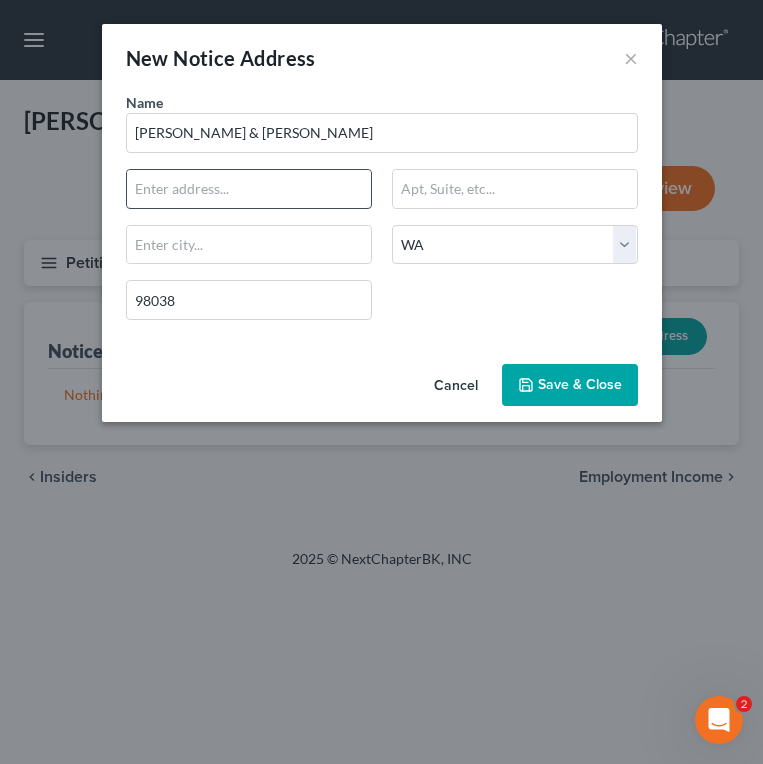 type on "[GEOGRAPHIC_DATA]" 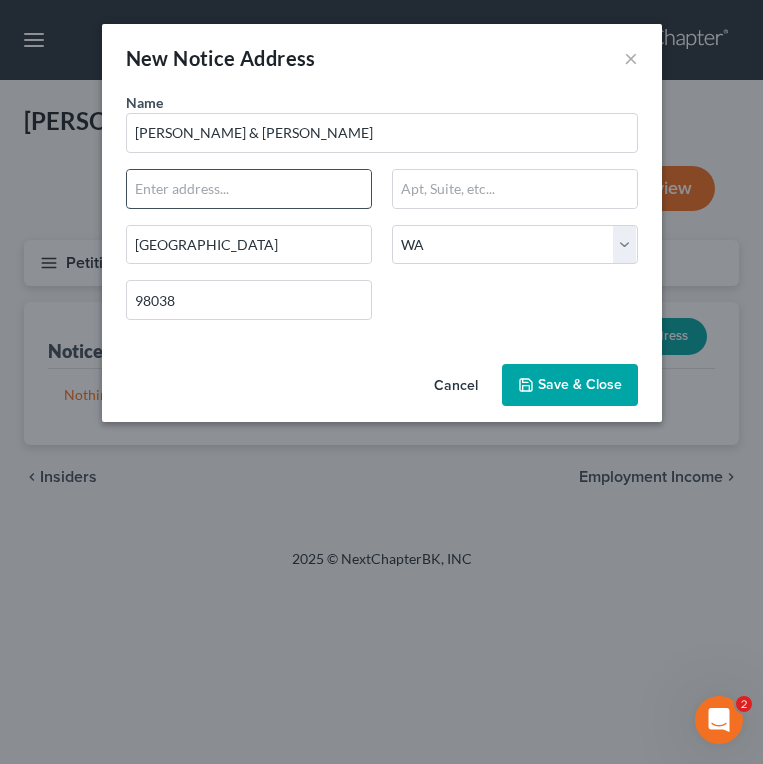 paste on "[STREET_ADDRESS]" 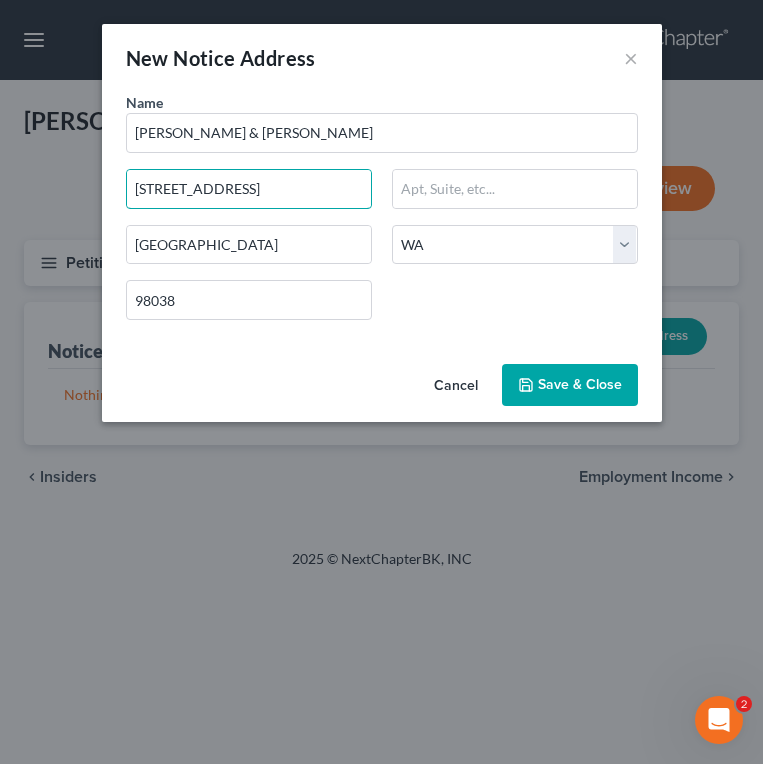 type on "[STREET_ADDRESS]" 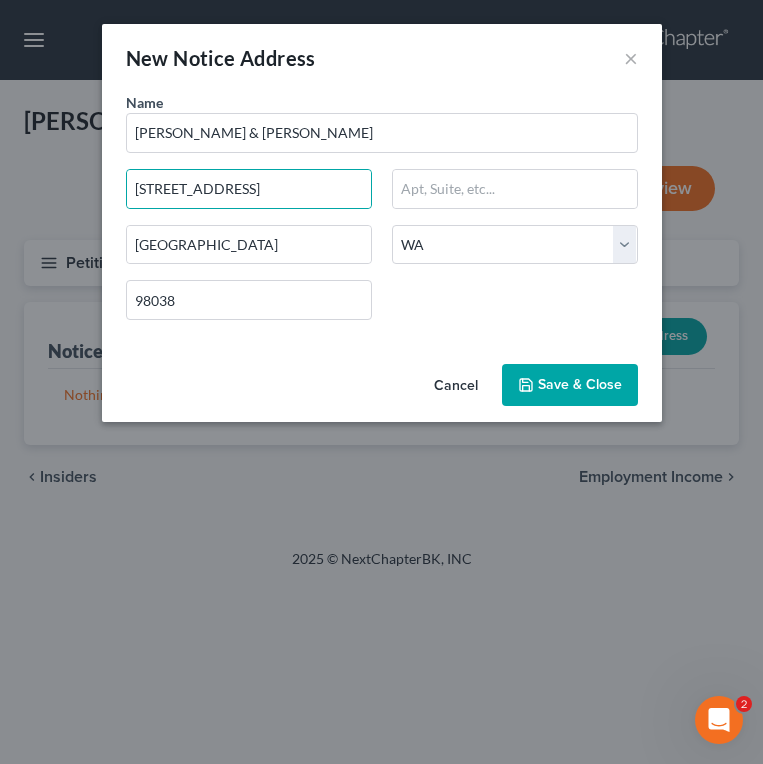 click on "Save & Close" at bounding box center (580, 384) 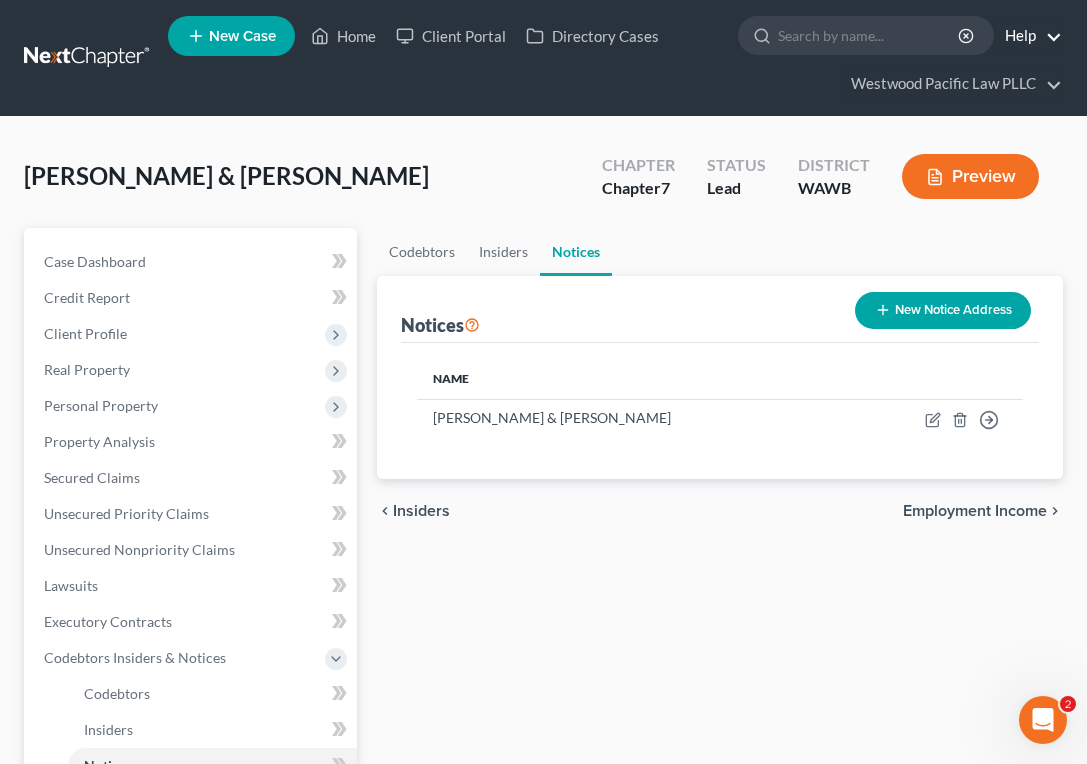 click on "Help" at bounding box center [1028, 36] 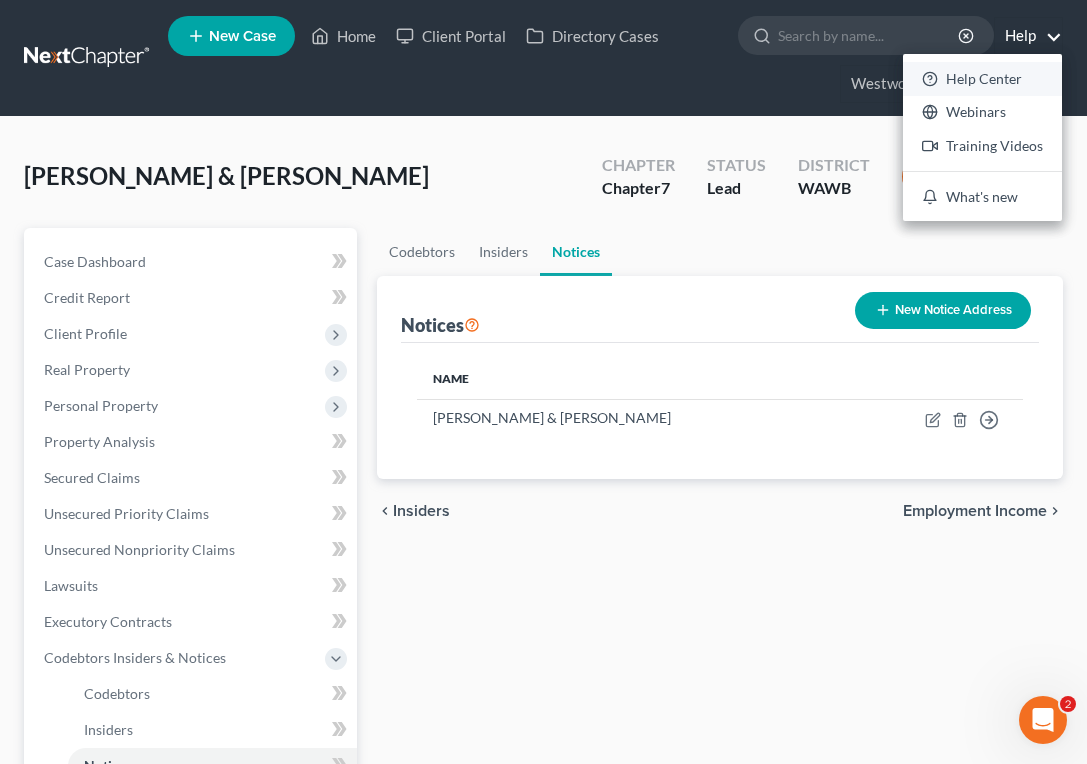 click on "Help Center" at bounding box center (982, 79) 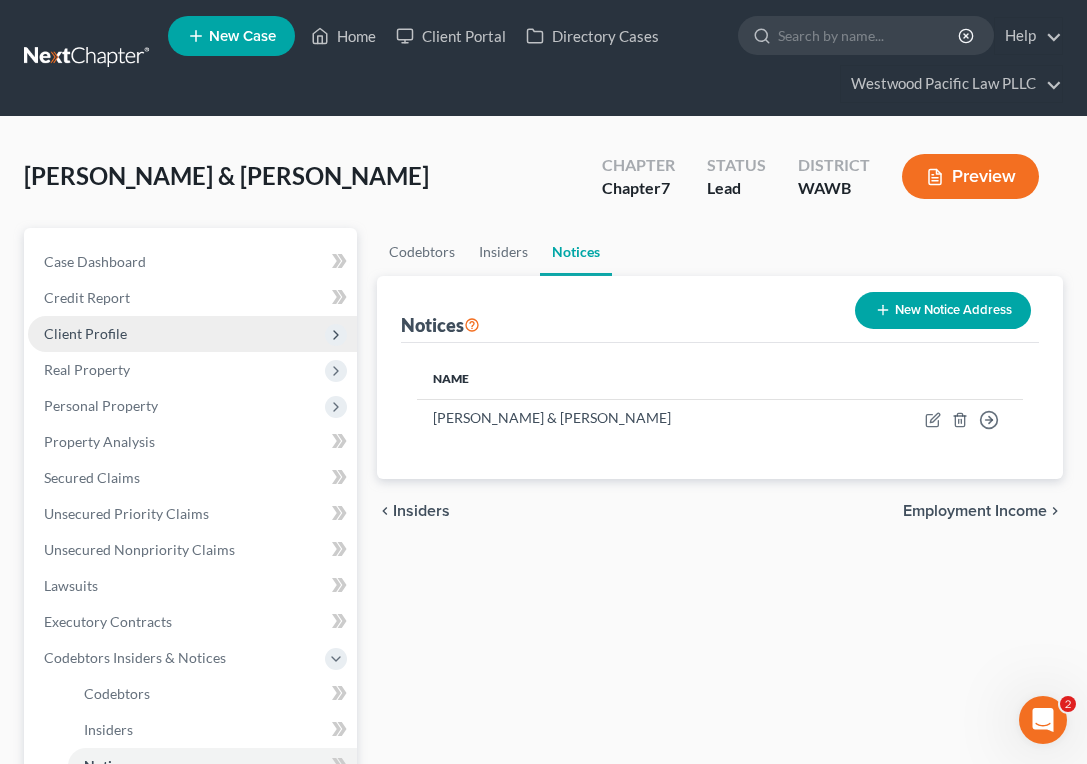 click on "Client Profile" at bounding box center [192, 334] 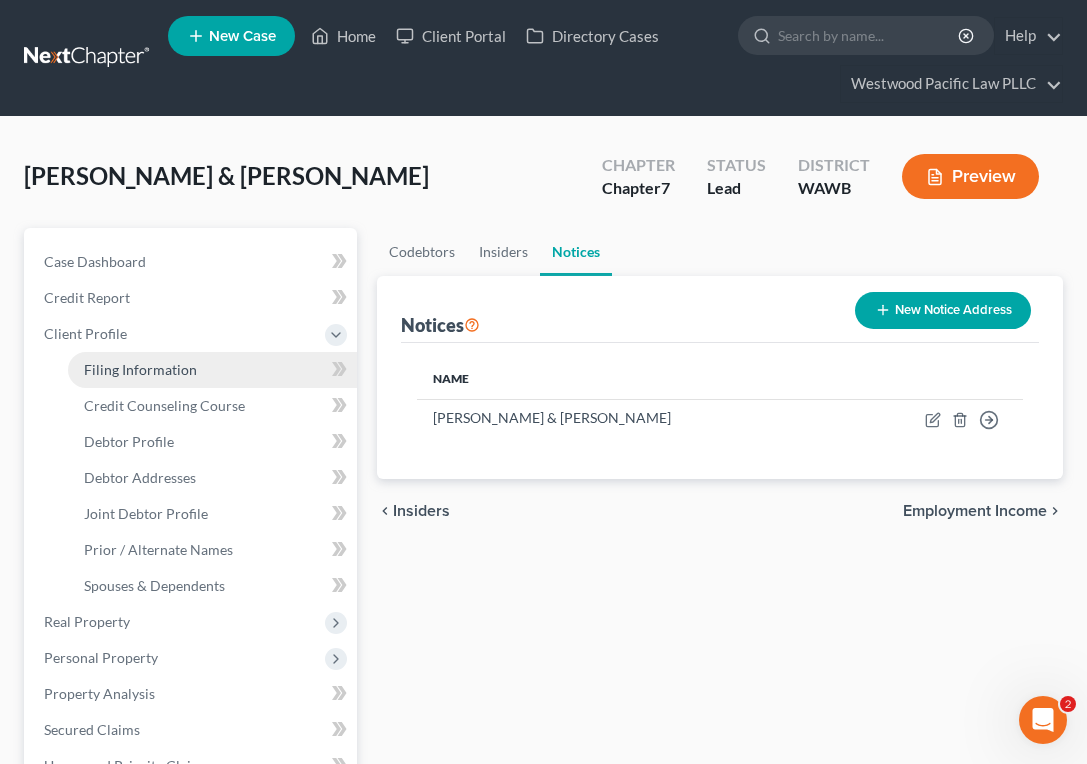 click on "Filing Information" at bounding box center [212, 370] 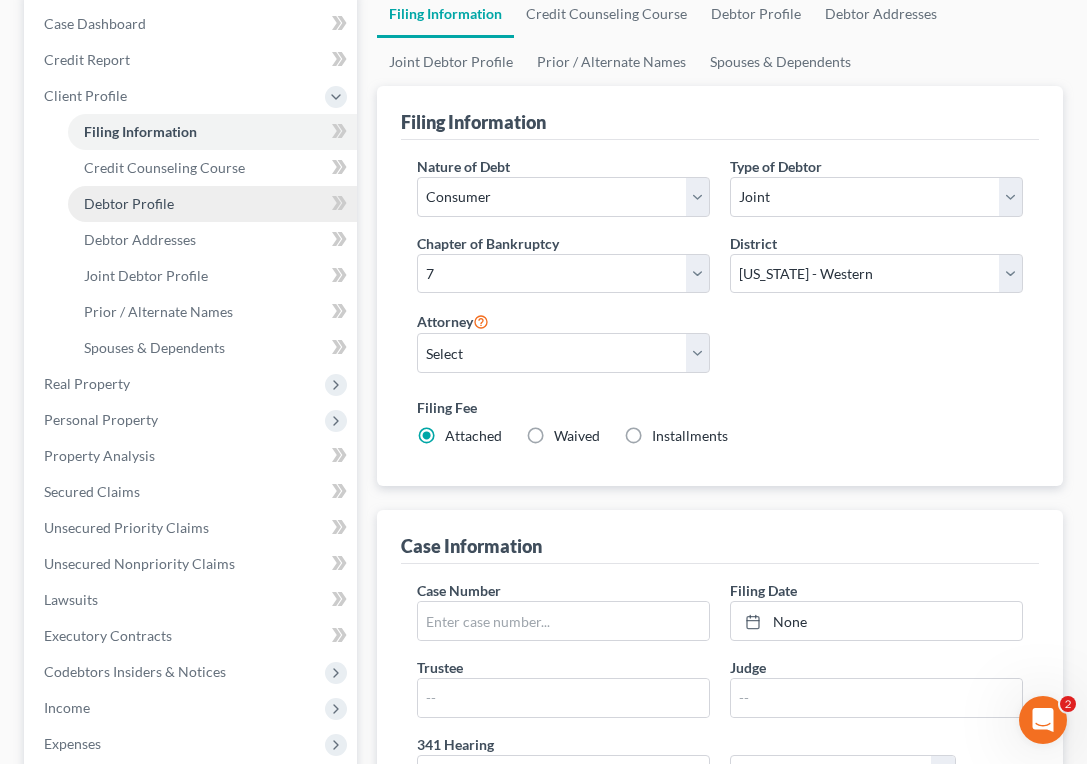 click on "Debtor Profile" at bounding box center [212, 204] 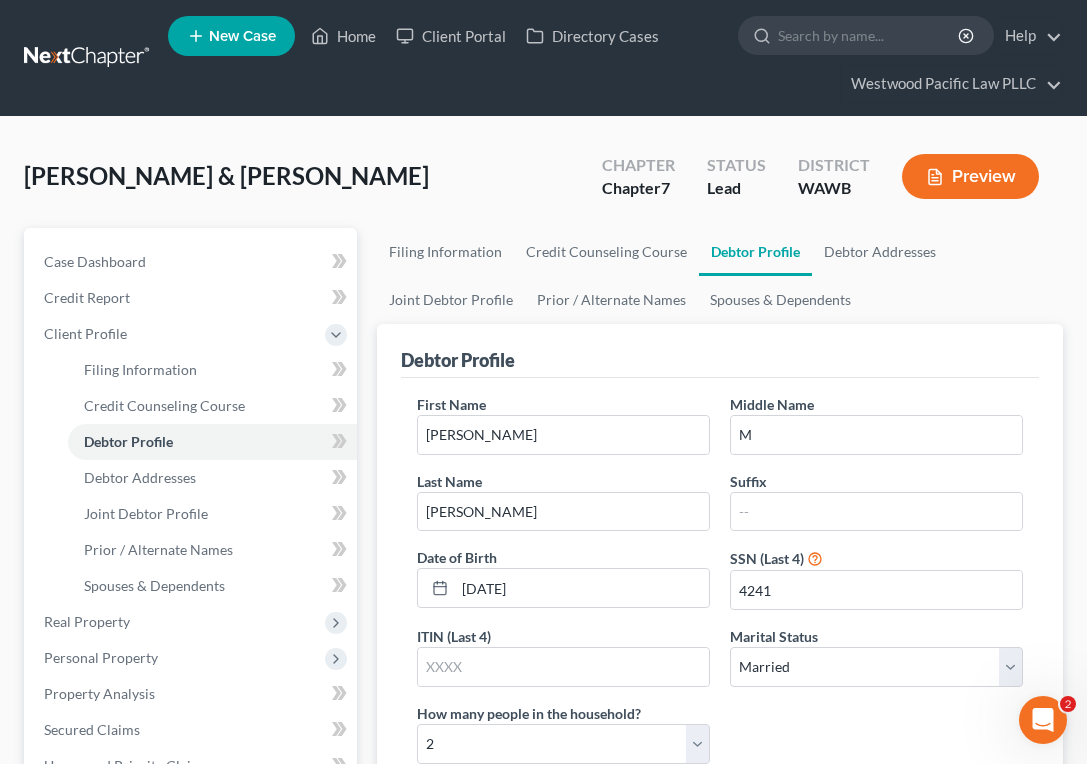 scroll, scrollTop: 0, scrollLeft: 0, axis: both 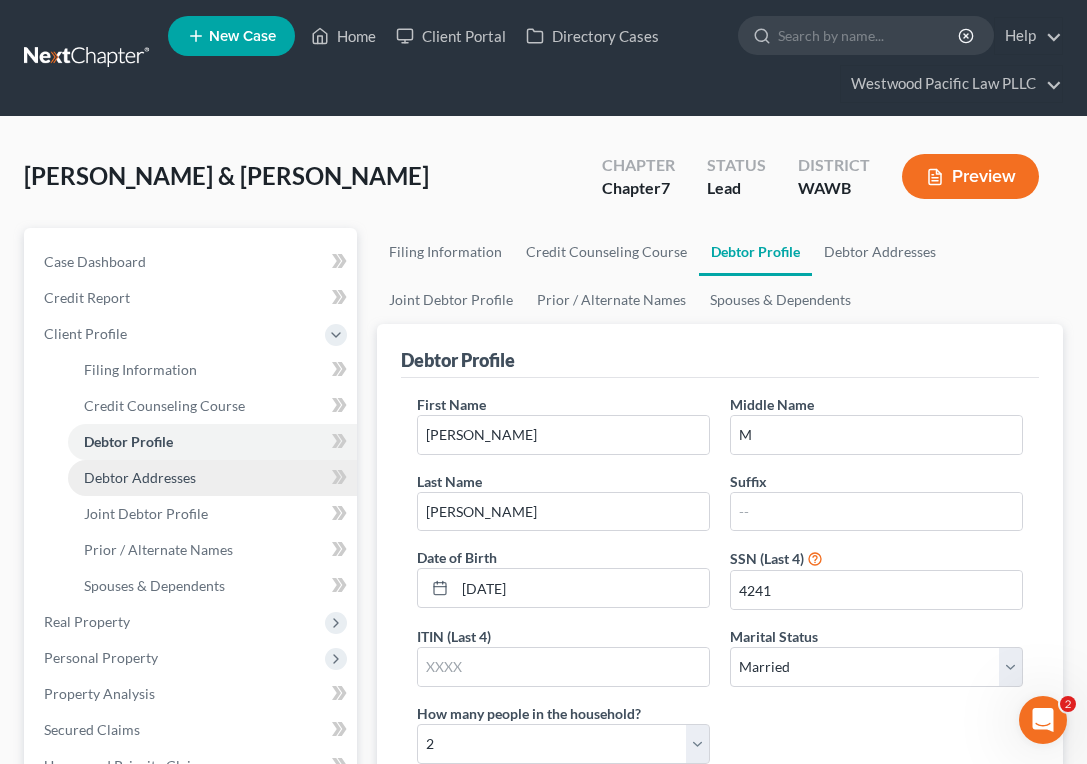 click on "Debtor Addresses" at bounding box center [212, 478] 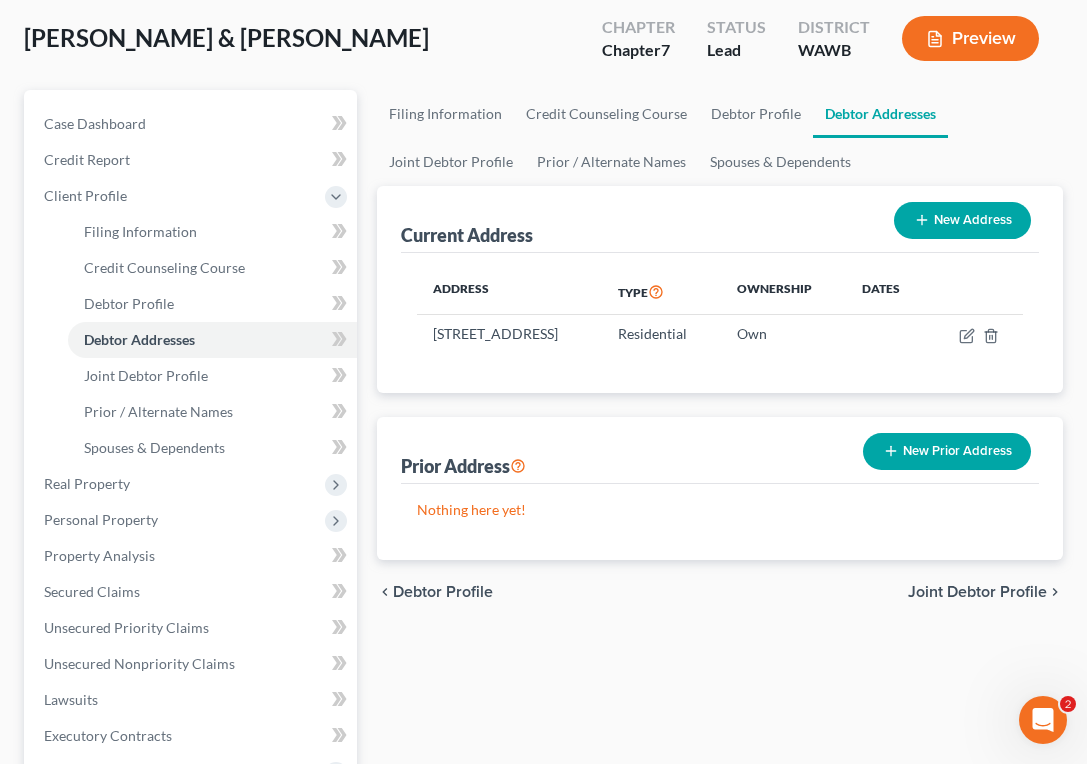 scroll, scrollTop: 140, scrollLeft: 0, axis: vertical 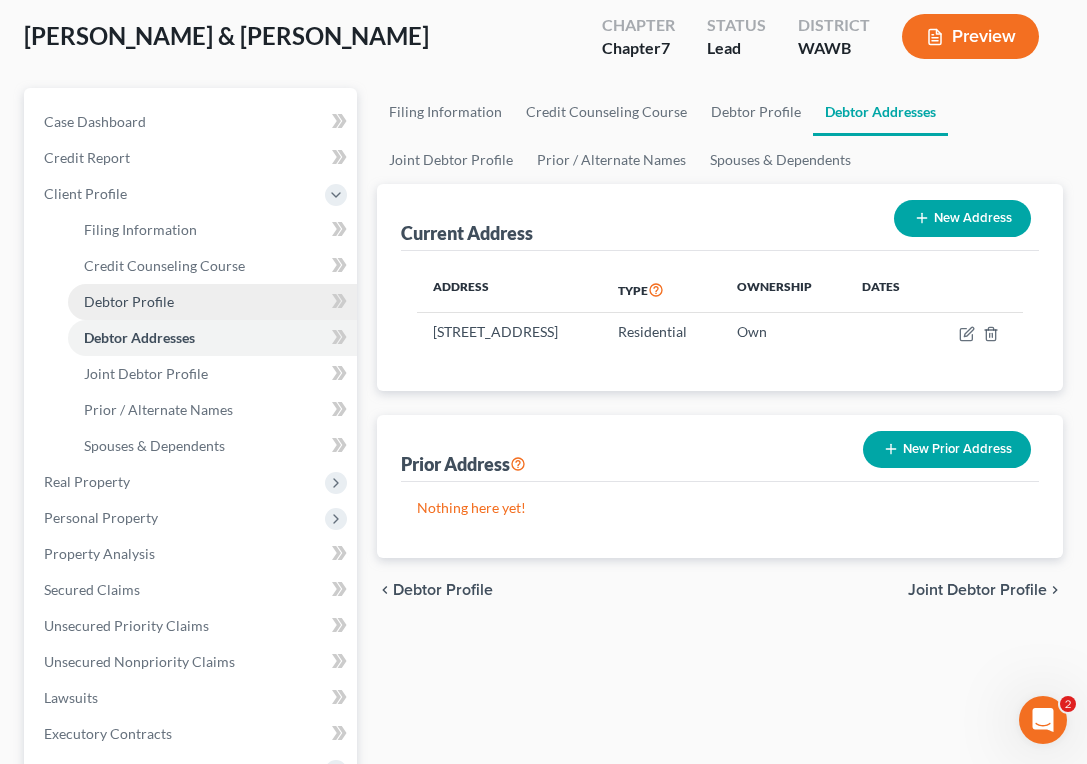 click on "Debtor Profile" at bounding box center [212, 302] 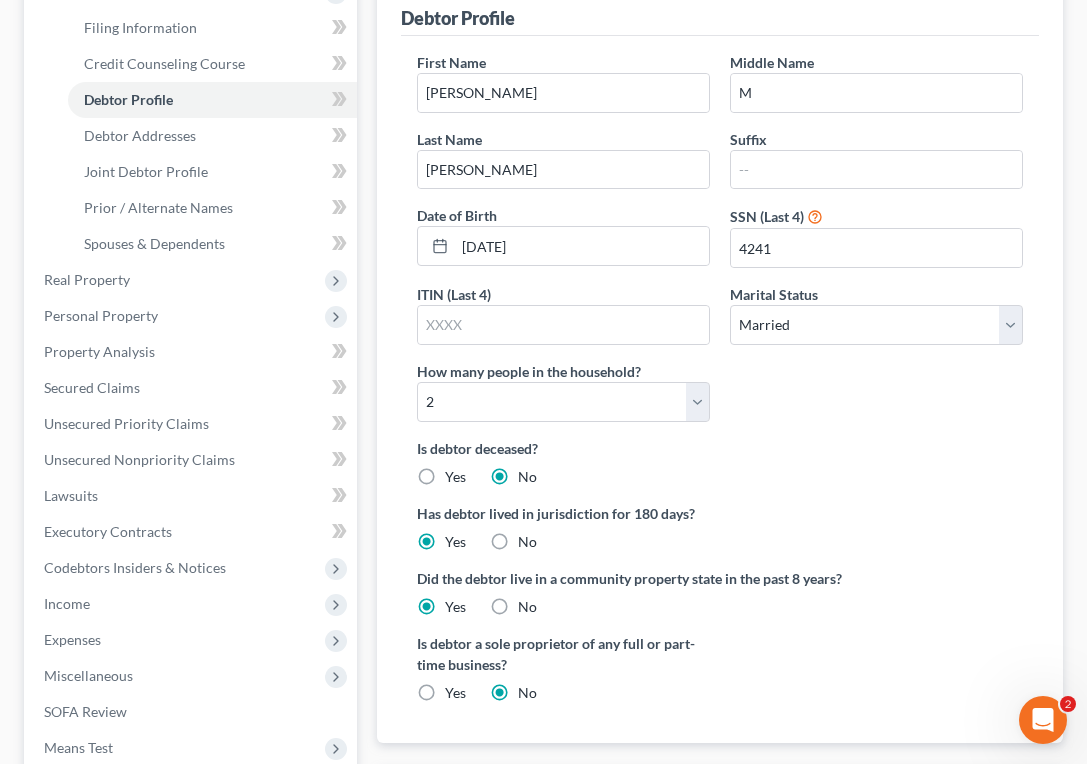 scroll, scrollTop: 338, scrollLeft: 0, axis: vertical 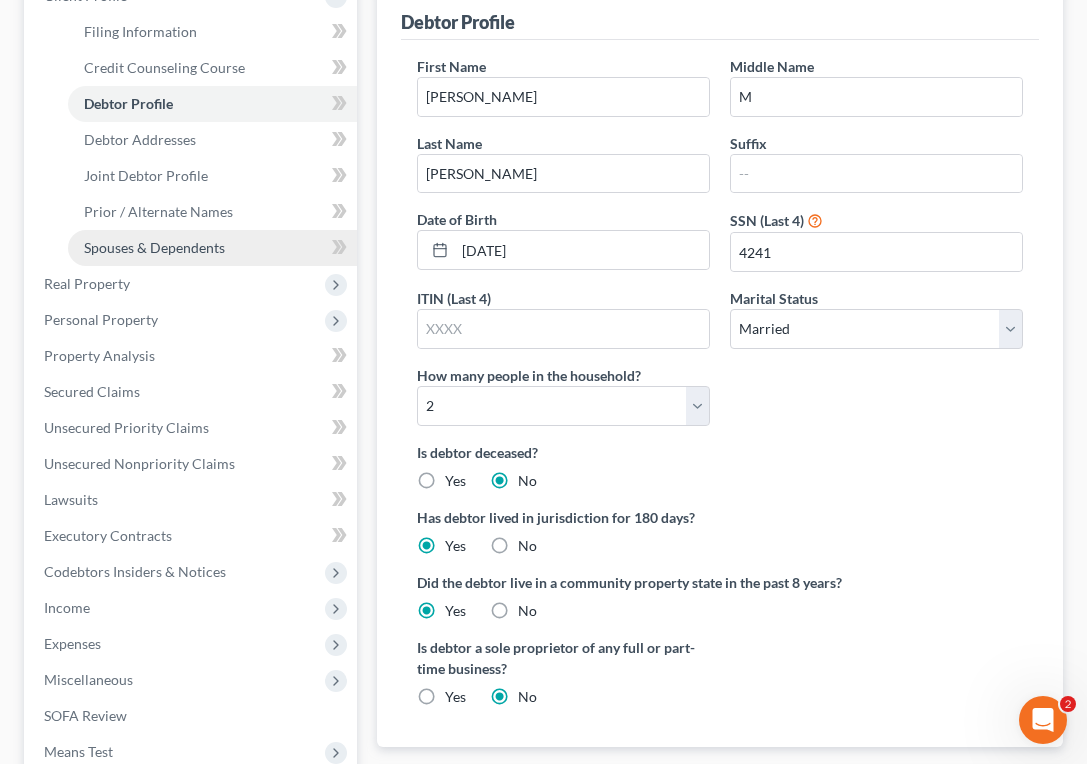 click on "Spouses & Dependents" at bounding box center [212, 248] 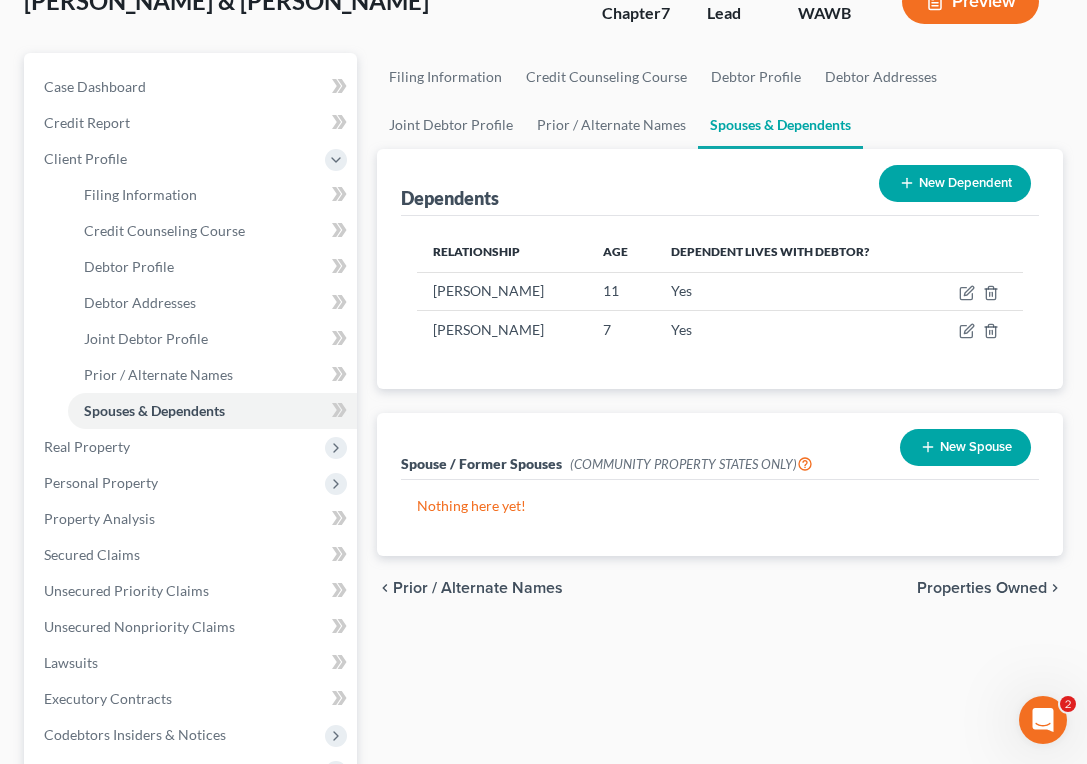 scroll, scrollTop: 179, scrollLeft: 0, axis: vertical 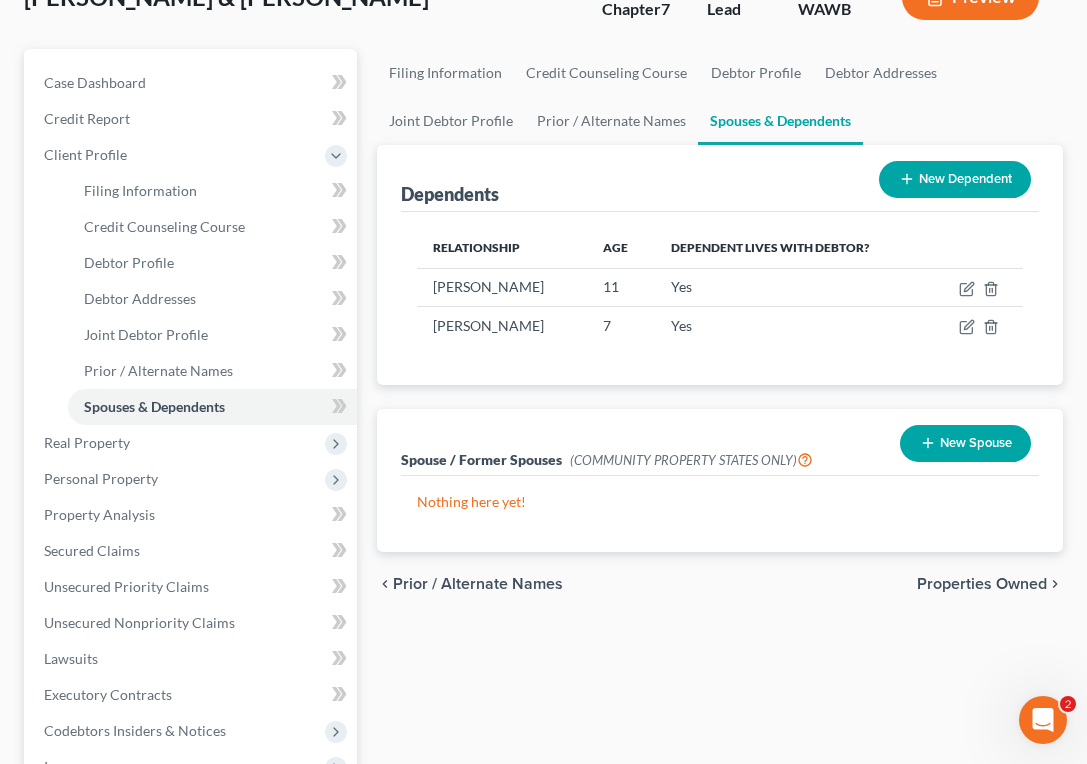 click on "New Spouse" at bounding box center [965, 443] 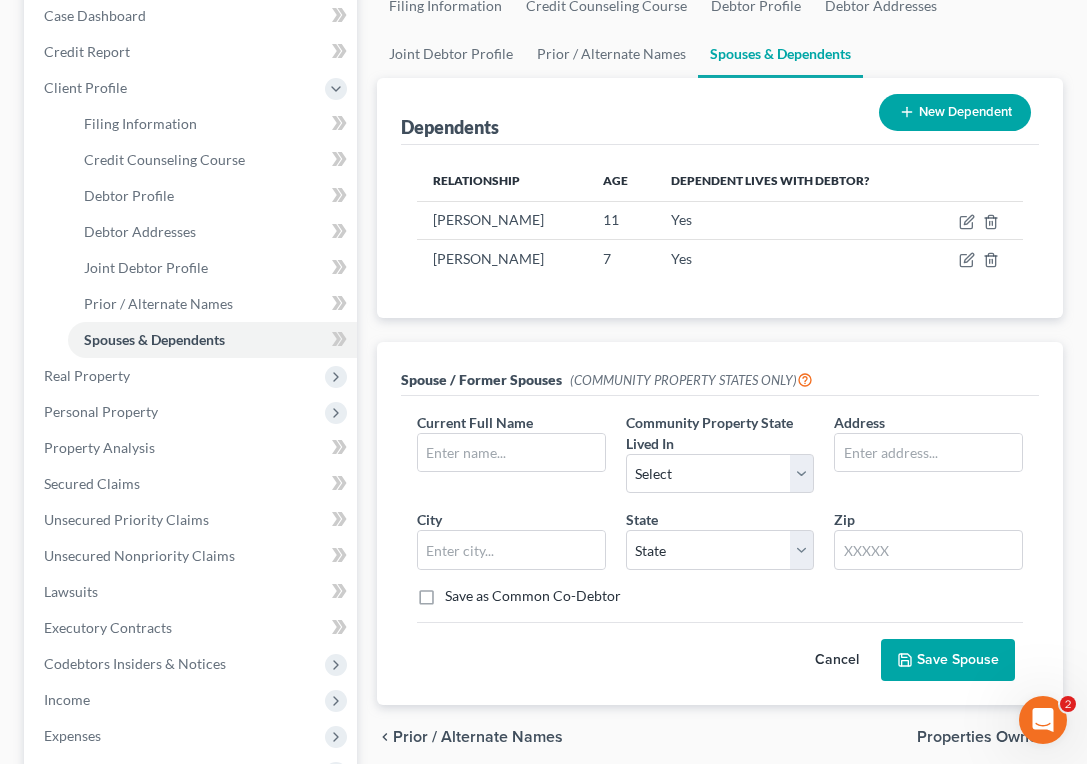 scroll, scrollTop: 263, scrollLeft: 0, axis: vertical 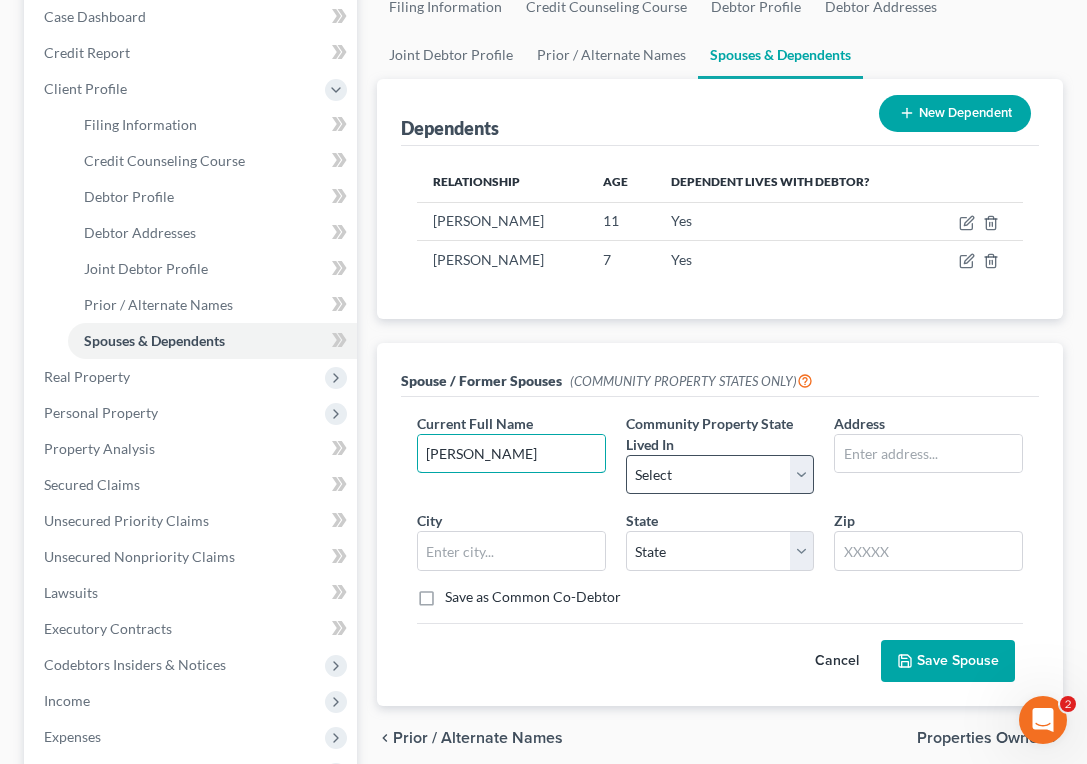 type on "[PERSON_NAME]" 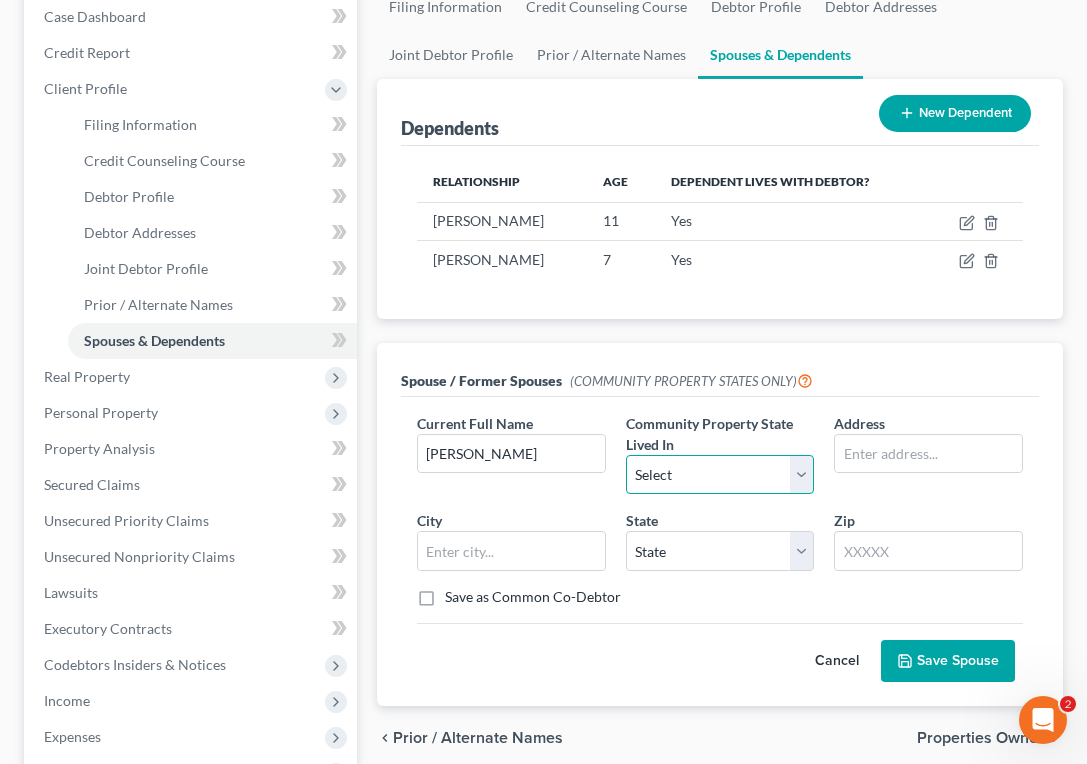 select on "9" 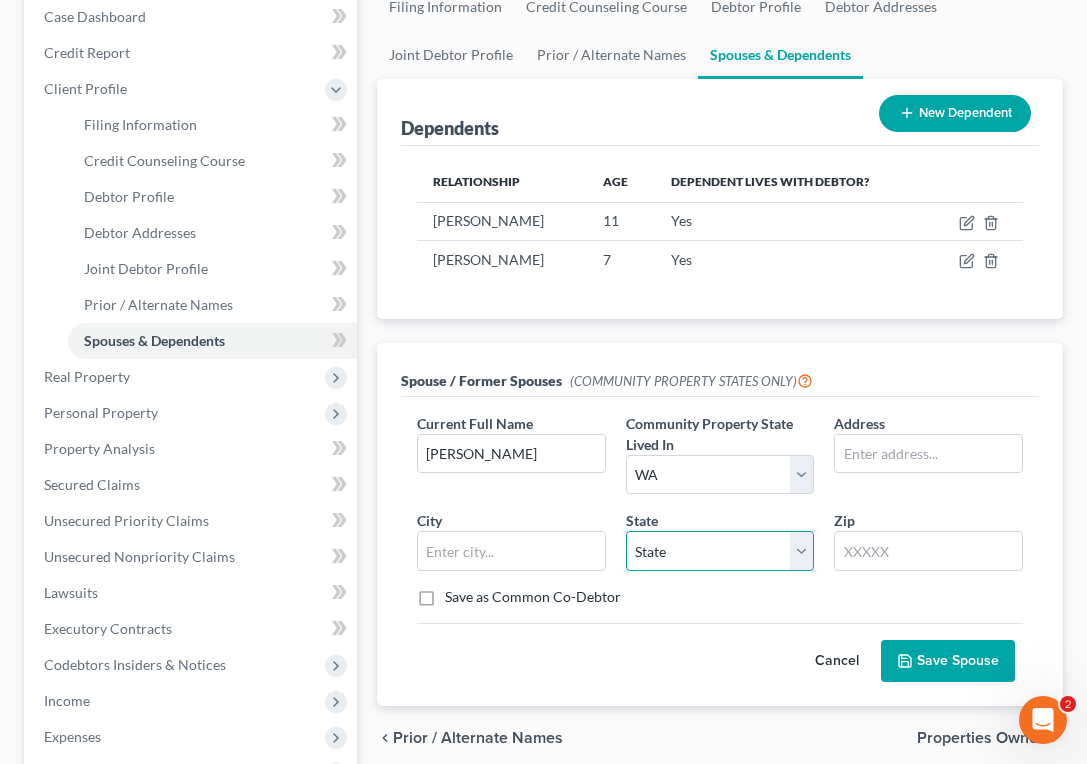 select on "50" 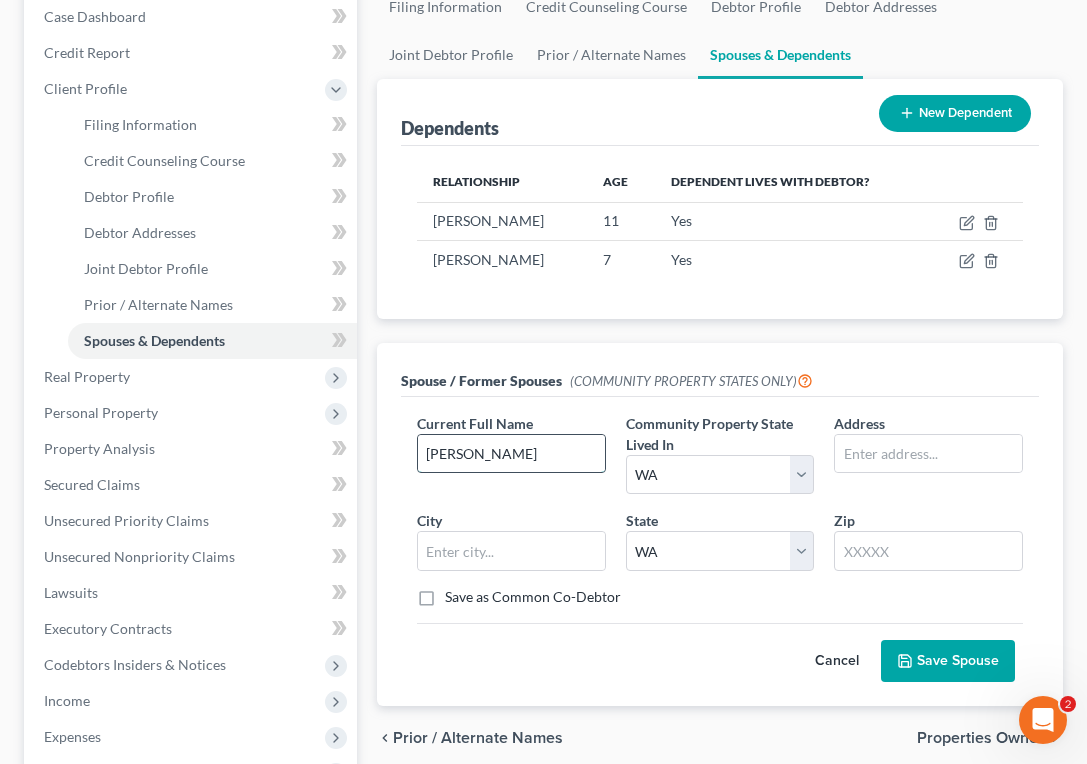 click on "[PERSON_NAME]" at bounding box center [511, 454] 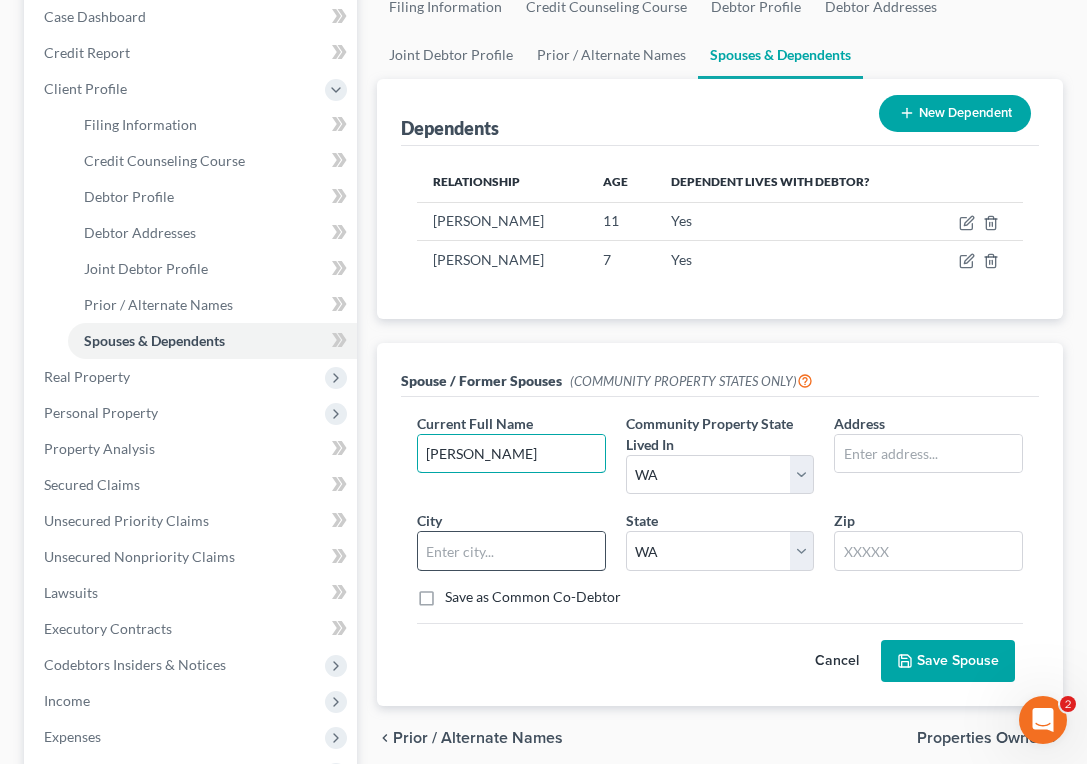type on "[PERSON_NAME]" 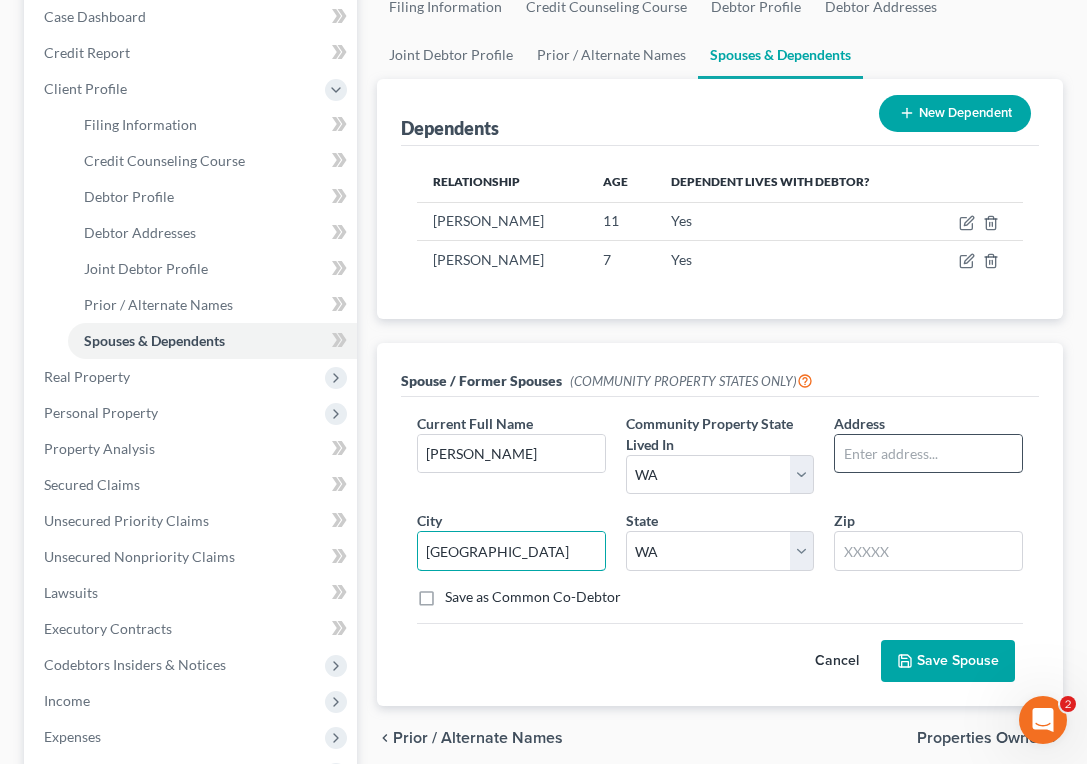 type on "[GEOGRAPHIC_DATA]" 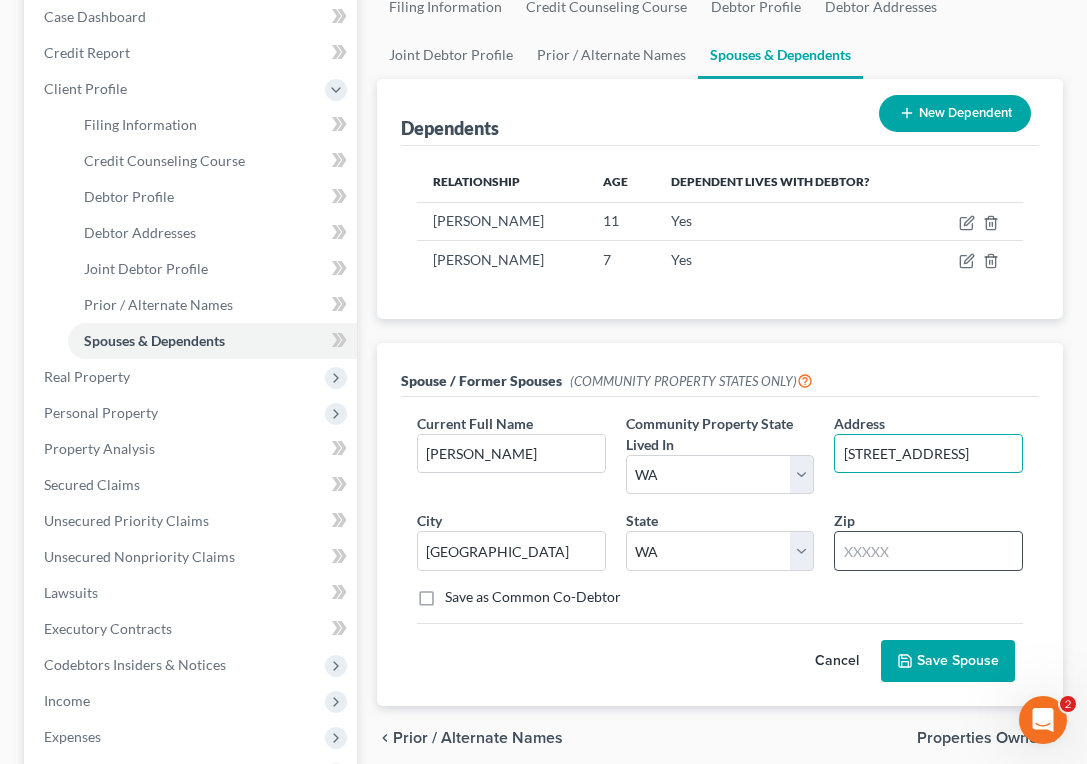 type on "[STREET_ADDRESS]" 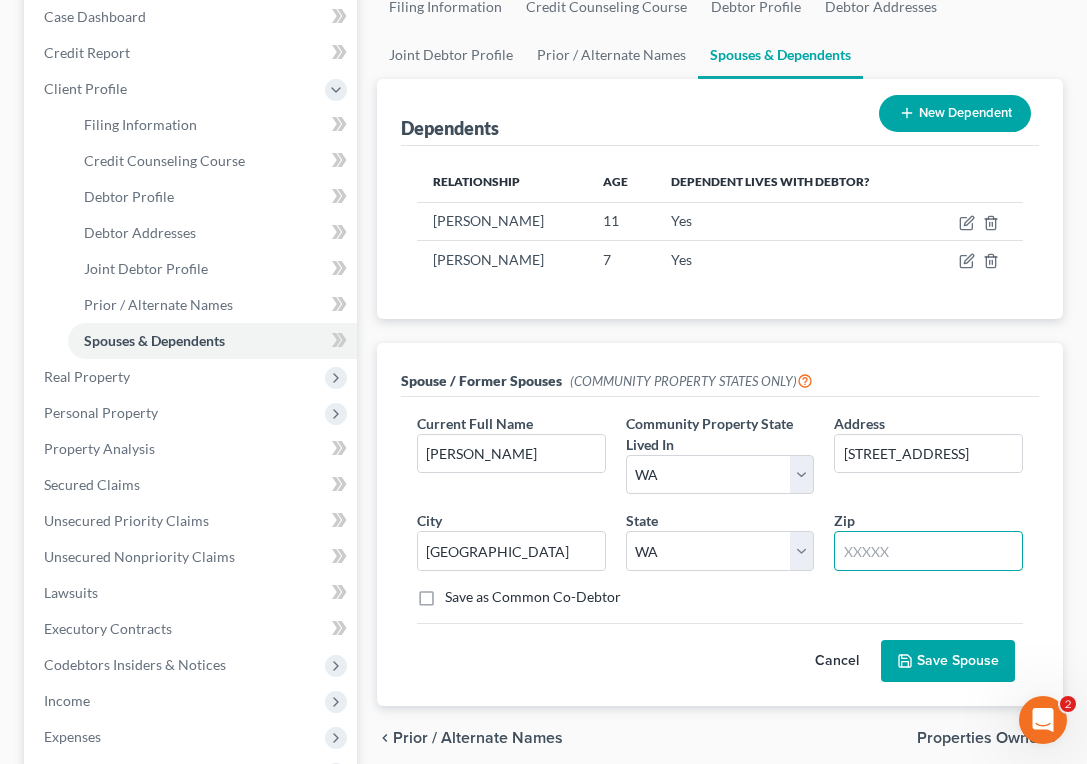 type on "0" 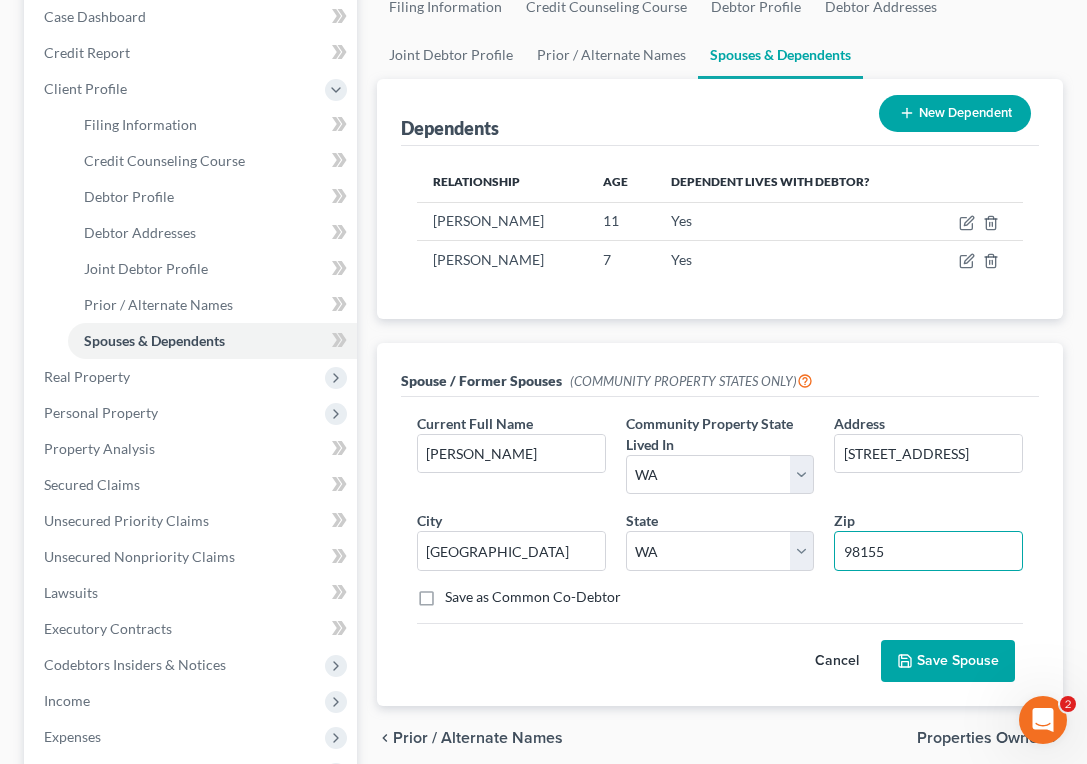 type on "98155" 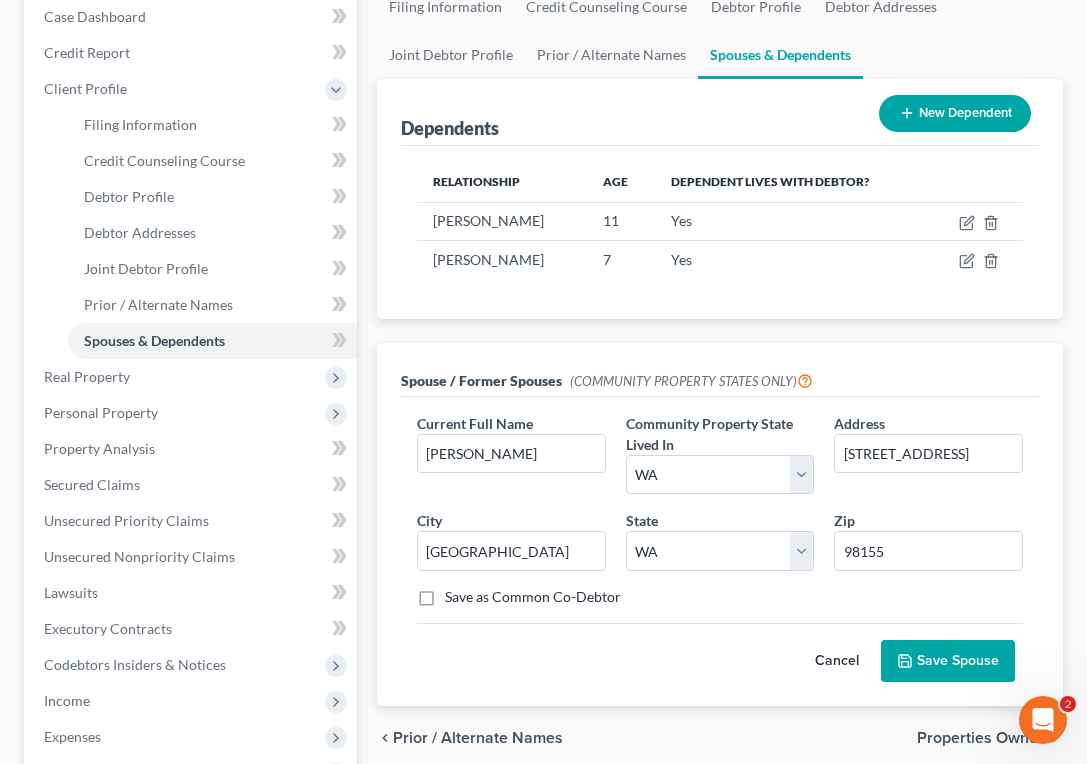 click on "Save Spouse" at bounding box center (948, 661) 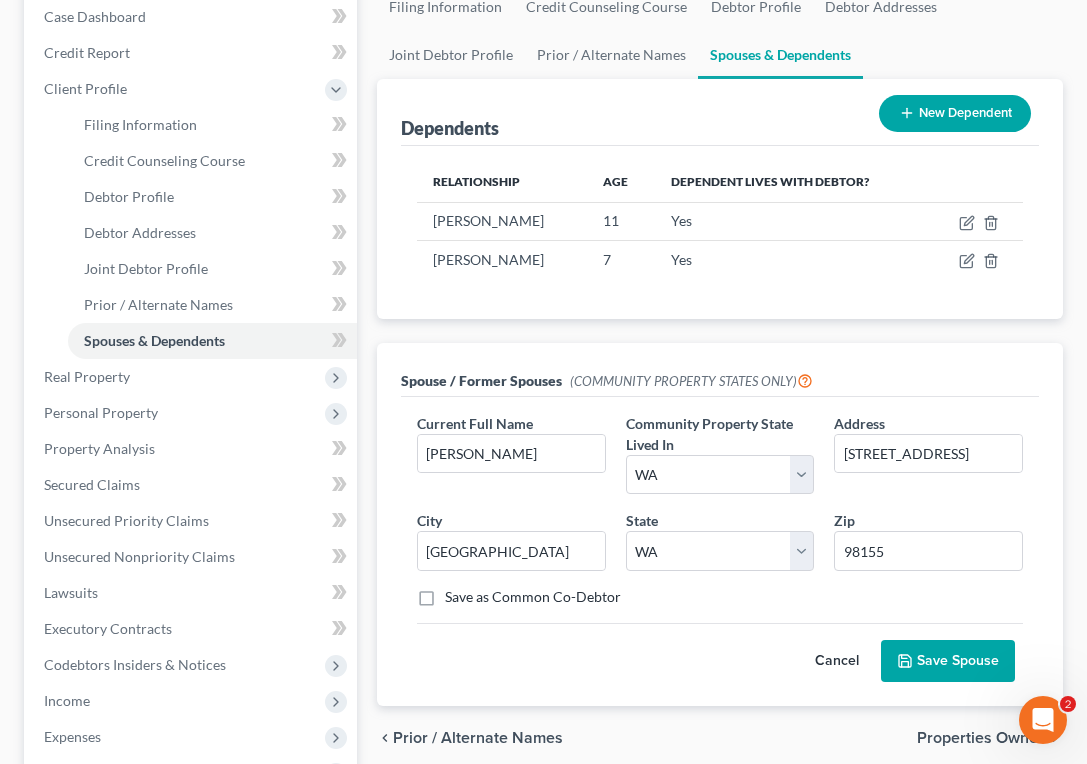 type on "[GEOGRAPHIC_DATA]" 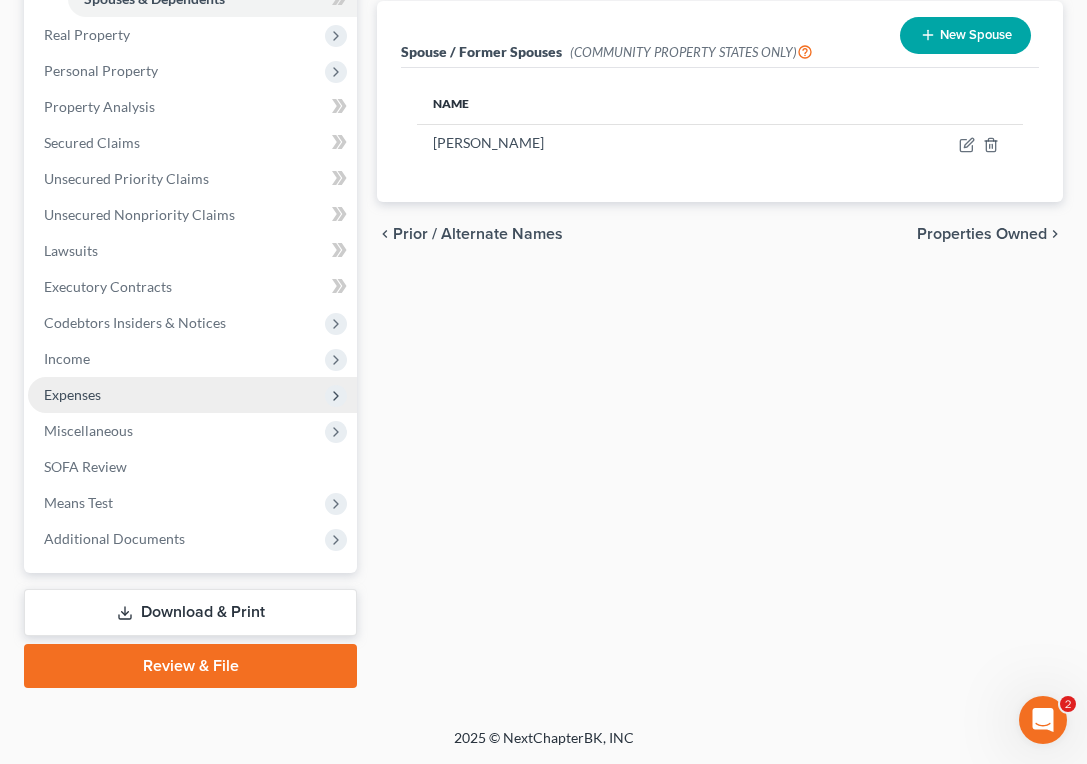 scroll, scrollTop: 587, scrollLeft: 0, axis: vertical 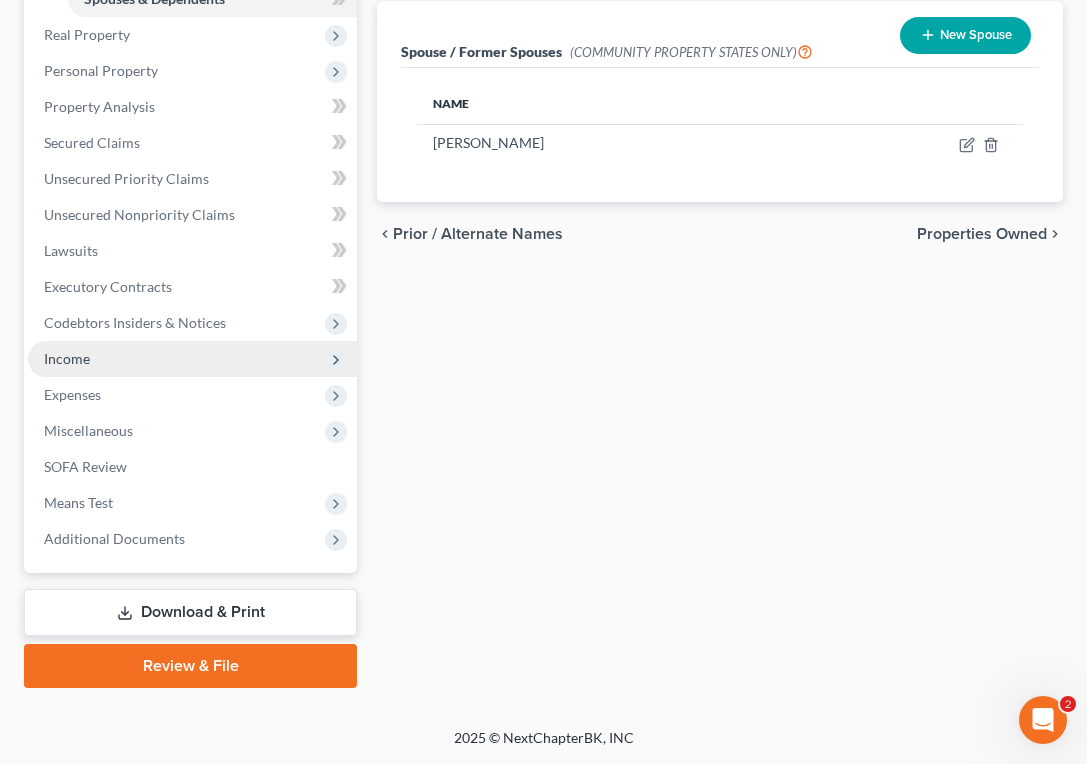 click on "Income" at bounding box center [192, 359] 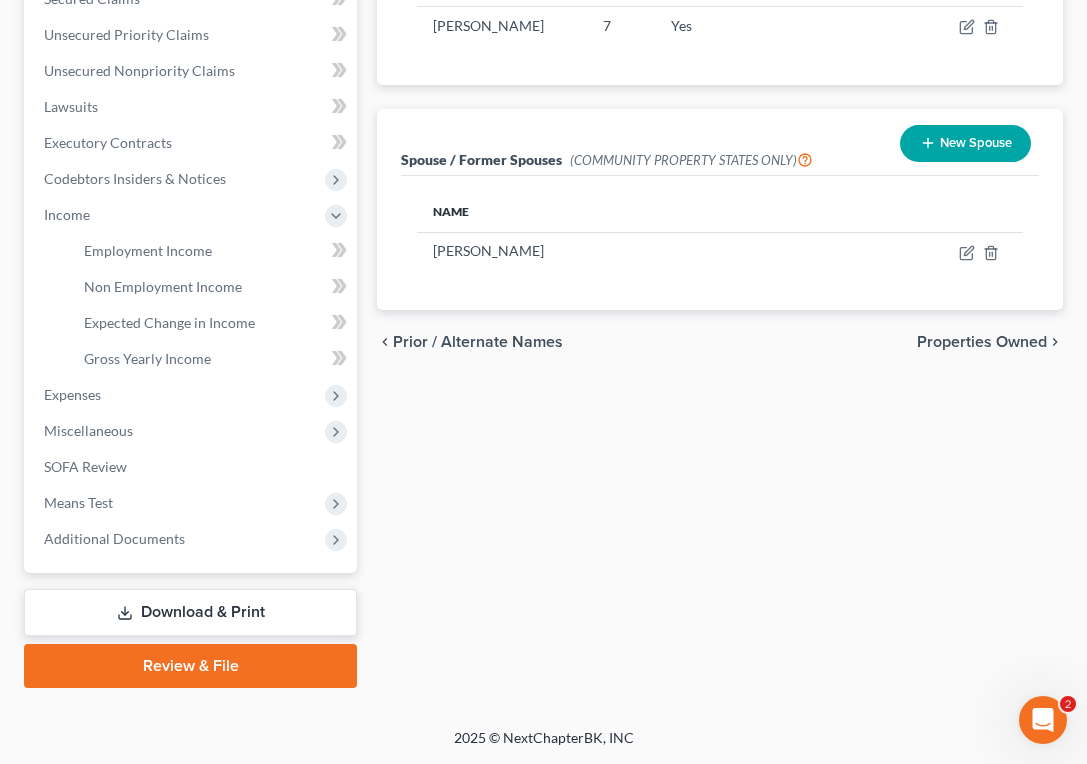 scroll, scrollTop: 479, scrollLeft: 0, axis: vertical 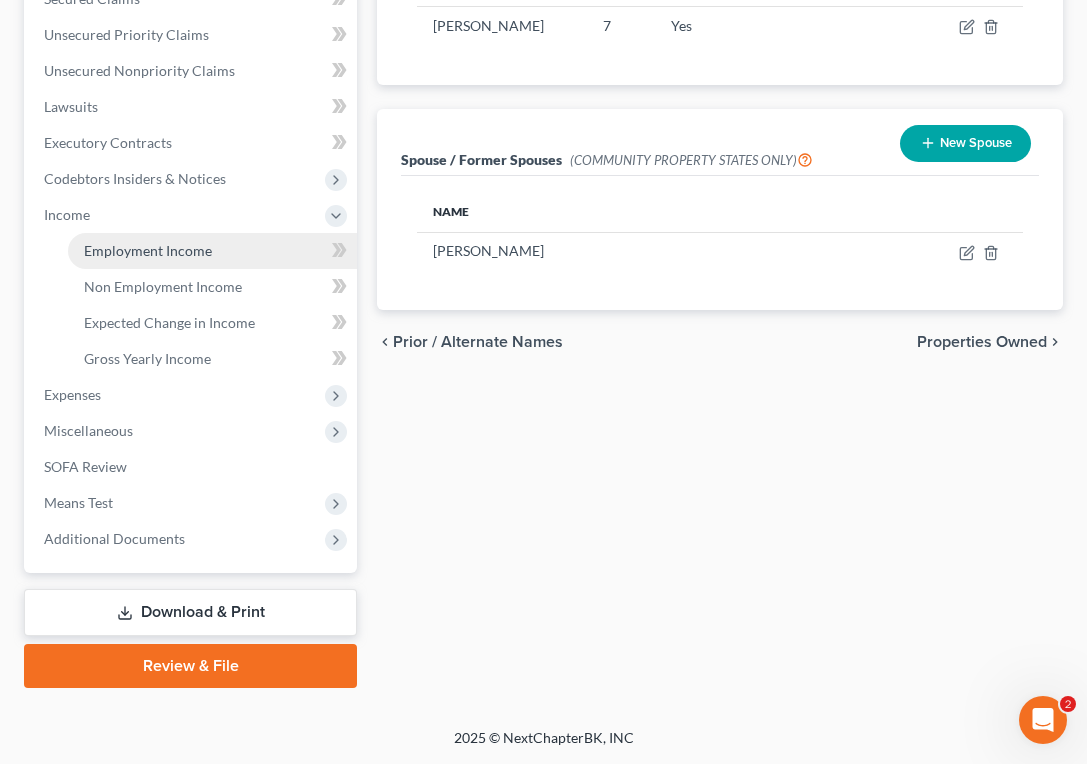 click on "Employment Income" at bounding box center [148, 250] 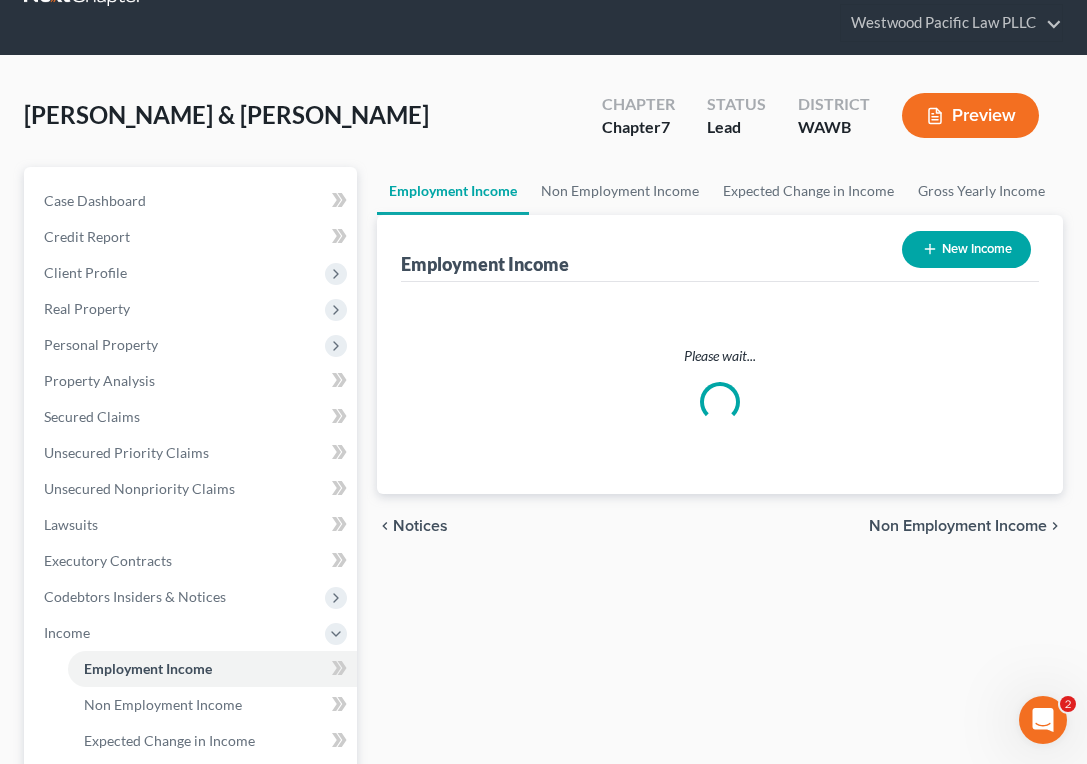scroll, scrollTop: 0, scrollLeft: 0, axis: both 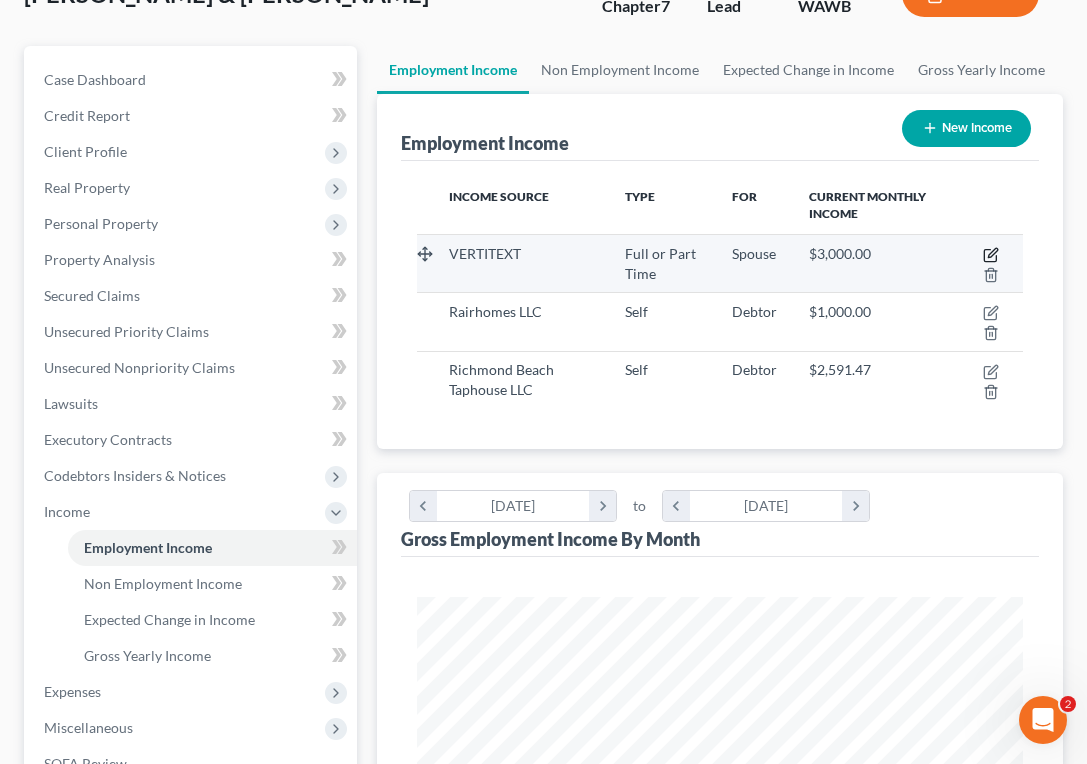 click 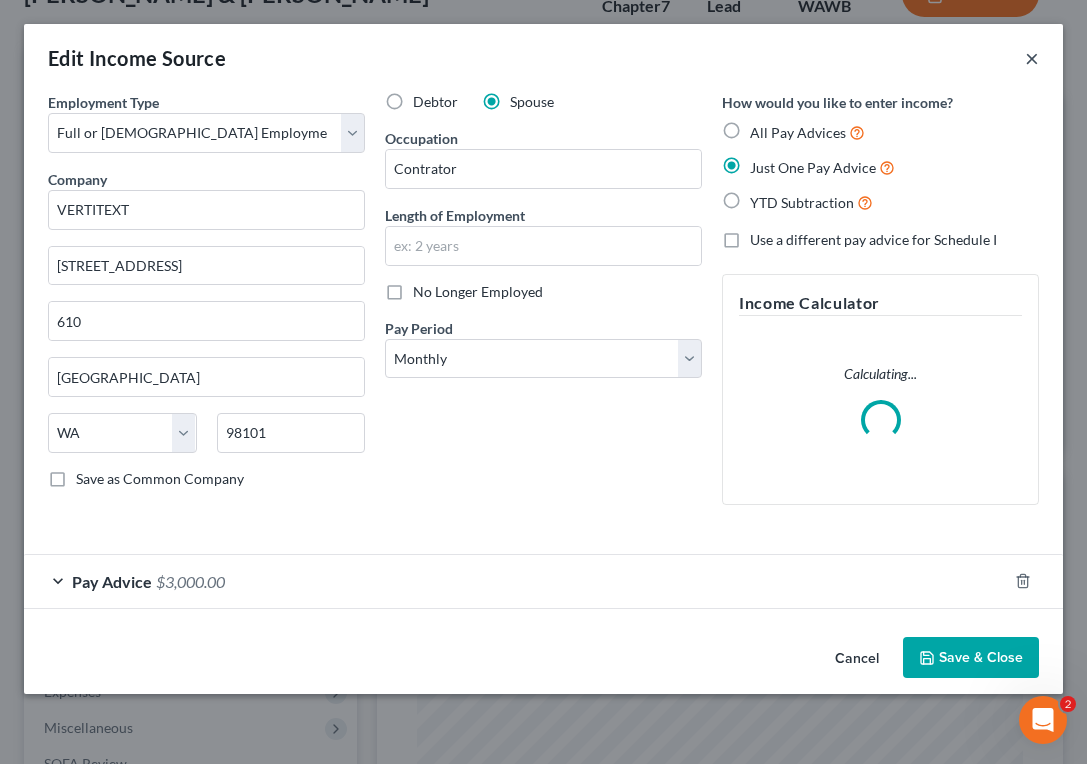 click on "×" at bounding box center [1032, 58] 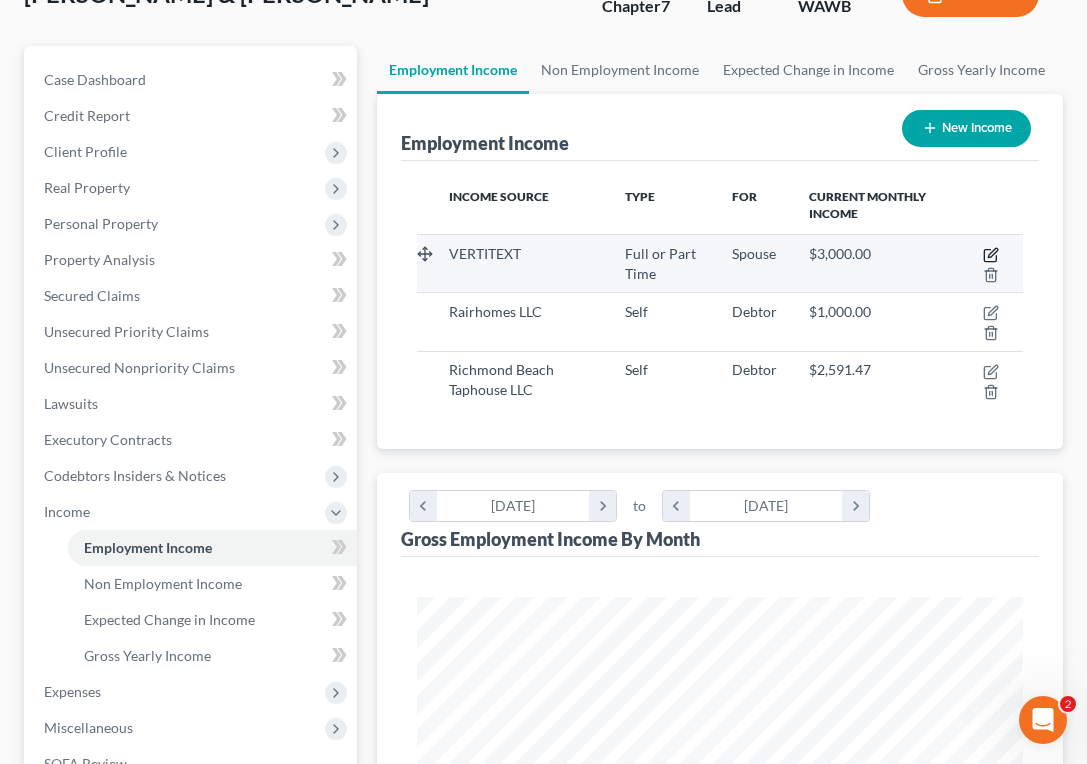 click 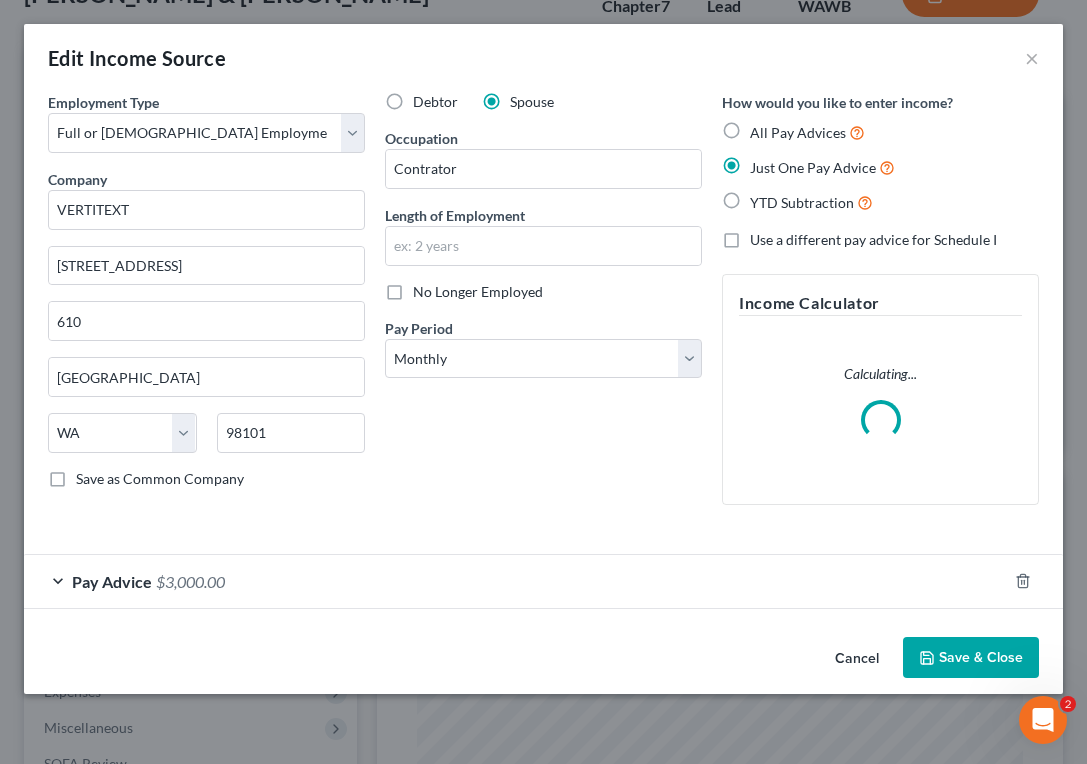 click on "Pay Advice $3,000.00" at bounding box center (515, 581) 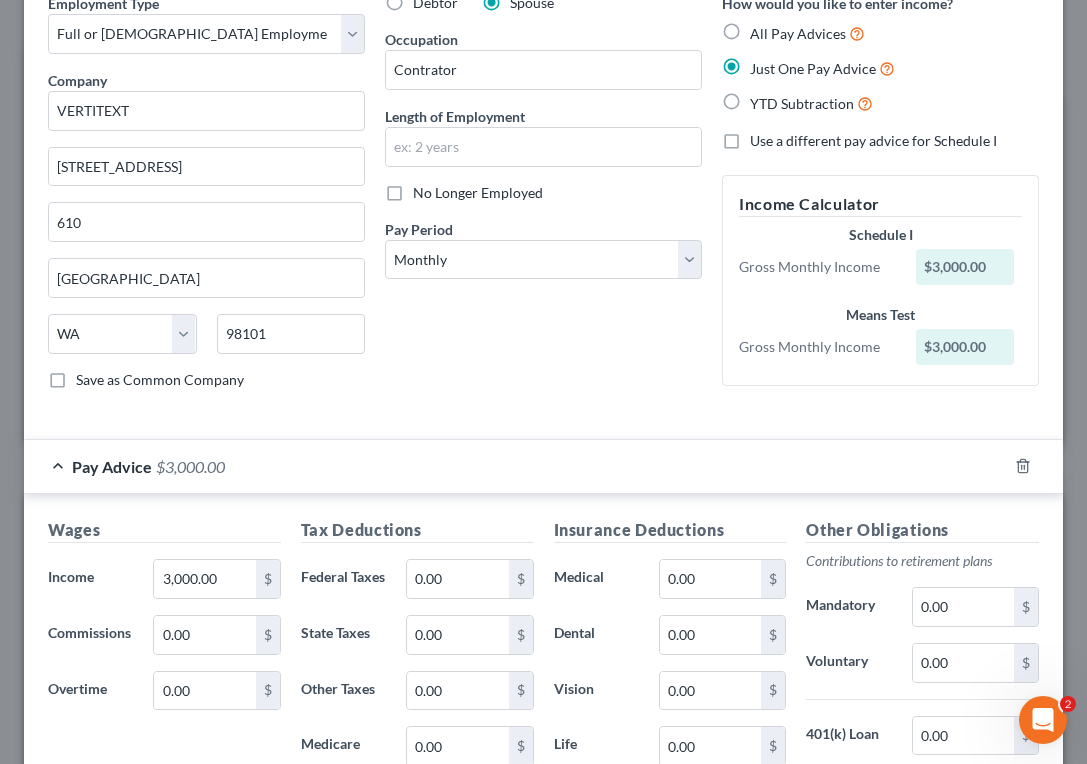 scroll, scrollTop: 100, scrollLeft: 0, axis: vertical 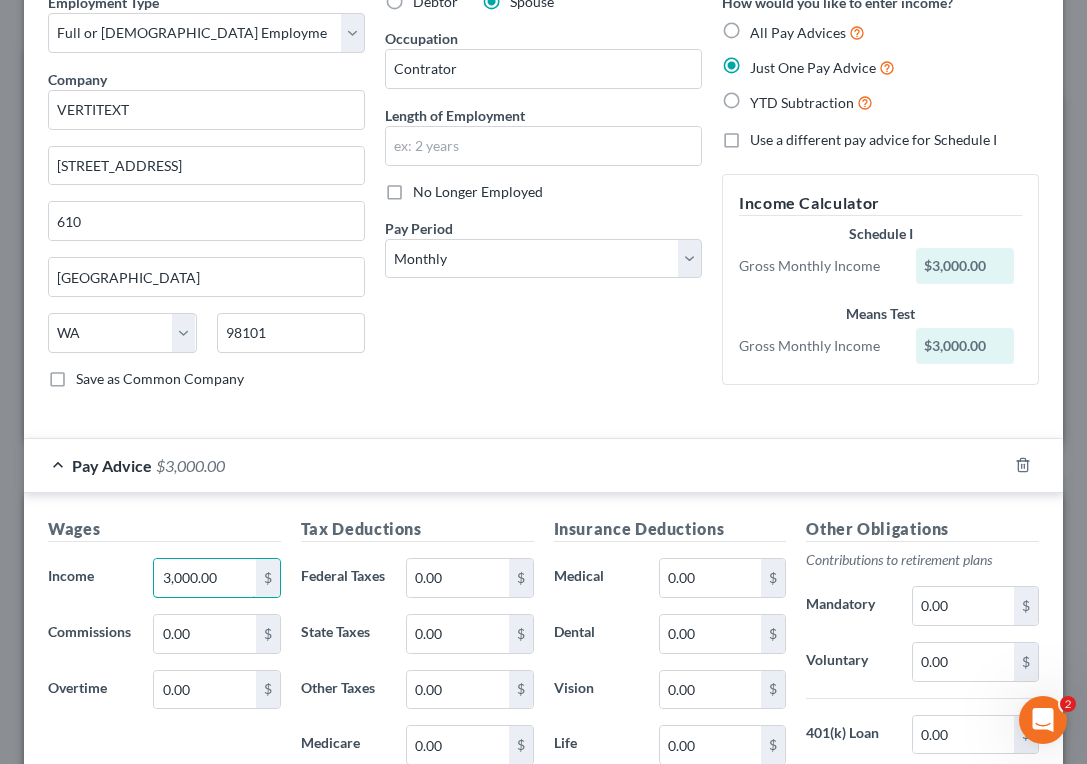 drag, startPoint x: 234, startPoint y: 581, endPoint x: 103, endPoint y: 580, distance: 131.00381 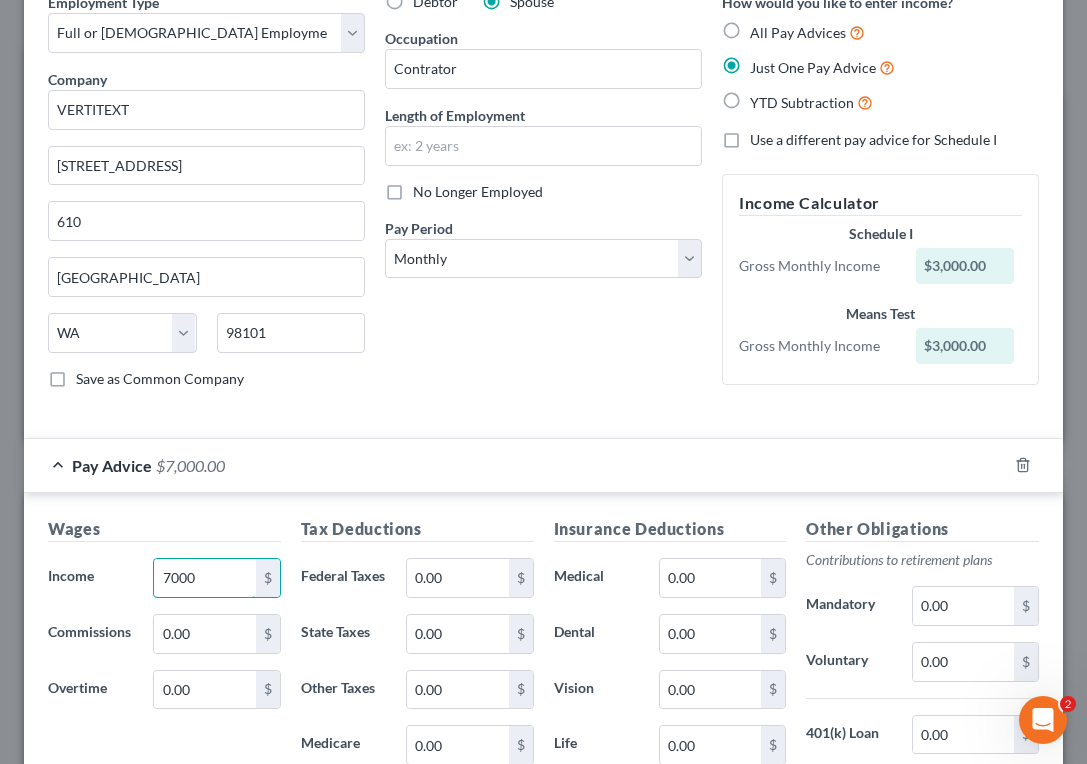 type on "7,000" 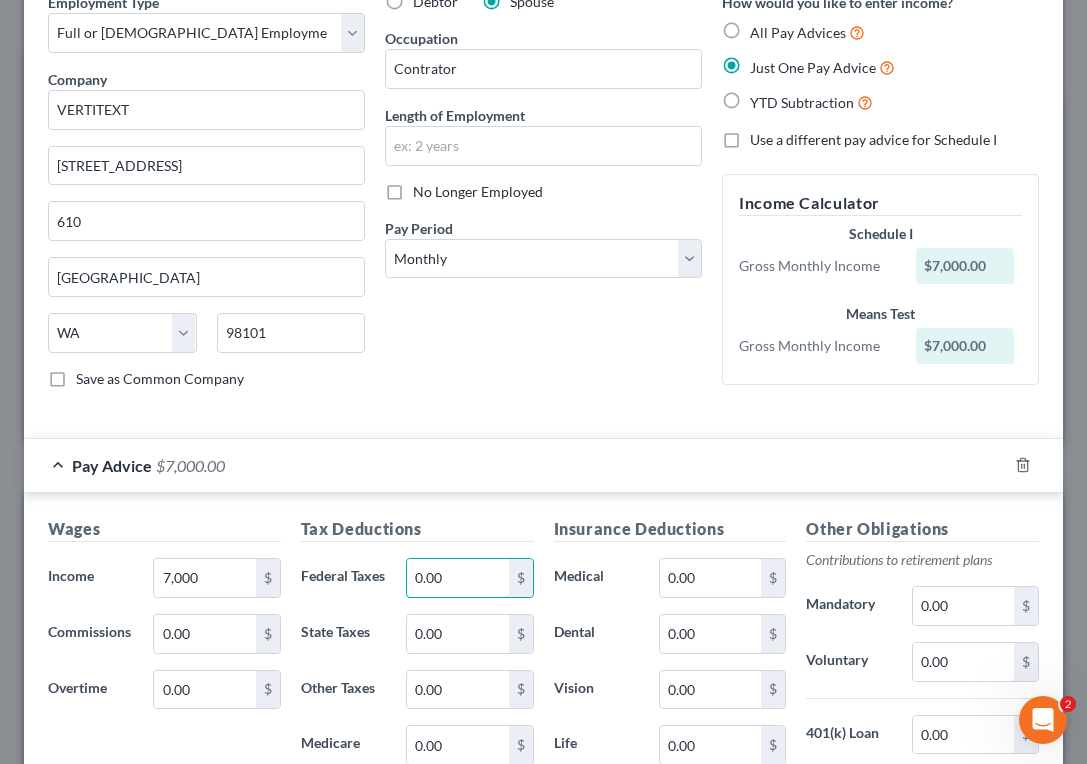 drag, startPoint x: 464, startPoint y: 583, endPoint x: 339, endPoint y: 583, distance: 125 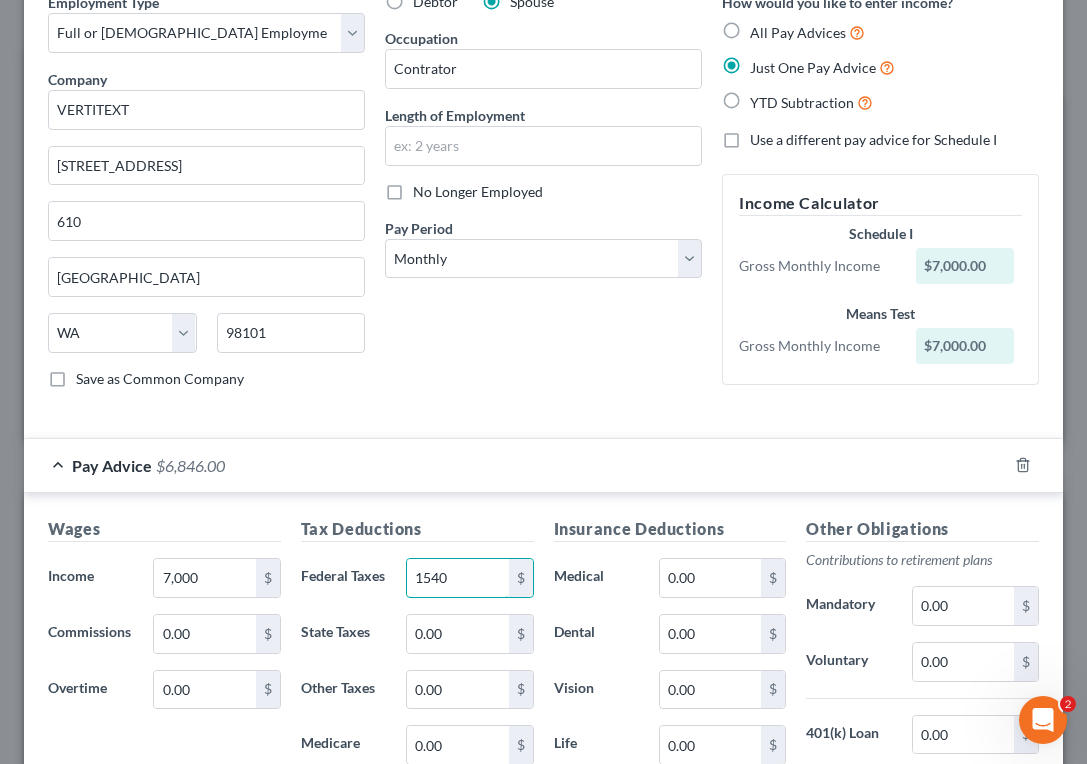 type on "1,540" 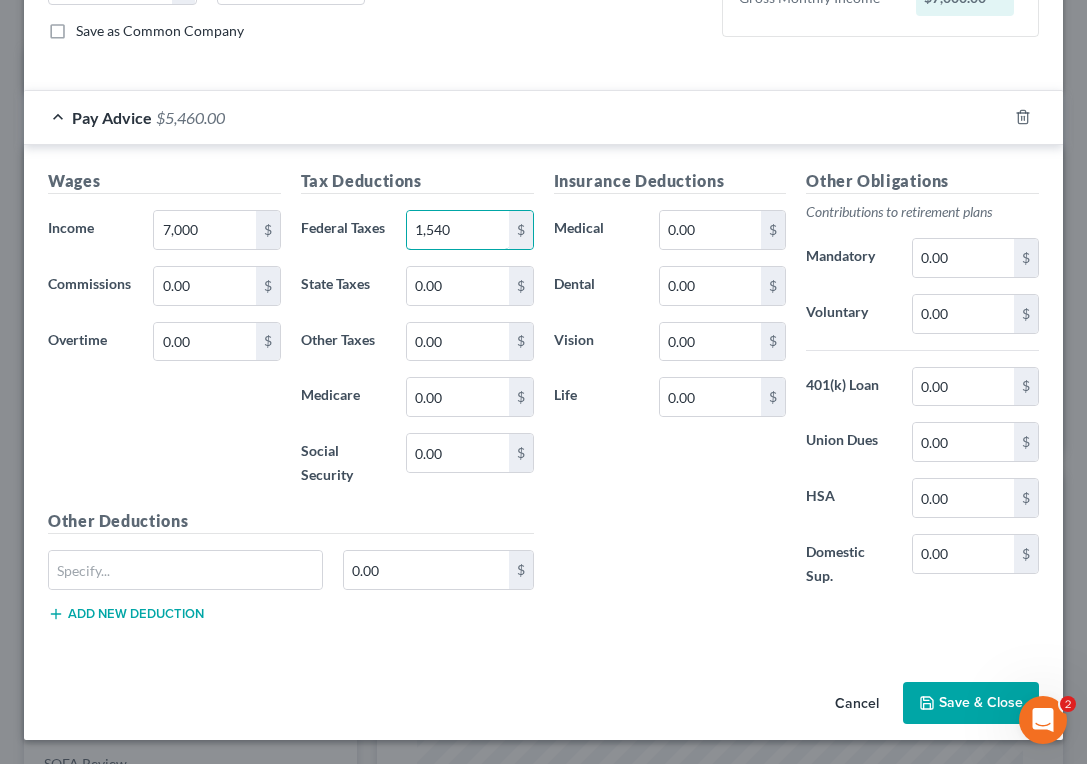 scroll, scrollTop: 447, scrollLeft: 0, axis: vertical 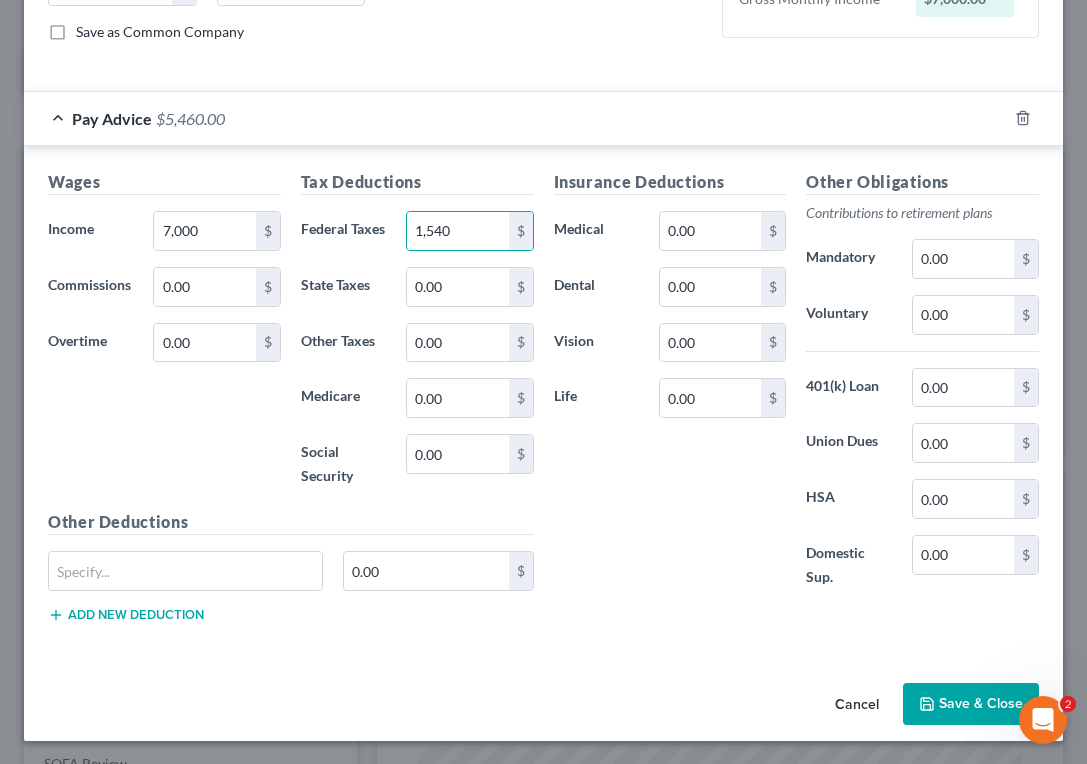 click on "Save & Close" at bounding box center (971, 704) 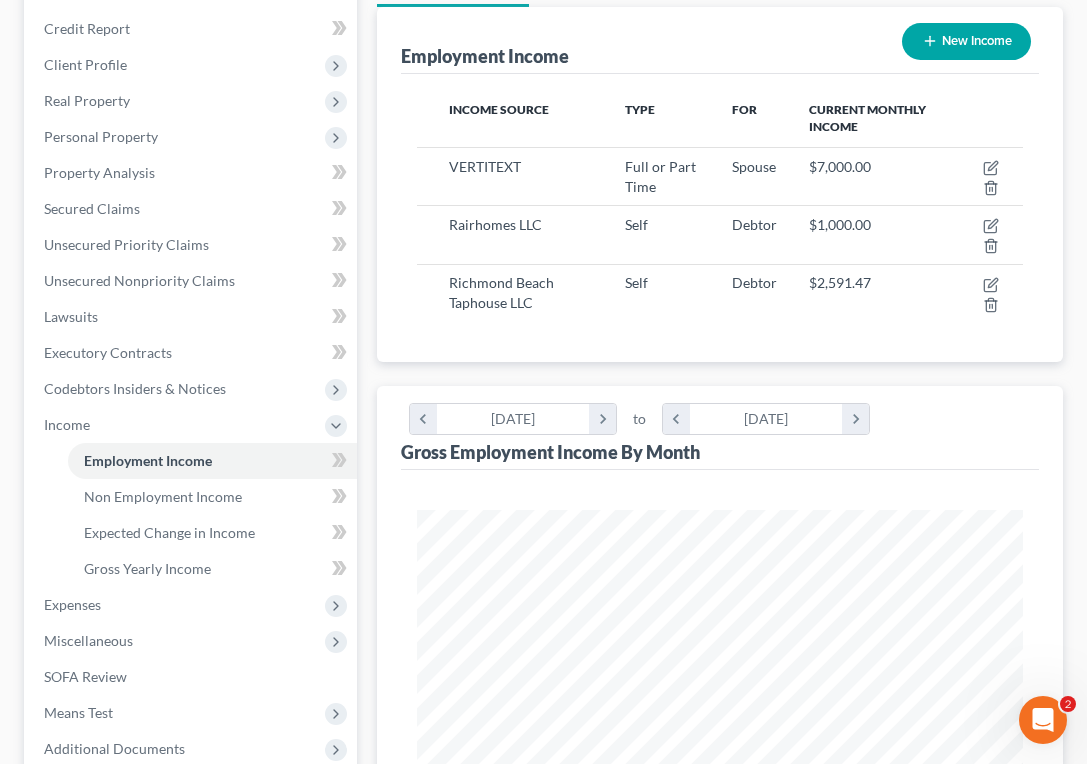 scroll, scrollTop: 240, scrollLeft: 0, axis: vertical 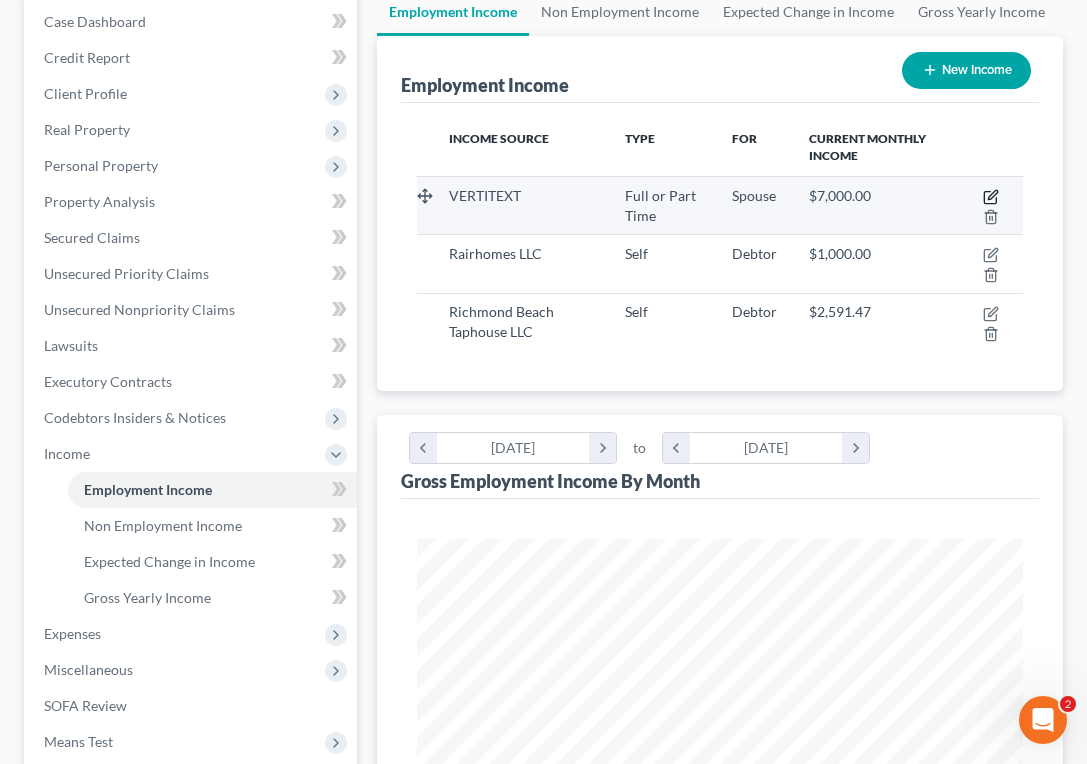 click 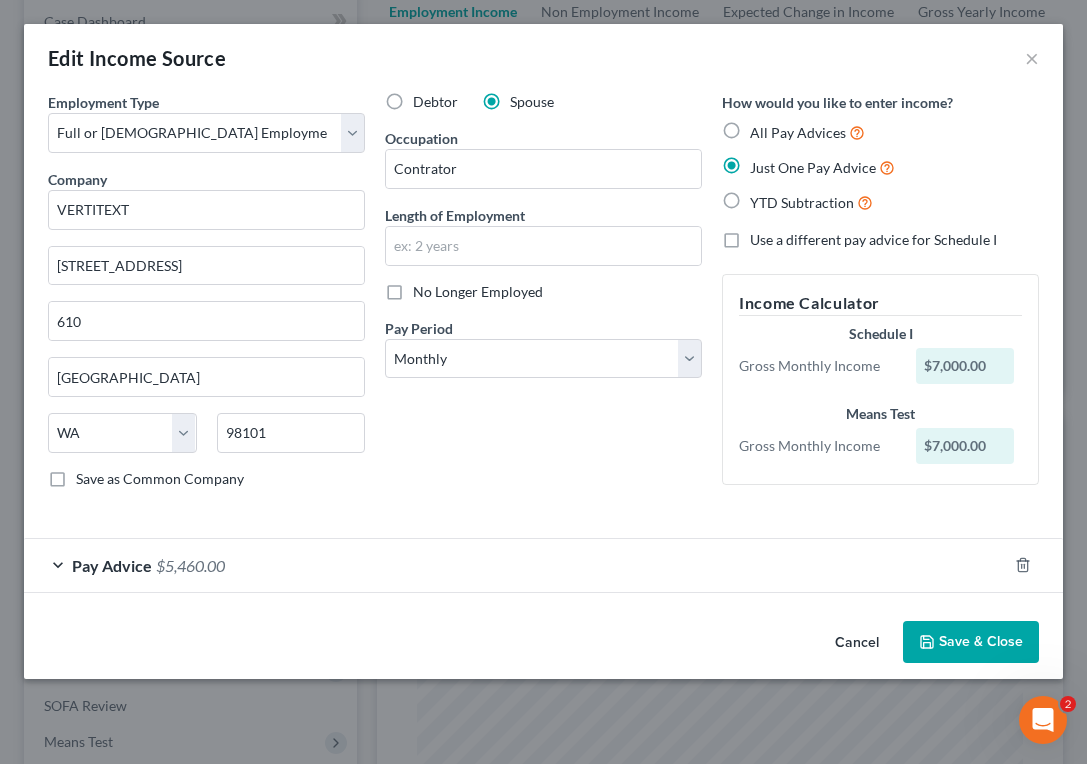 click on "Save & Close" at bounding box center [971, 642] 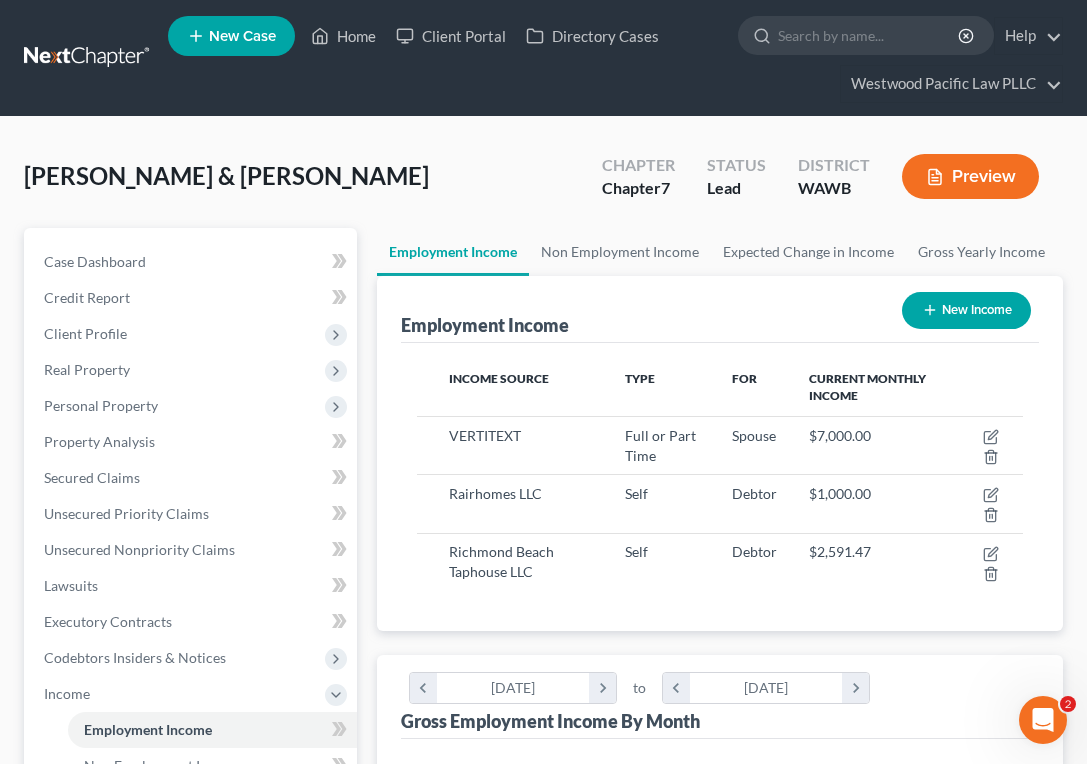 scroll, scrollTop: 0, scrollLeft: 0, axis: both 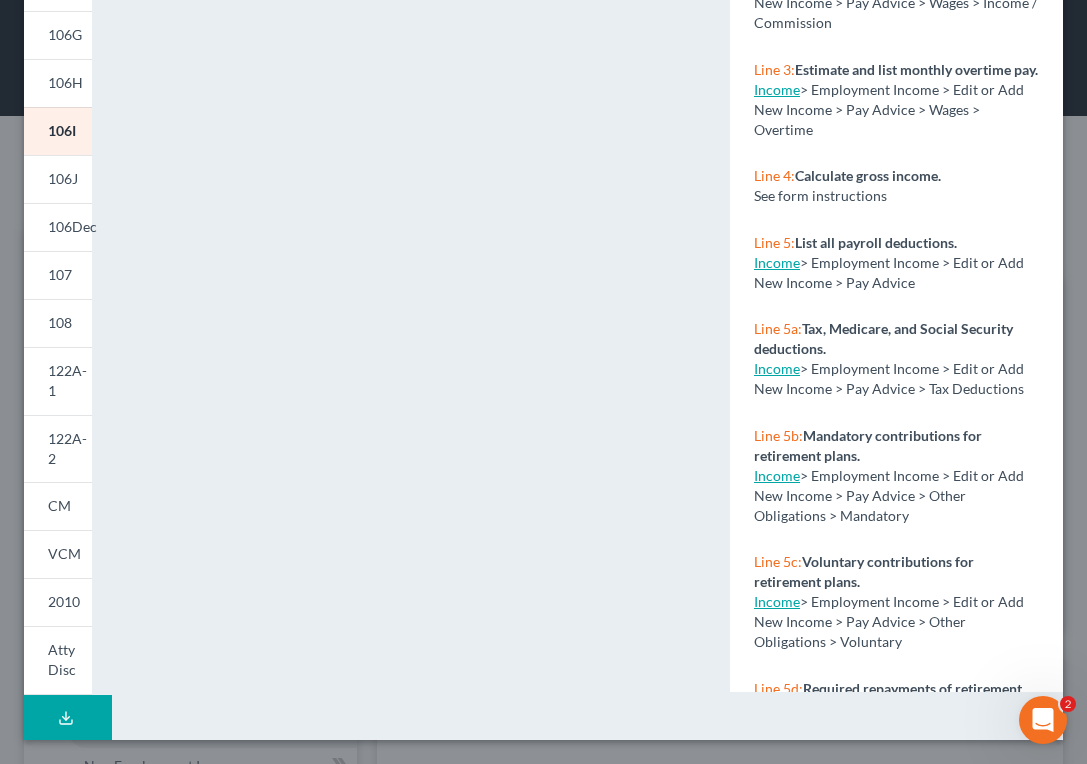click on "Download Draft" at bounding box center [68, 717] 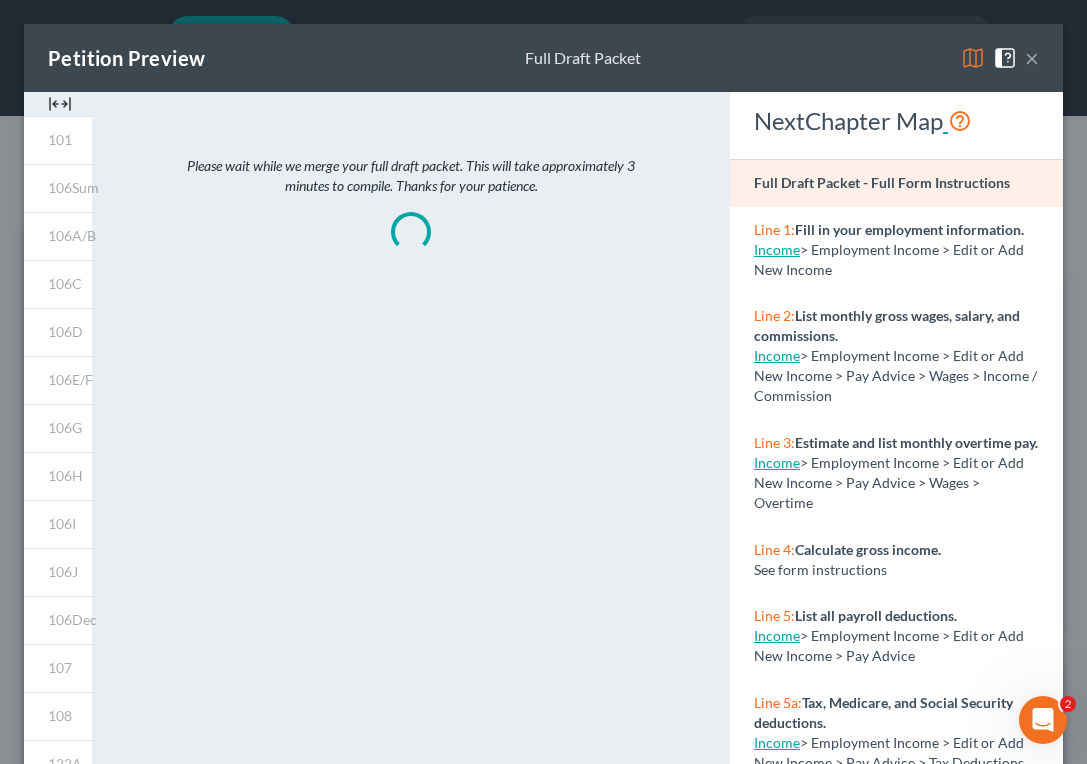scroll, scrollTop: 0, scrollLeft: 0, axis: both 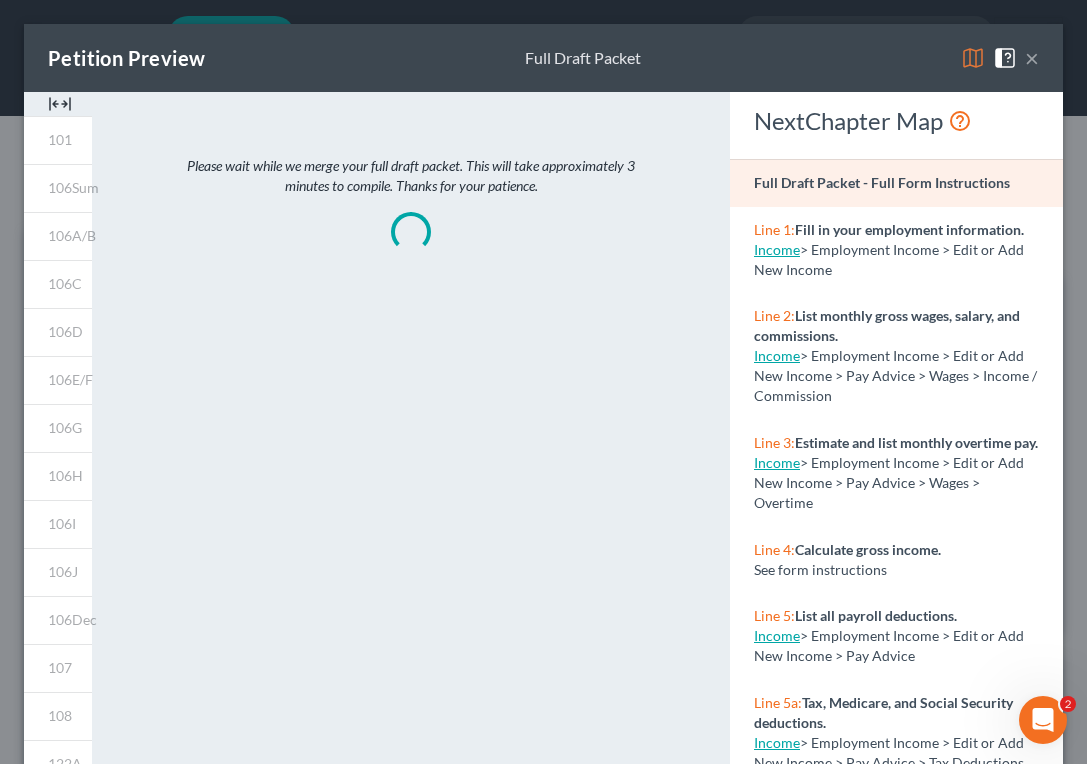 click on "×" at bounding box center [1032, 58] 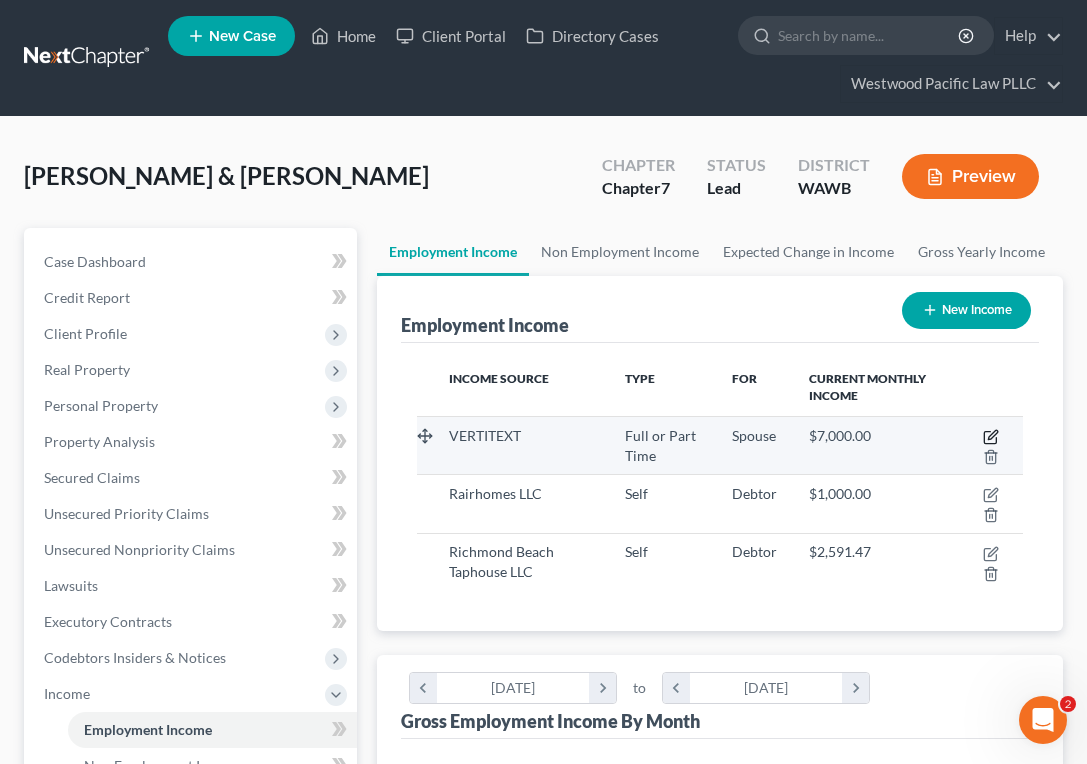 click 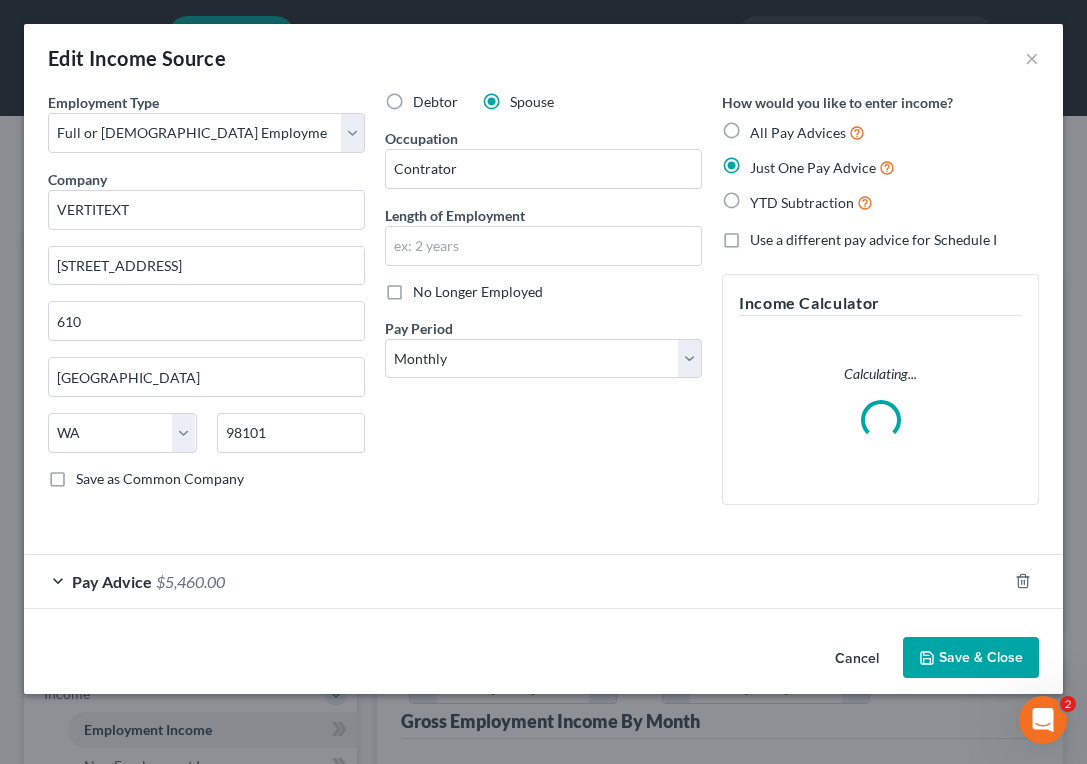 click on "Pay Advice $5,460.00" at bounding box center [515, 581] 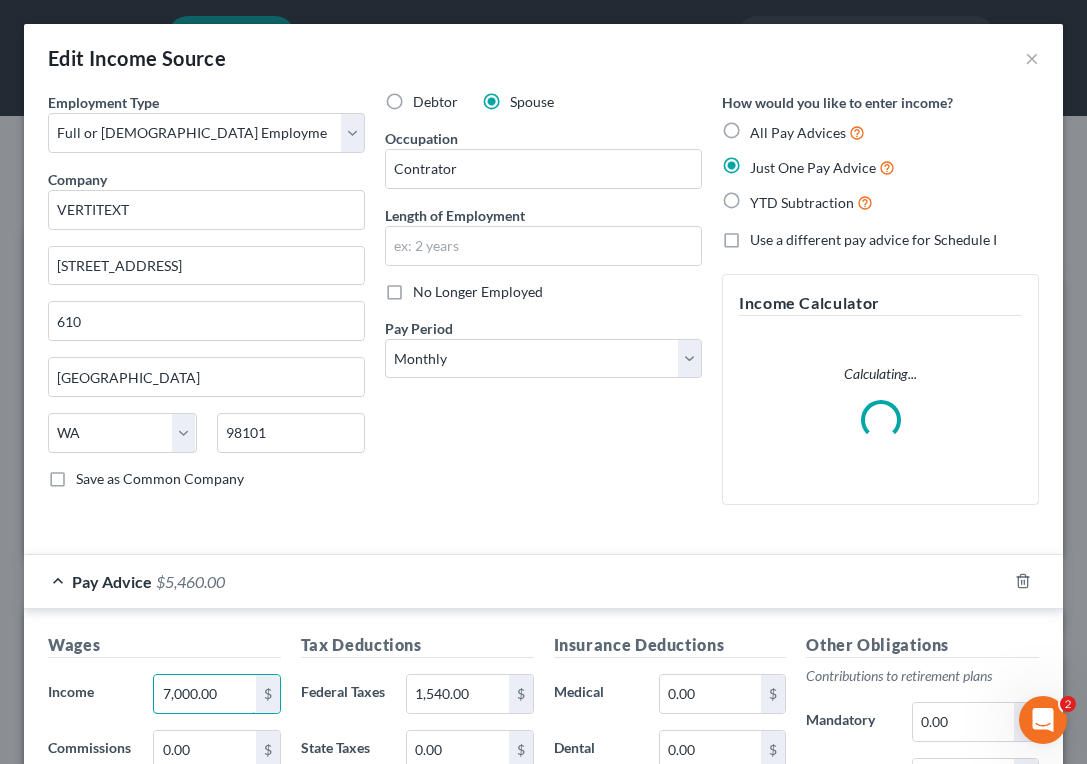 drag, startPoint x: 243, startPoint y: 691, endPoint x: 35, endPoint y: 693, distance: 208.00961 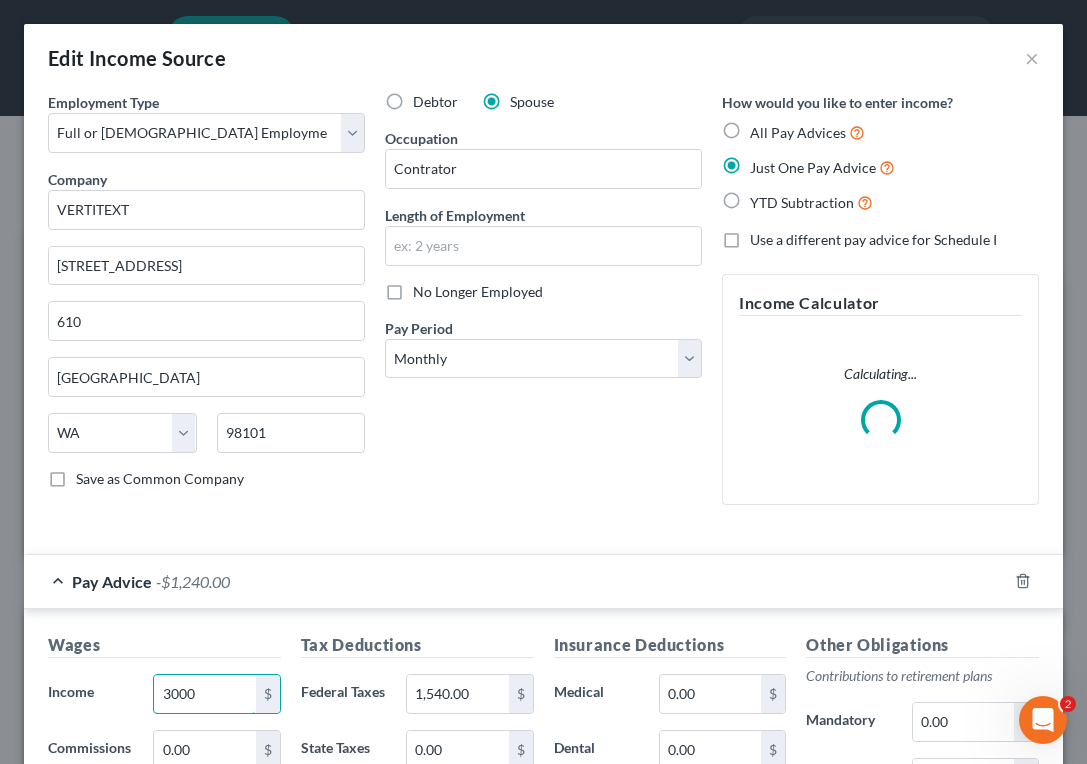 type on "3,000" 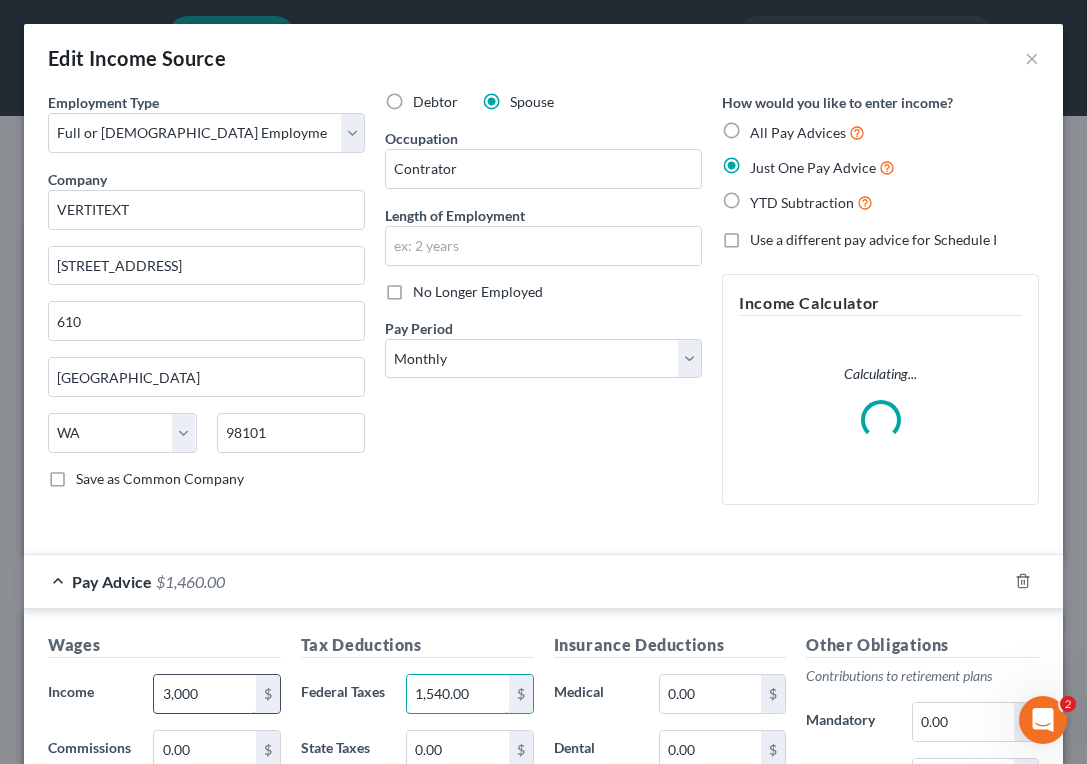 drag, startPoint x: 472, startPoint y: 690, endPoint x: 252, endPoint y: 675, distance: 220.51077 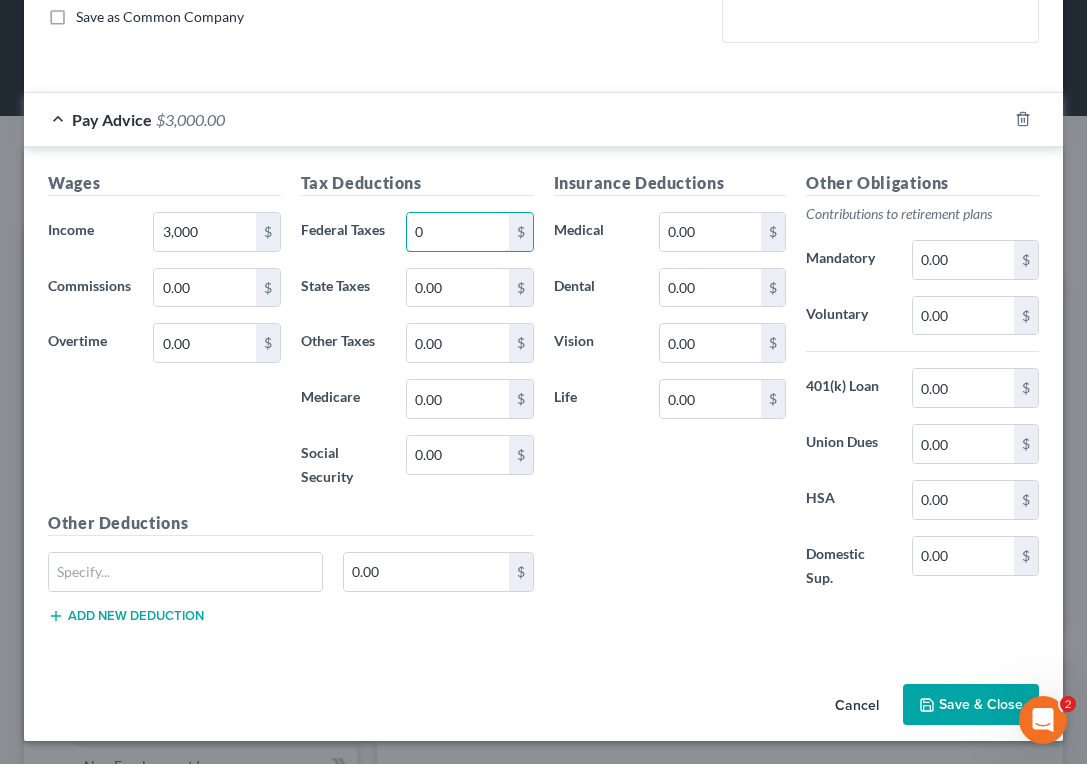 scroll, scrollTop: 461, scrollLeft: 0, axis: vertical 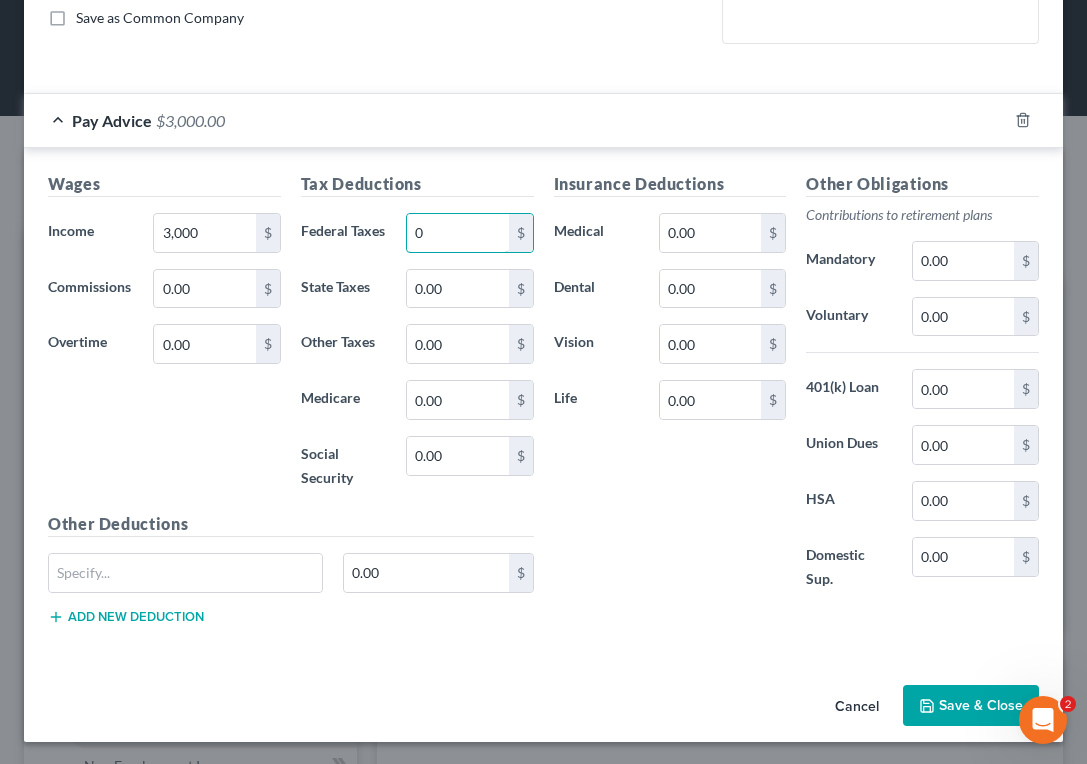 type on "0" 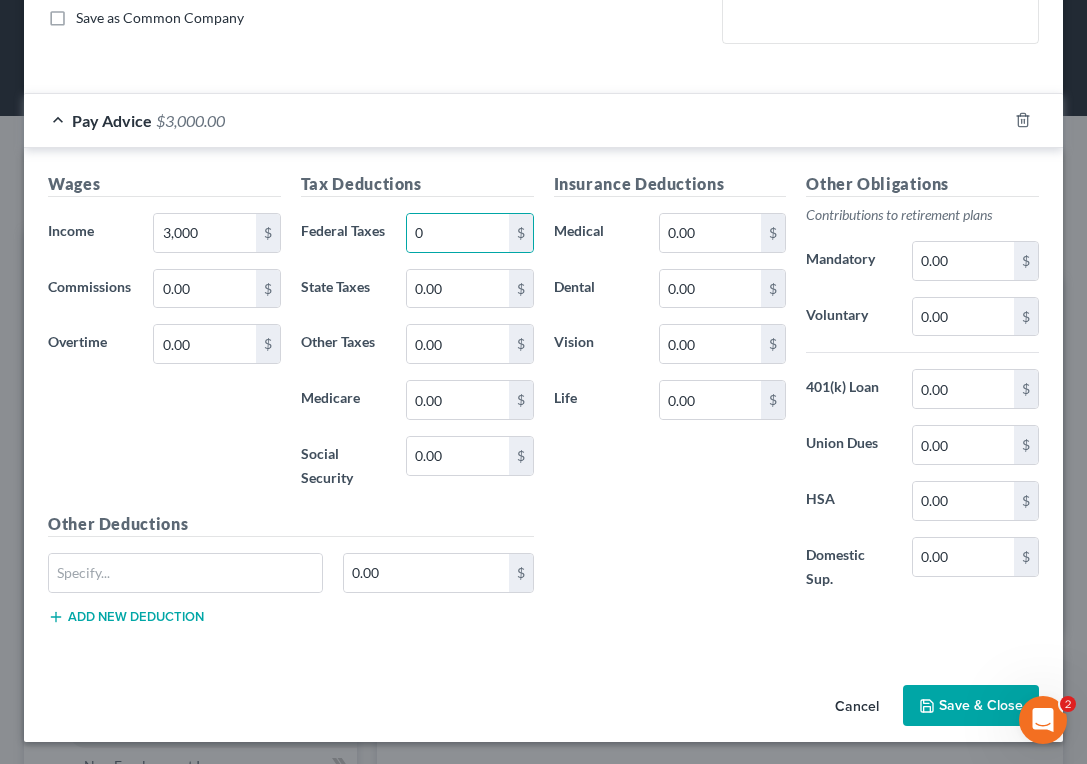 click on "Save & Close" at bounding box center (971, 706) 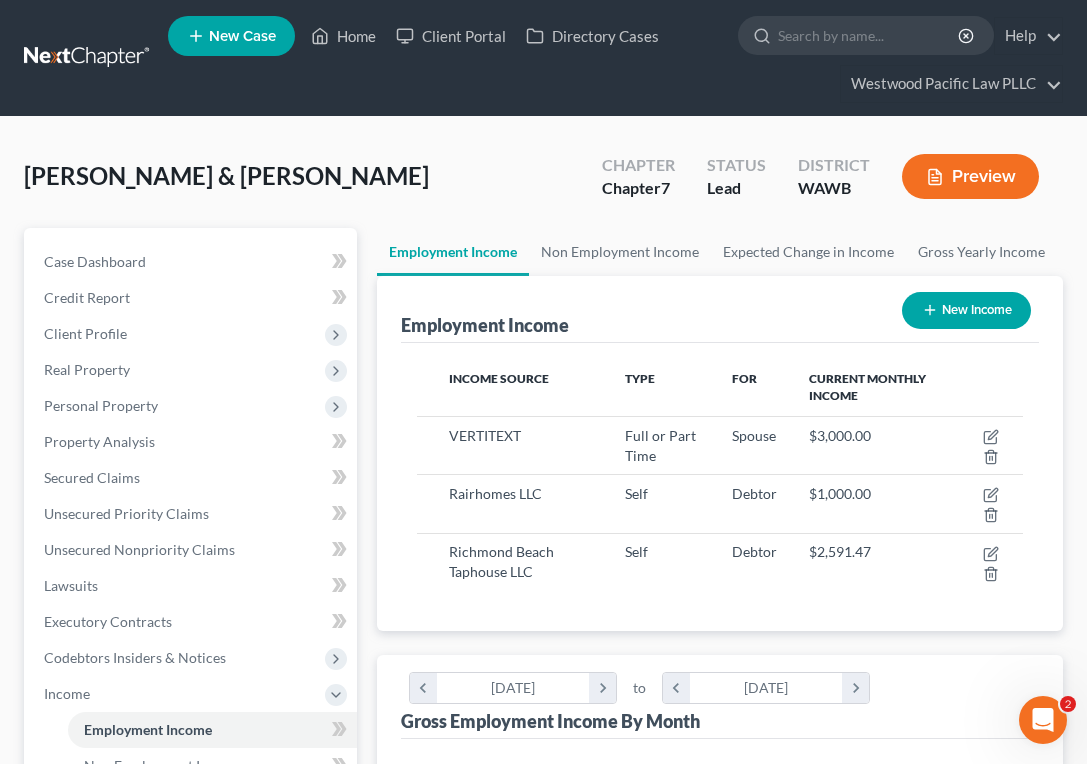 click on "Preview" at bounding box center [970, 176] 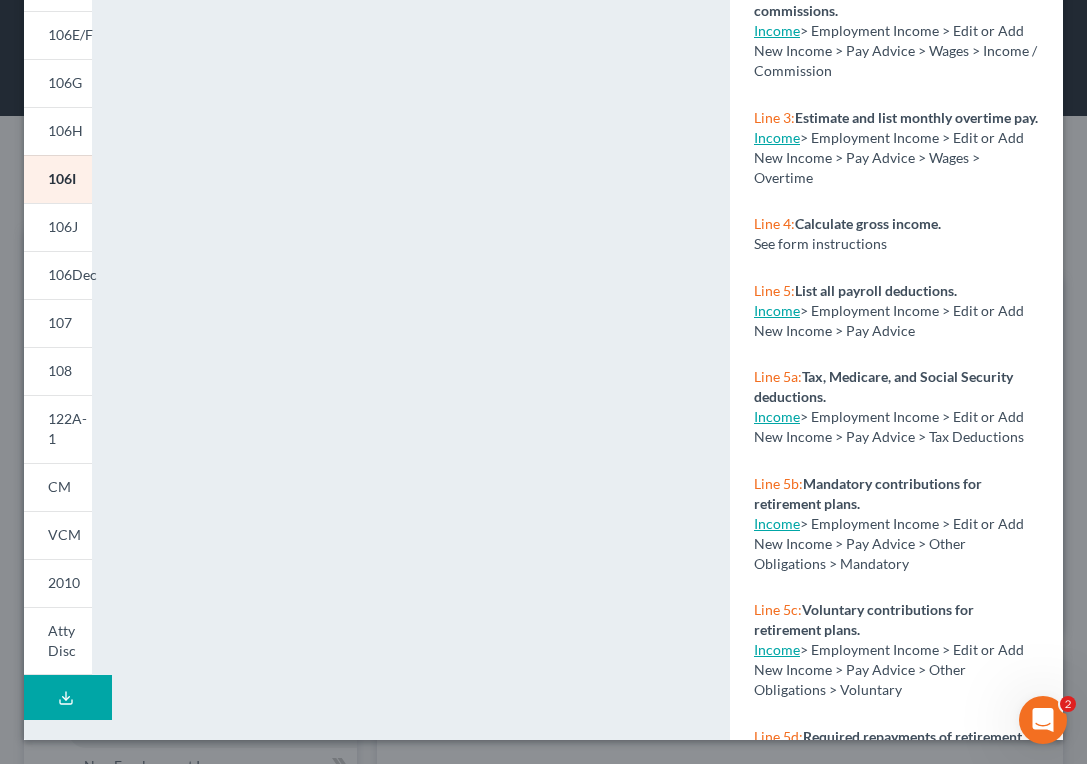 scroll, scrollTop: 345, scrollLeft: 0, axis: vertical 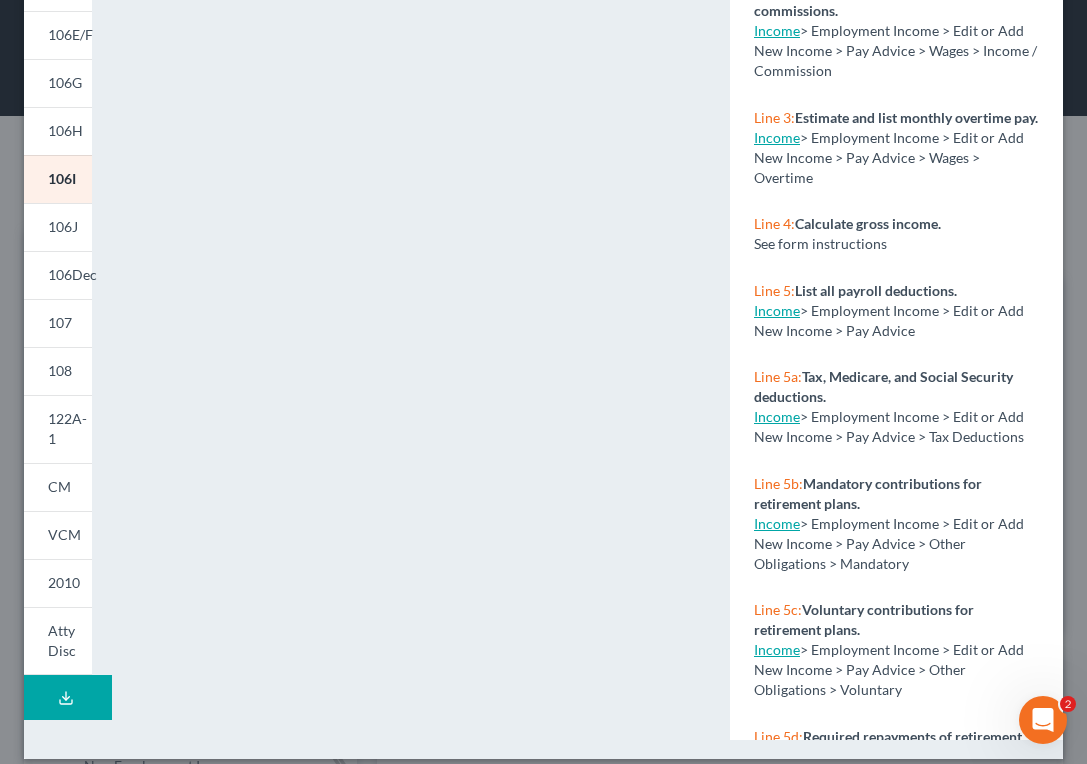 click on "Download Draft" at bounding box center (68, 697) 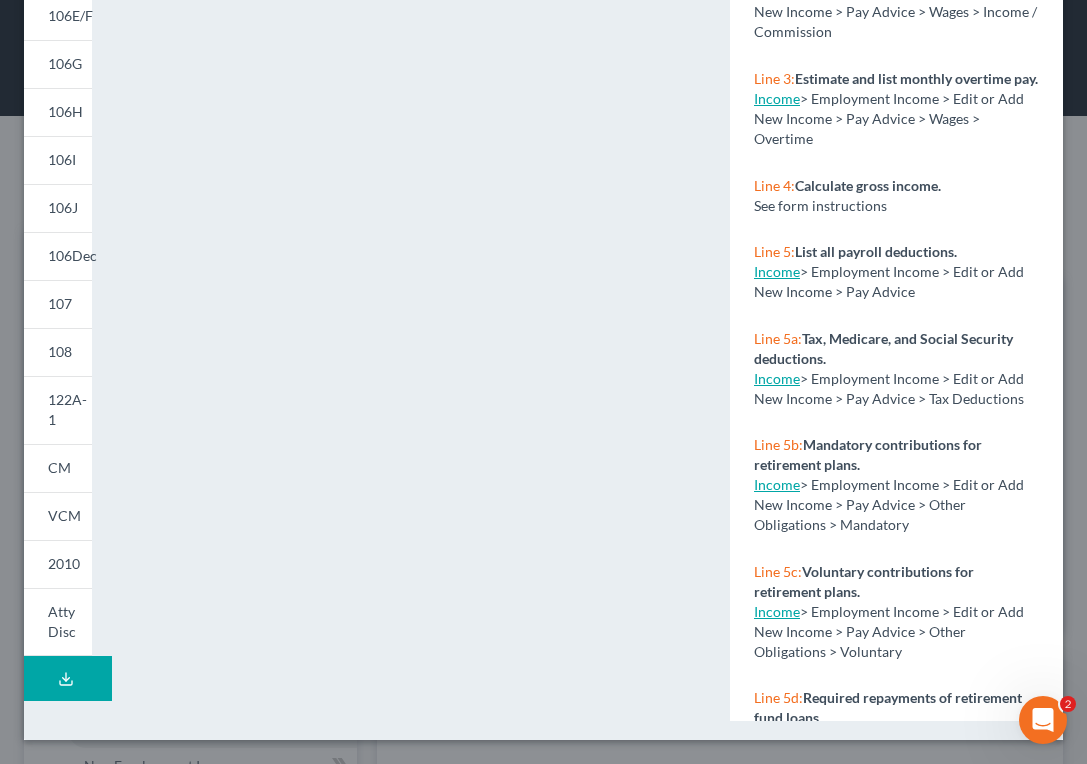 scroll, scrollTop: 364, scrollLeft: 0, axis: vertical 